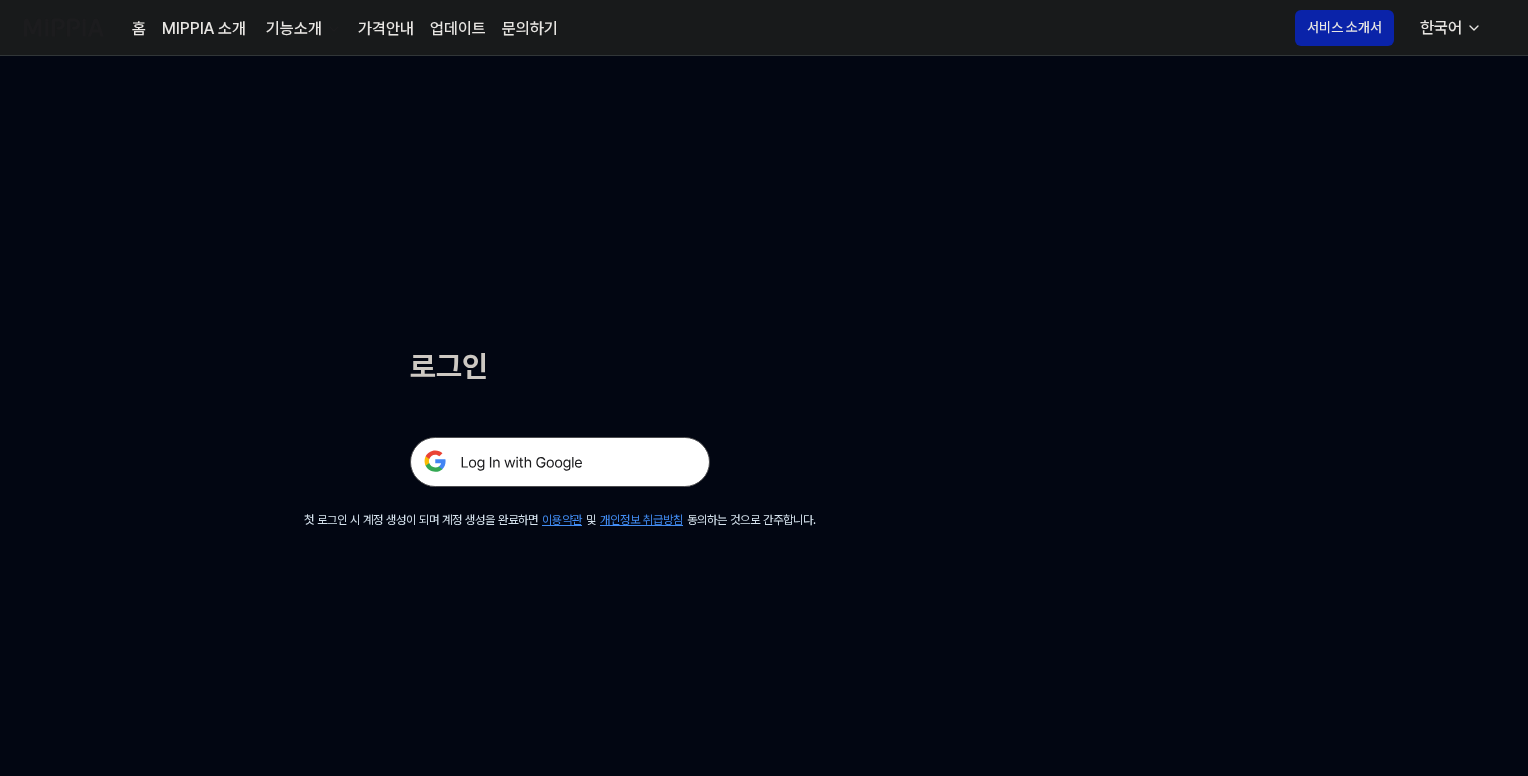 scroll, scrollTop: 0, scrollLeft: 0, axis: both 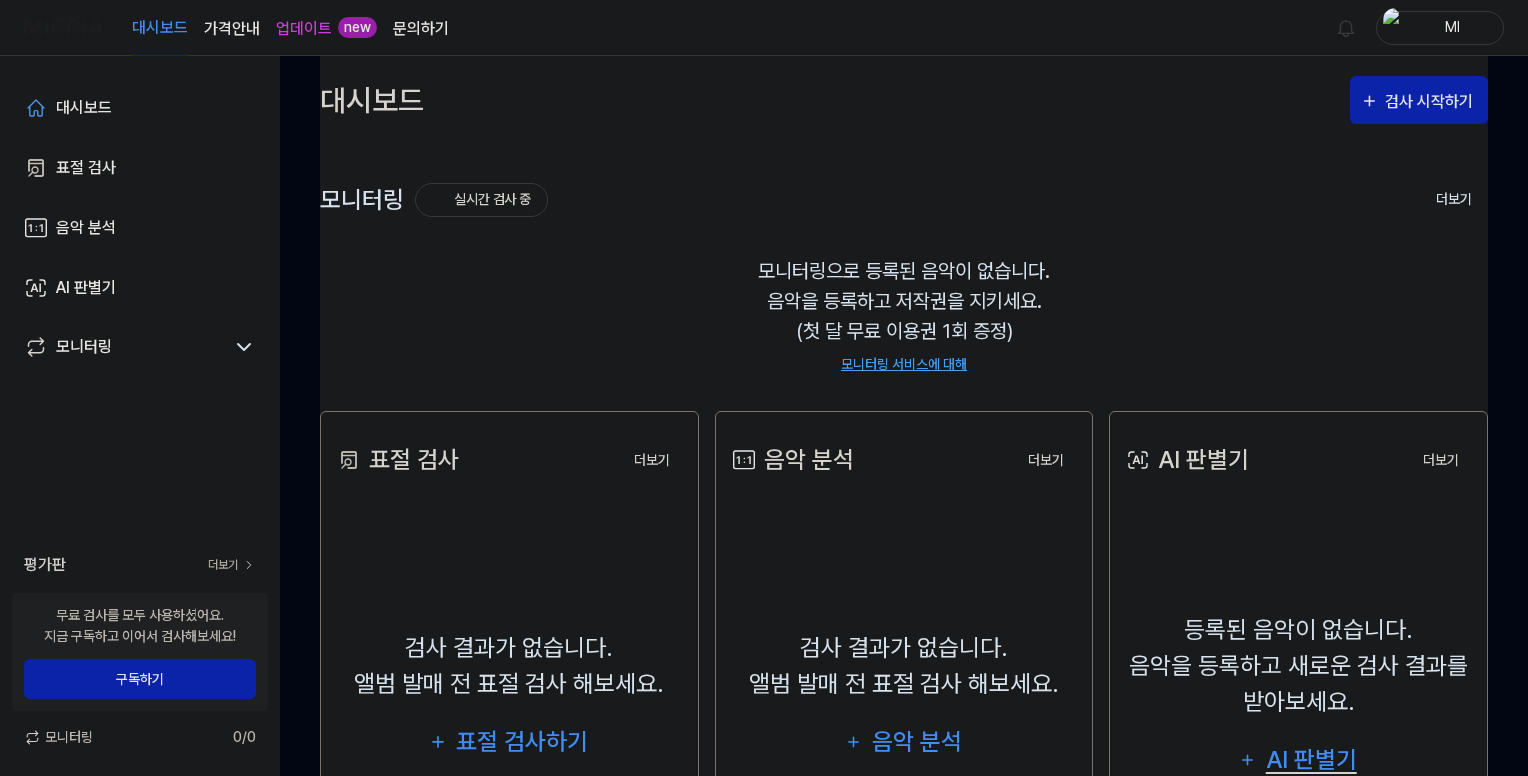 click on "AI 판별기" at bounding box center [1311, 760] 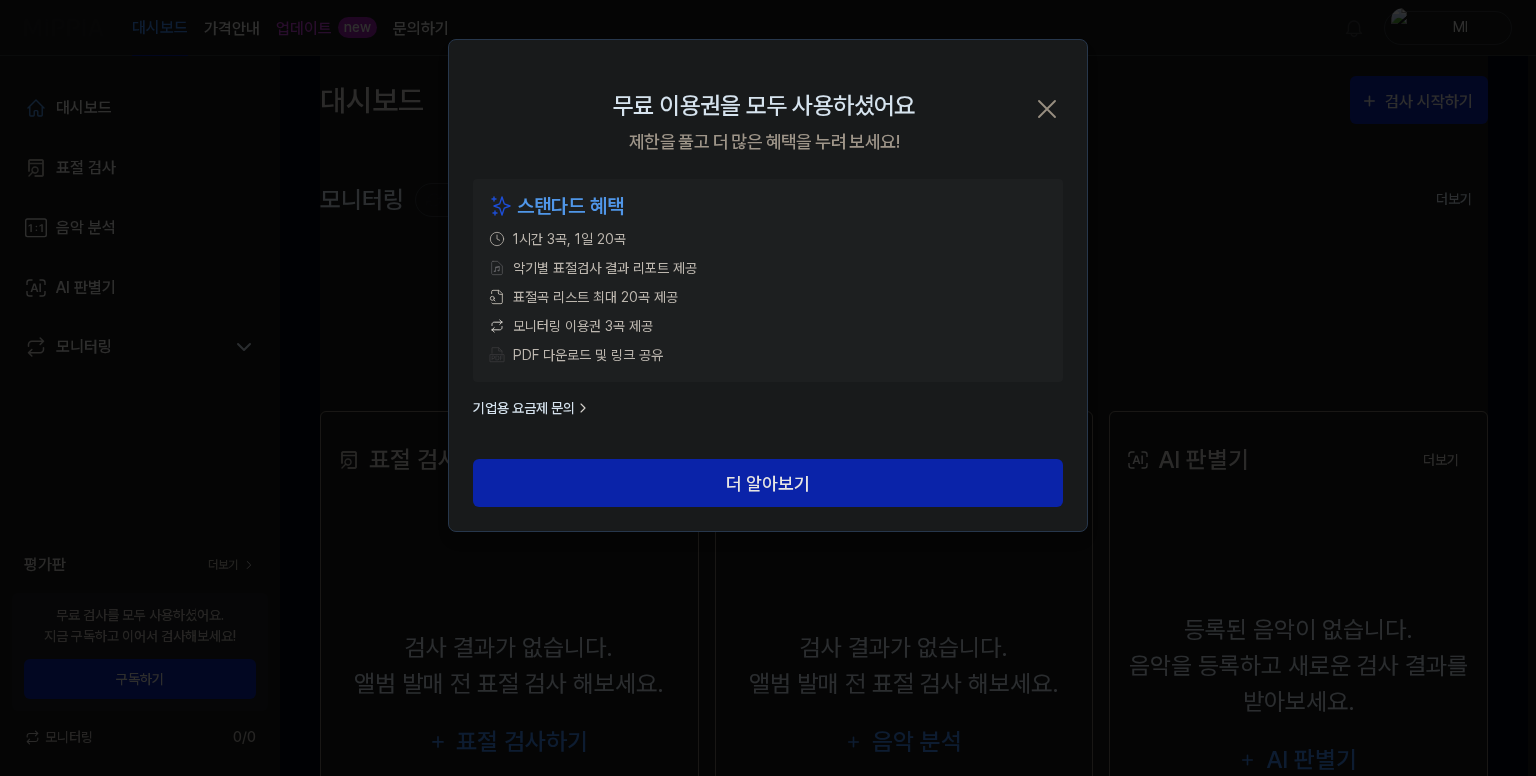 click 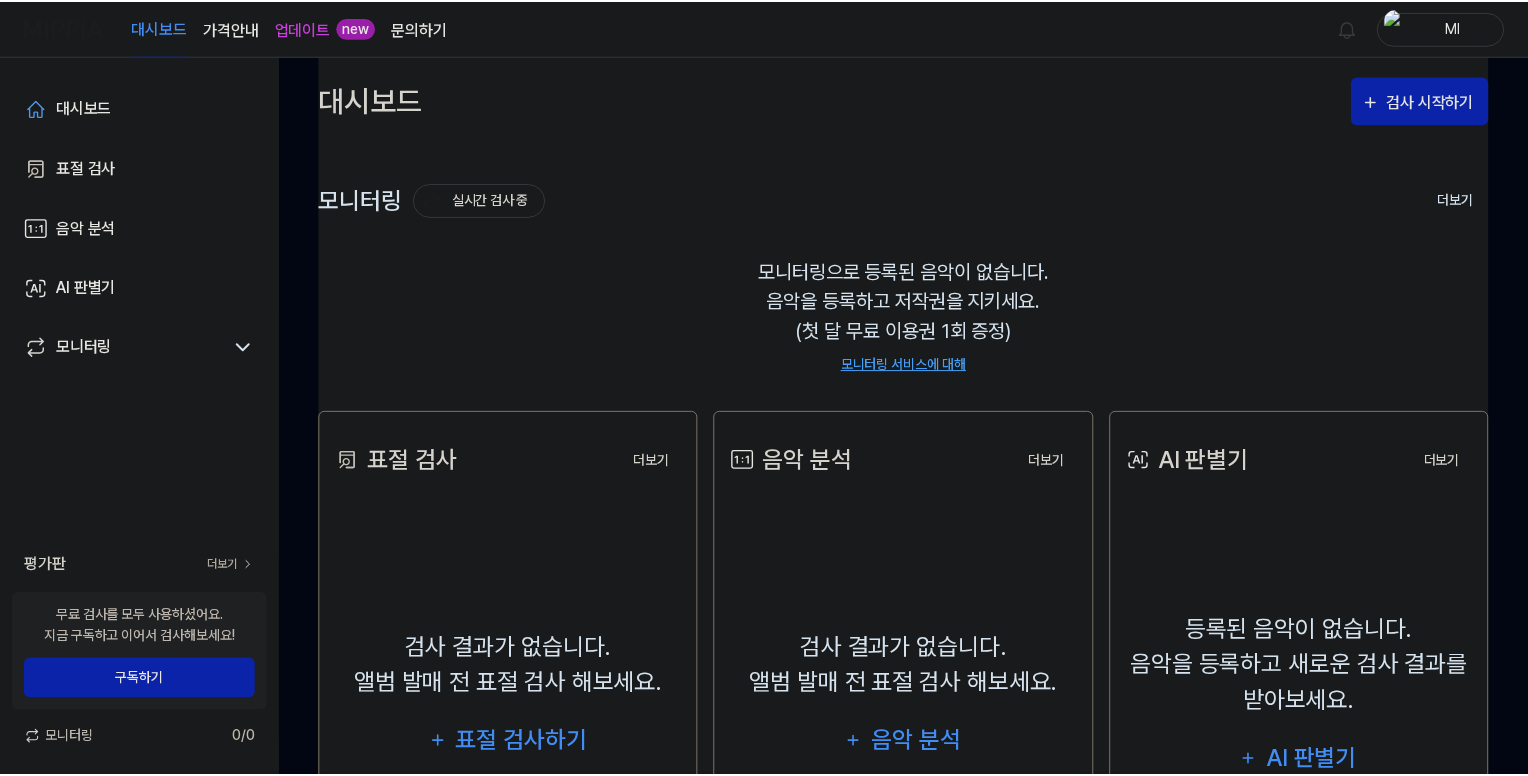 scroll, scrollTop: 8, scrollLeft: 0, axis: vertical 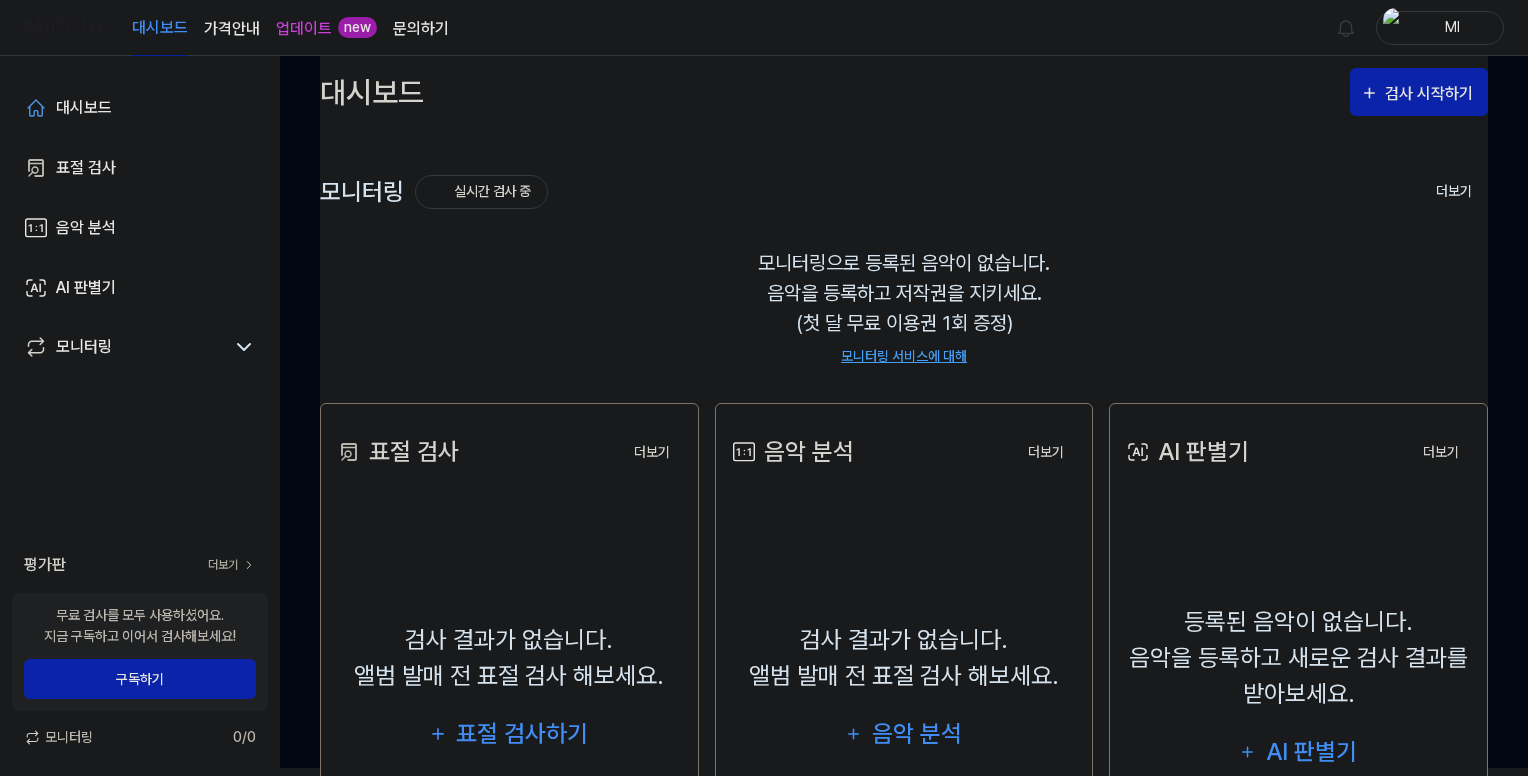 click on "Ml" at bounding box center [1452, 27] 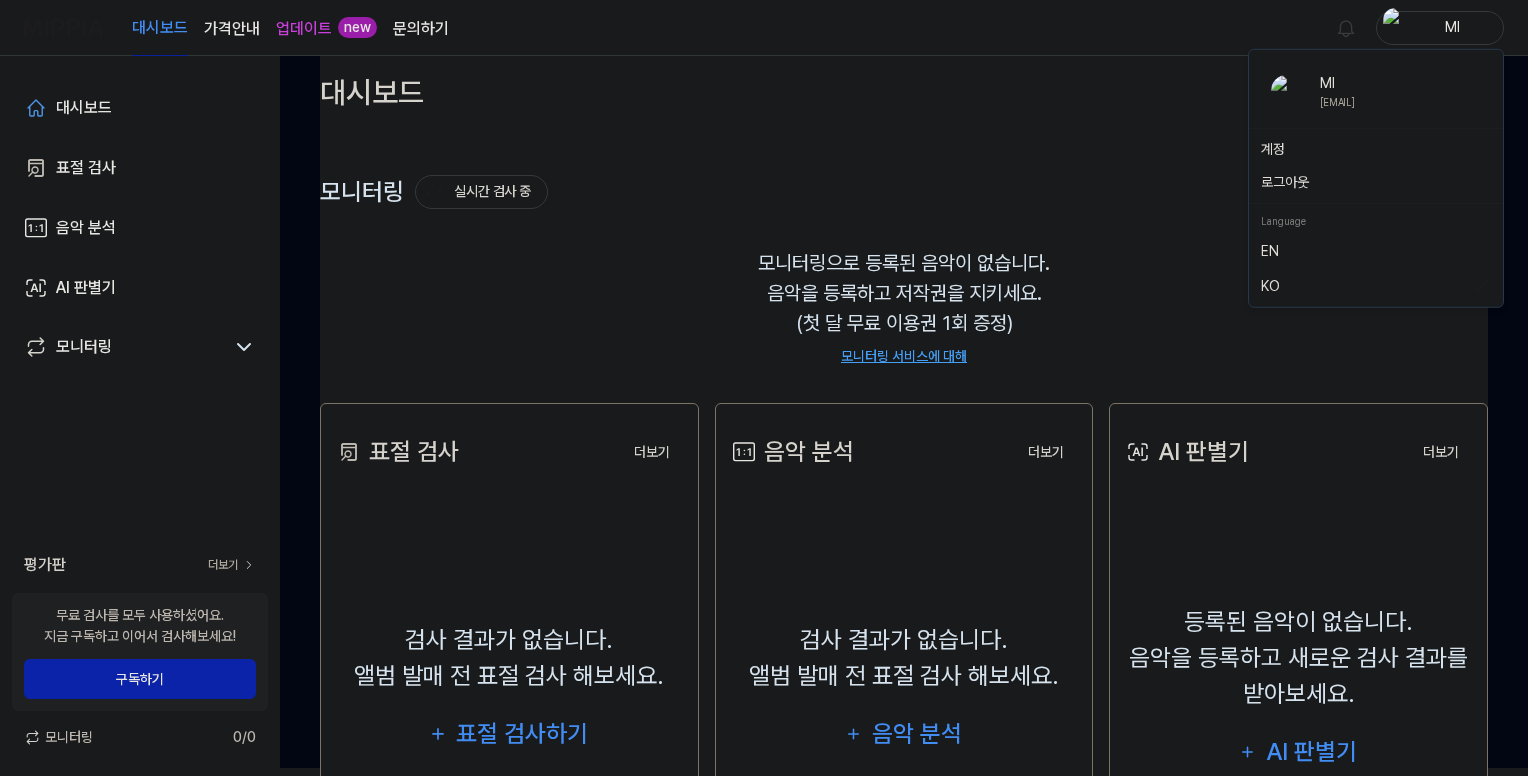 click on "로그아웃" at bounding box center [1376, 182] 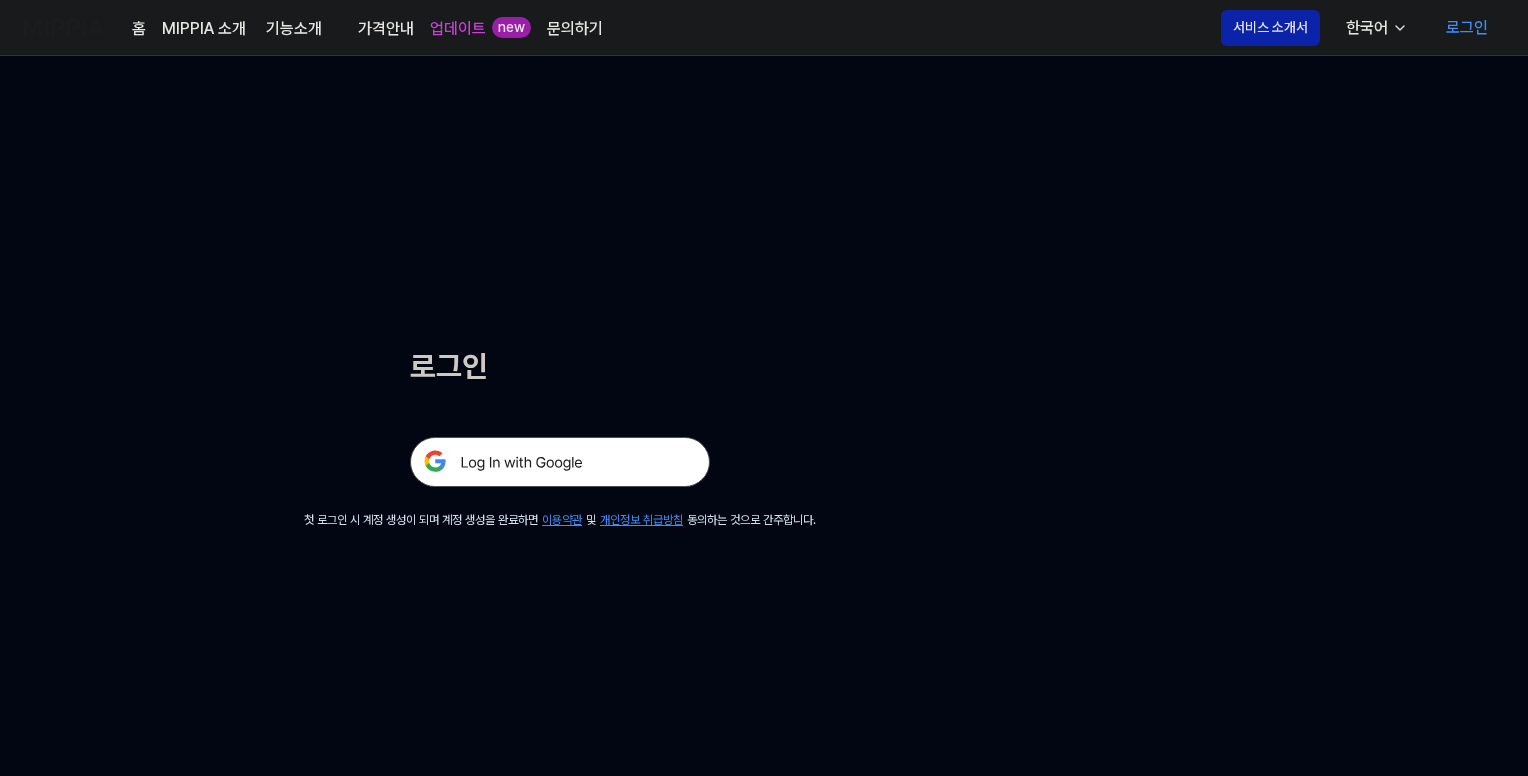 scroll, scrollTop: 0, scrollLeft: 0, axis: both 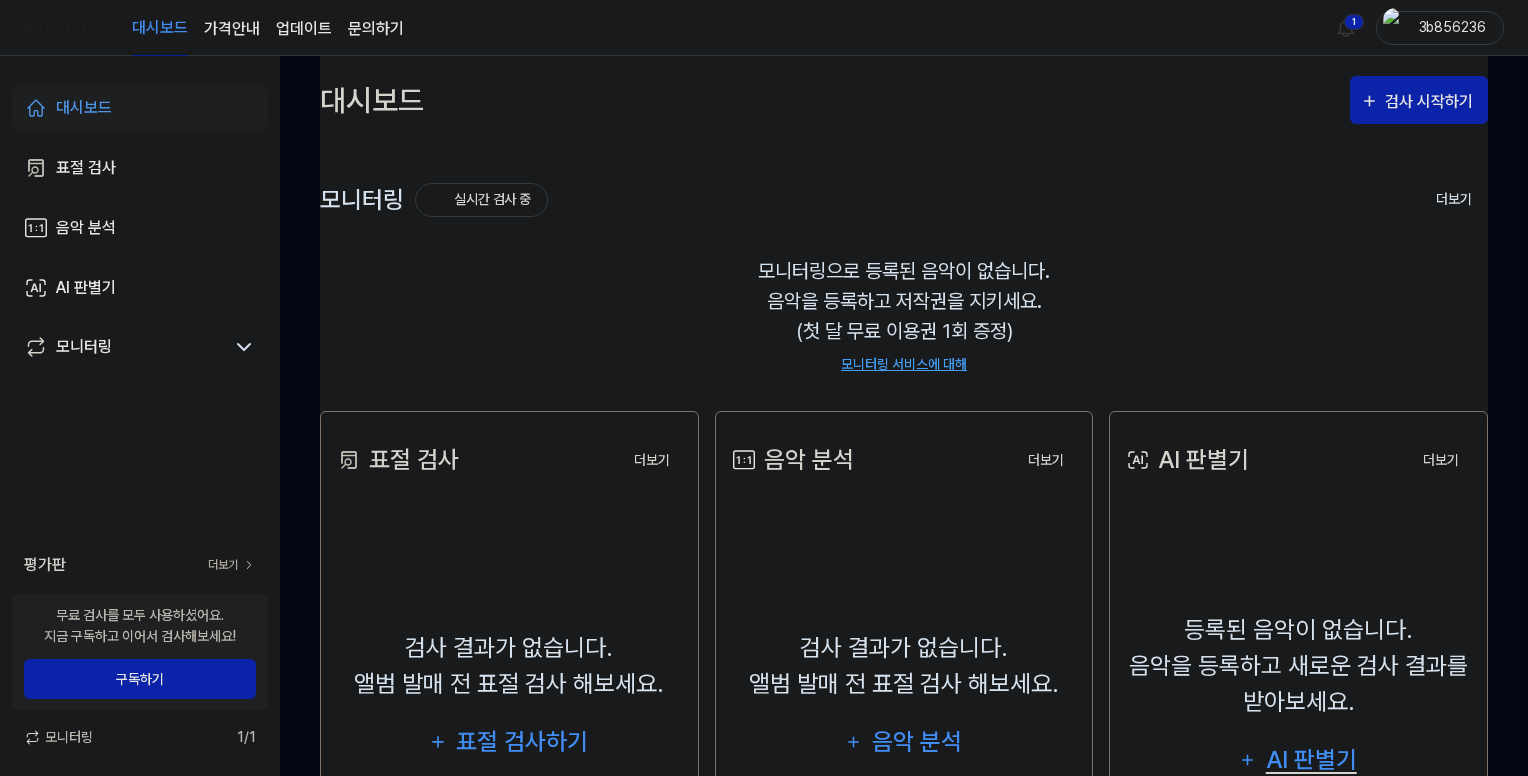 click on "AI 판별기" at bounding box center [1311, 760] 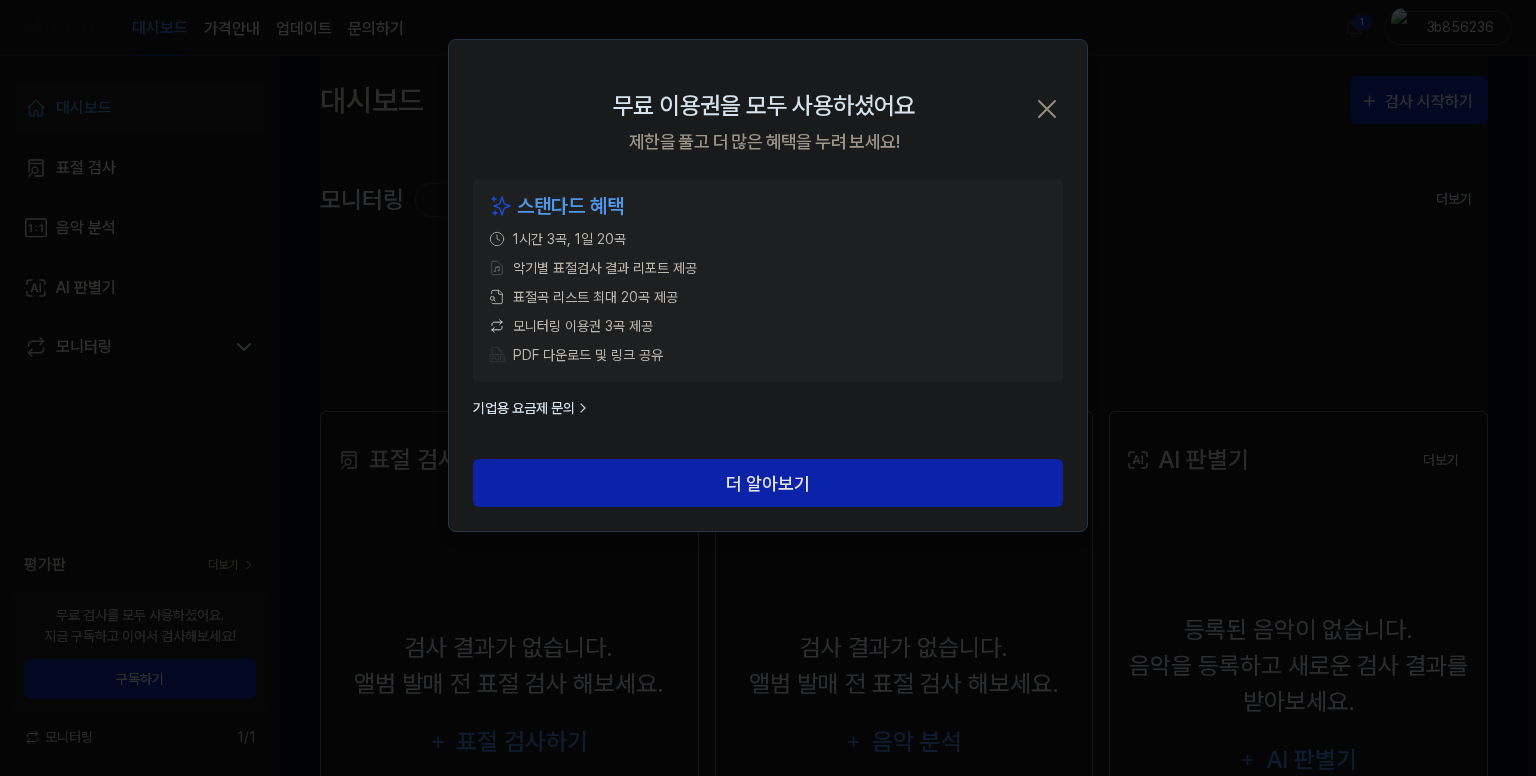 type 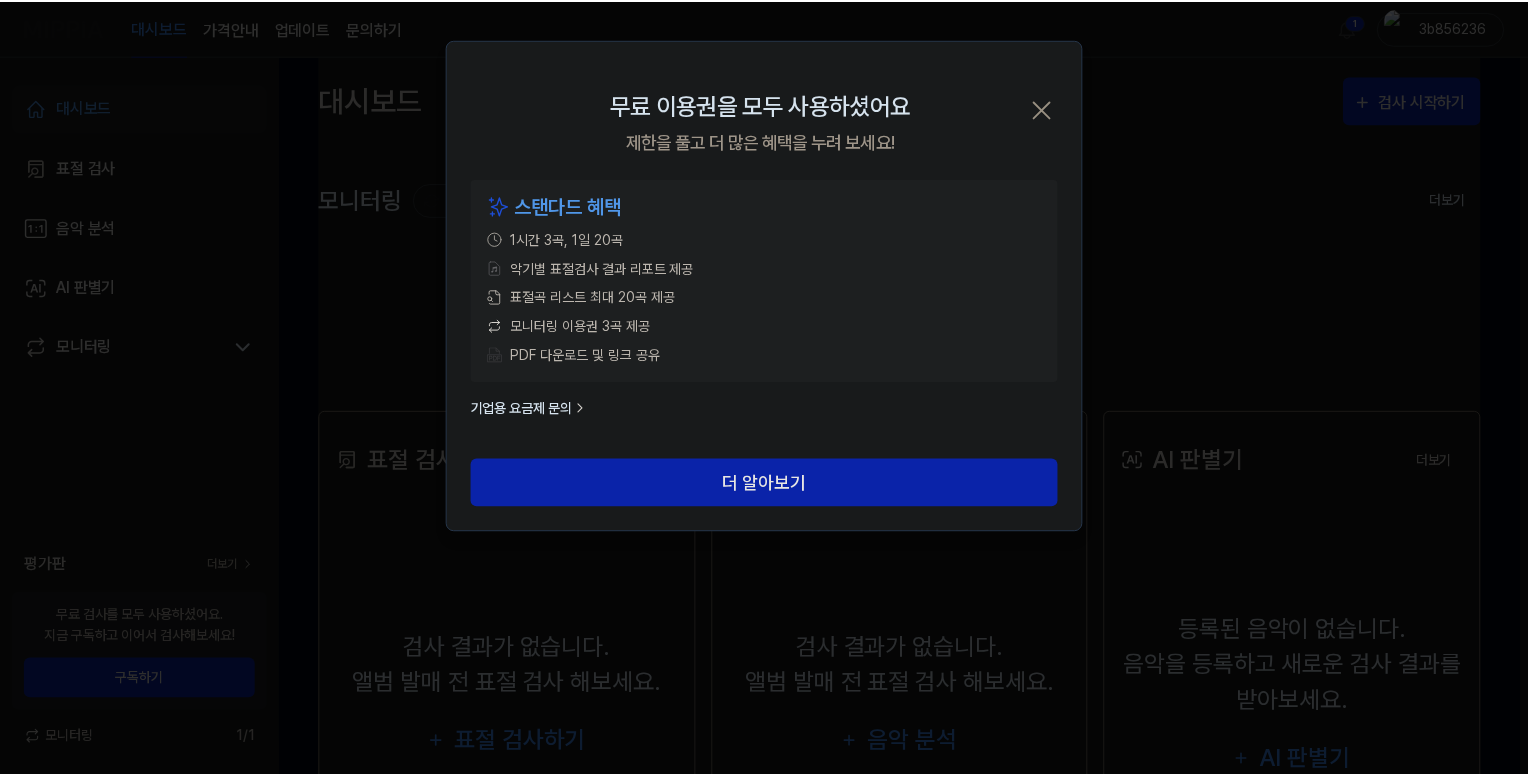 scroll, scrollTop: 8, scrollLeft: 0, axis: vertical 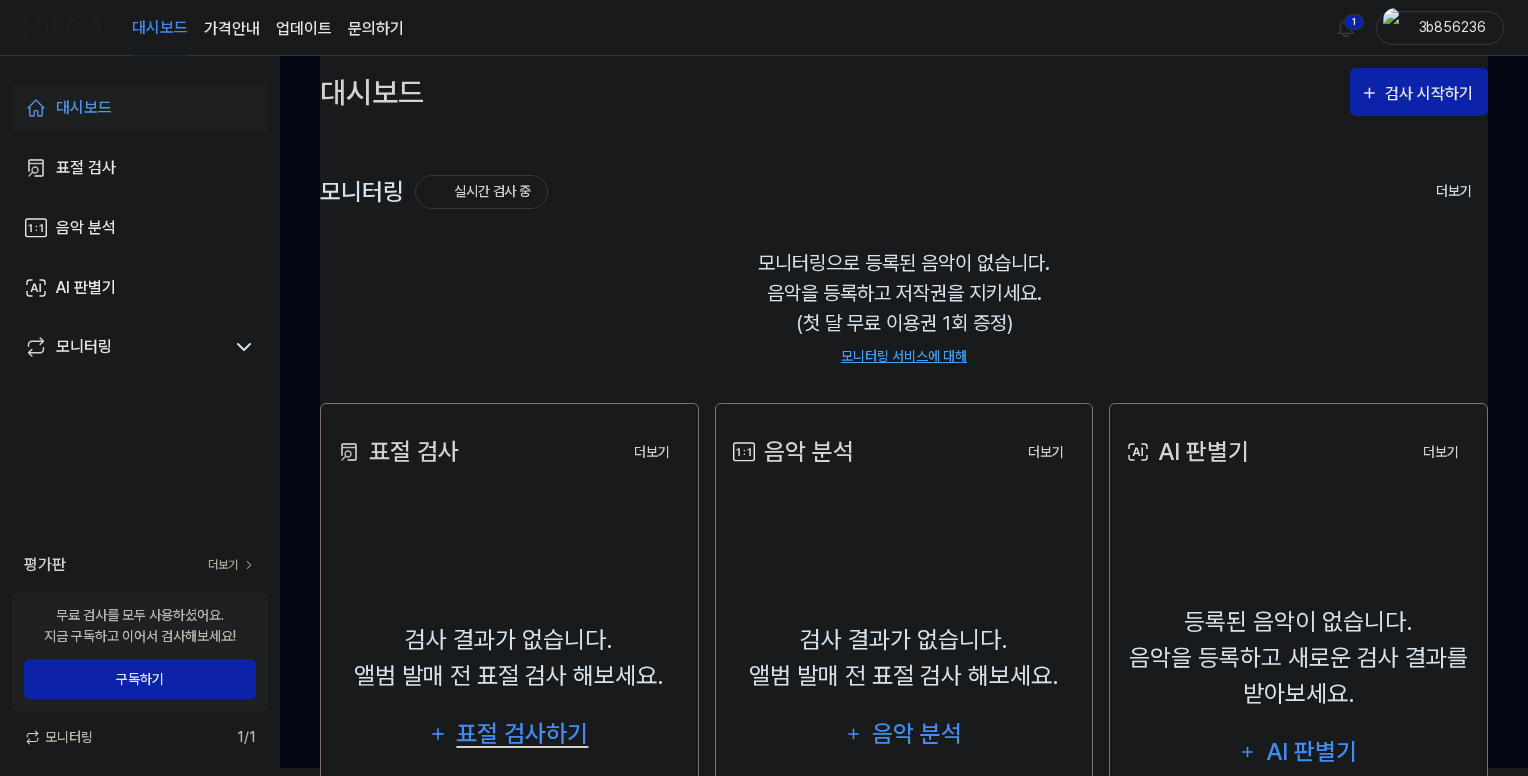 click on "표절 검사하기" at bounding box center [523, 734] 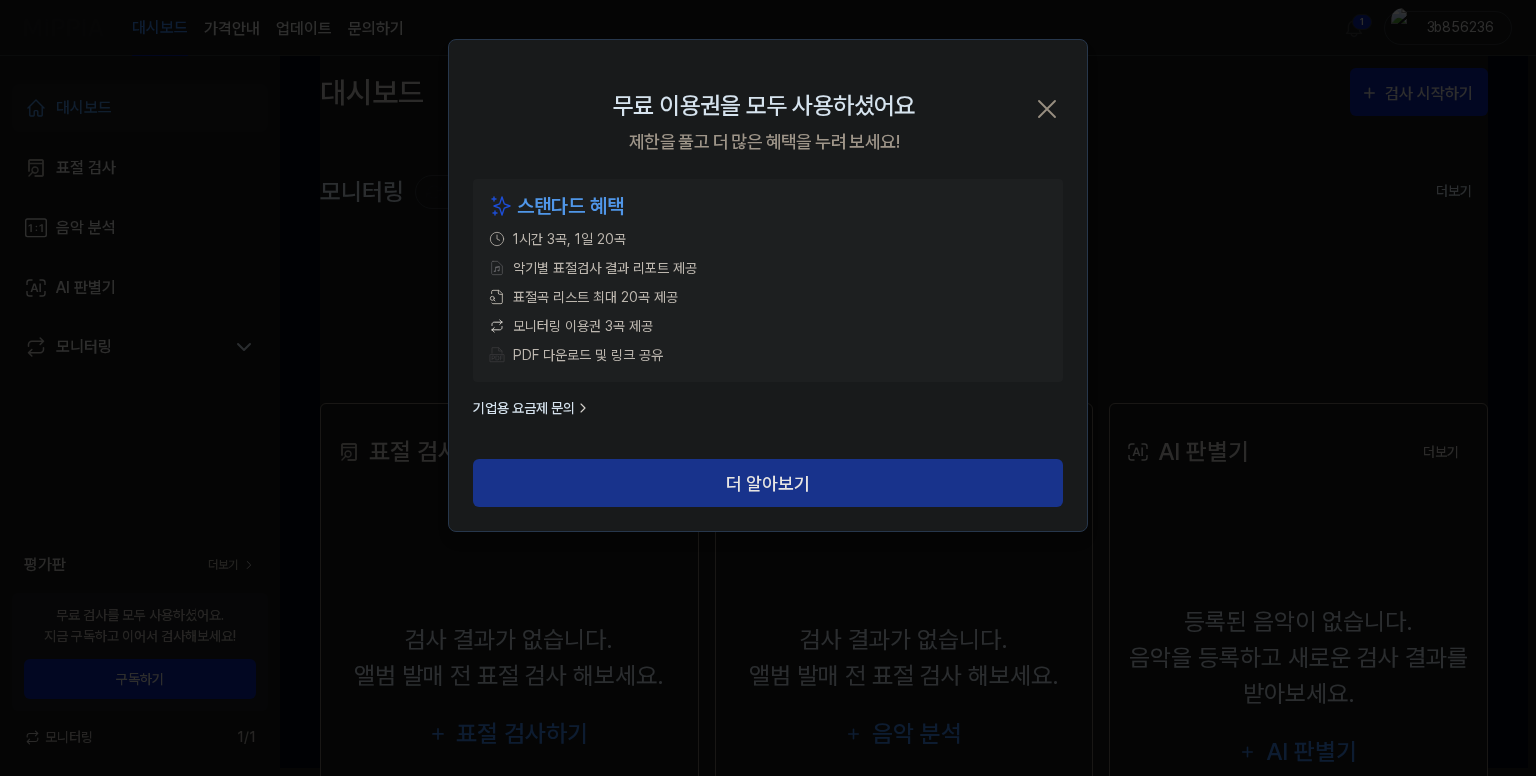 type 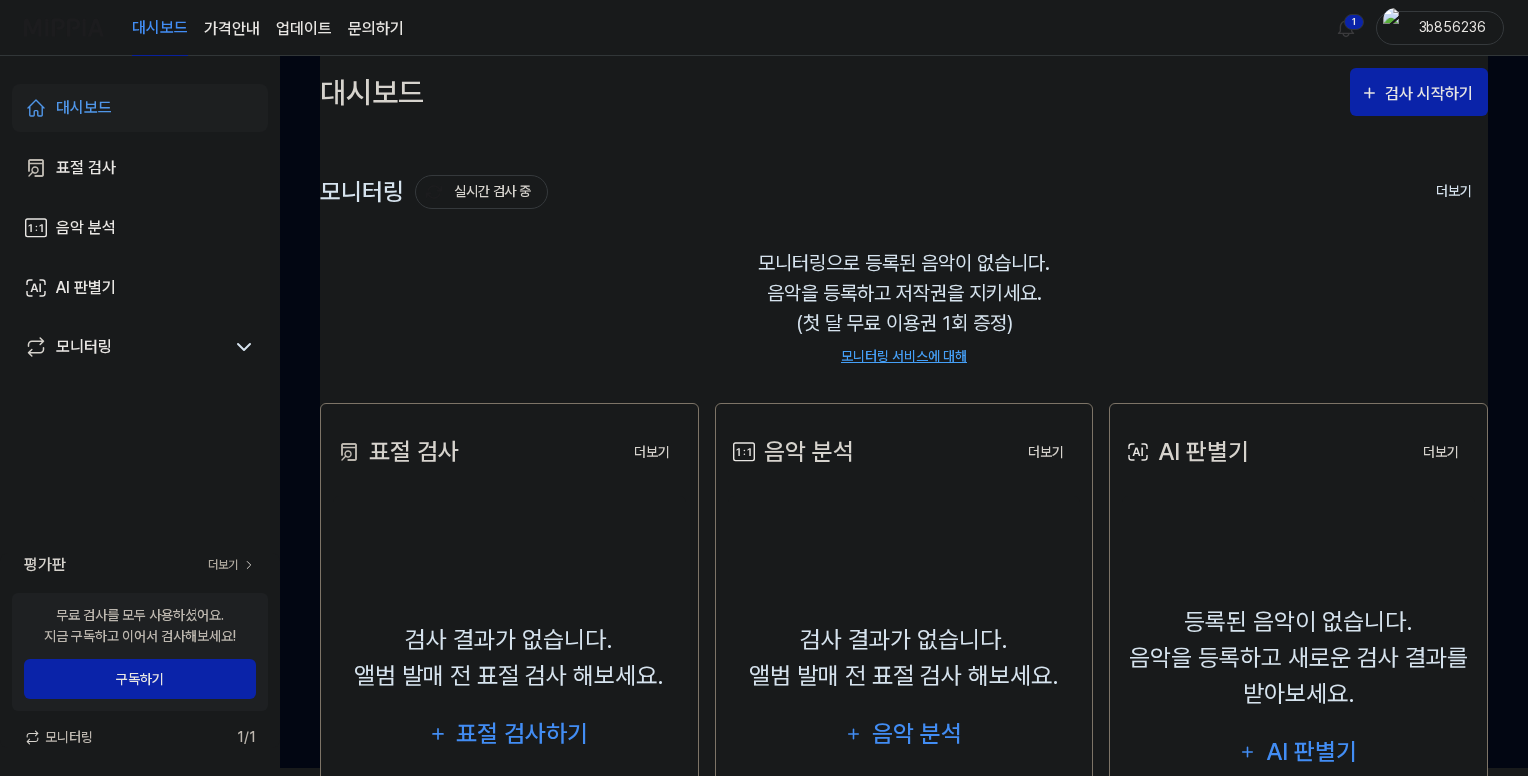 click on "3b856236" at bounding box center [1452, 27] 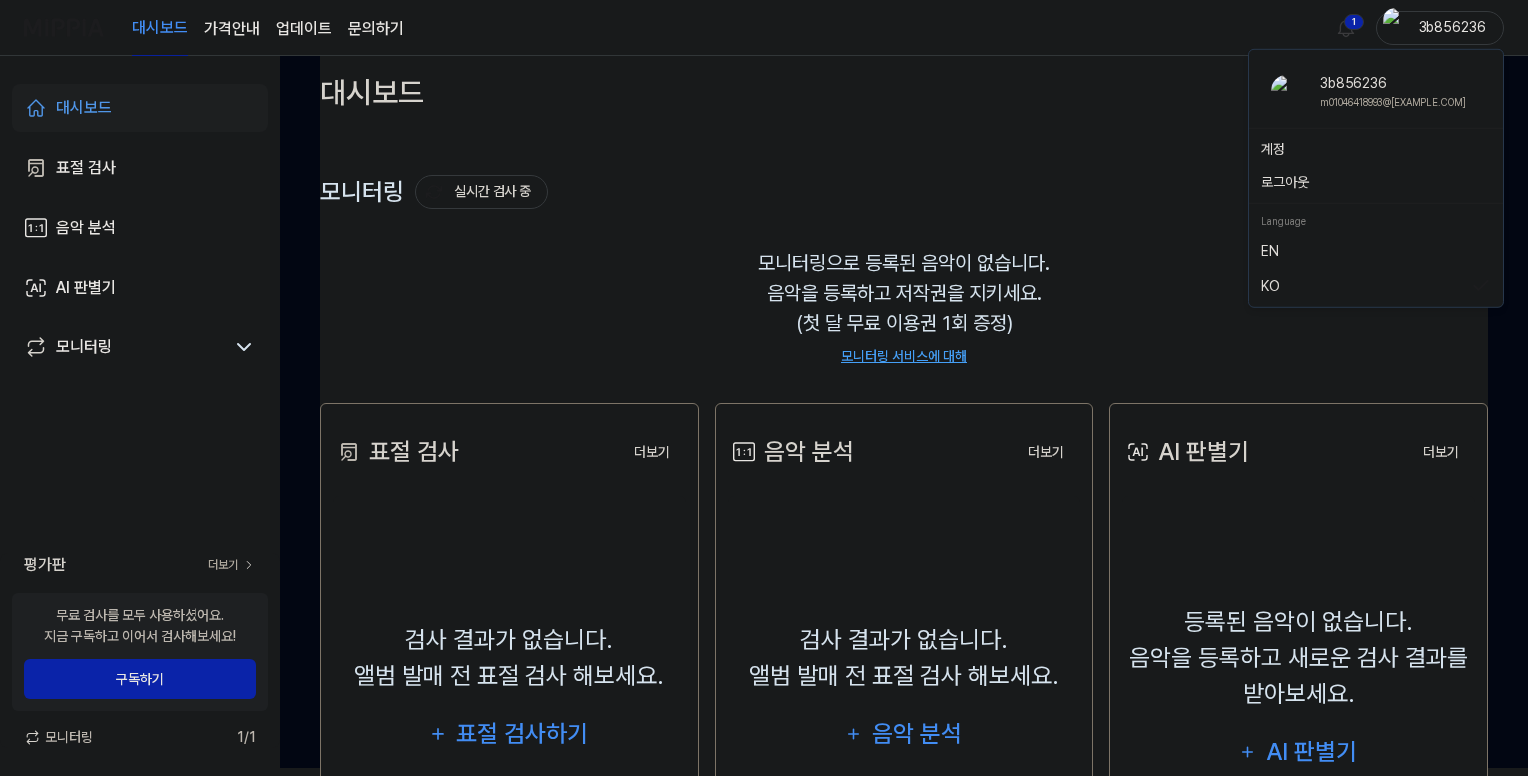 click on "로그아웃" at bounding box center (1376, 182) 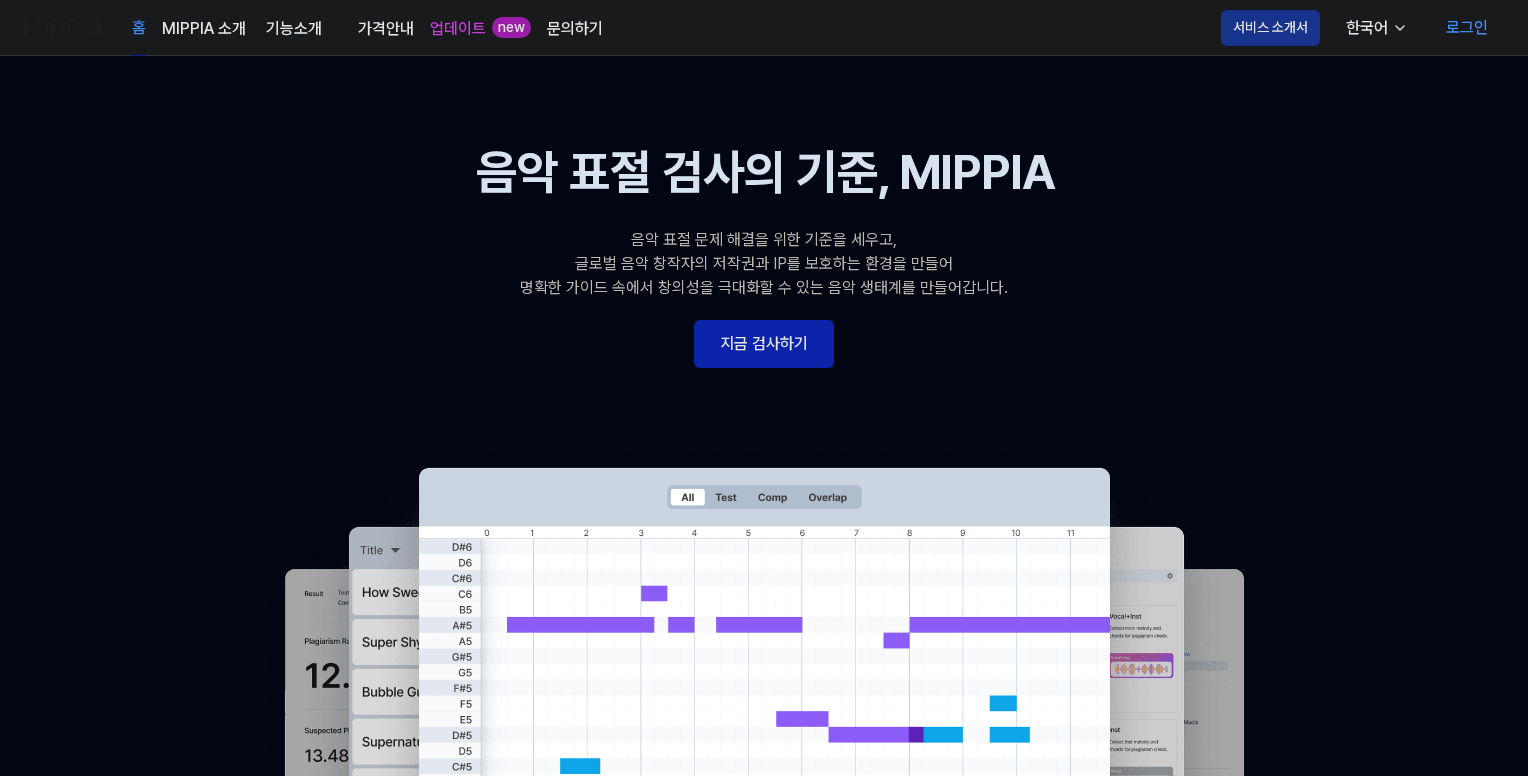 scroll, scrollTop: 0, scrollLeft: 0, axis: both 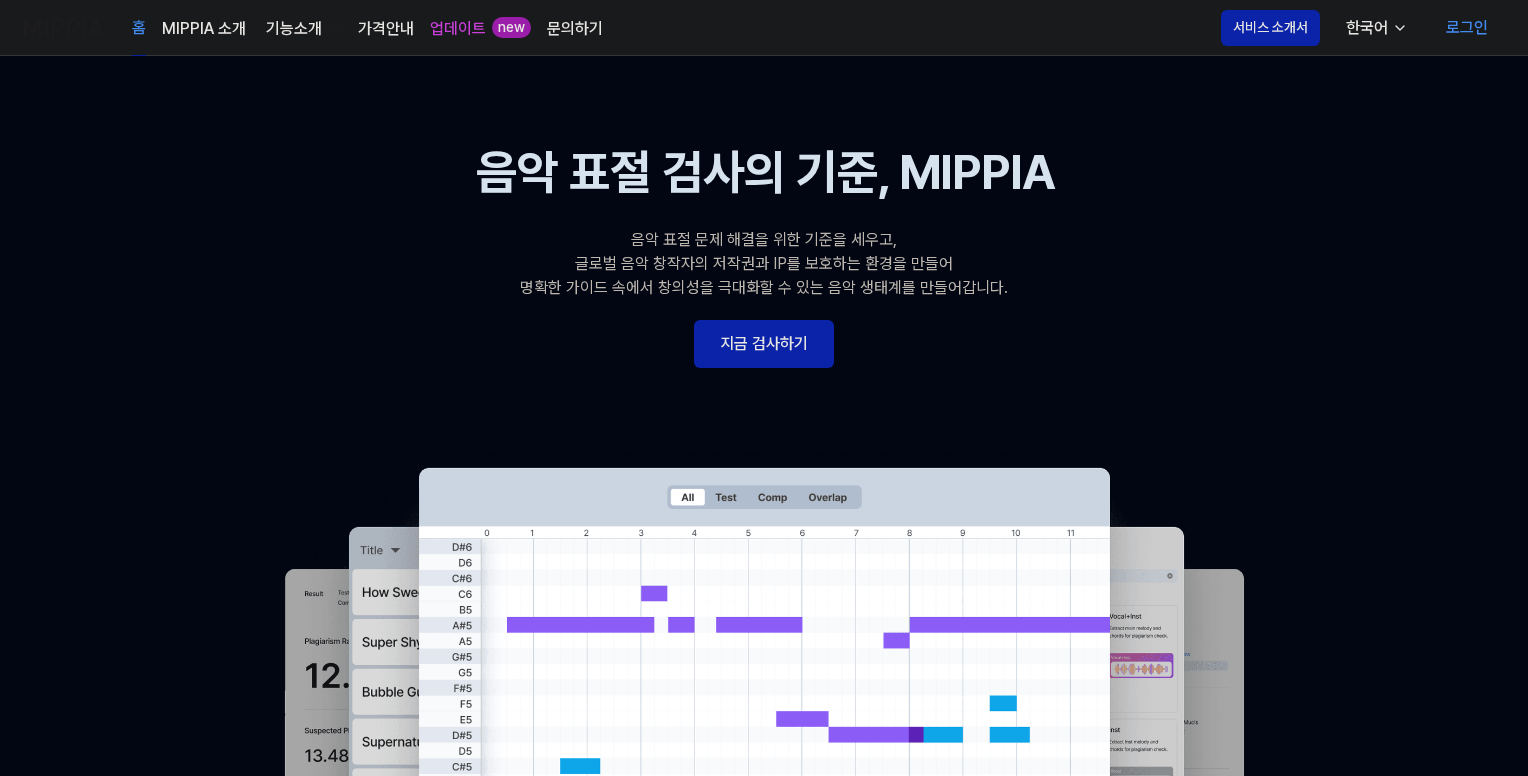 click on "로그인" at bounding box center [1467, 28] 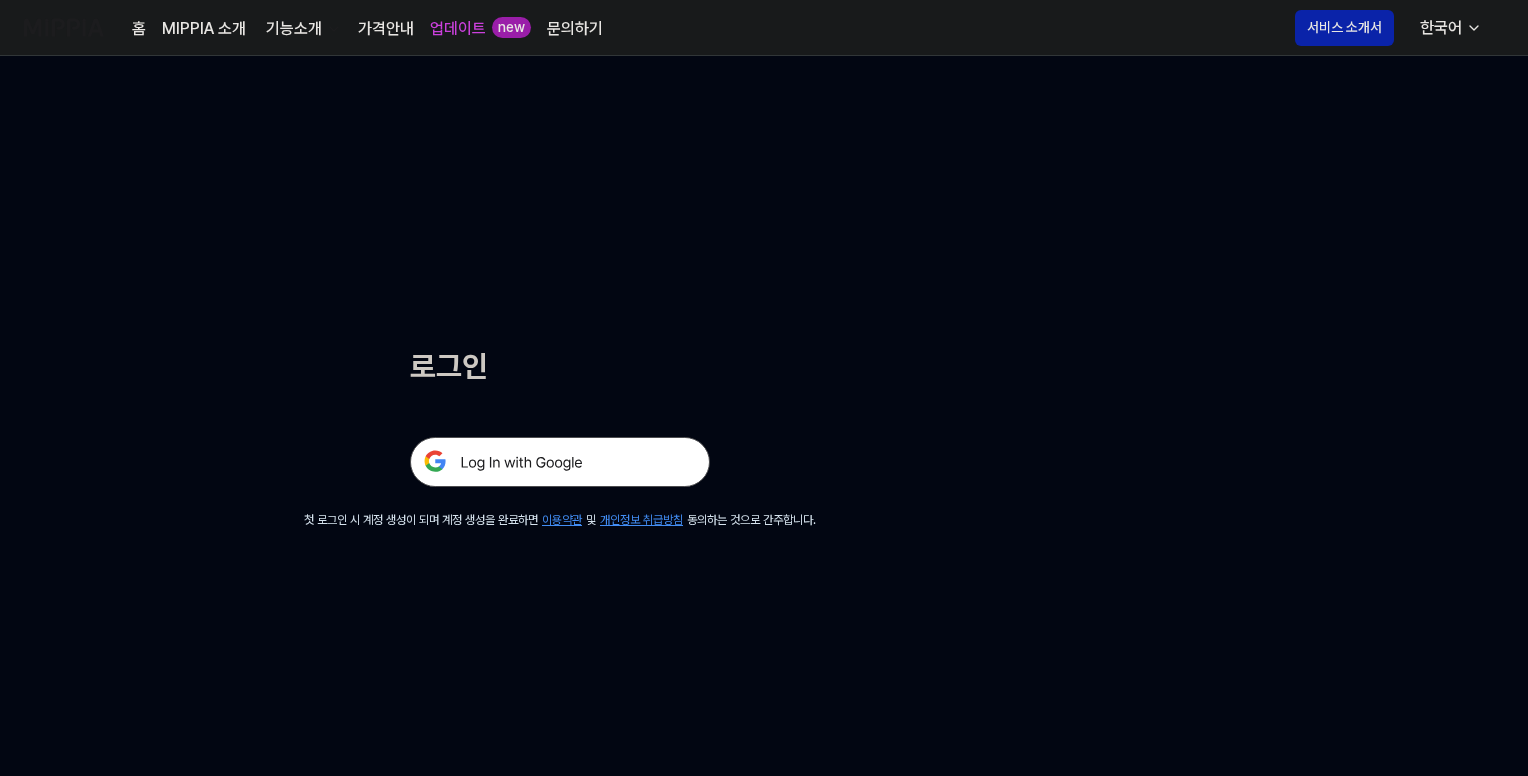 click at bounding box center [560, 462] 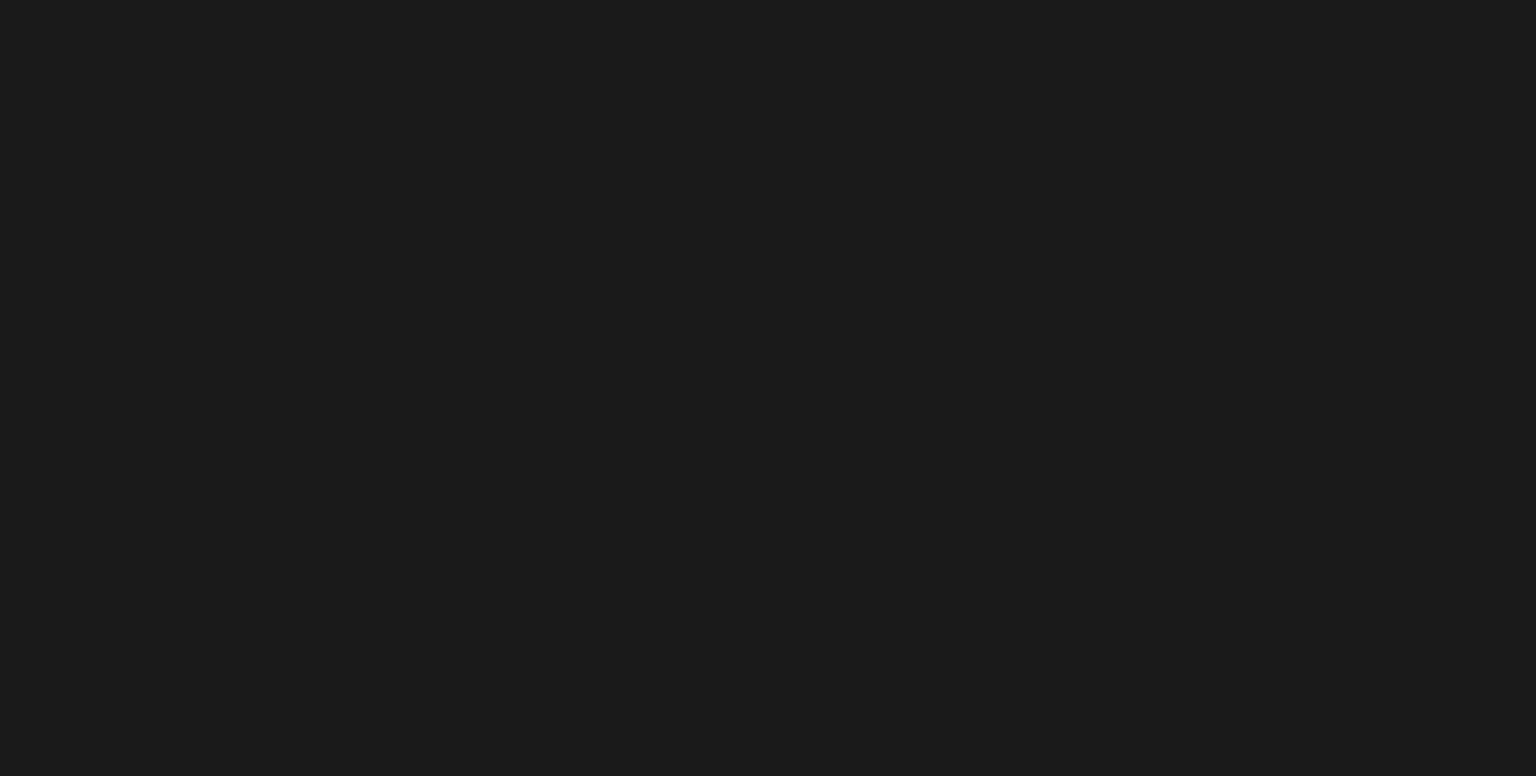 scroll, scrollTop: 0, scrollLeft: 0, axis: both 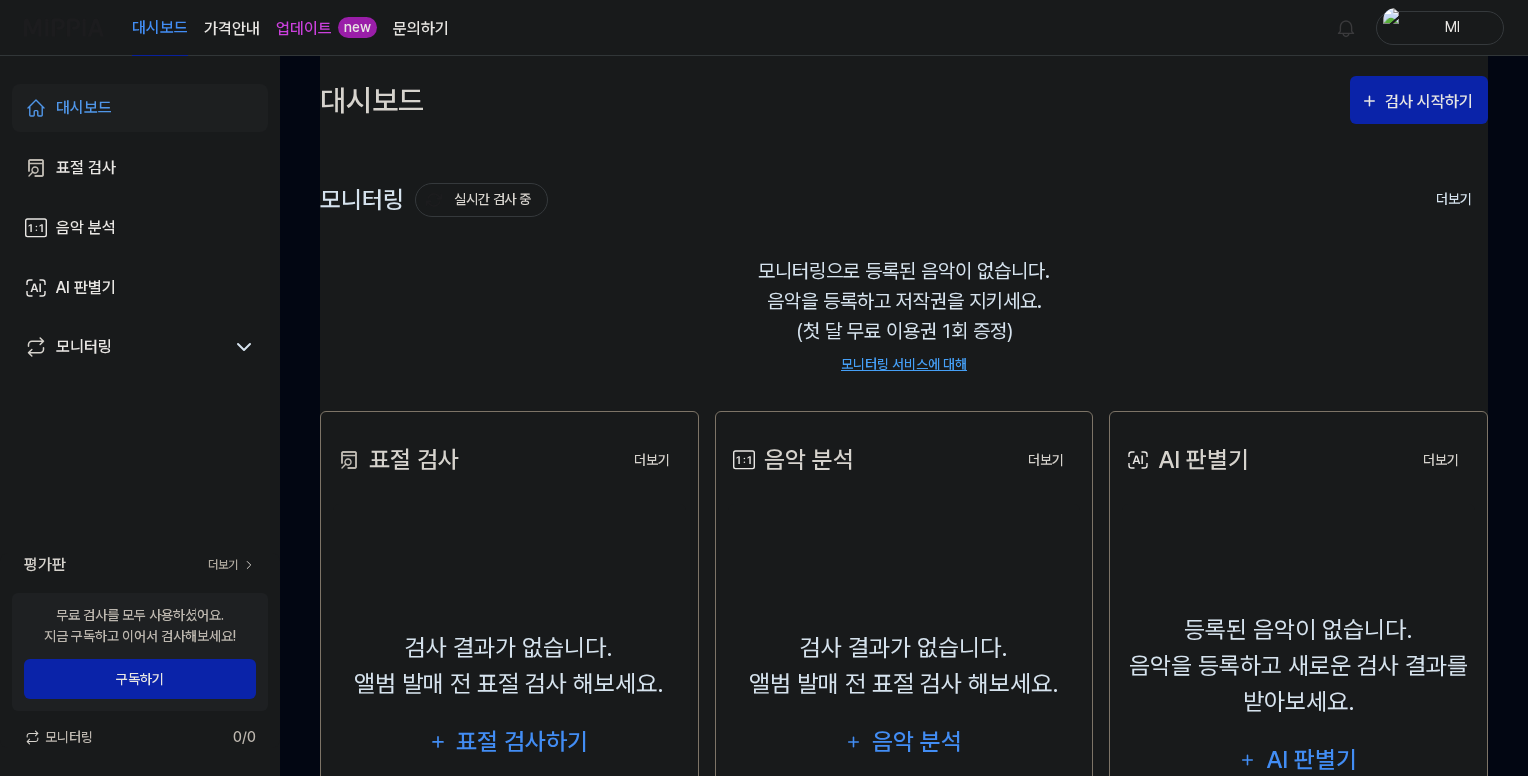 click on "가격안내" at bounding box center (232, 29) 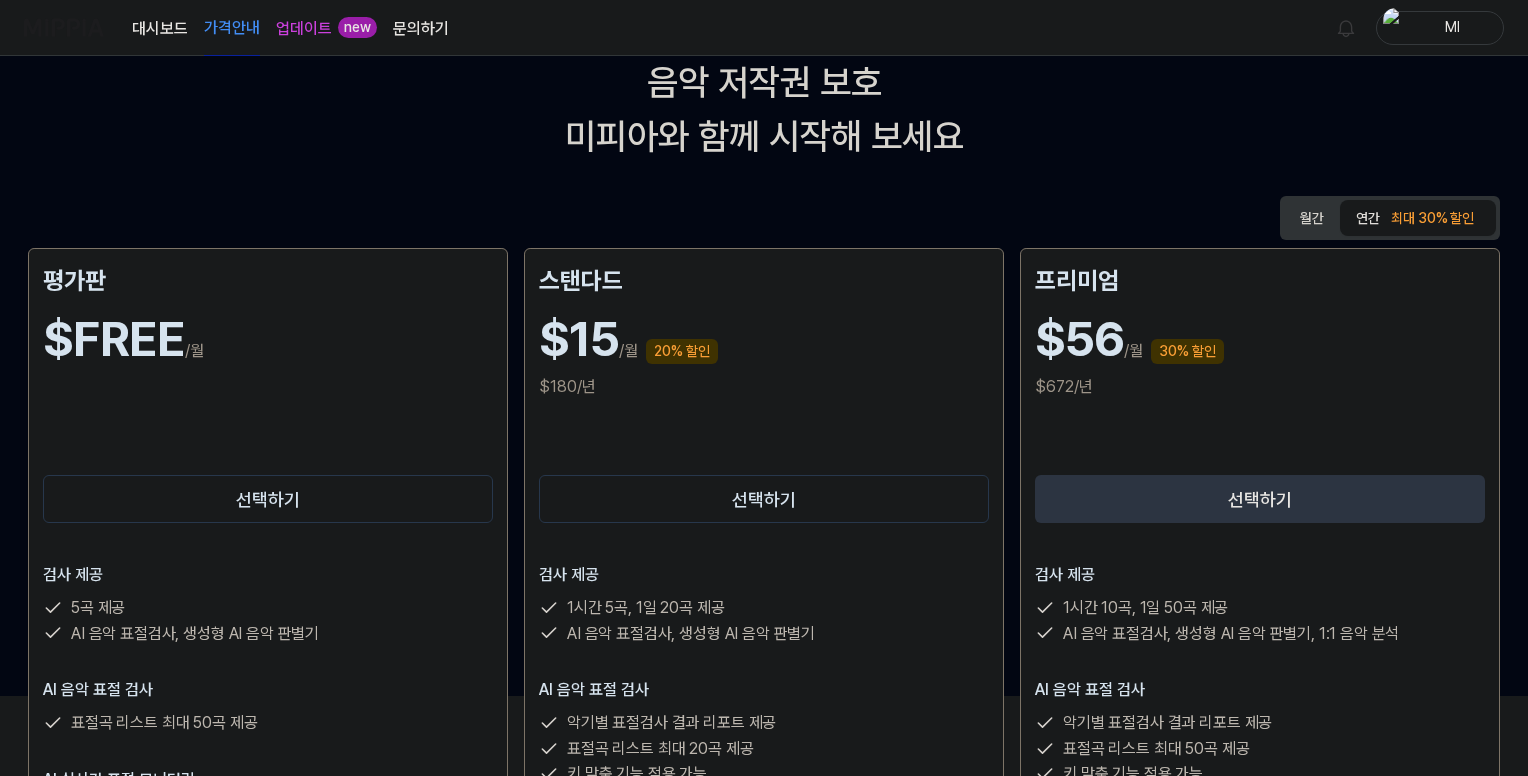 scroll, scrollTop: 200, scrollLeft: 0, axis: vertical 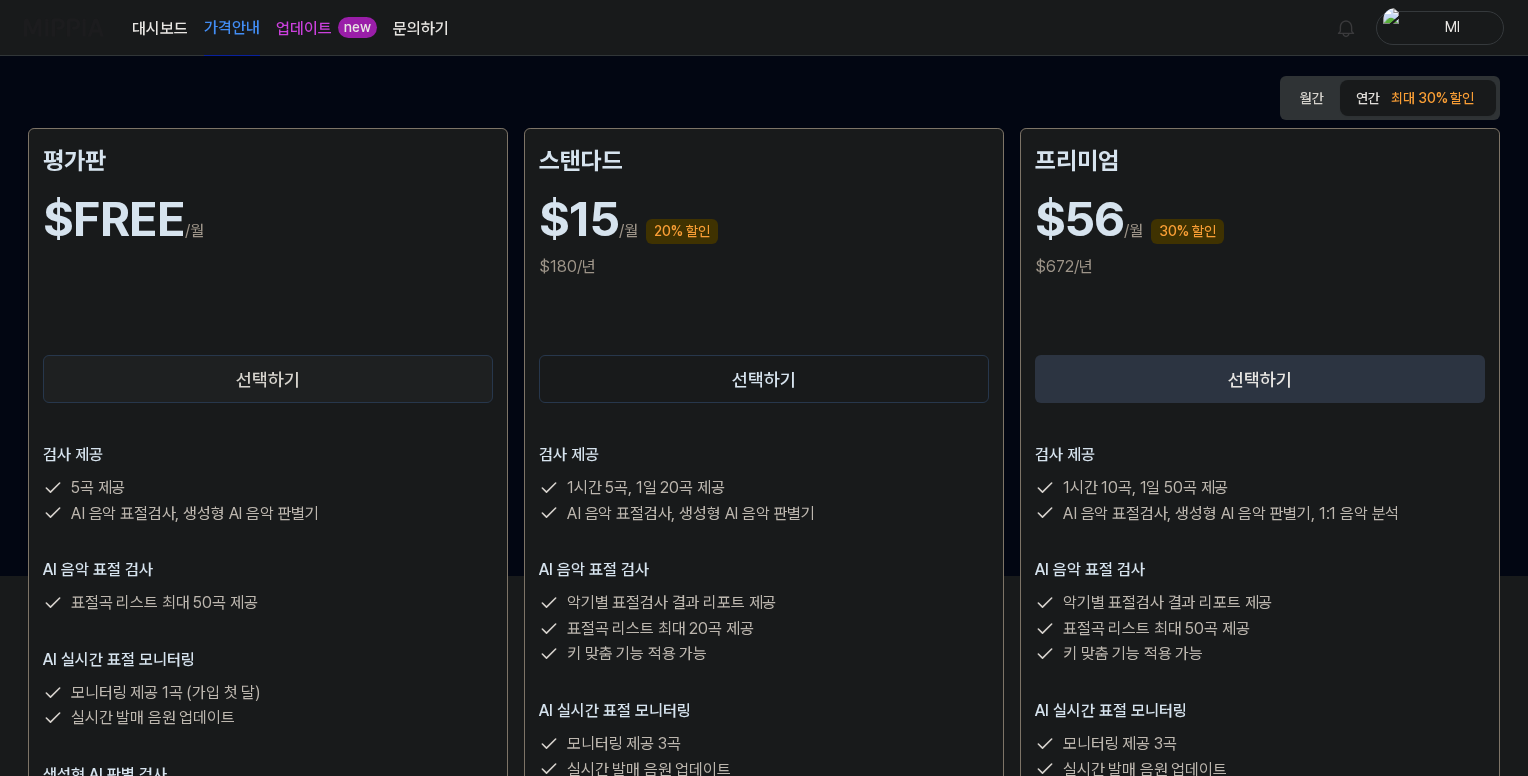 click on "선택하기" at bounding box center [268, 379] 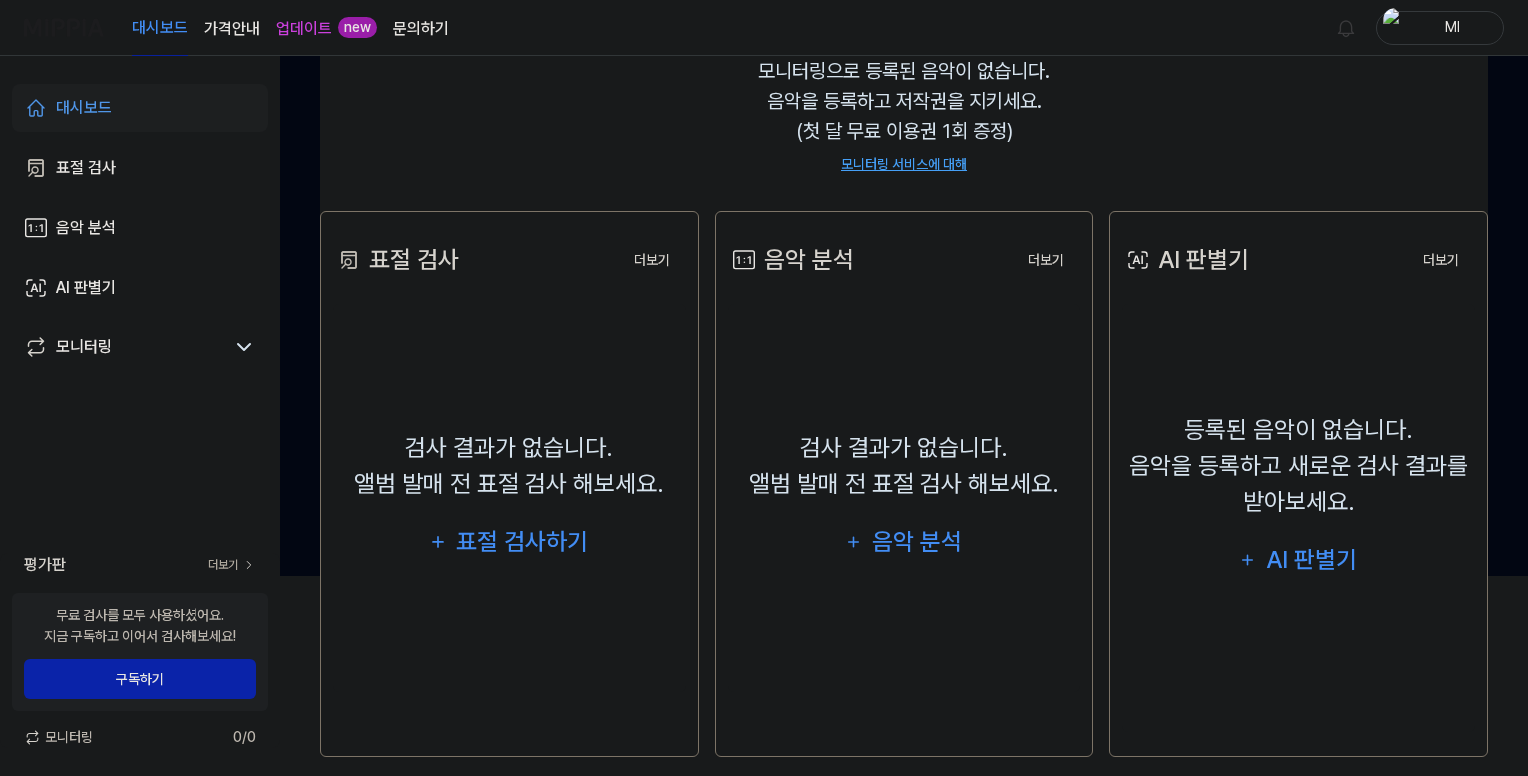 scroll, scrollTop: 0, scrollLeft: 0, axis: both 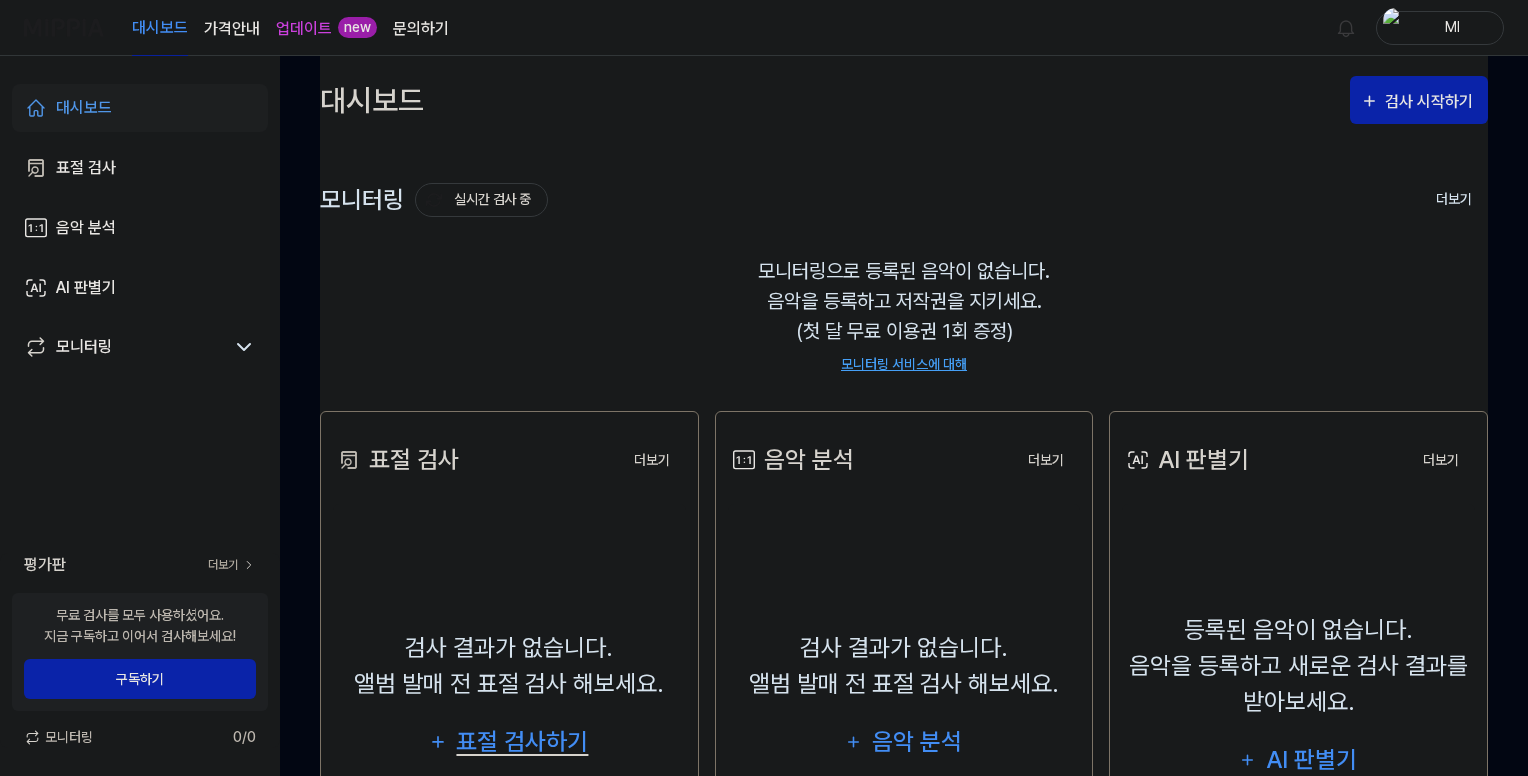 click on "표절 검사하기" at bounding box center (523, 742) 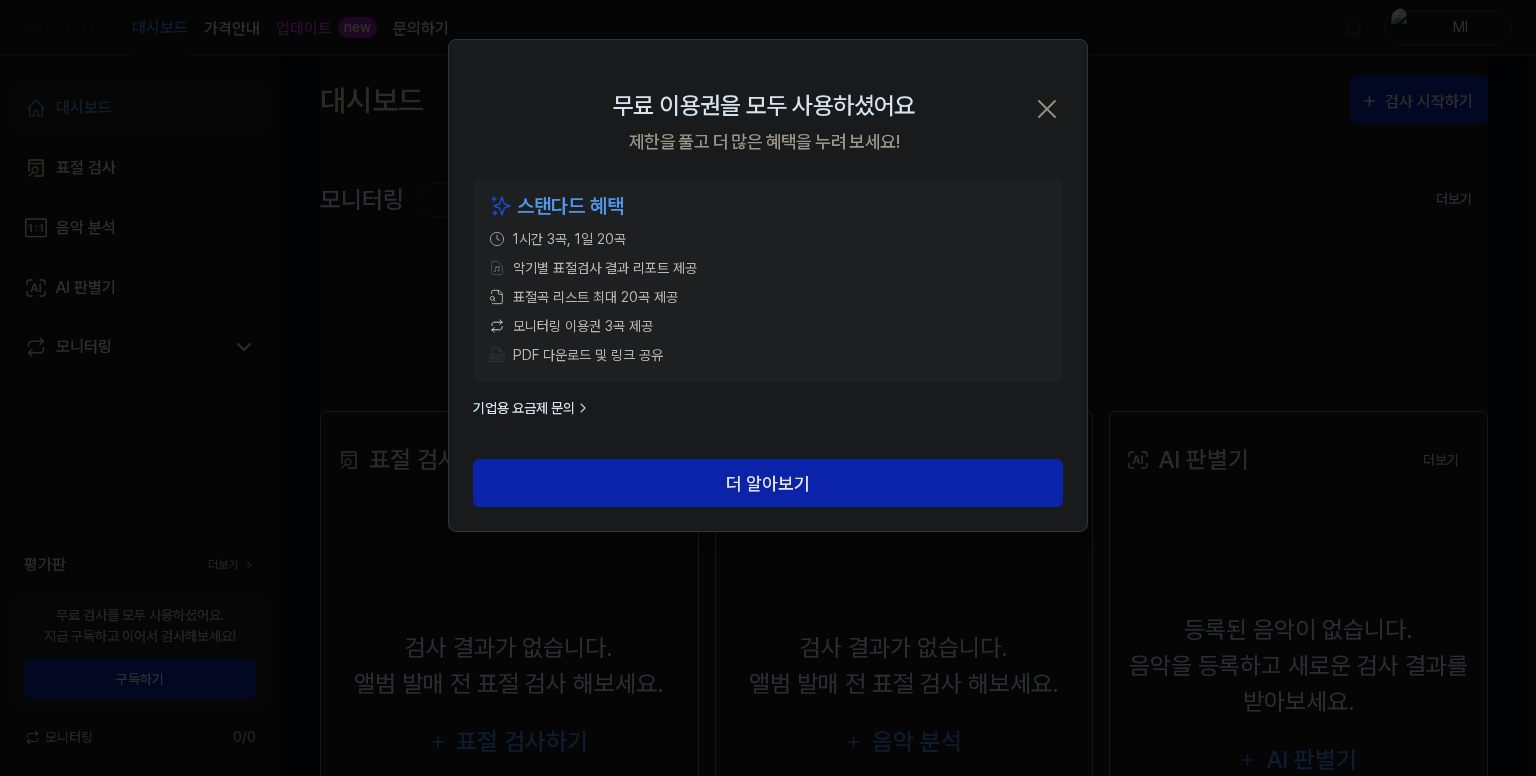 click 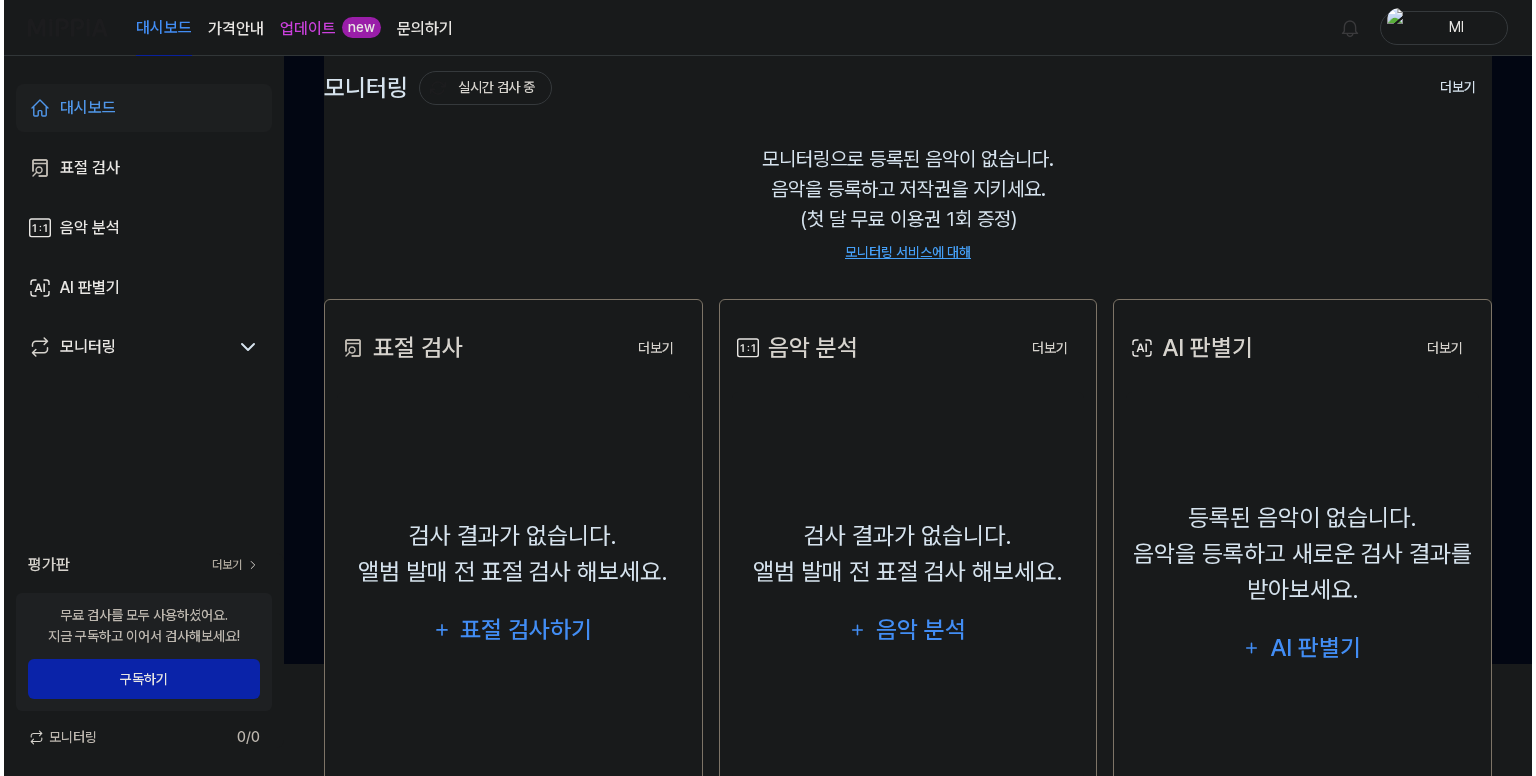 scroll, scrollTop: 0, scrollLeft: 0, axis: both 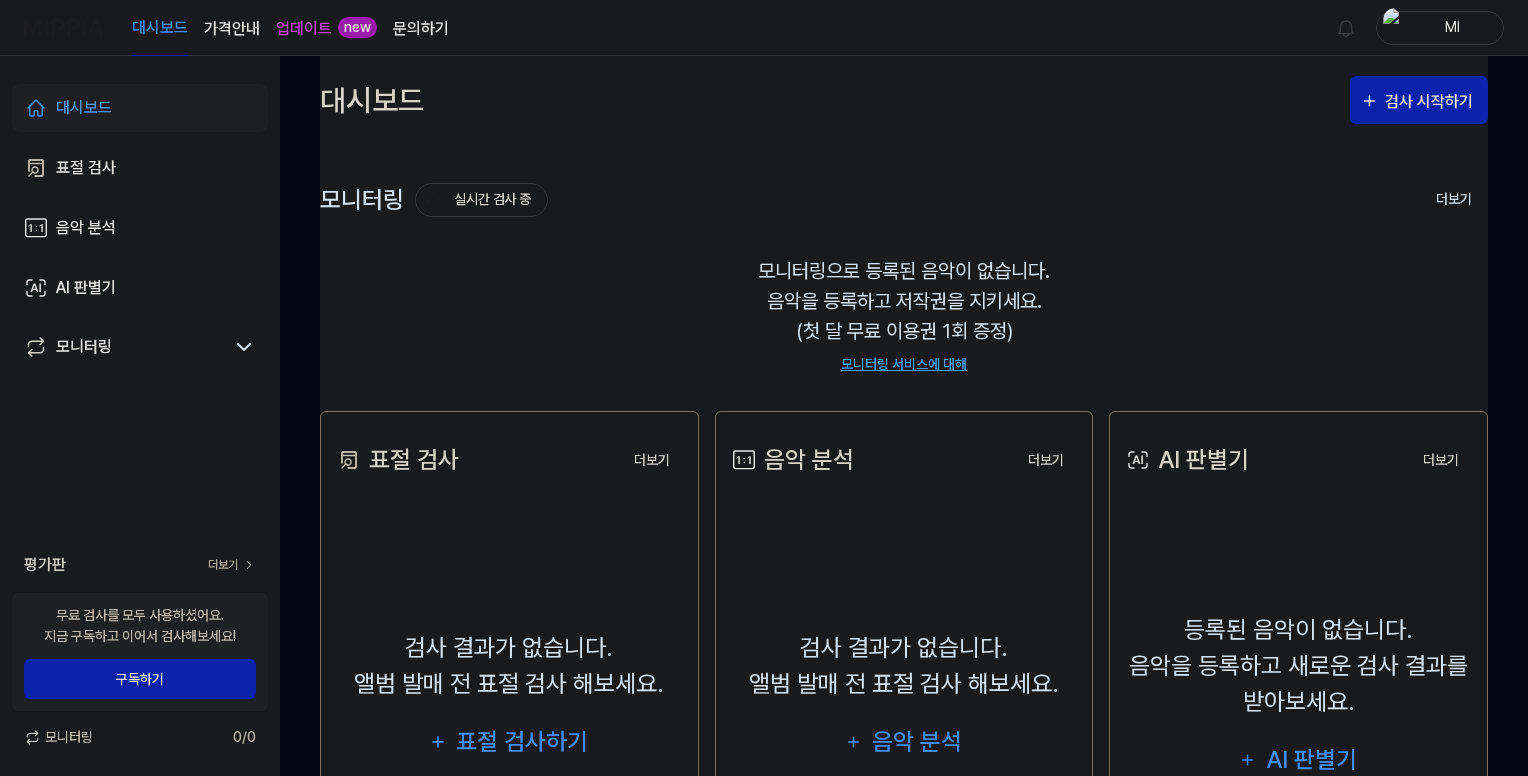 click on "가격안내" at bounding box center [232, 29] 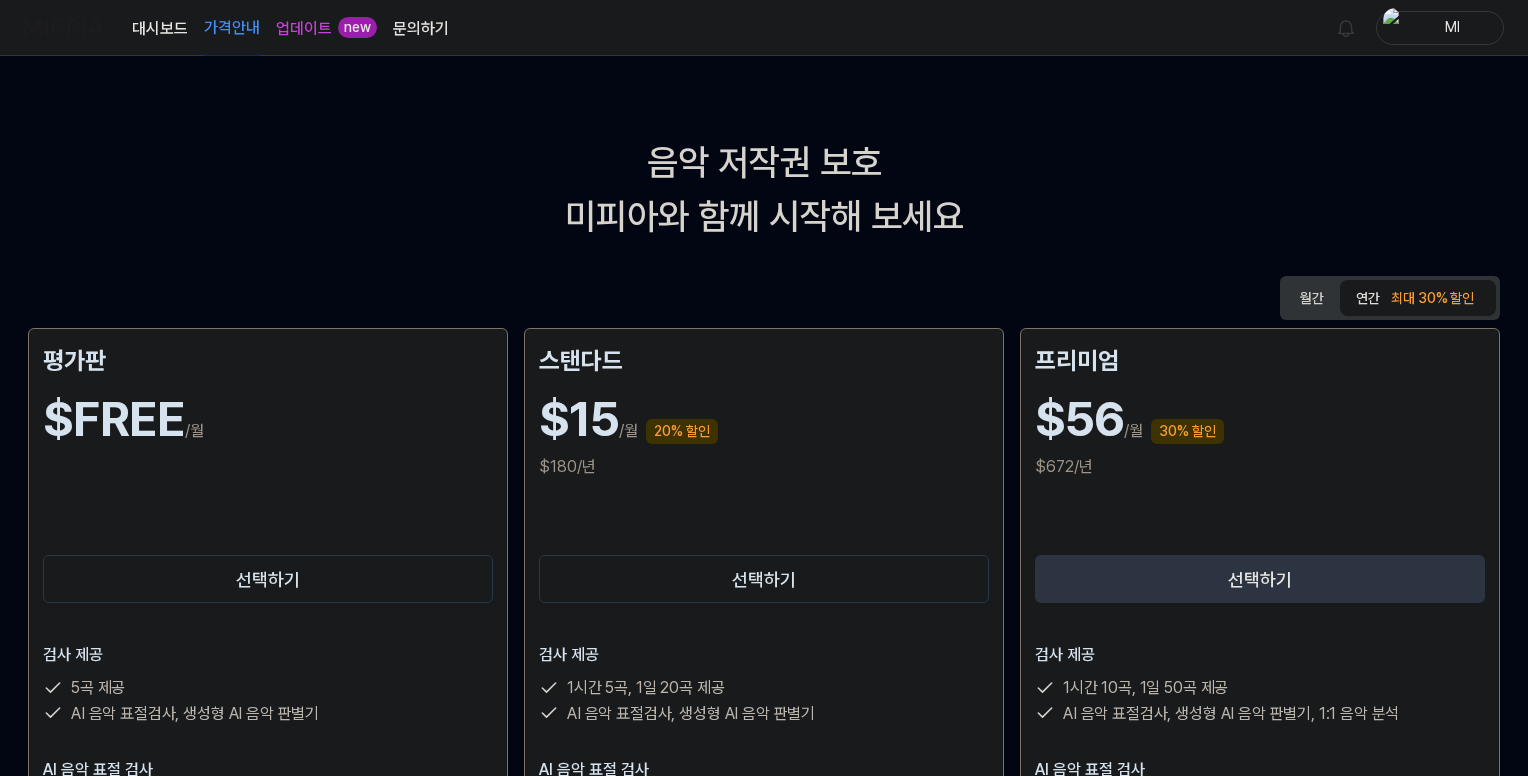 click on "업데이트" at bounding box center [304, 29] 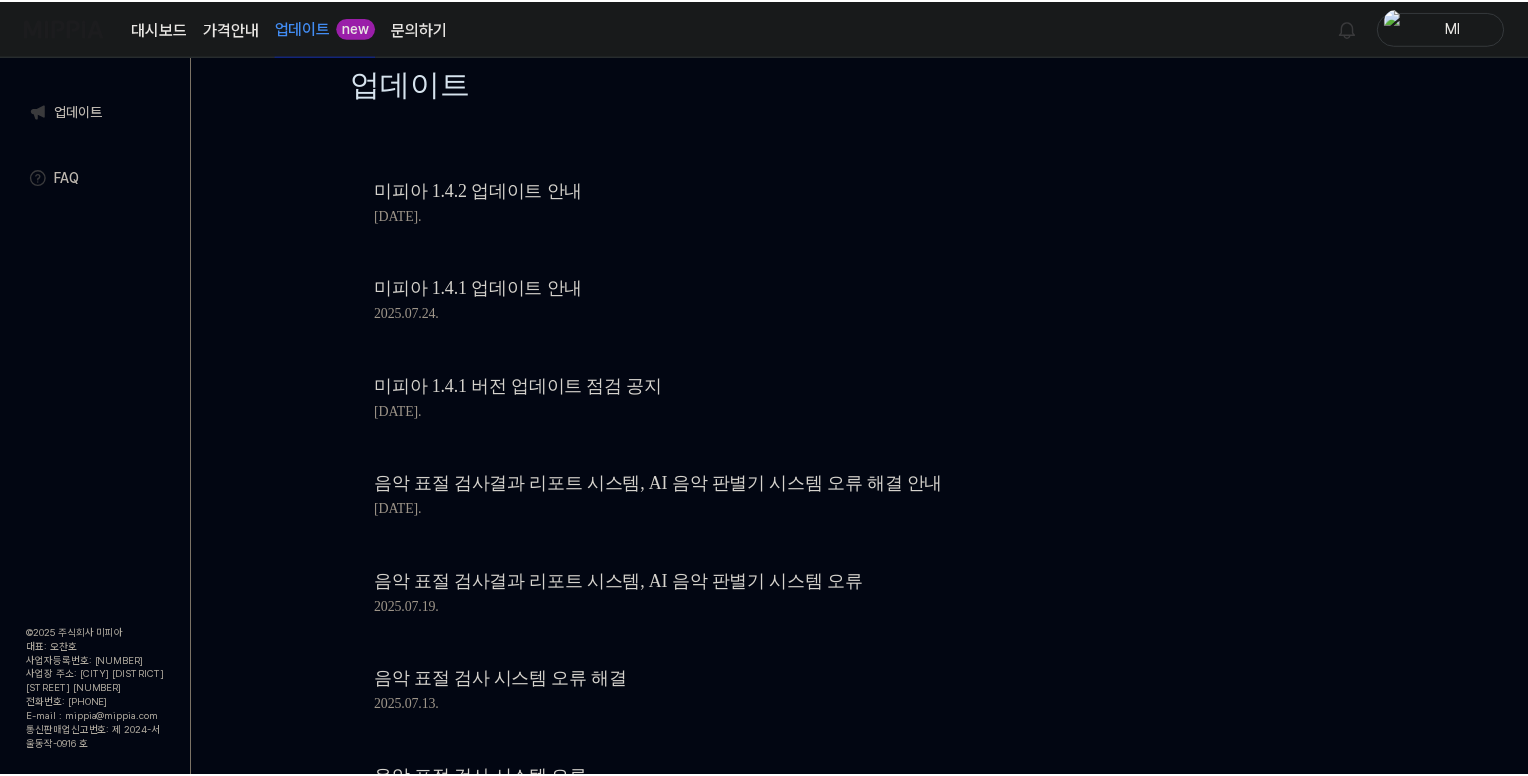scroll, scrollTop: 0, scrollLeft: 0, axis: both 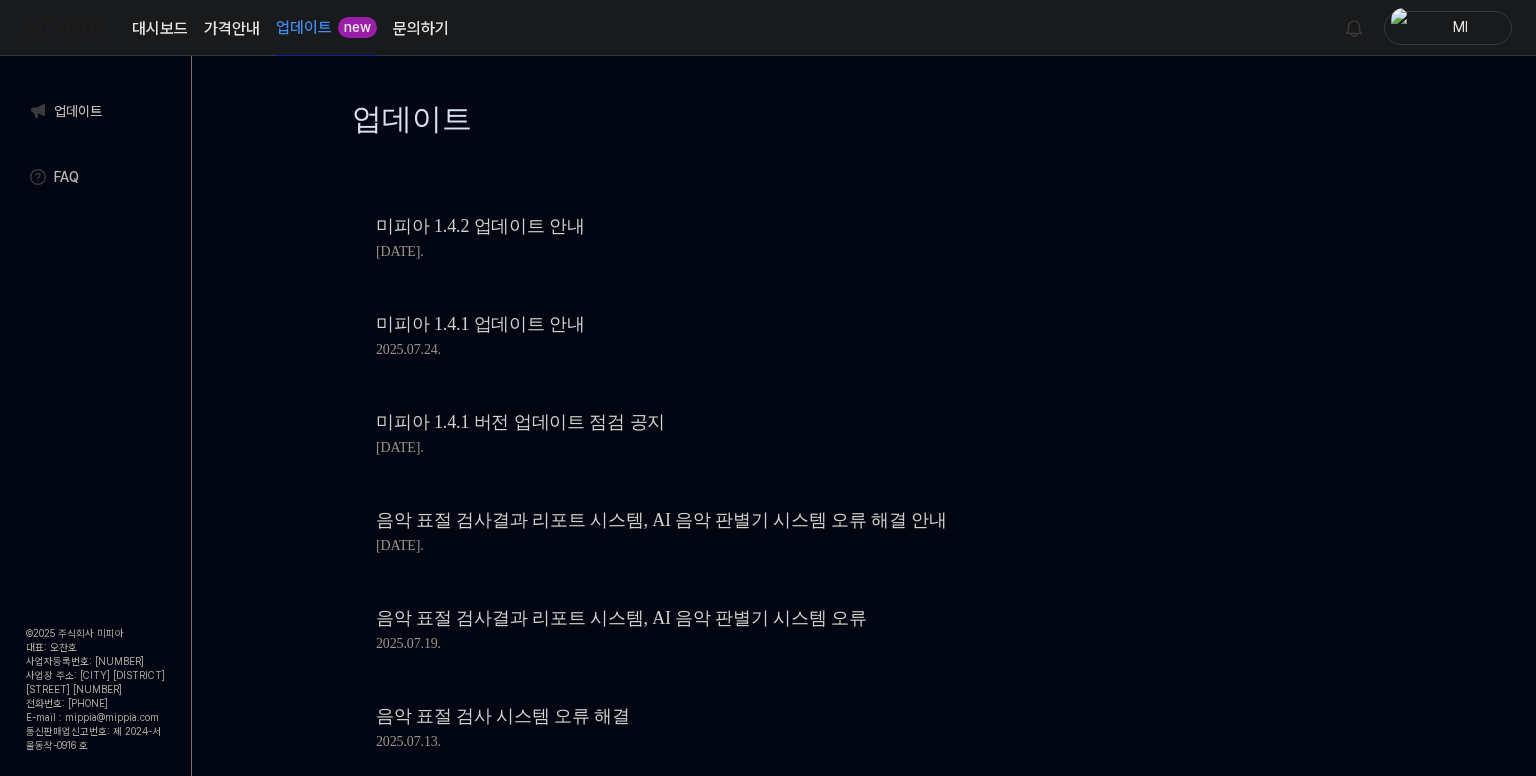 click on "가격안내" at bounding box center (232, 29) 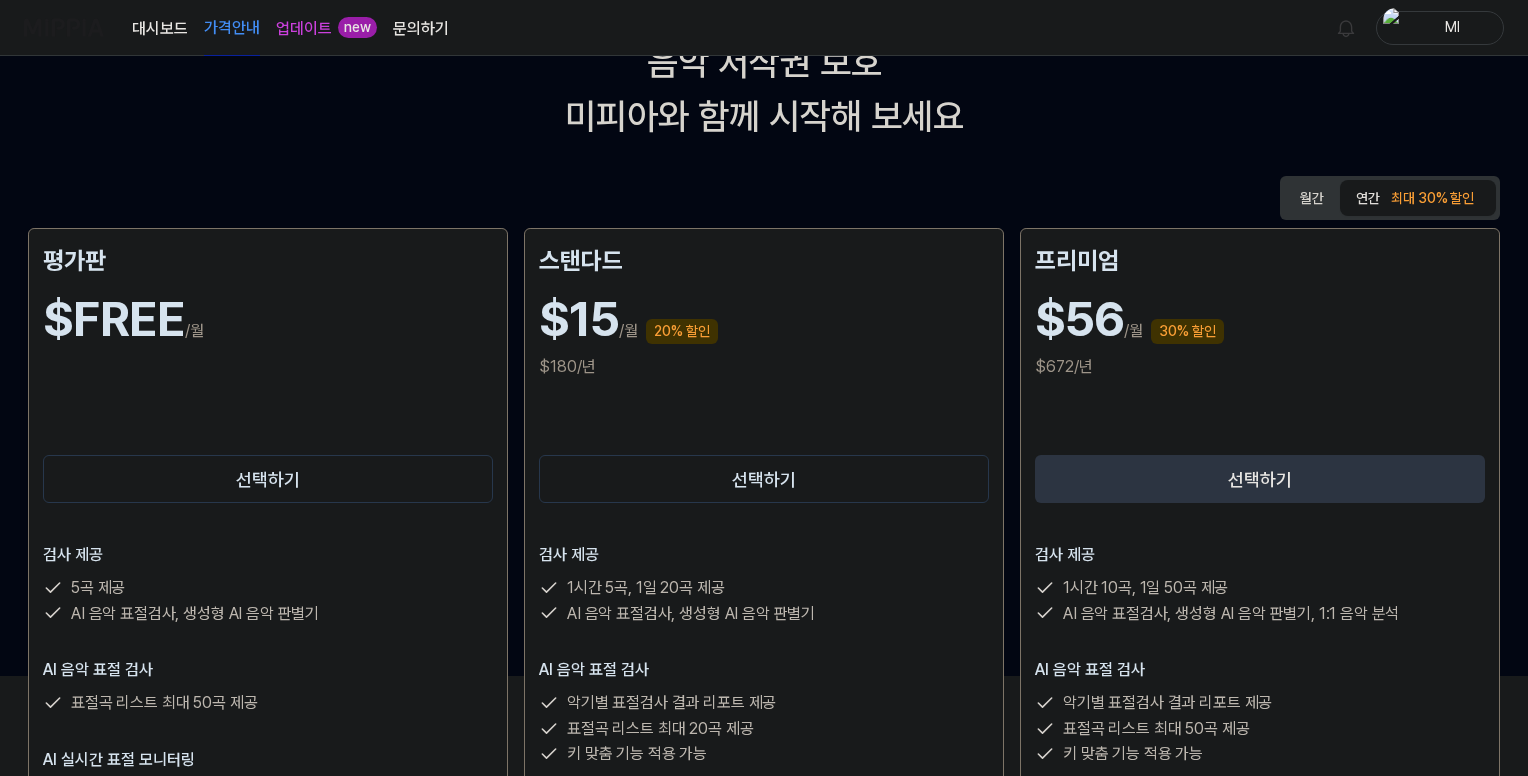 scroll, scrollTop: 0, scrollLeft: 0, axis: both 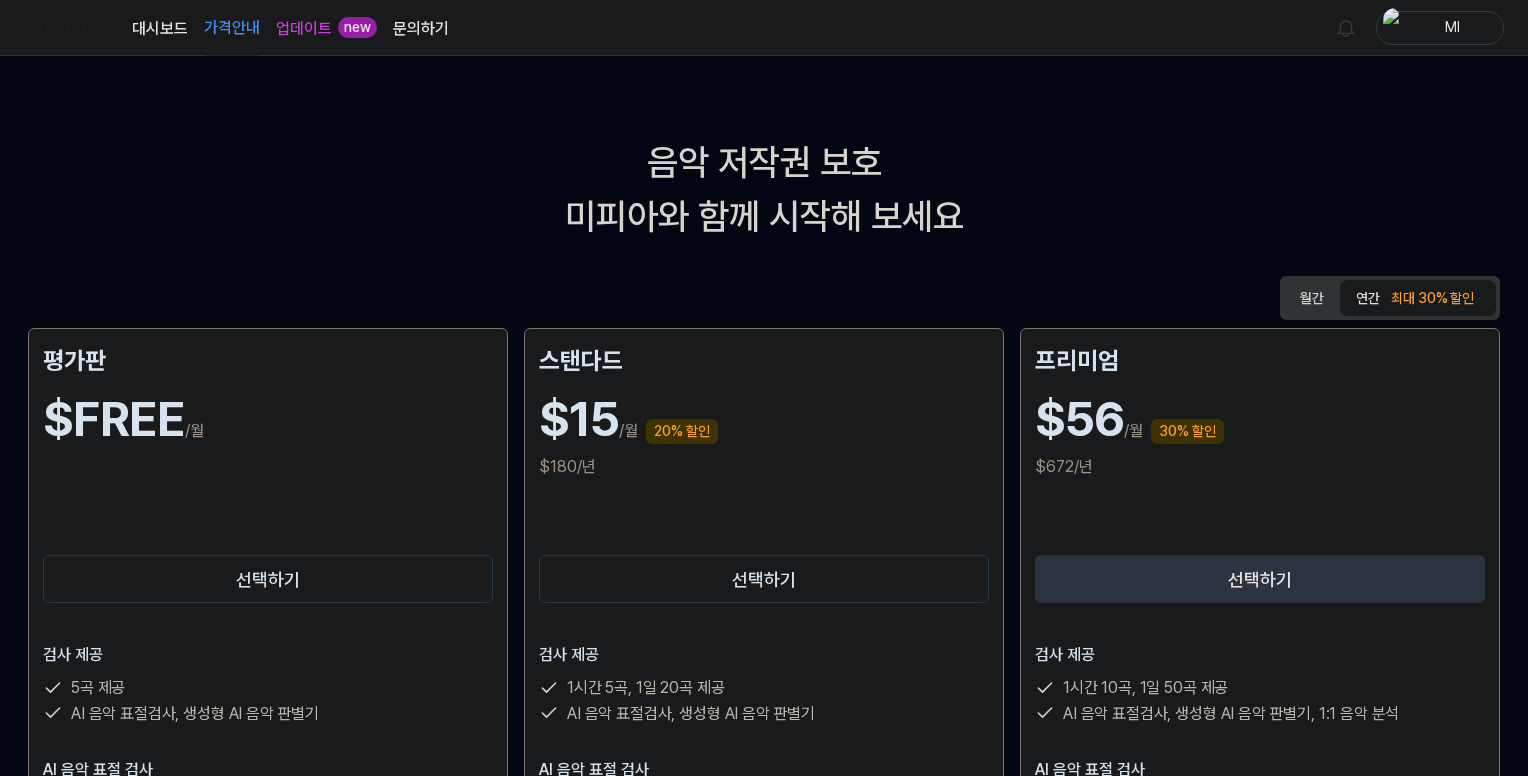 click on "월간" at bounding box center [1312, 298] 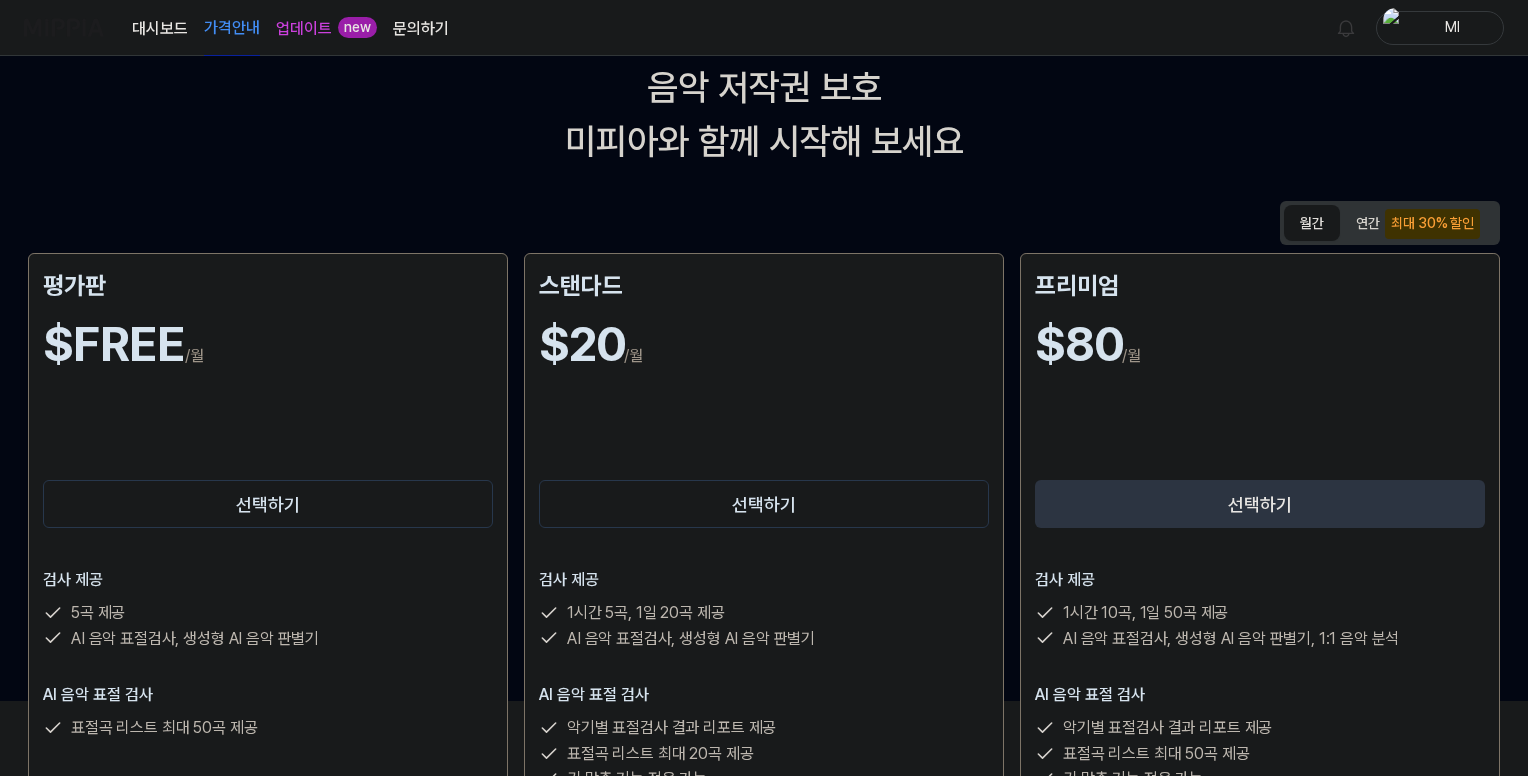 scroll, scrollTop: 0, scrollLeft: 0, axis: both 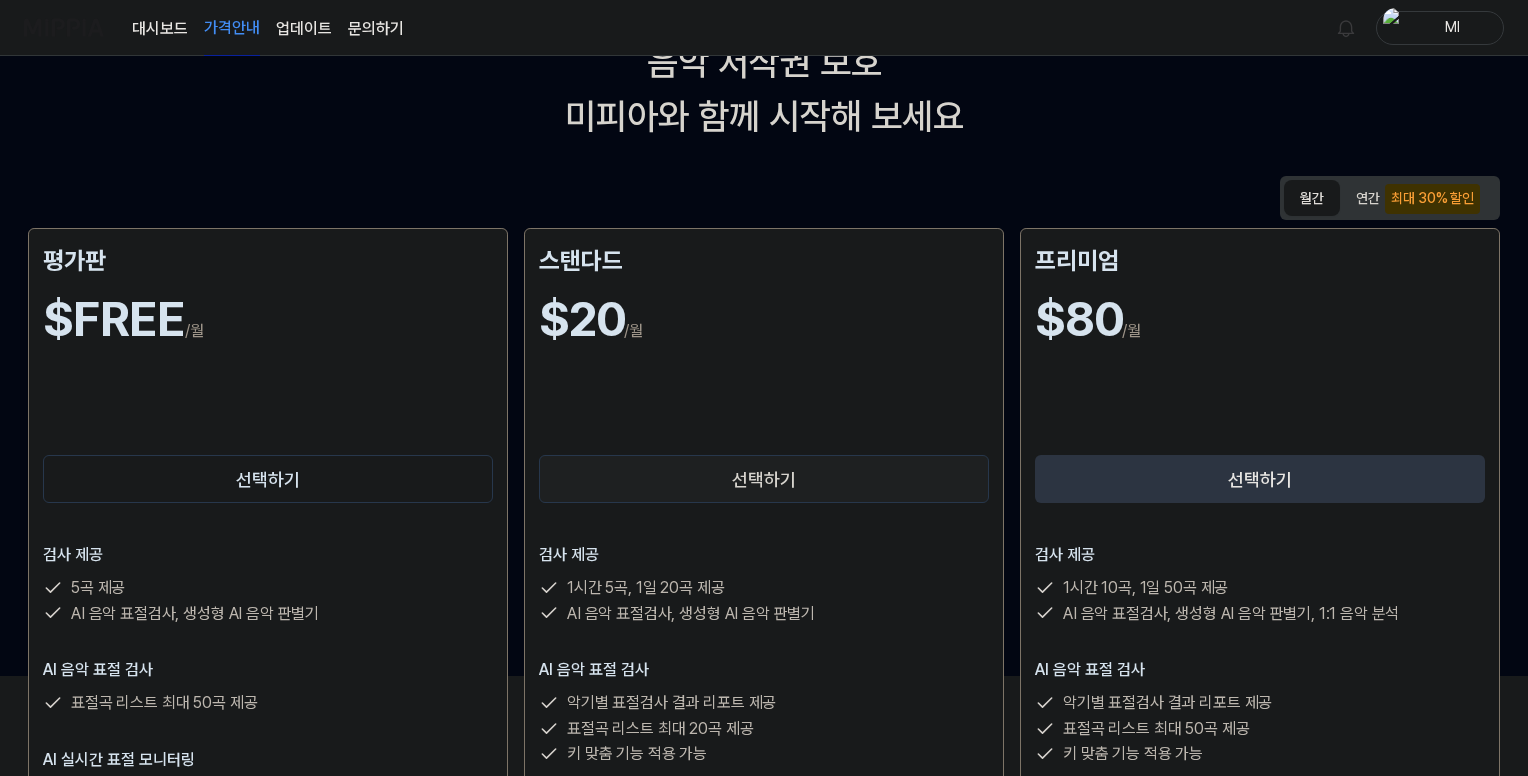click on "선택하기" at bounding box center [764, 479] 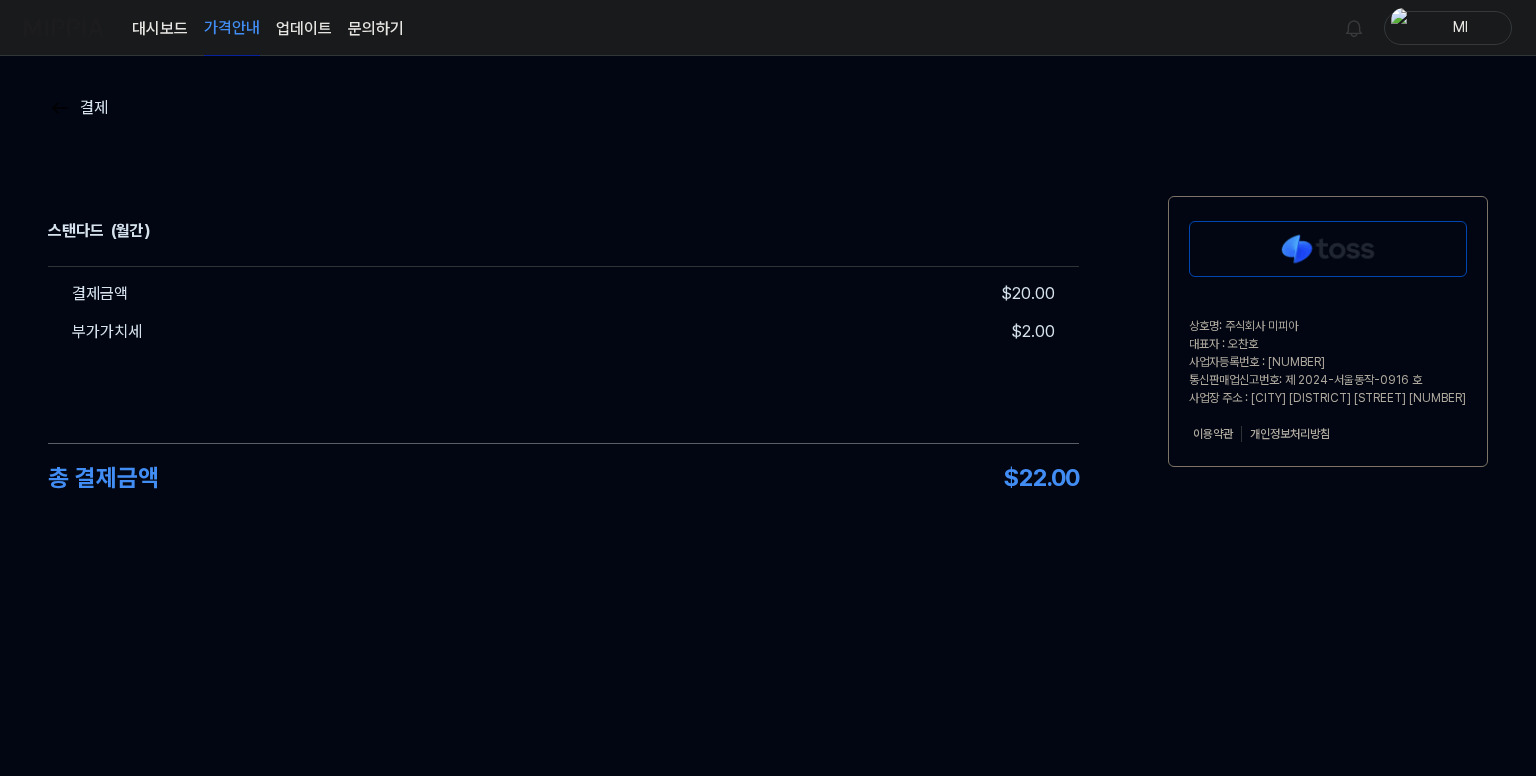 click on "대시보드" at bounding box center (160, 29) 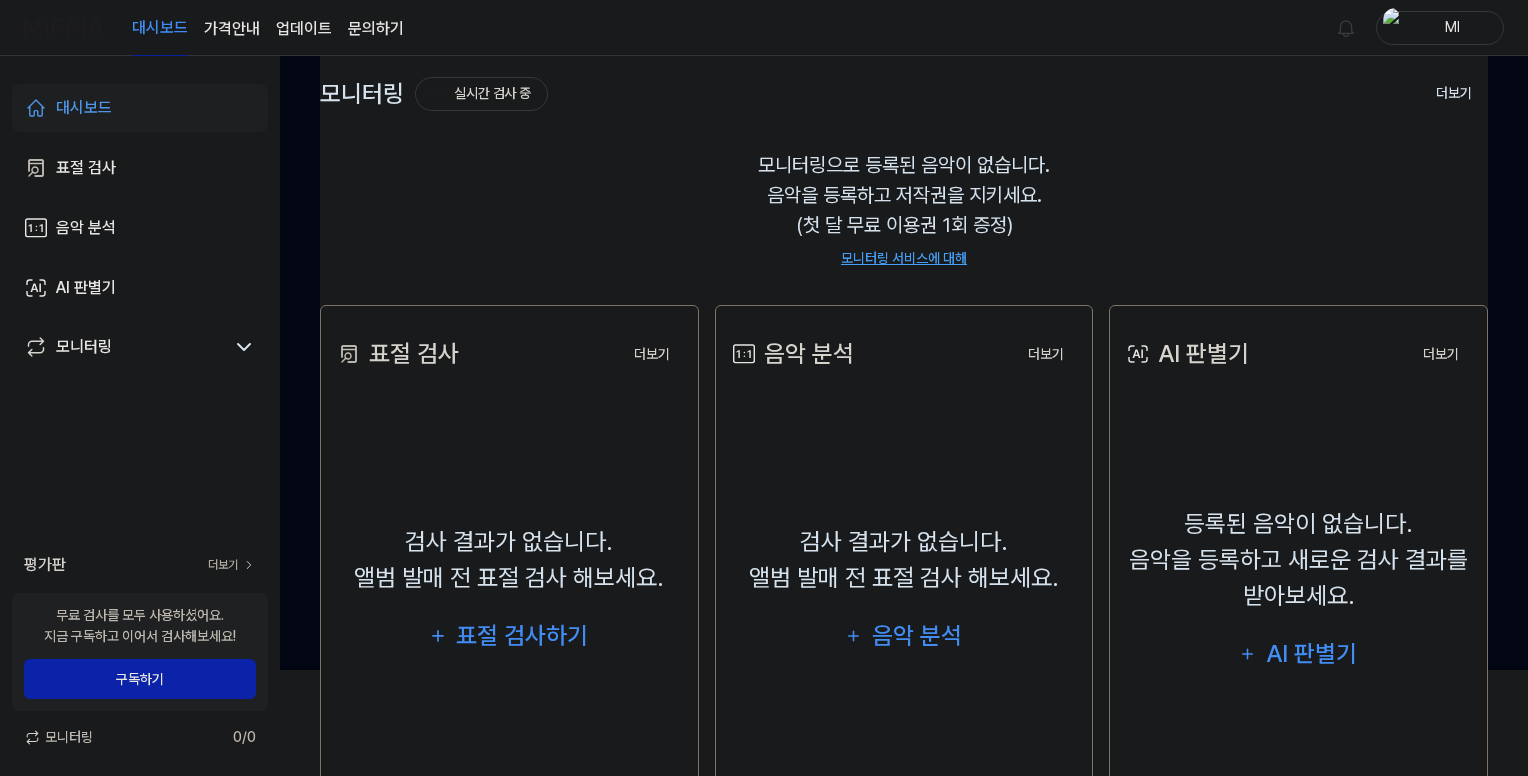 scroll, scrollTop: 0, scrollLeft: 0, axis: both 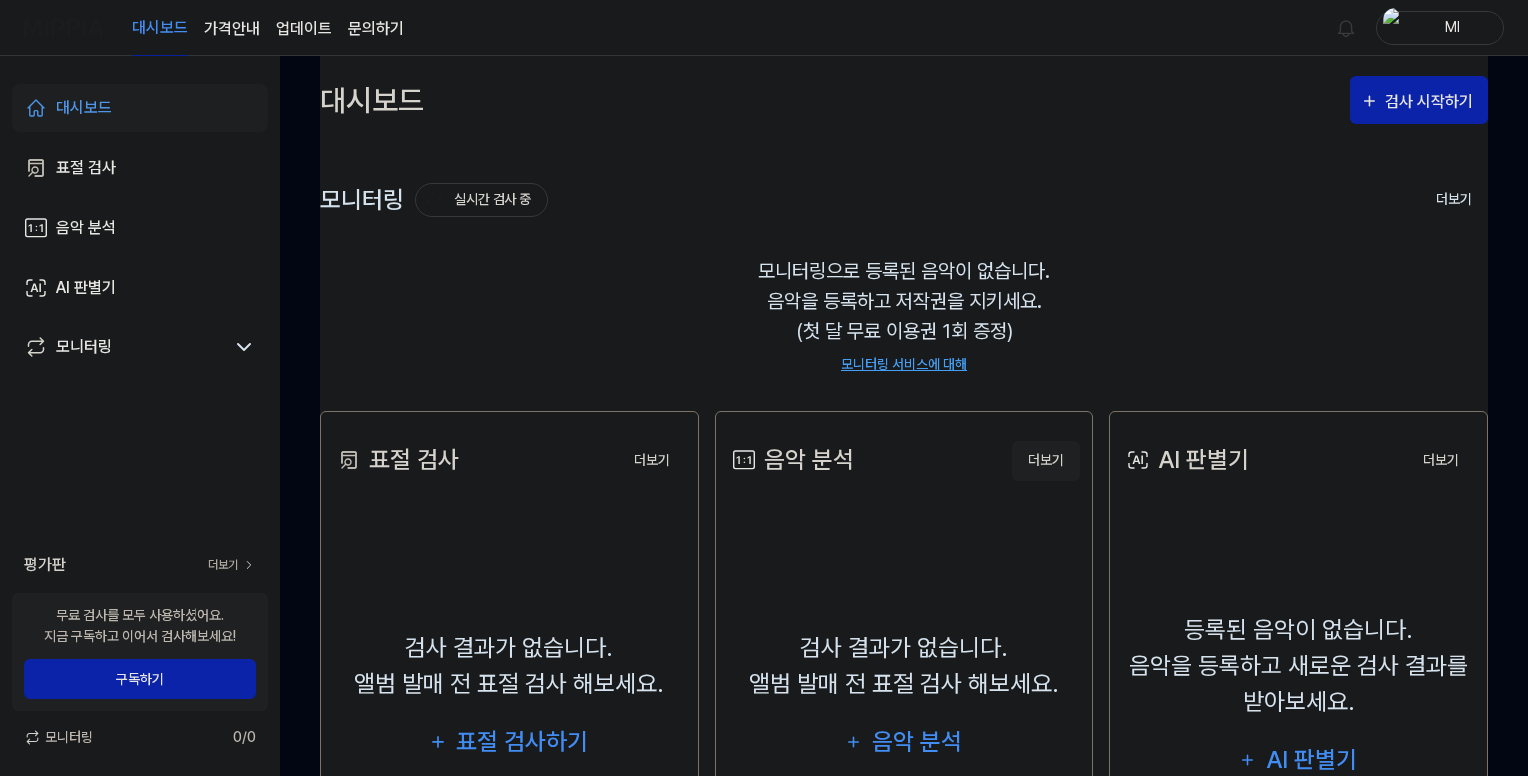 click on "더보기" at bounding box center [1046, 461] 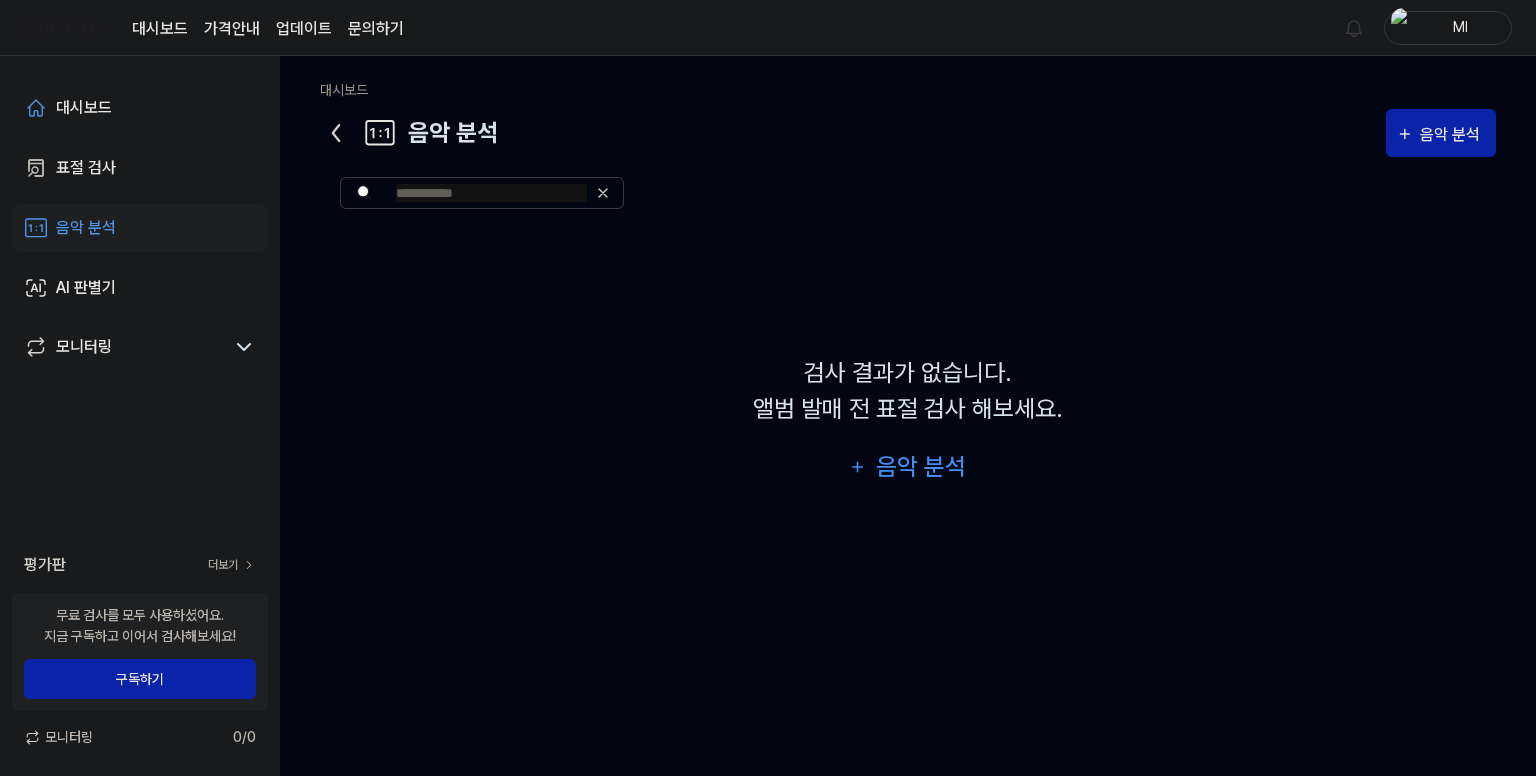 click 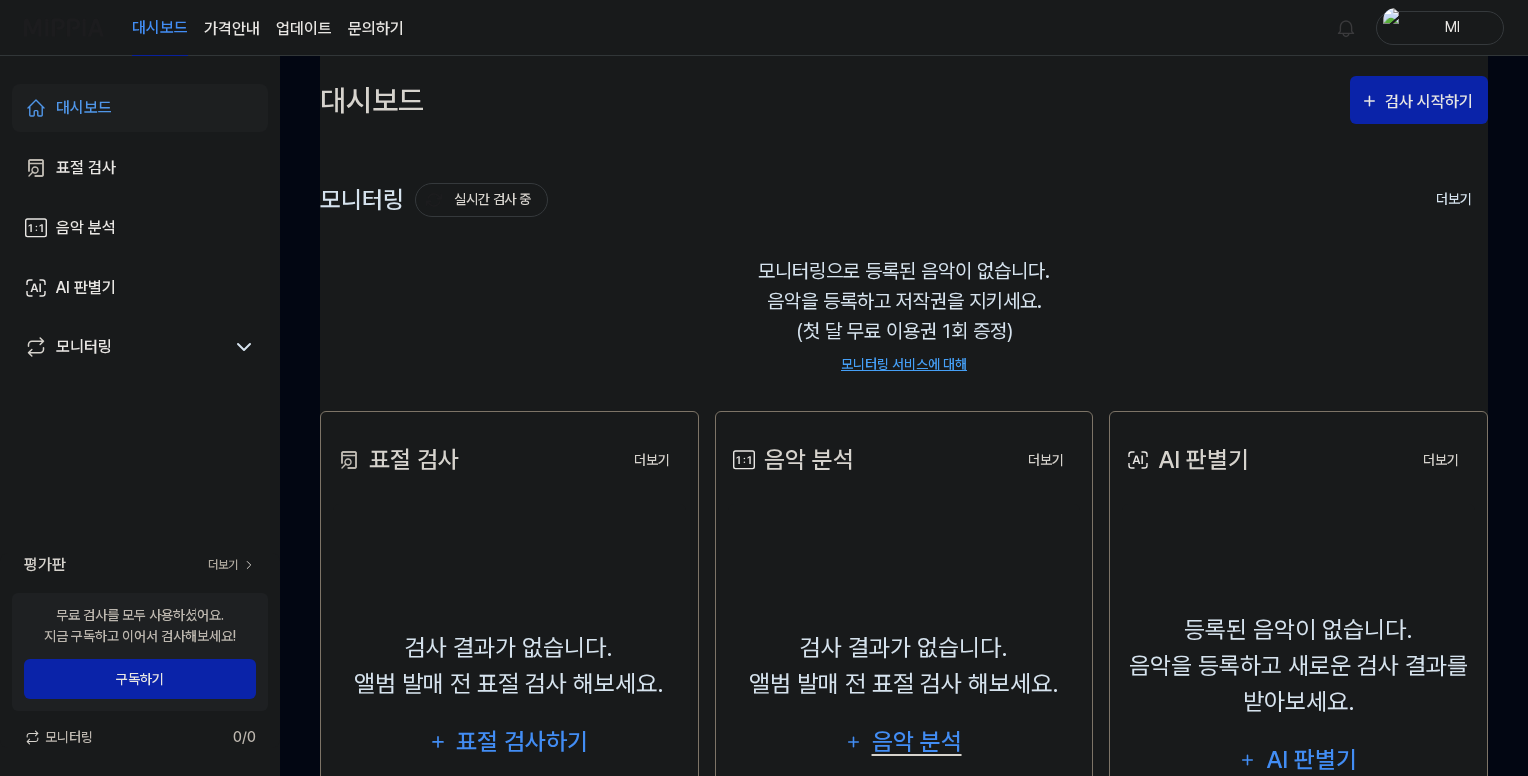 click on "음악 분석" at bounding box center [916, 742] 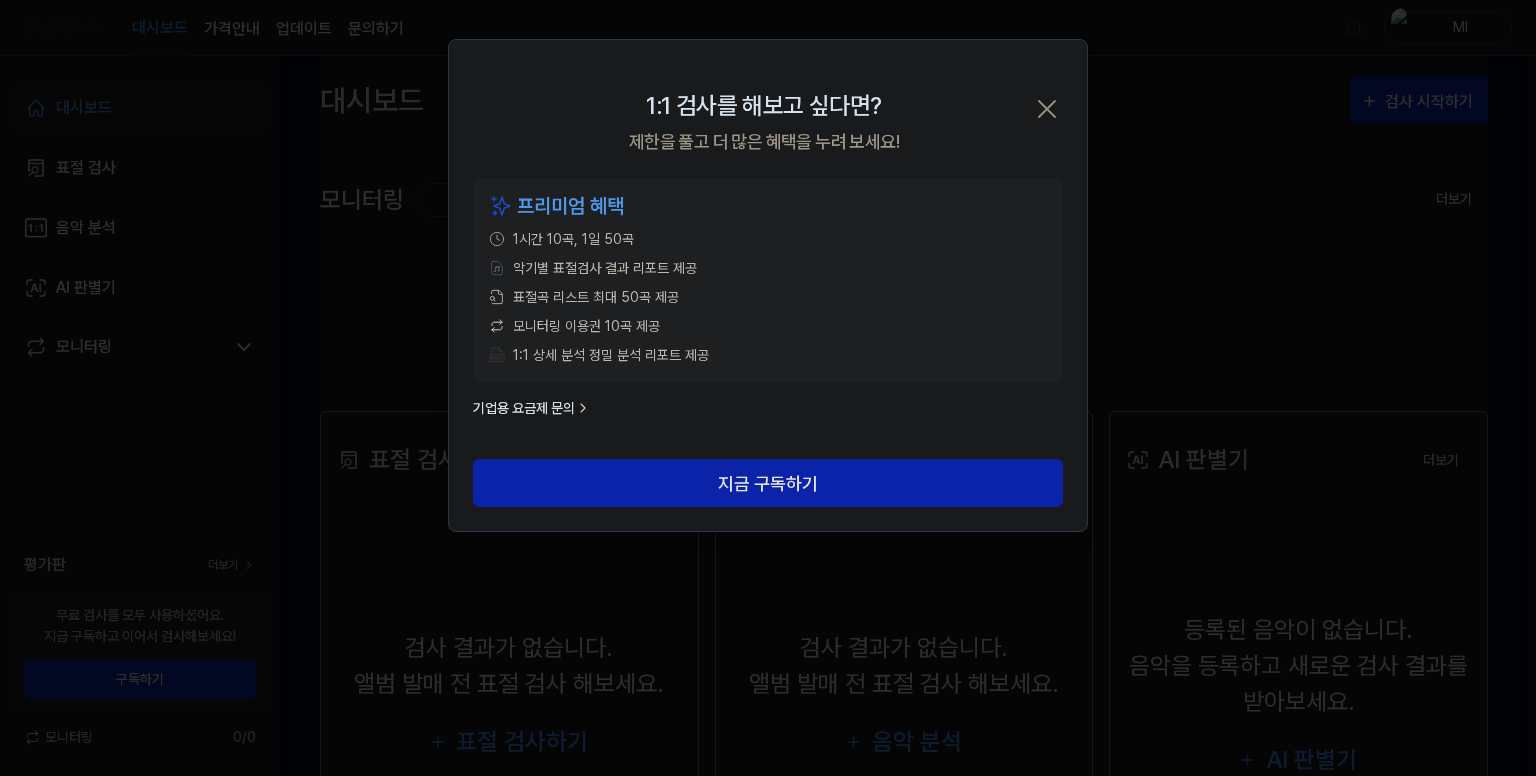 click 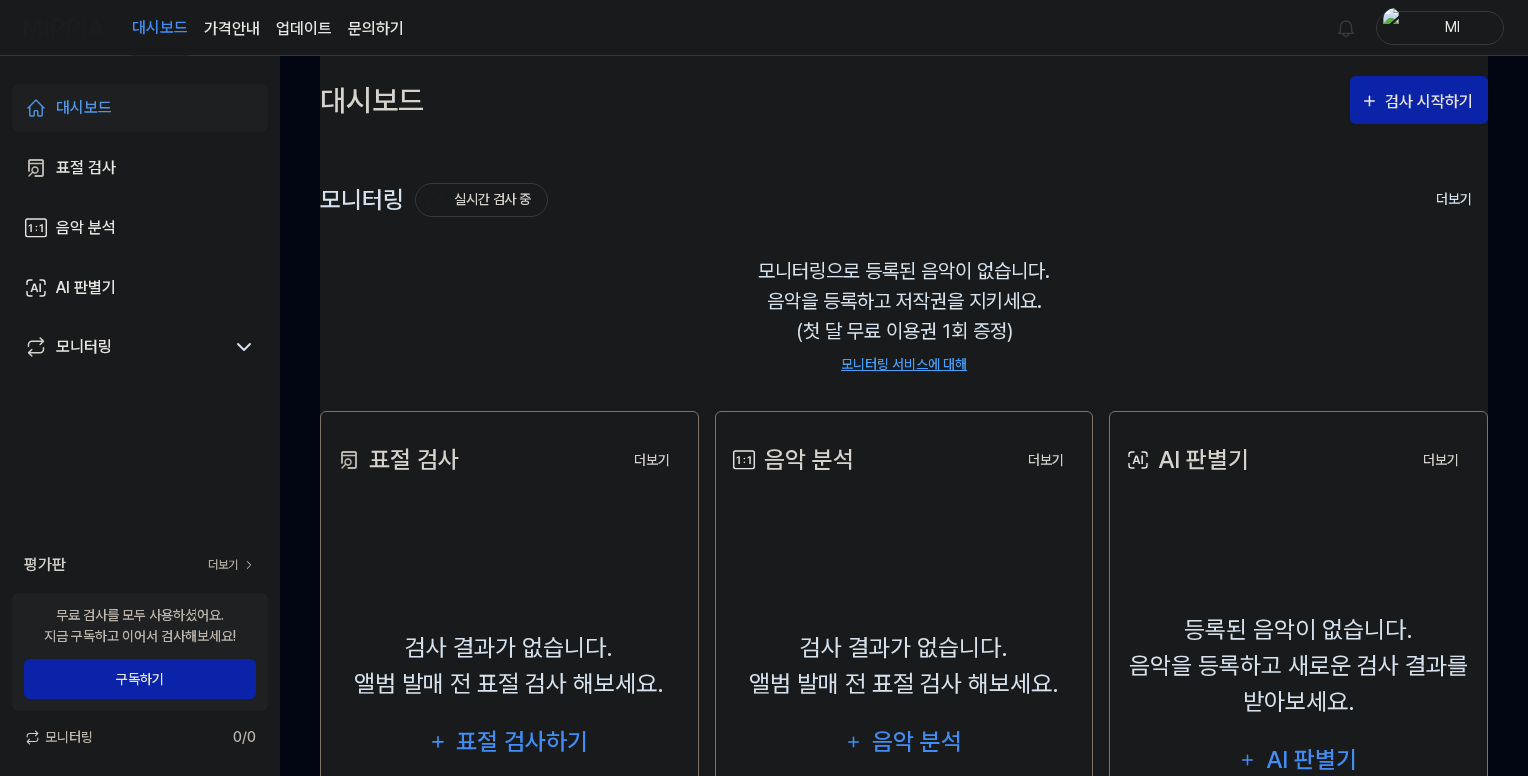 click on "가격안내" at bounding box center (232, 29) 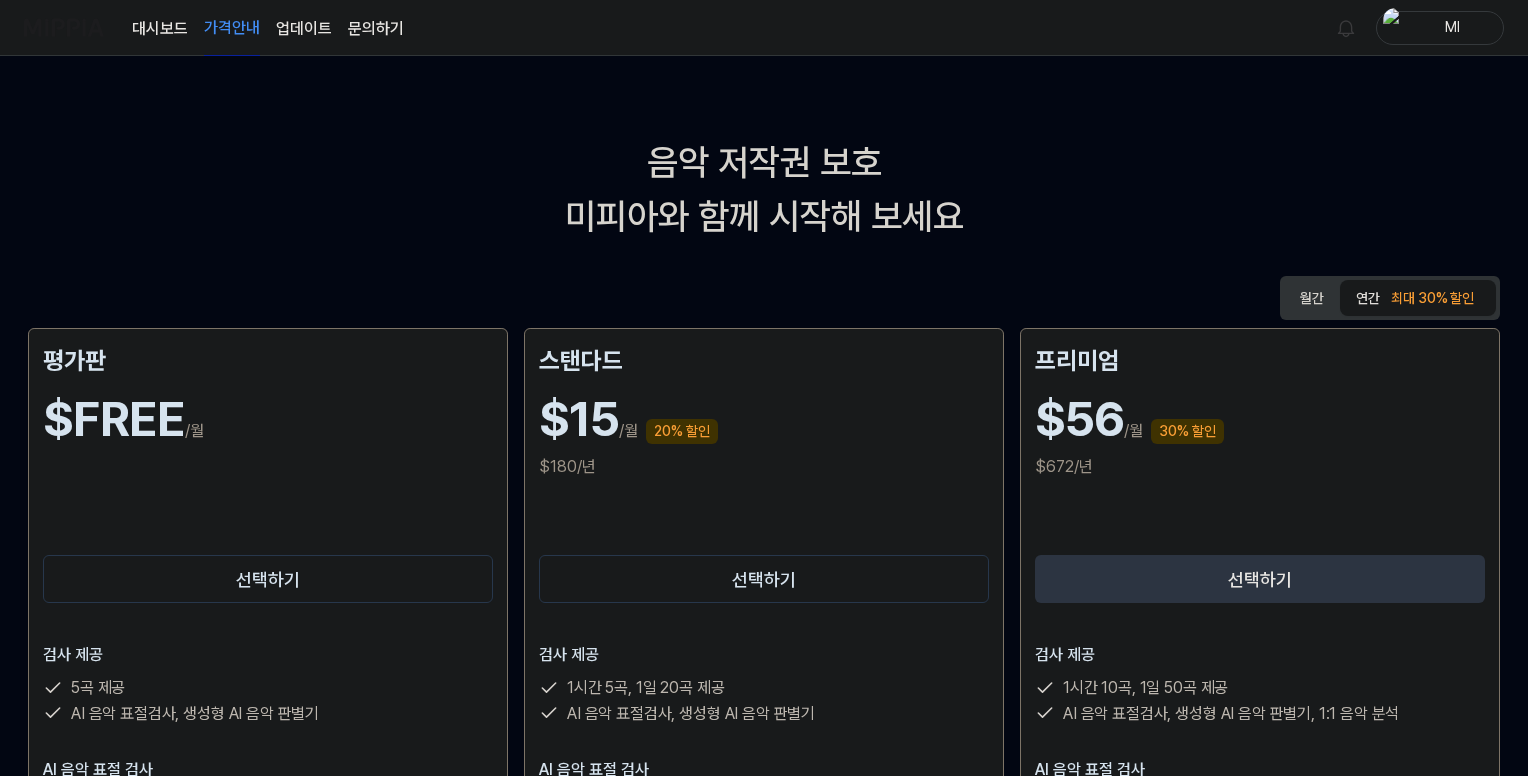 click on "월간" at bounding box center (1312, 298) 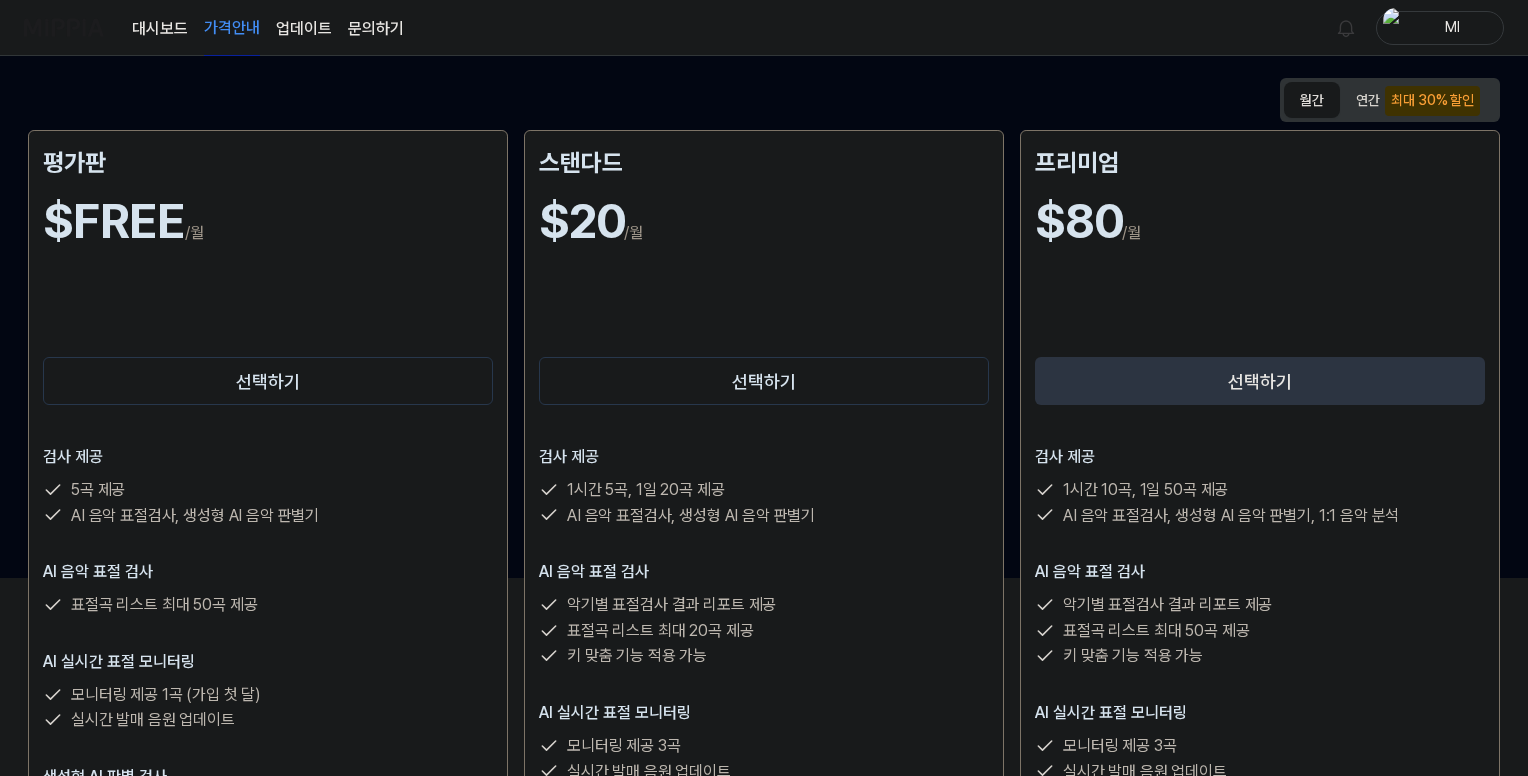 scroll, scrollTop: 200, scrollLeft: 0, axis: vertical 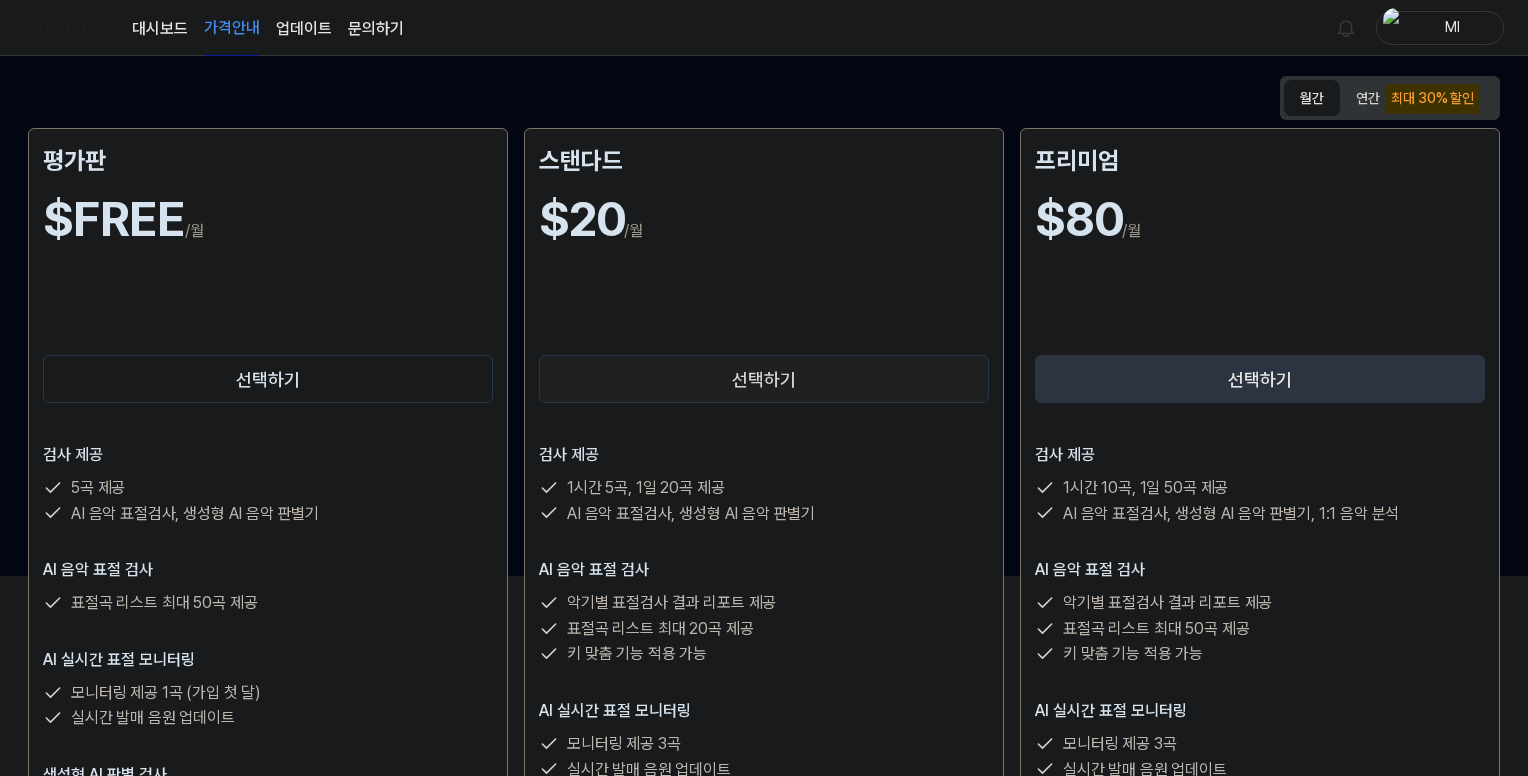 click on "선택하기" at bounding box center (764, 379) 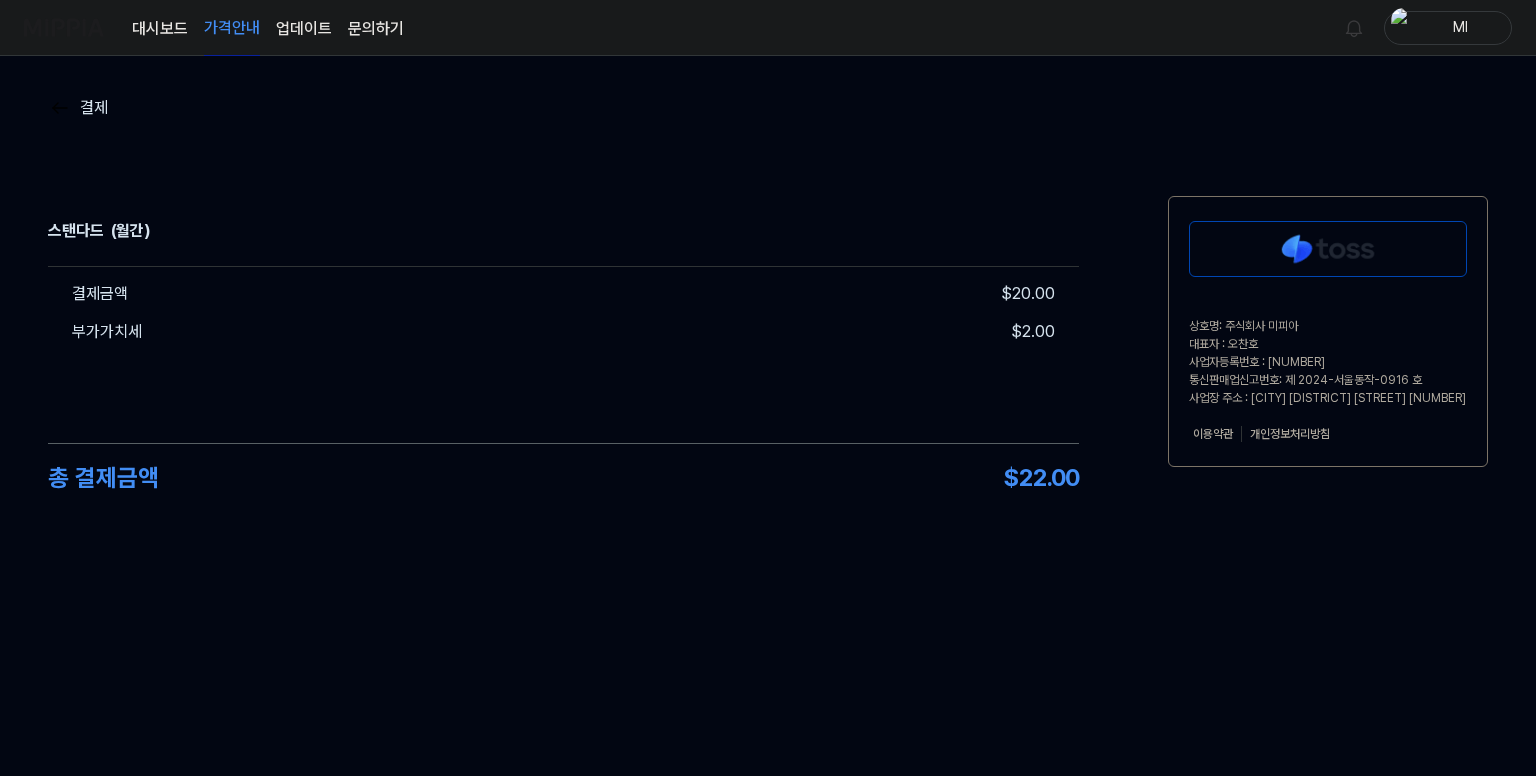 click at bounding box center [1328, 249] 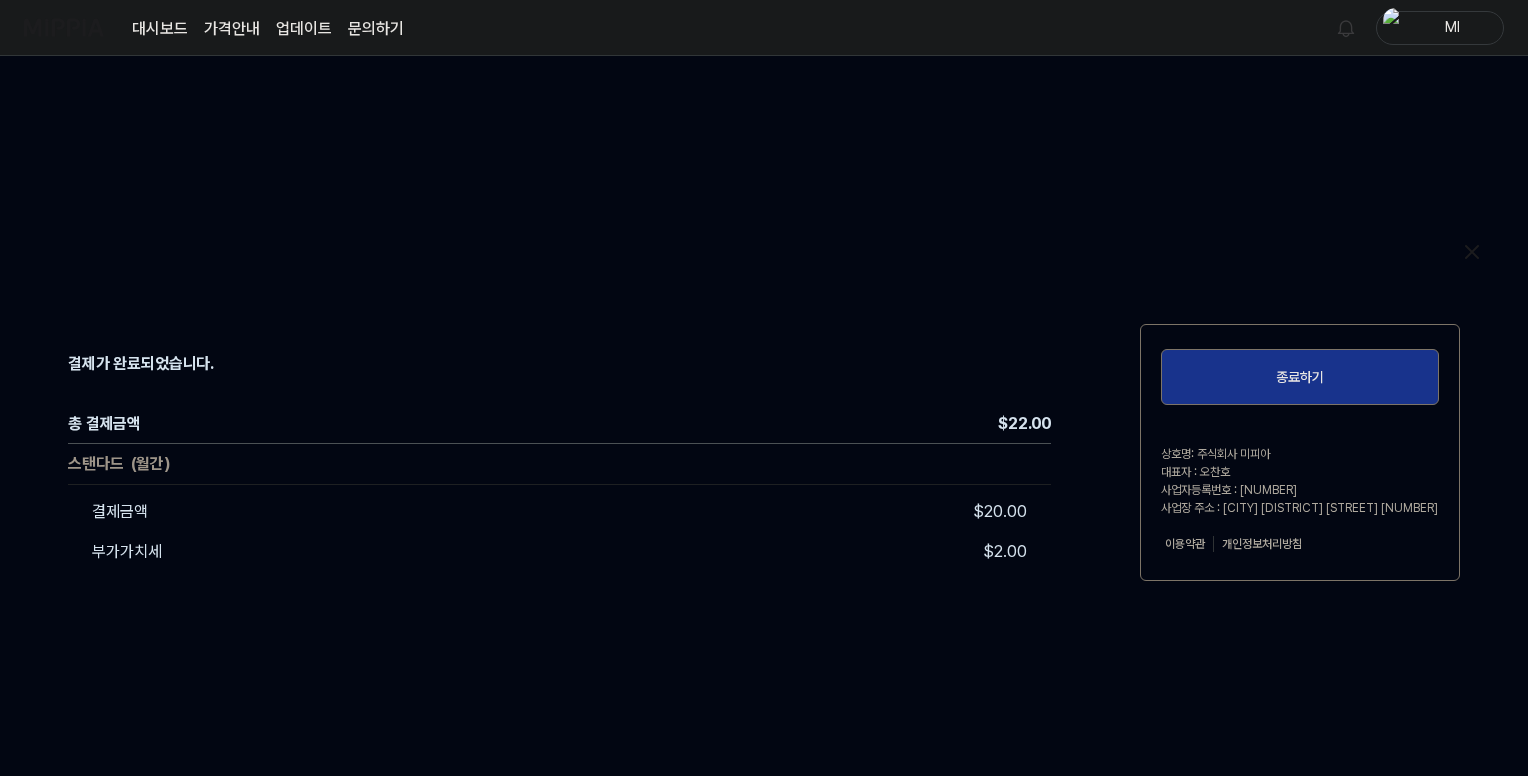 click on "종료하기" at bounding box center (1300, 377) 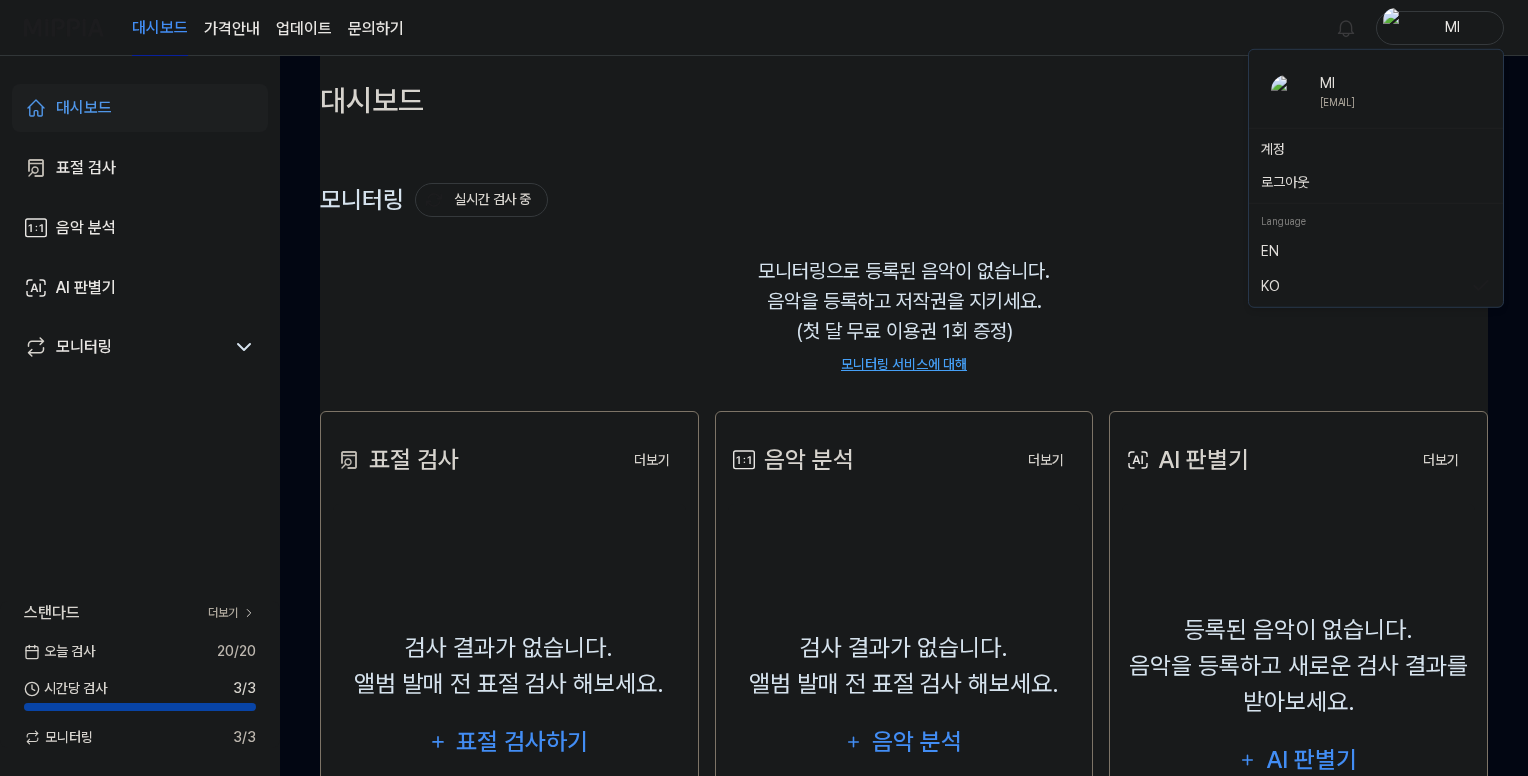click on "Ml" at bounding box center [1452, 27] 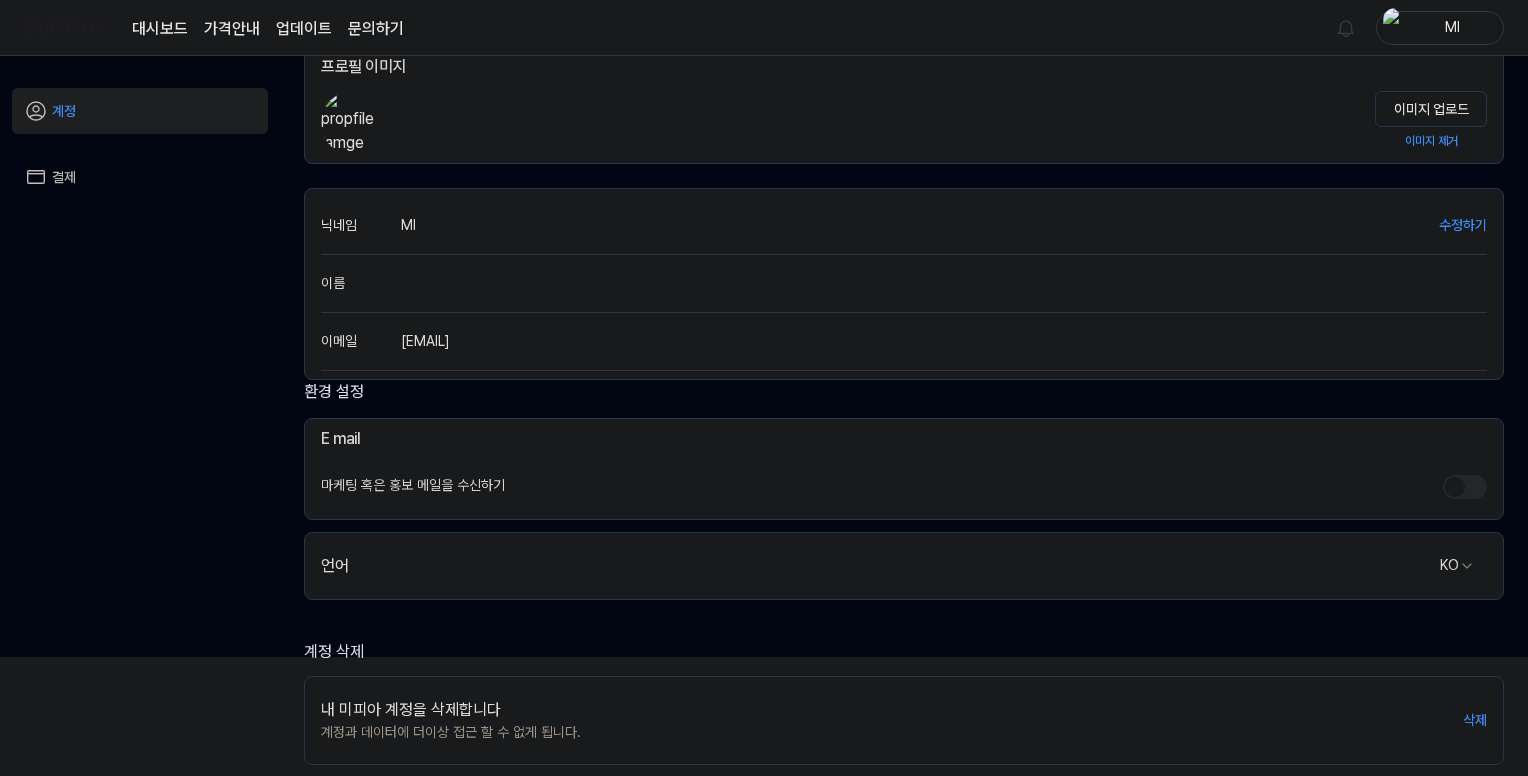 scroll, scrollTop: 320, scrollLeft: 0, axis: vertical 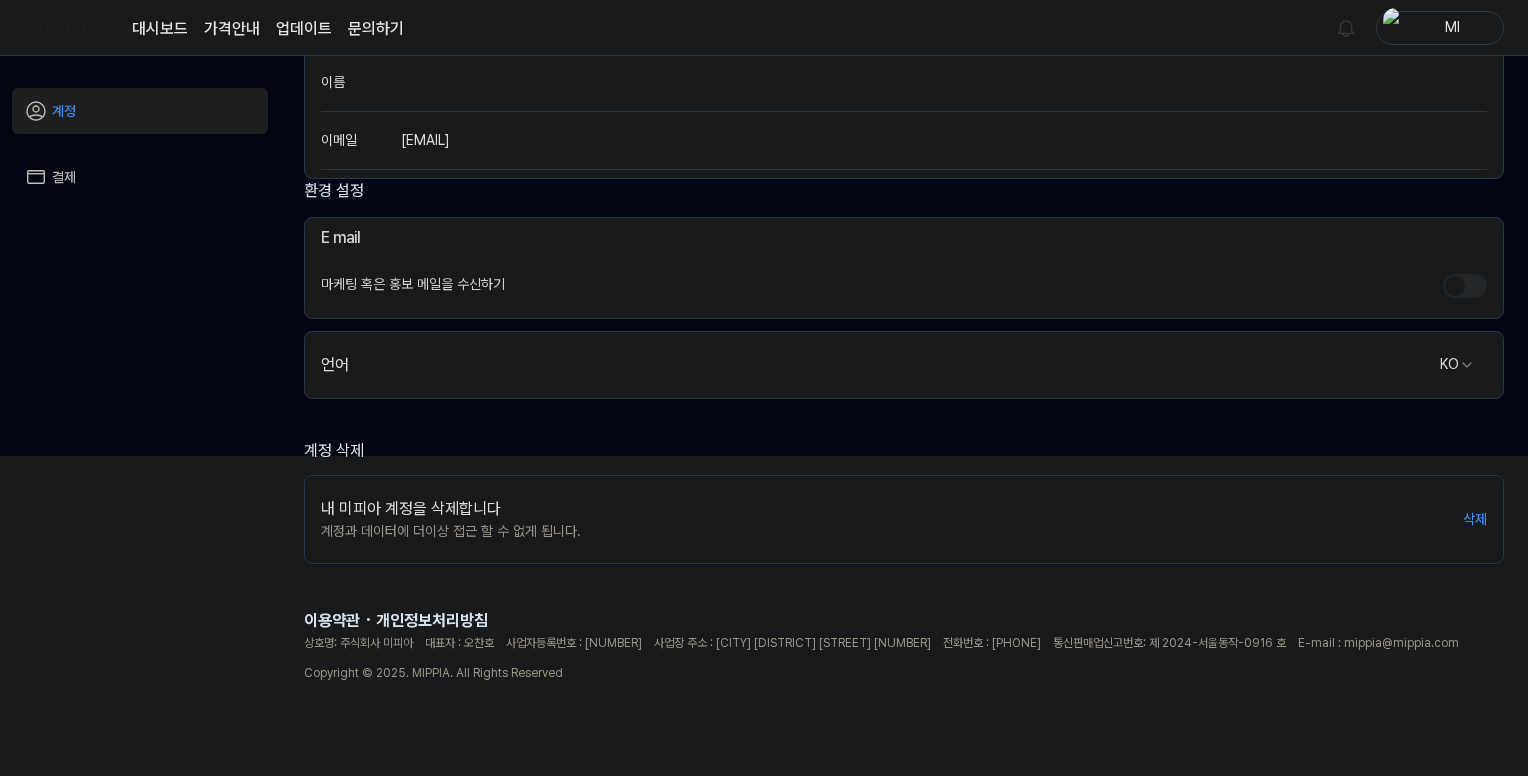 click on "결제" at bounding box center (140, 177) 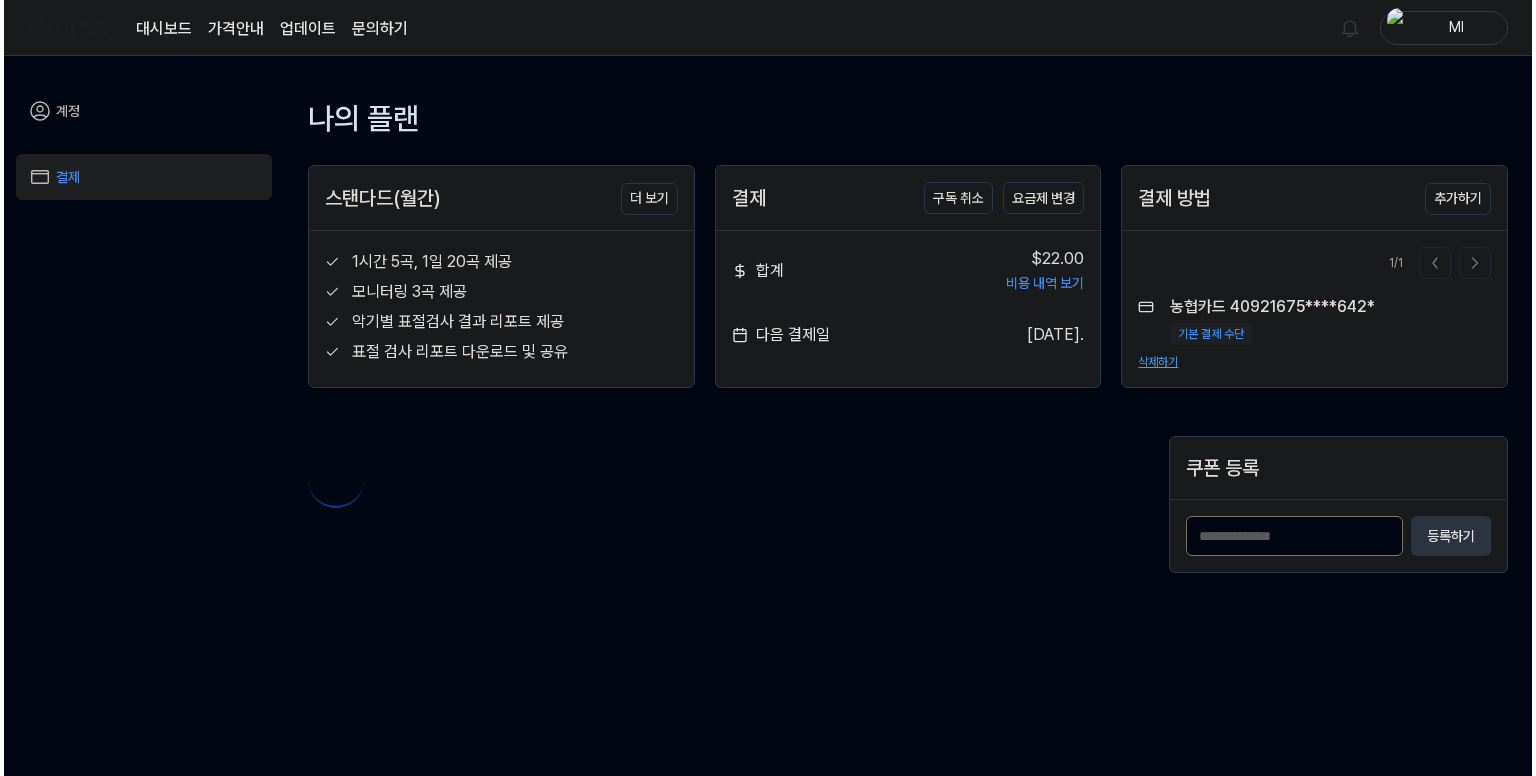 scroll, scrollTop: 0, scrollLeft: 0, axis: both 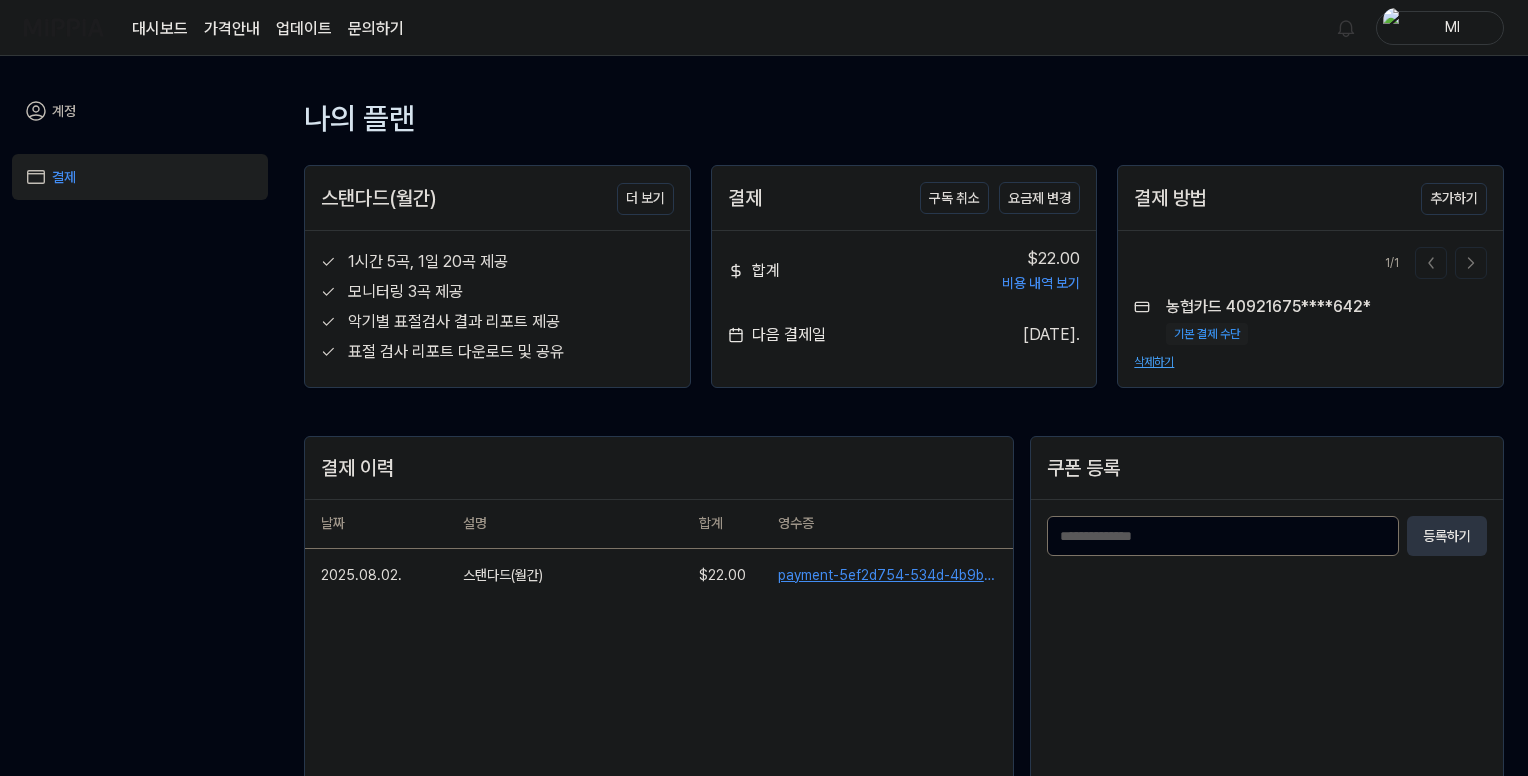 click on "대시보드" at bounding box center (160, 29) 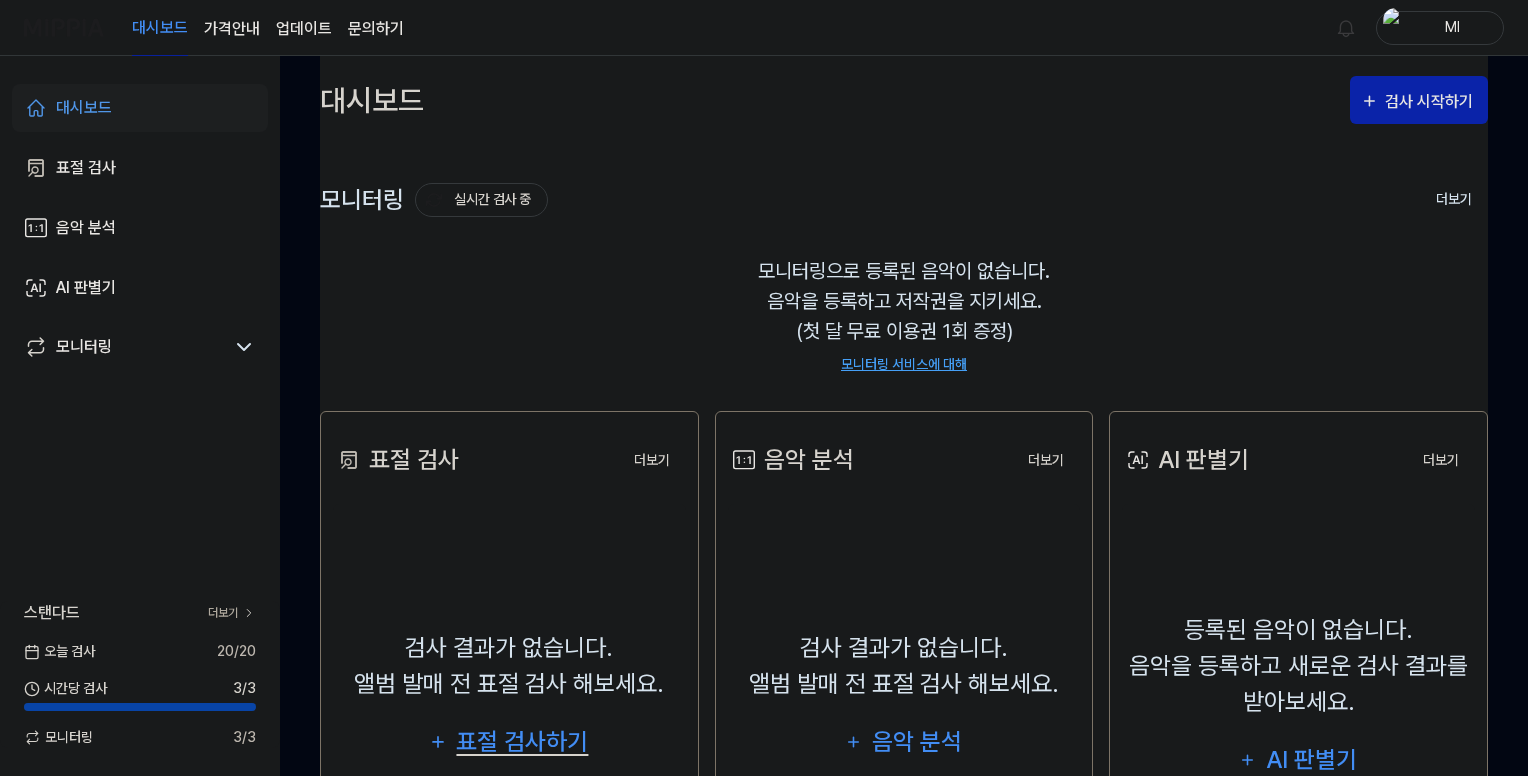 click on "표절 검사하기" at bounding box center [523, 742] 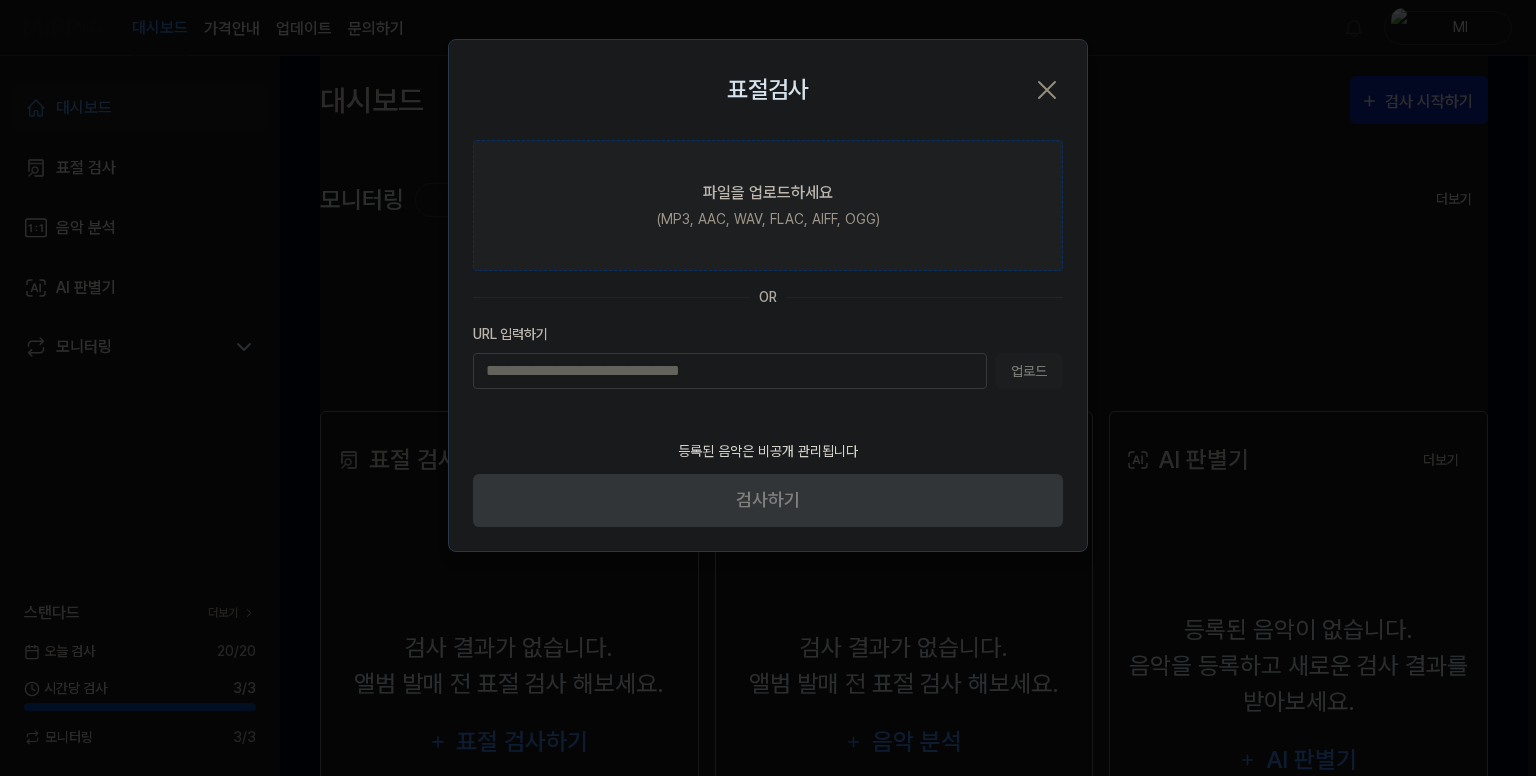 click on "파일을 업로드하세요 (MP3, AAC, WAV, FLAC, AIFF, OGG)" at bounding box center [768, 205] 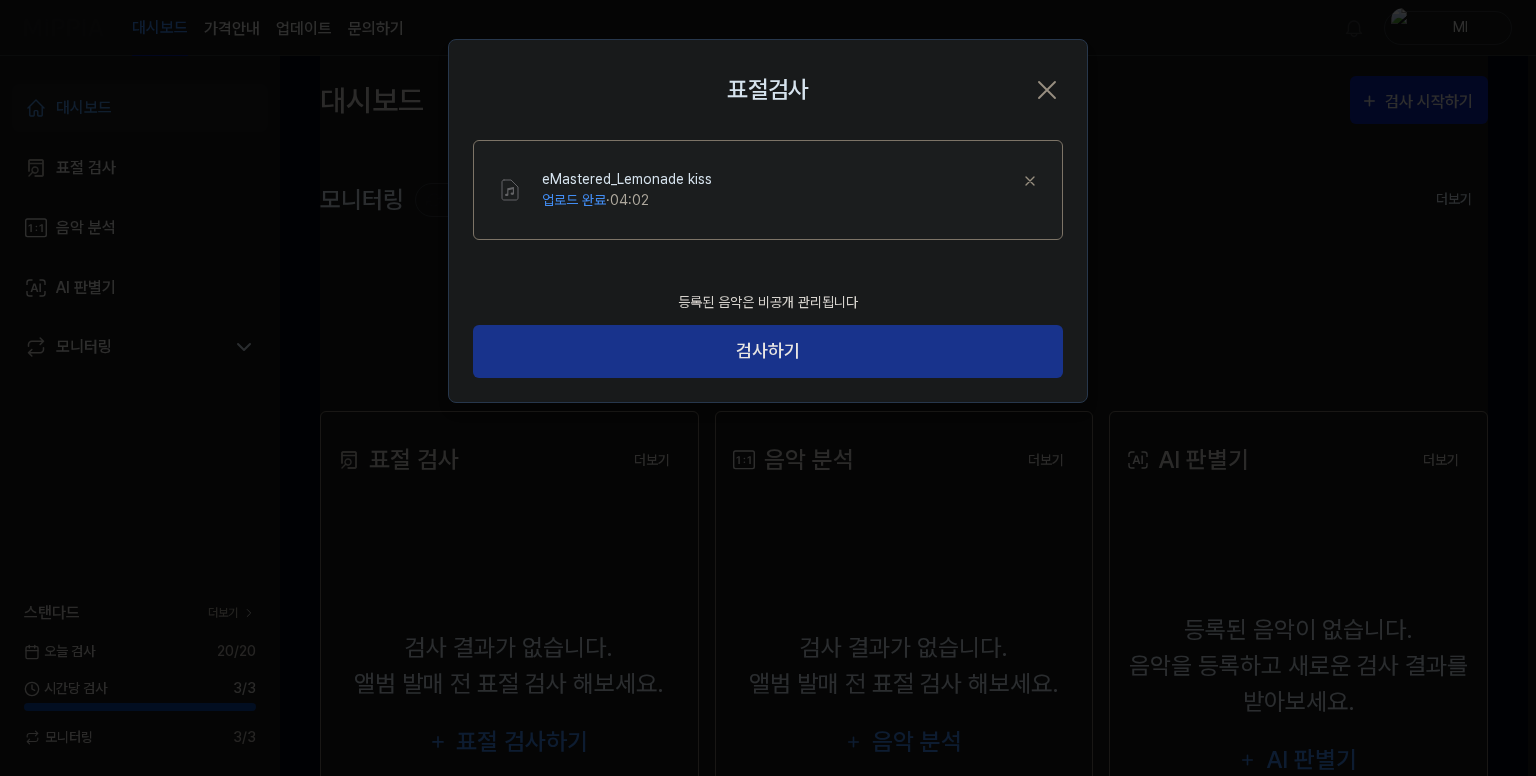 click on "검사하기" at bounding box center [768, 351] 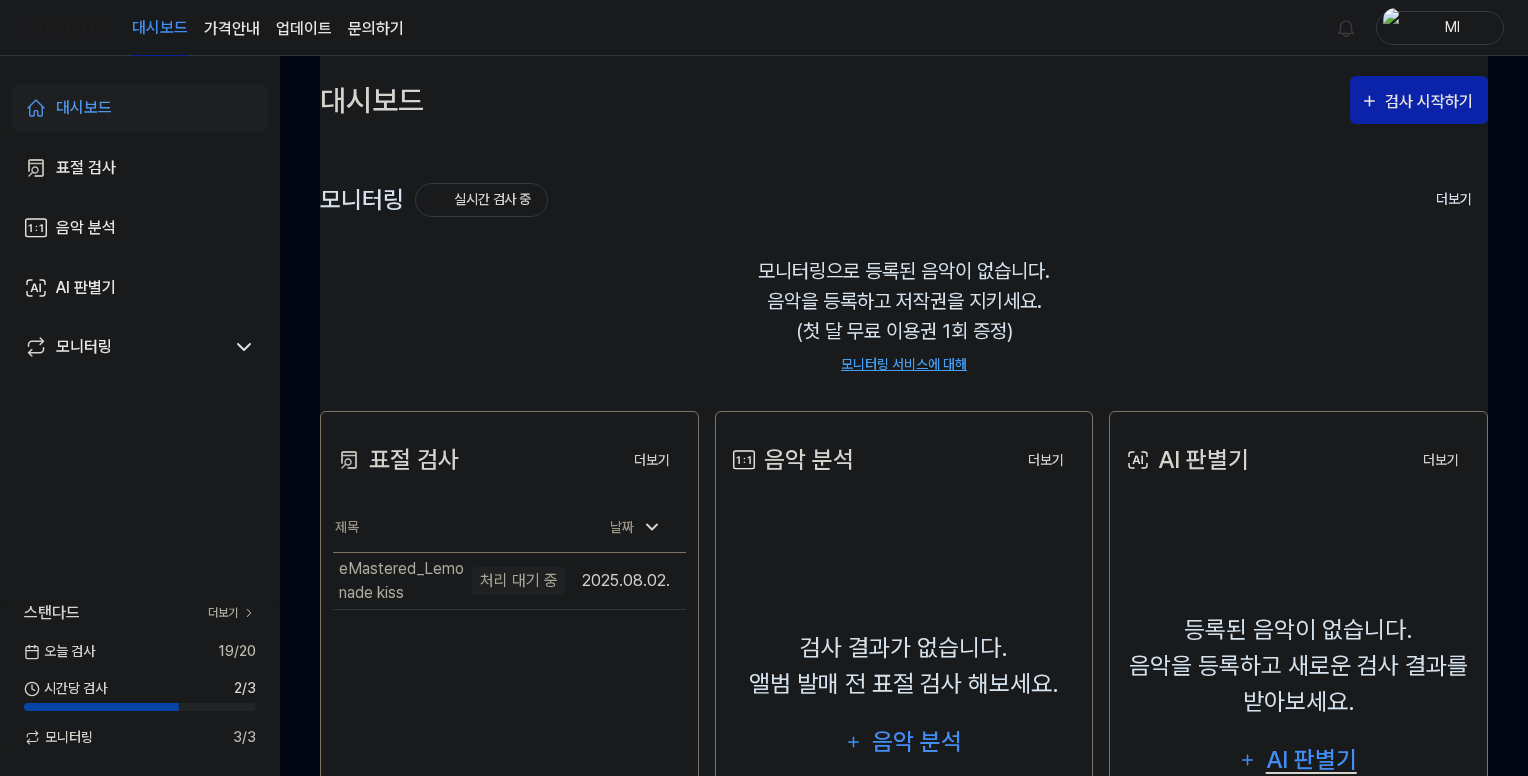 click on "AI 판별기" at bounding box center (1311, 760) 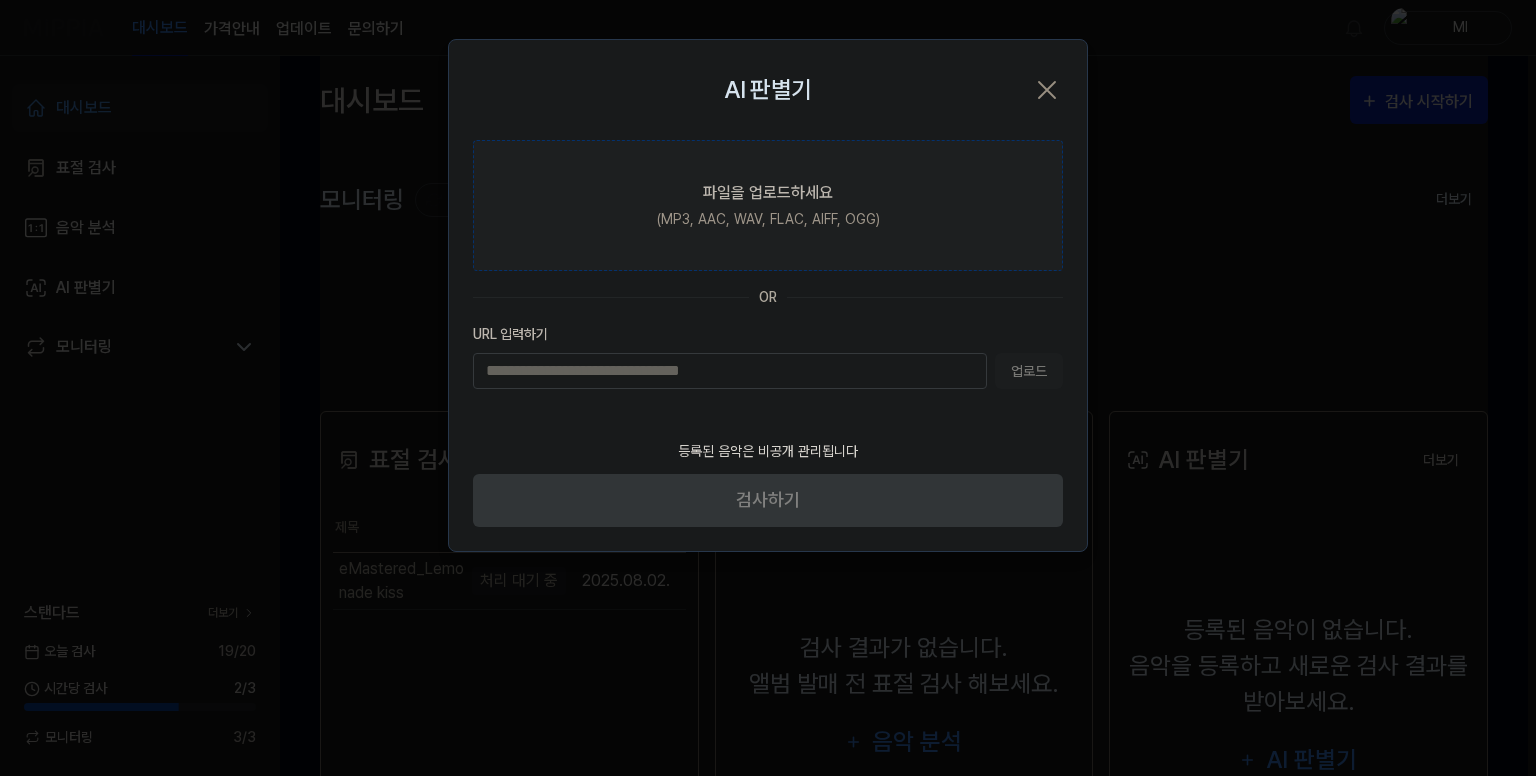 click on "파일을 업로드하세요 (MP3, AAC, WAV, FLAC, AIFF, OGG)" at bounding box center [768, 205] 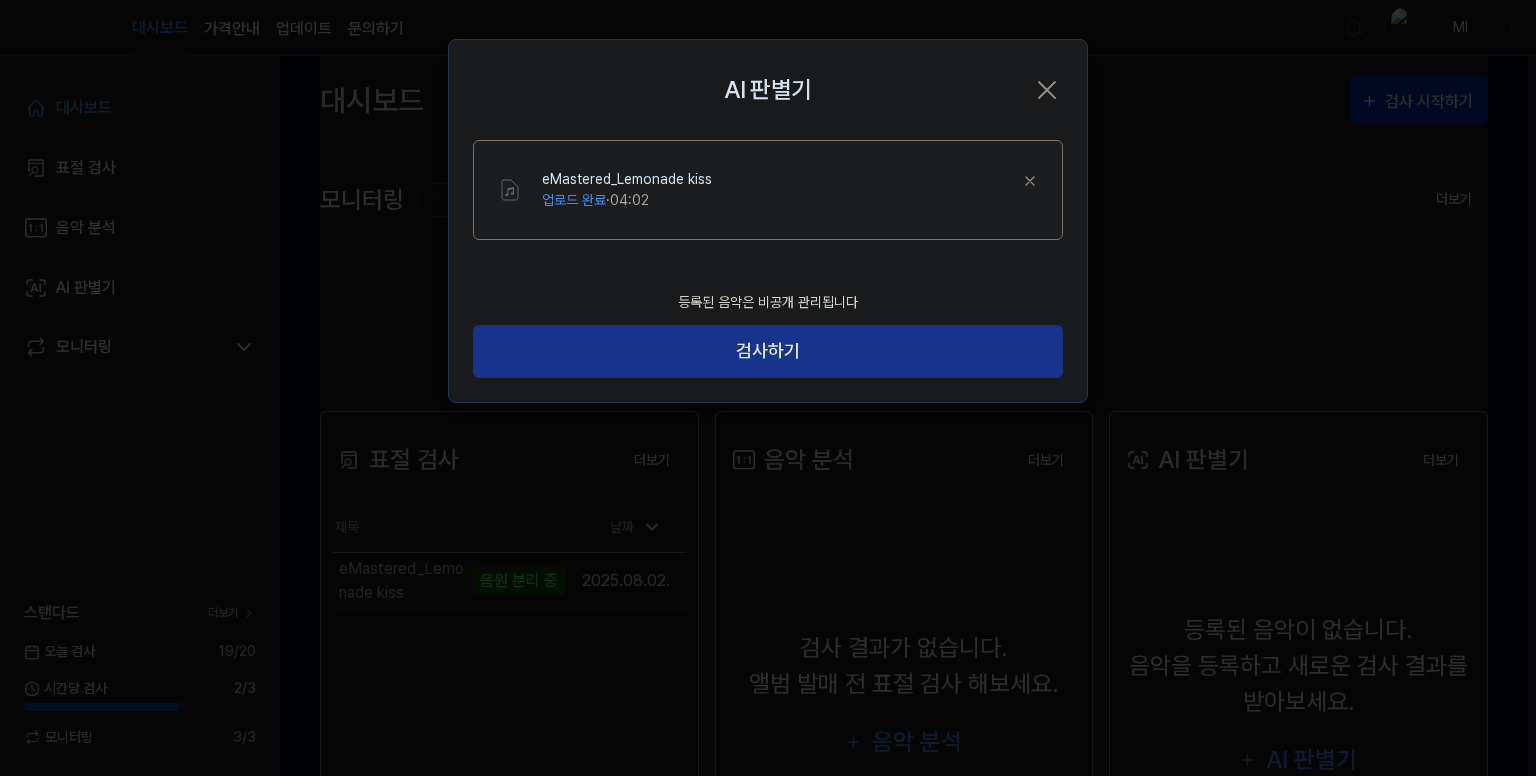 click on "검사하기" at bounding box center [768, 351] 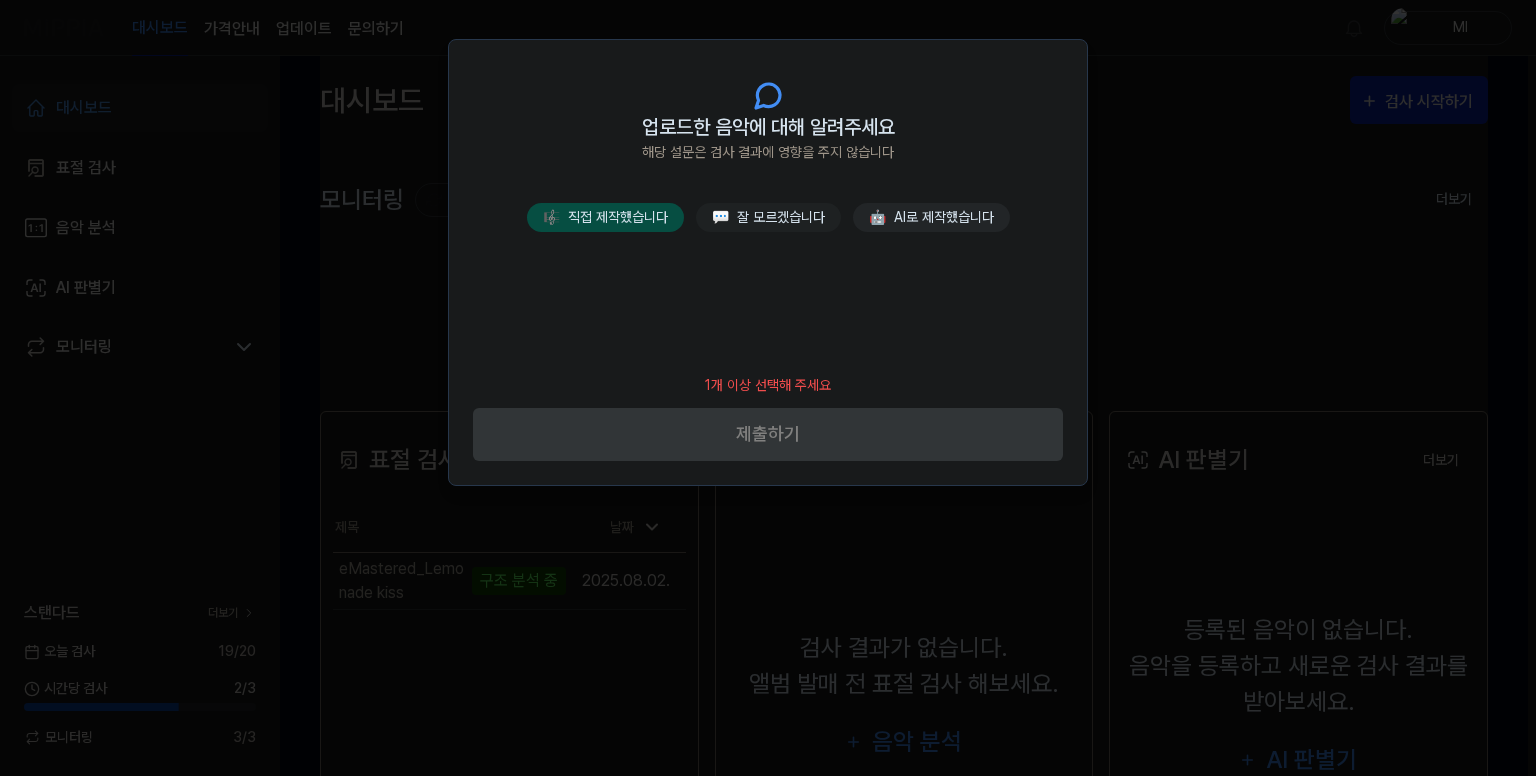 click on "🎼 직접 제작했습니다" at bounding box center (605, 217) 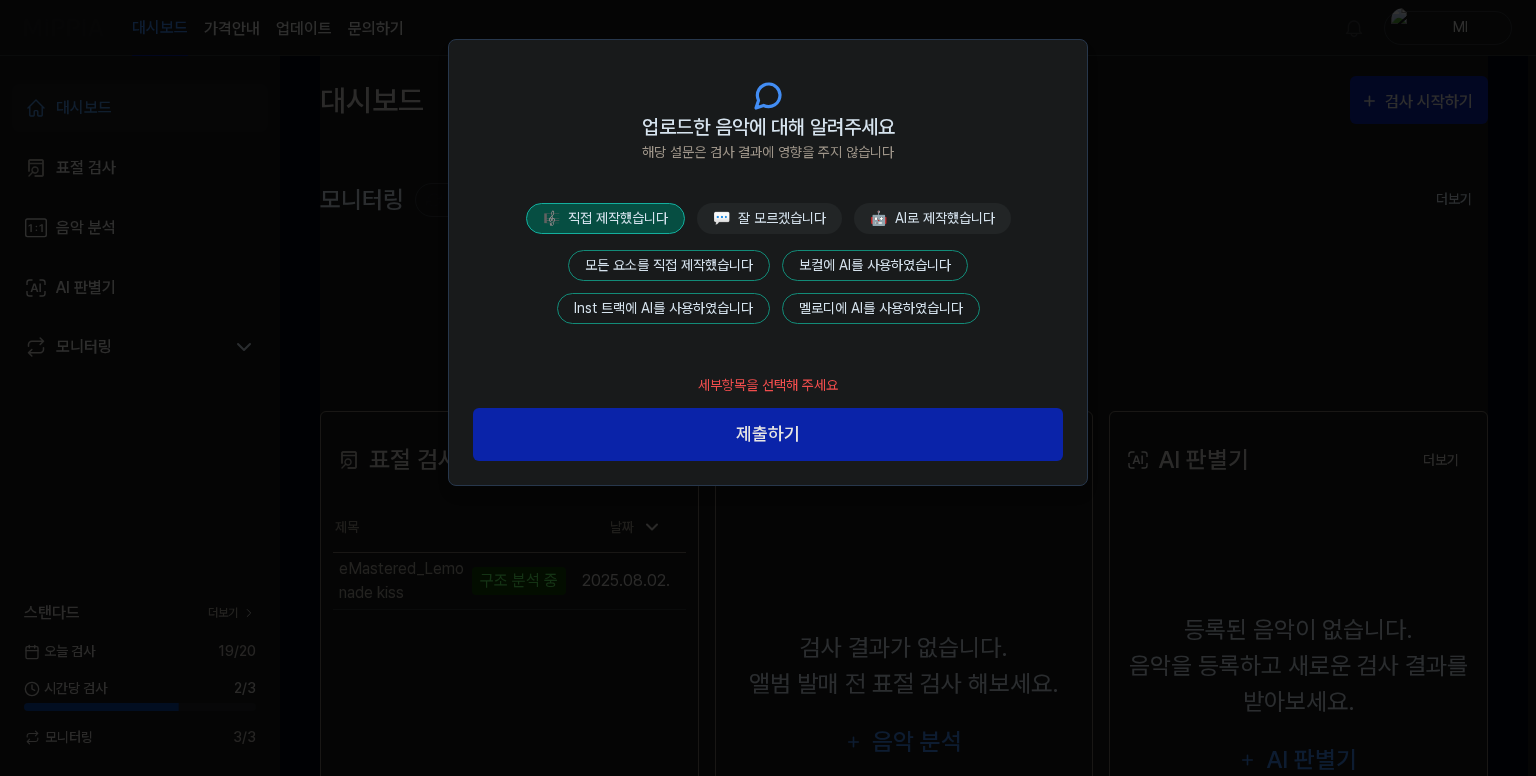 drag, startPoint x: 702, startPoint y: 265, endPoint x: 750, endPoint y: 340, distance: 89.04493 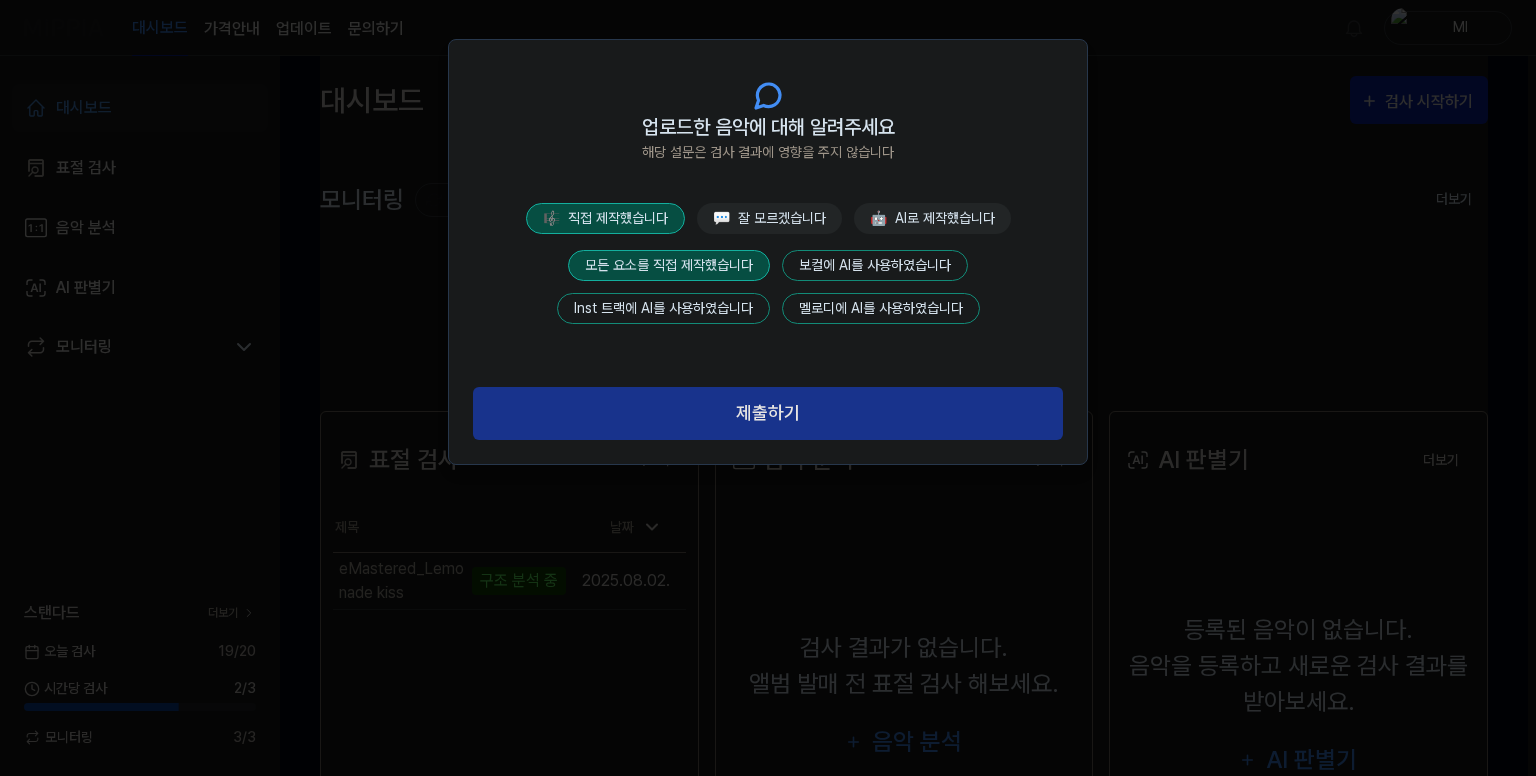 click on "제출하기" at bounding box center [768, 413] 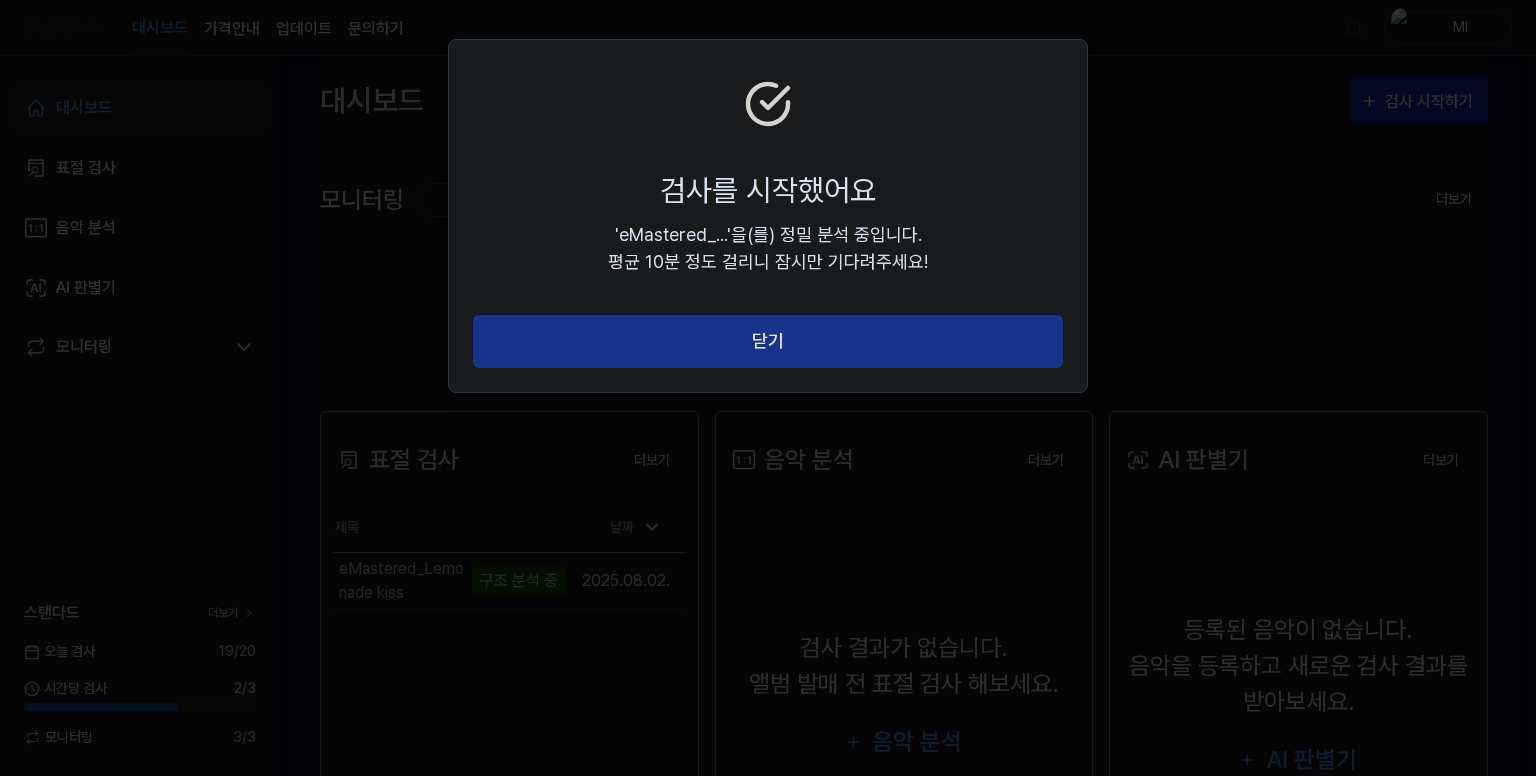 click on "닫기" at bounding box center [768, 341] 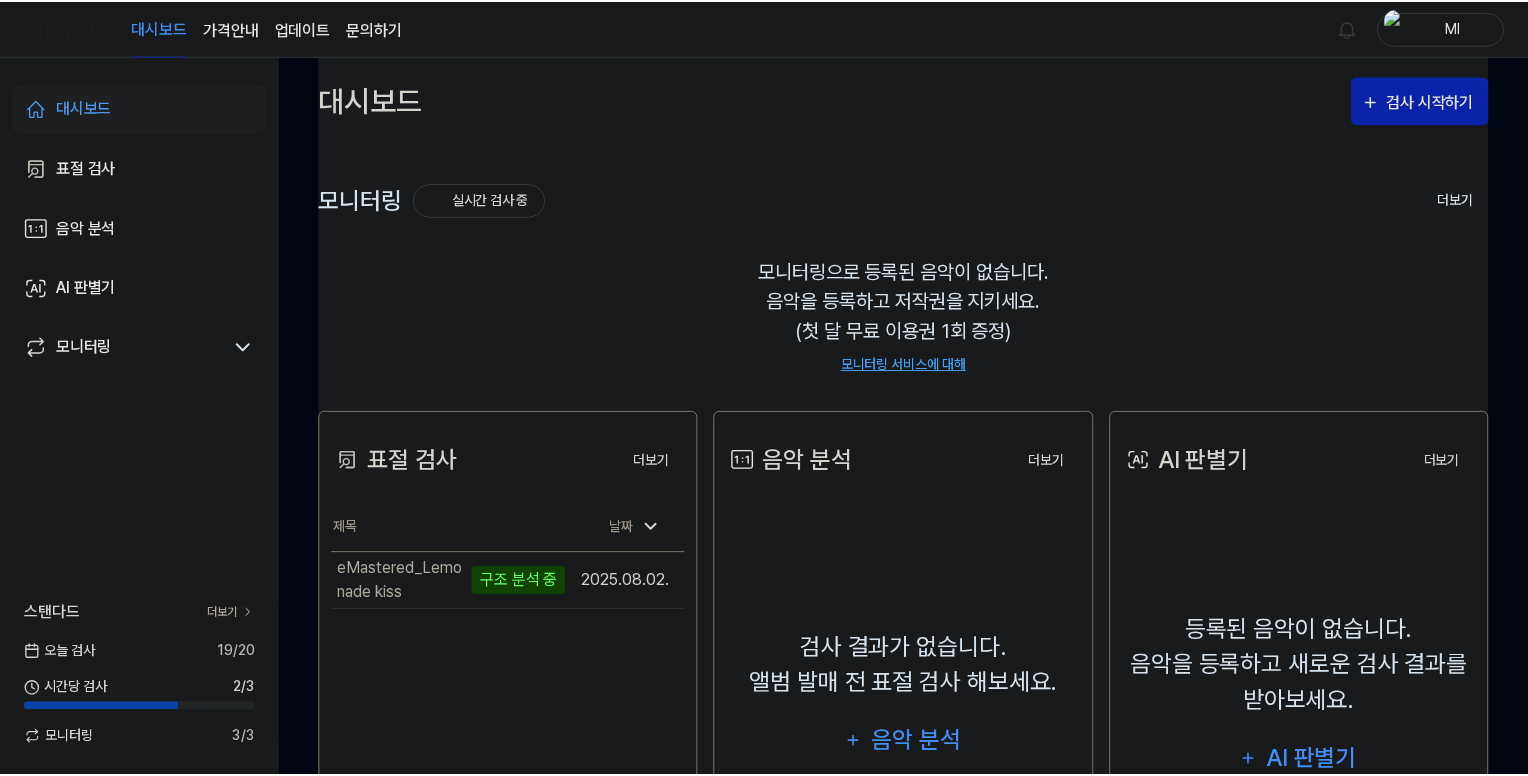 scroll, scrollTop: 8, scrollLeft: 0, axis: vertical 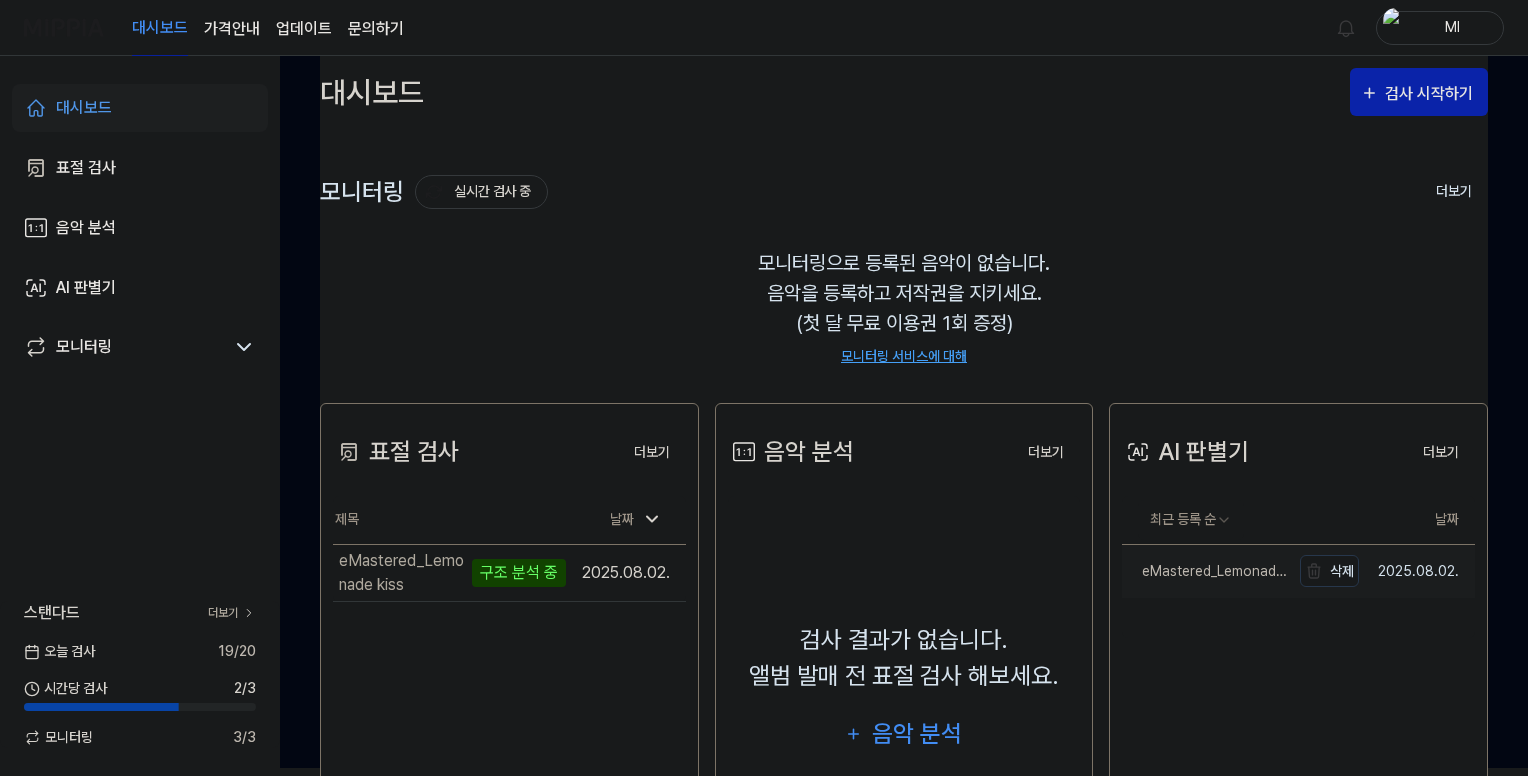 click on "eMastered_Lemonade kiss" at bounding box center [1206, 571] 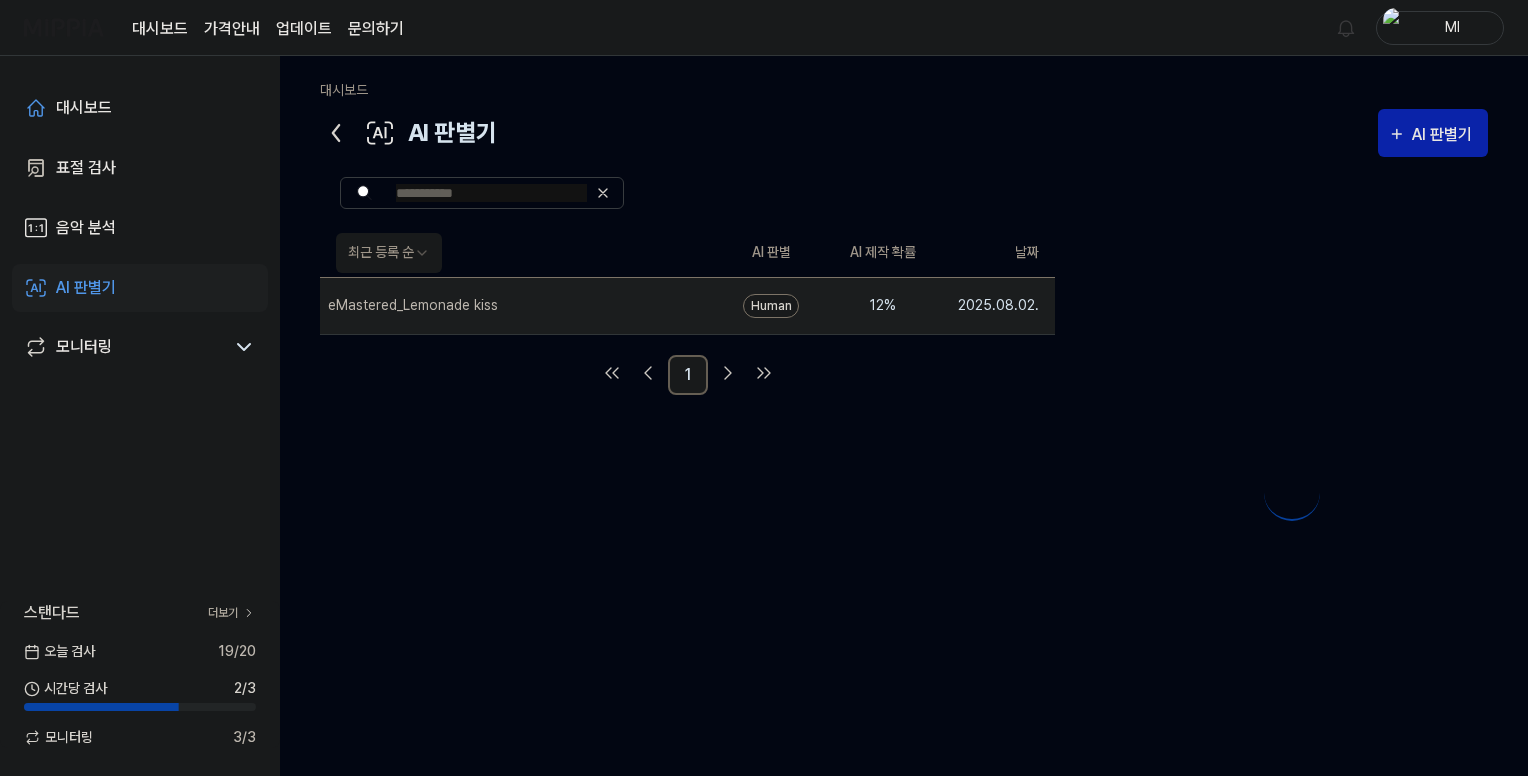 scroll, scrollTop: 0, scrollLeft: 0, axis: both 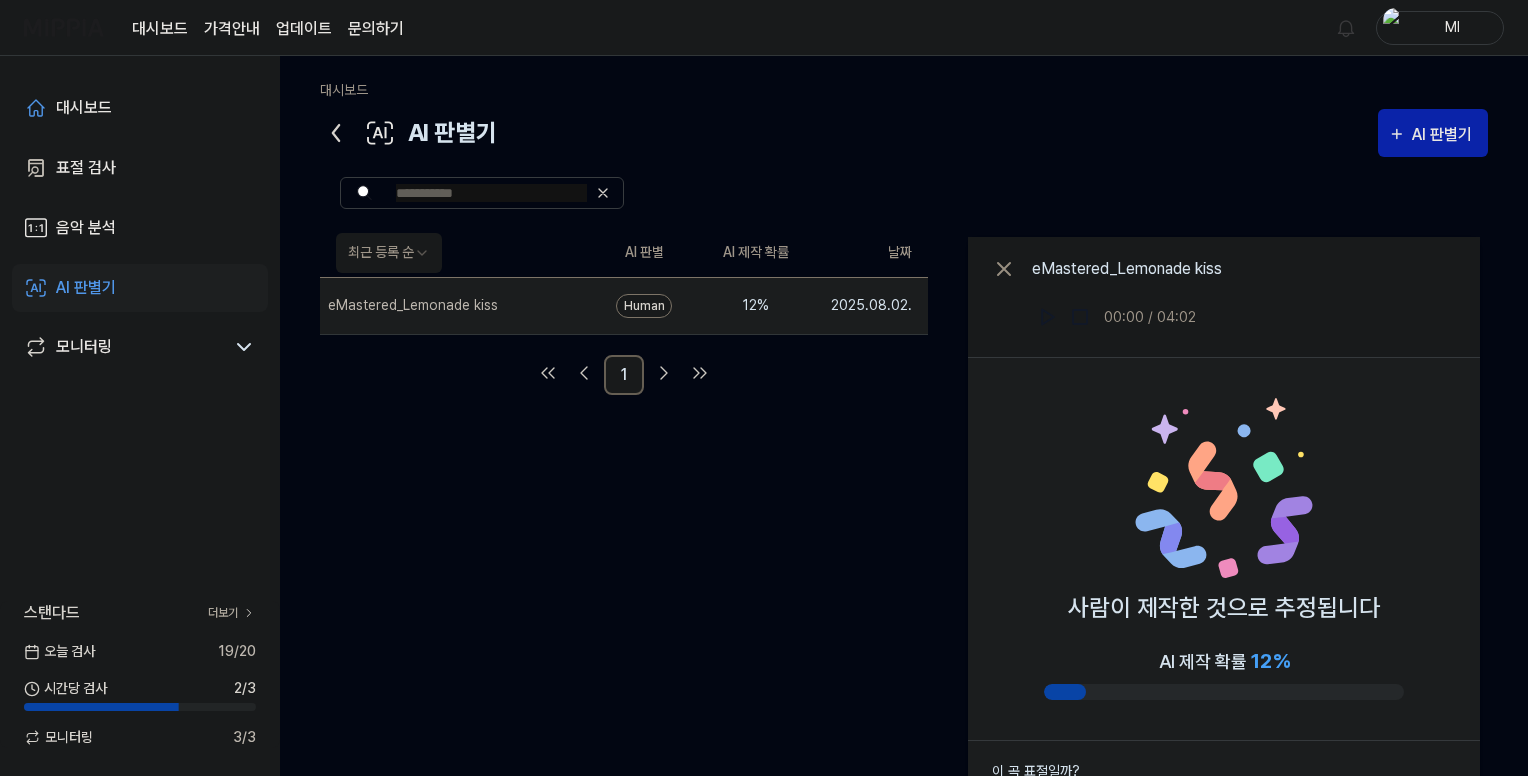 click 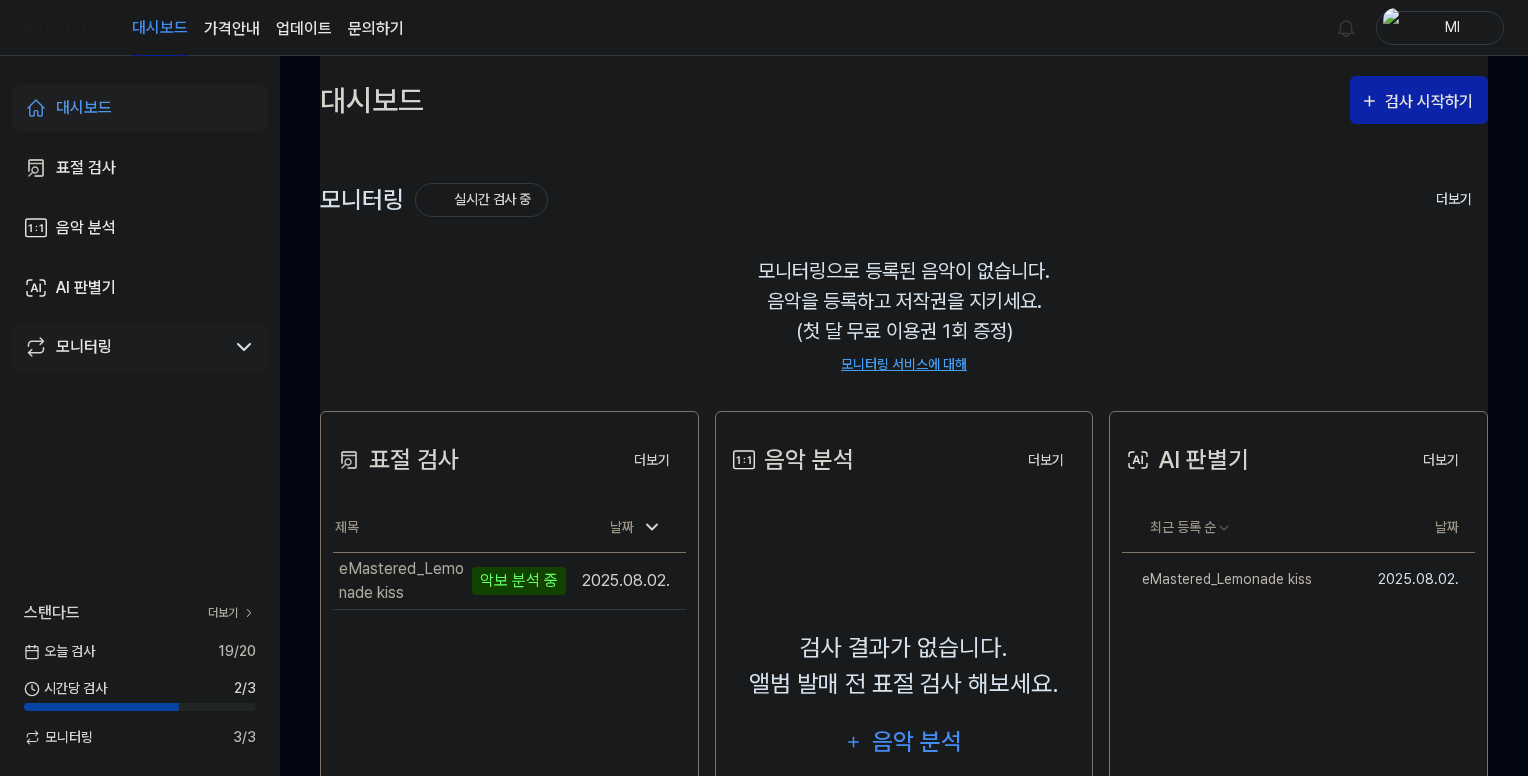 click on "모니터링" at bounding box center (124, 347) 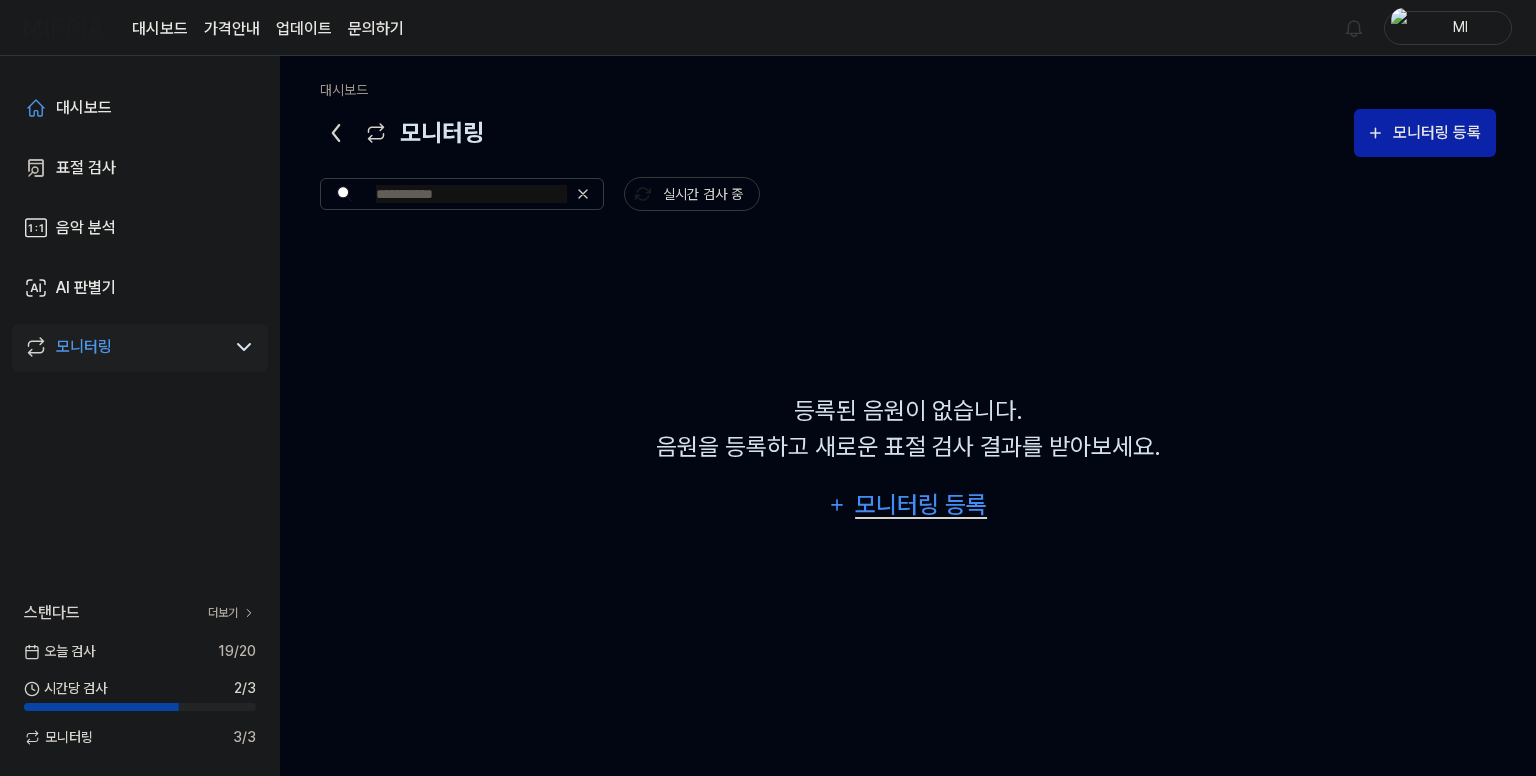 click on "모니터링 등록" at bounding box center [921, 505] 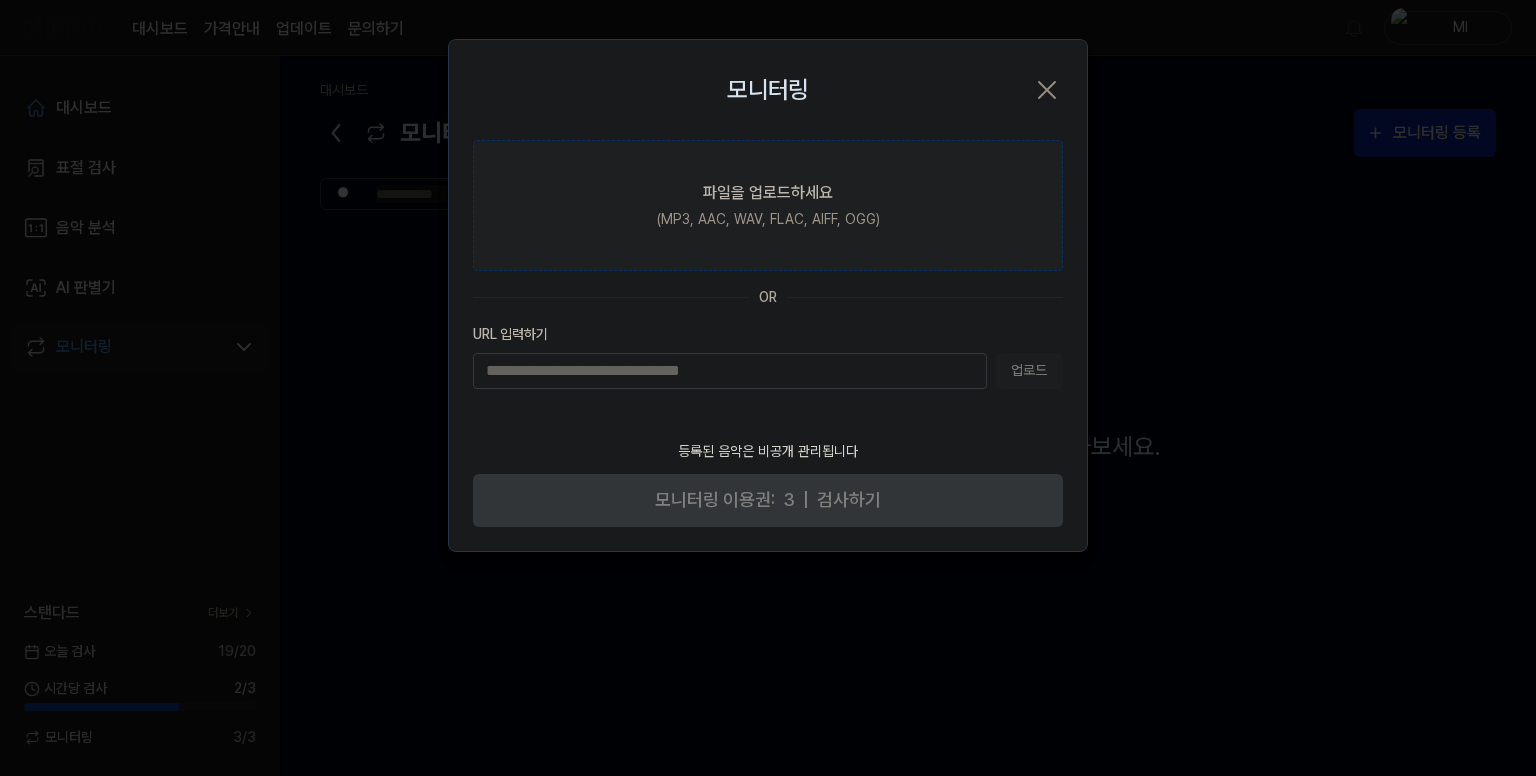 click on "파일을 업로드하세요" at bounding box center (768, 193) 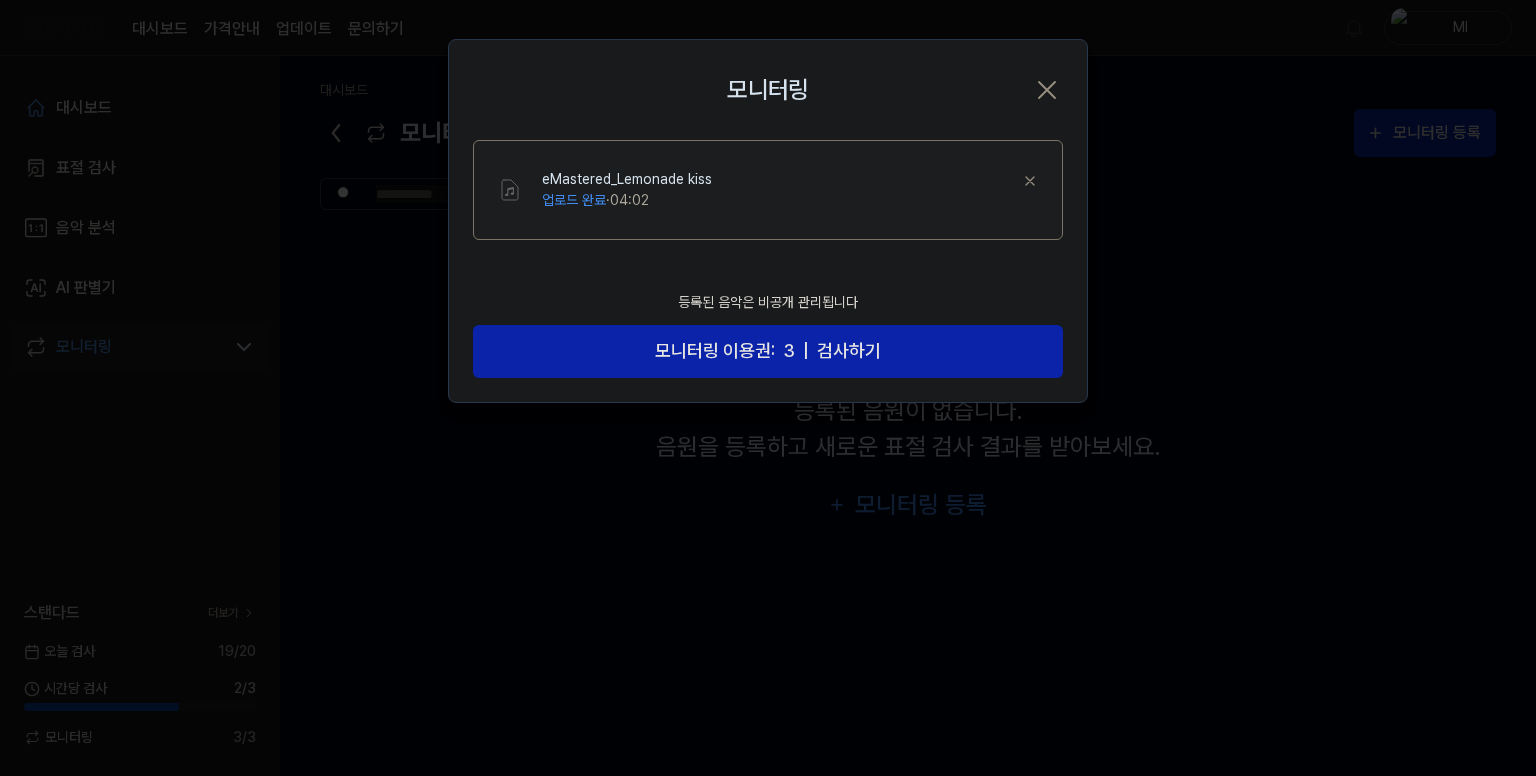 click 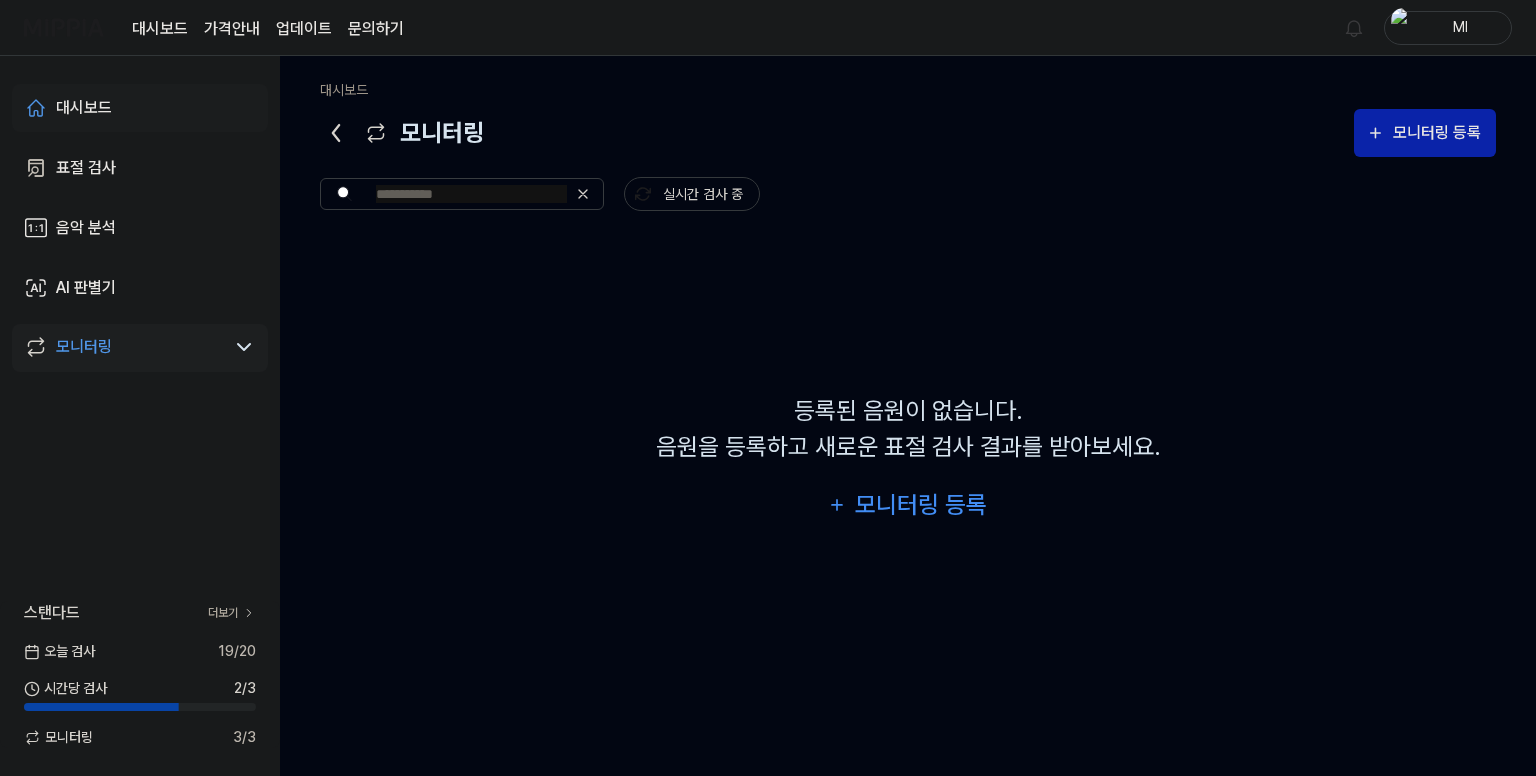 click on "대시보드" at bounding box center (140, 108) 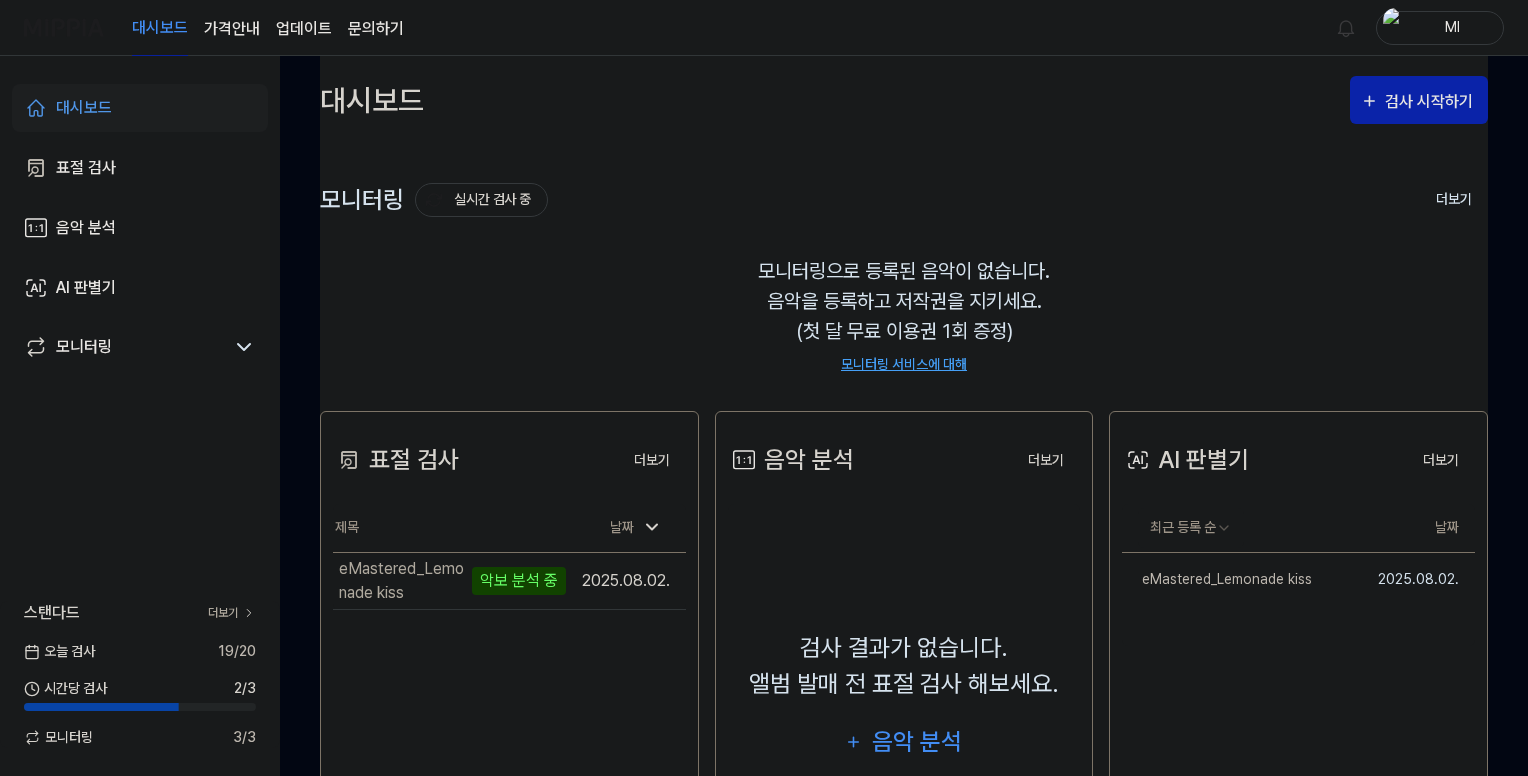 click on "모니터링 서비스에 대해" at bounding box center [904, 364] 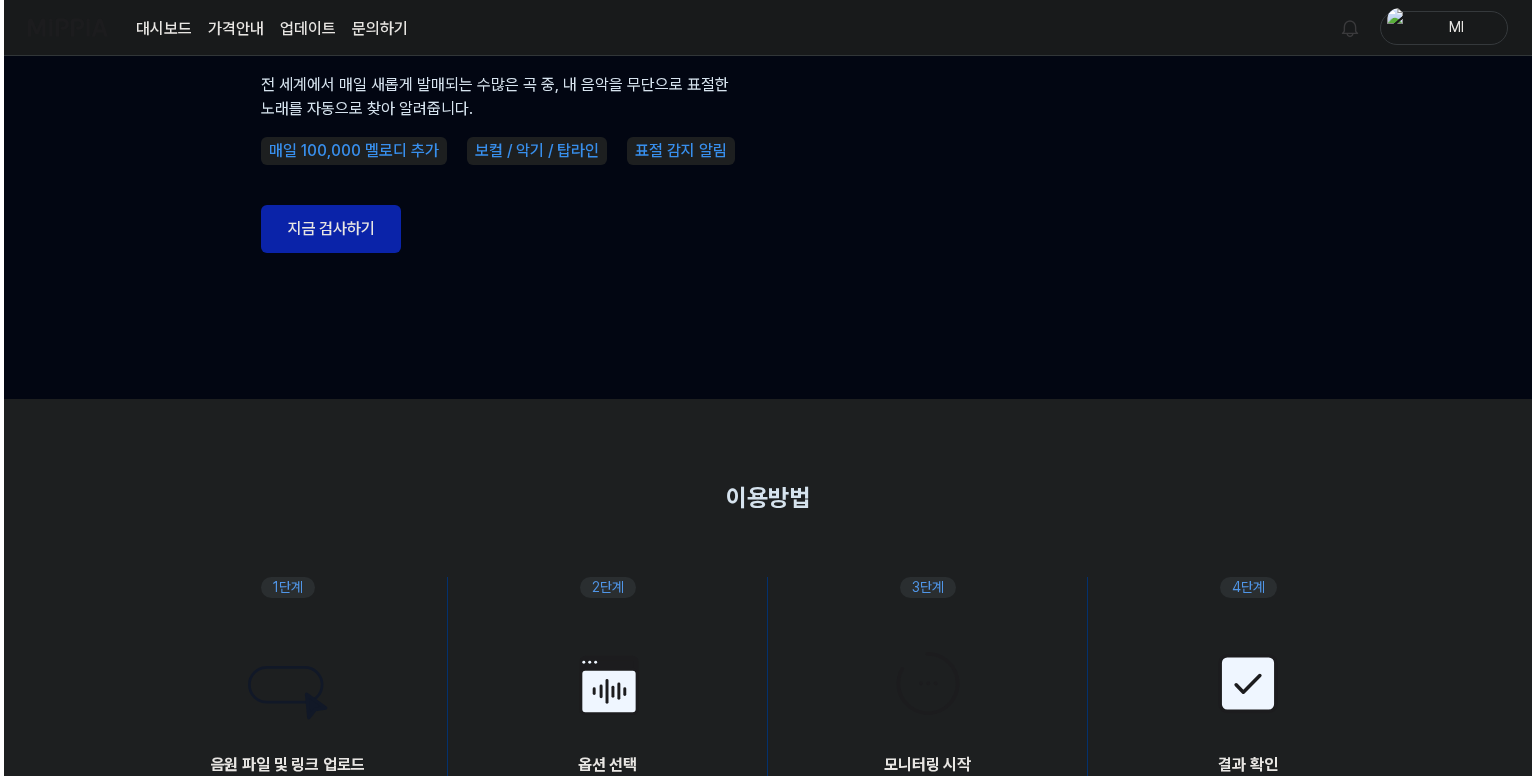 scroll, scrollTop: 0, scrollLeft: 0, axis: both 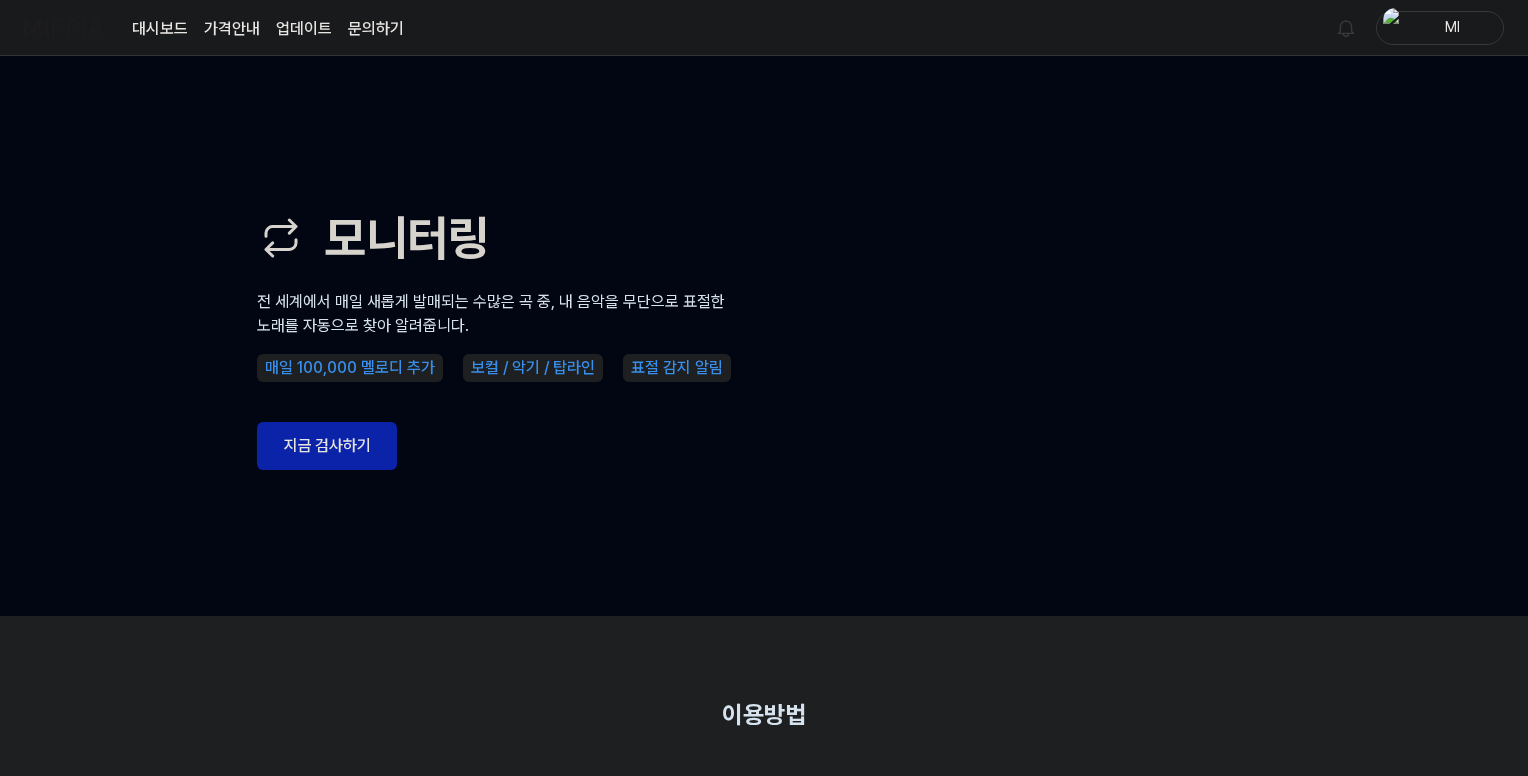 click on "대시보드" at bounding box center (160, 29) 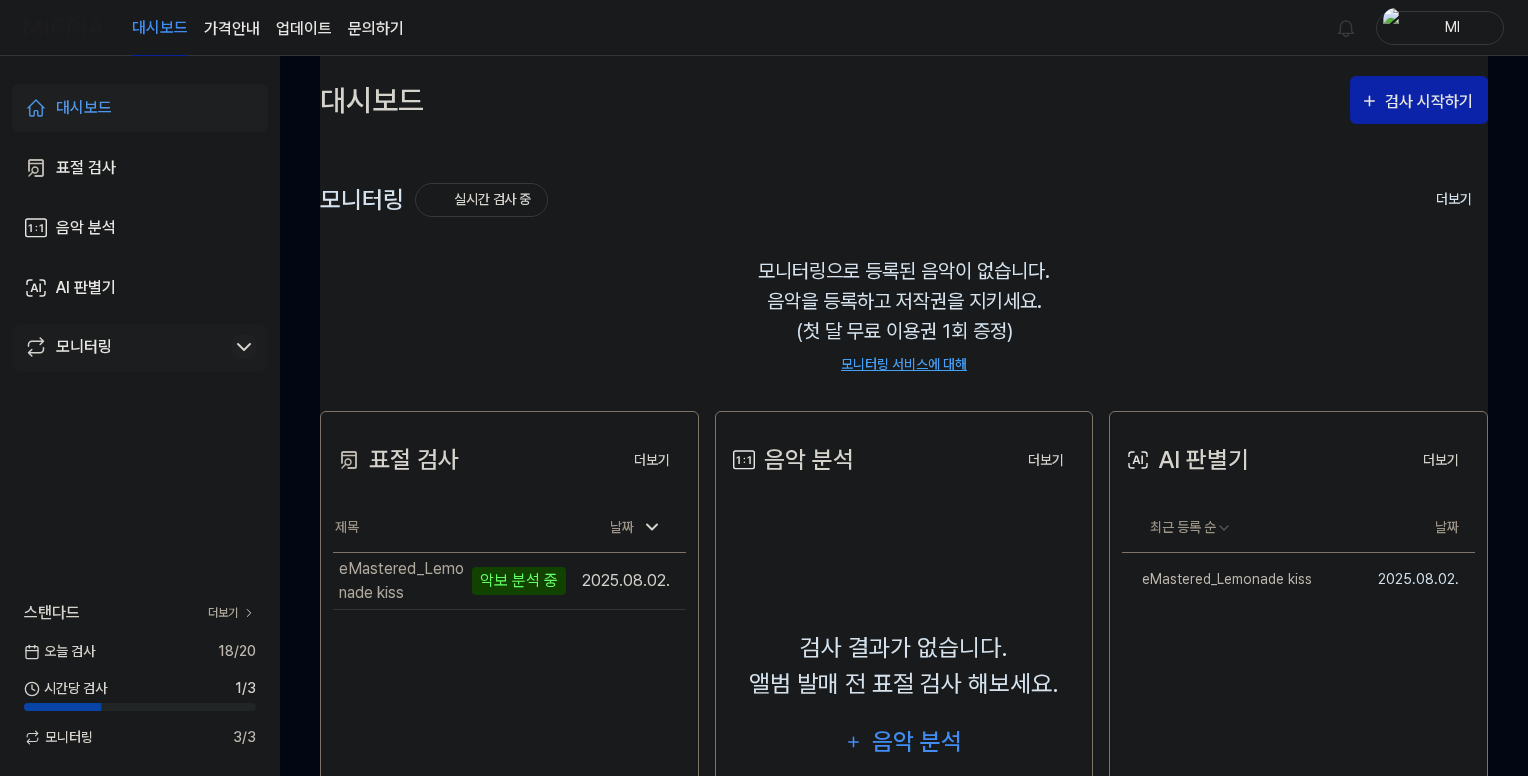 click 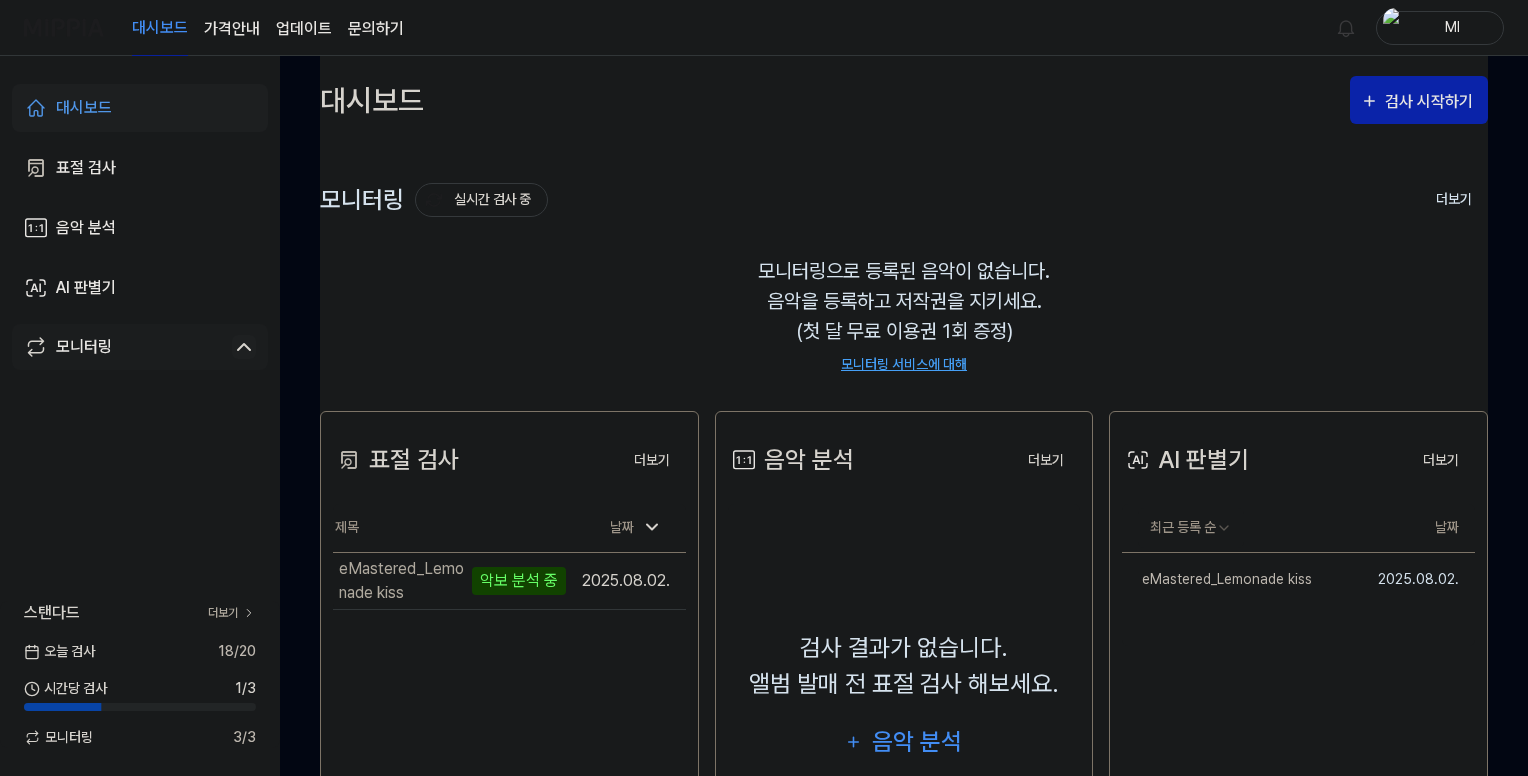 click on "모니터링" at bounding box center [84, 347] 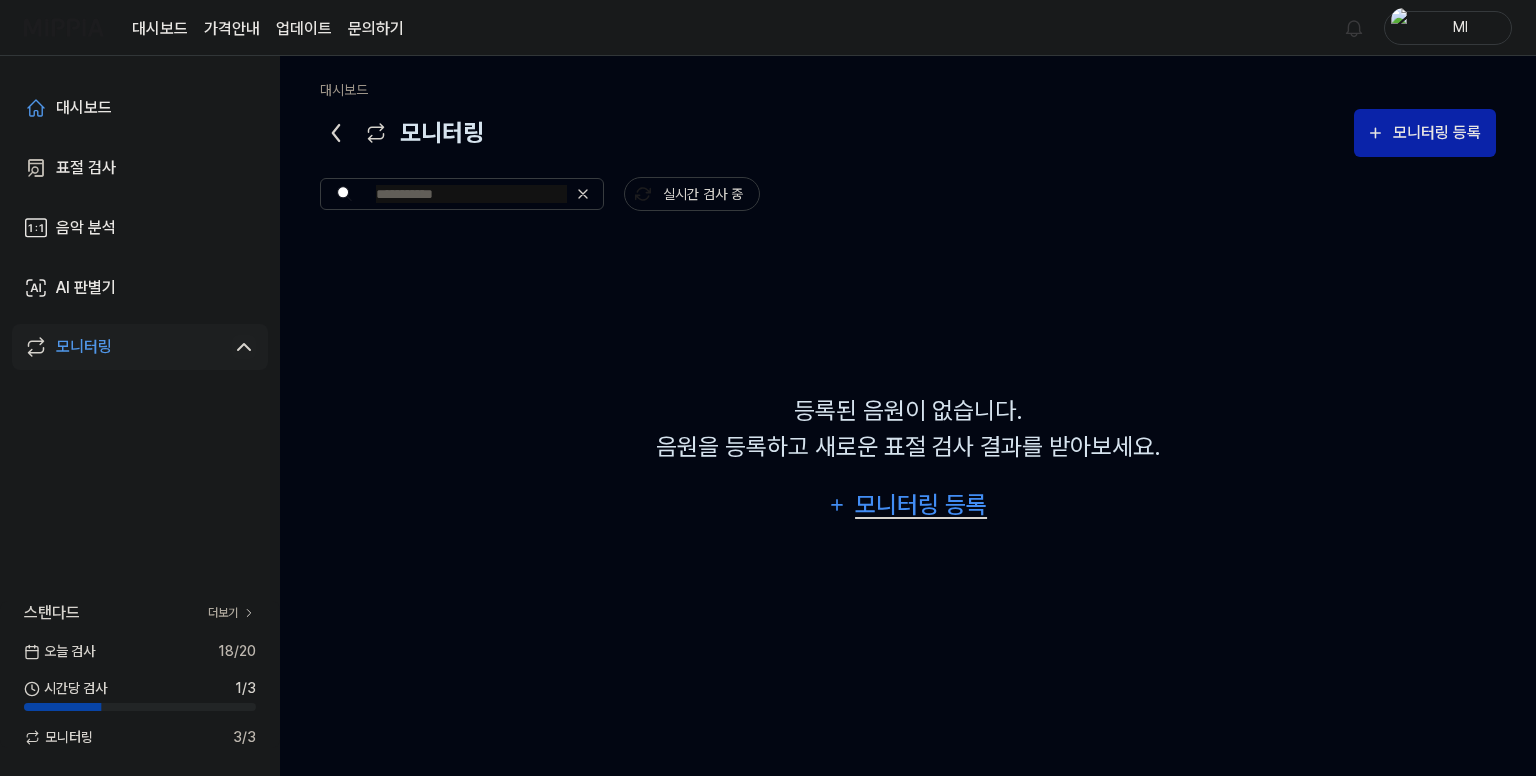 click on "모니터링 등록" at bounding box center (921, 505) 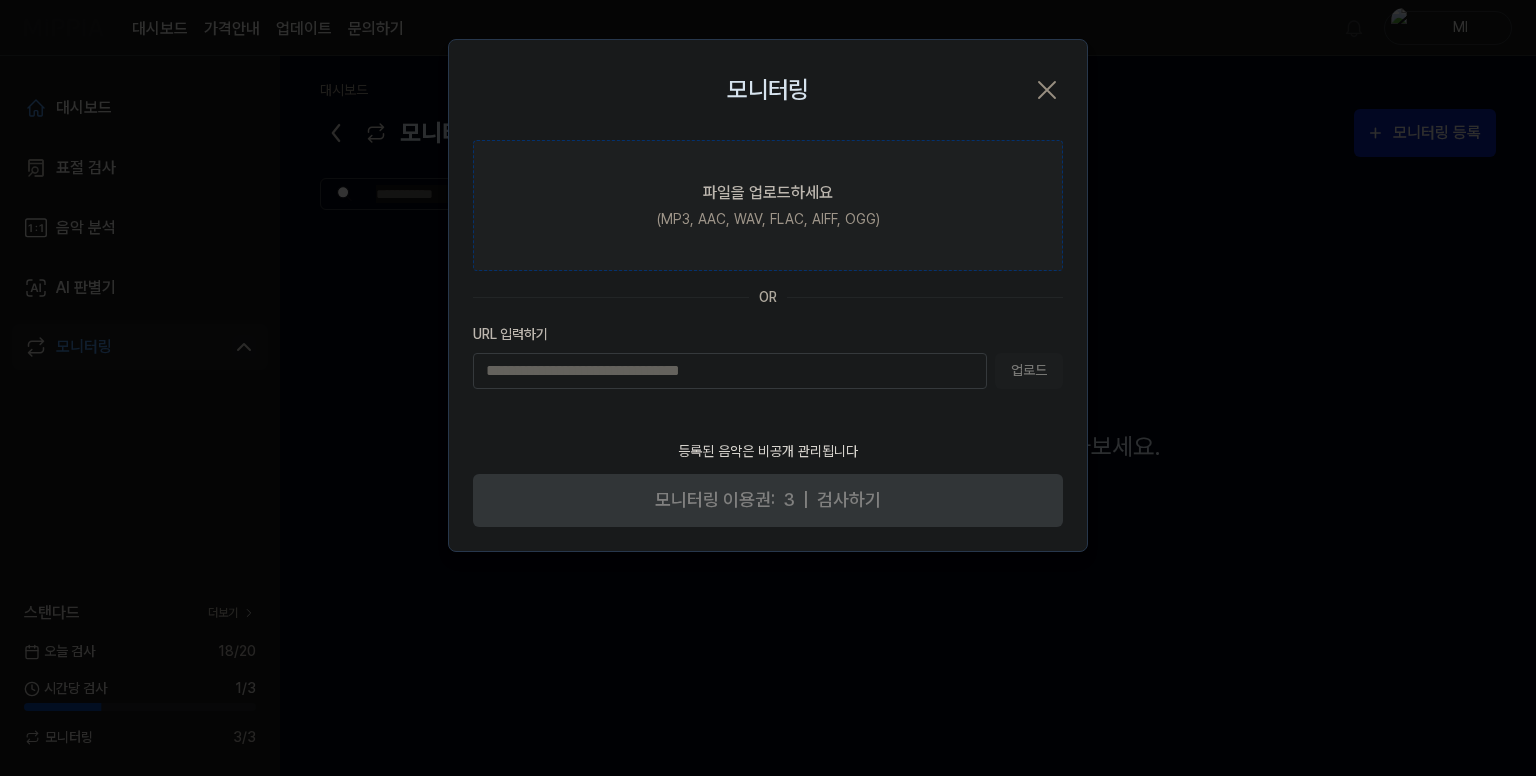 click on "파일을 업로드하세요" at bounding box center [768, 193] 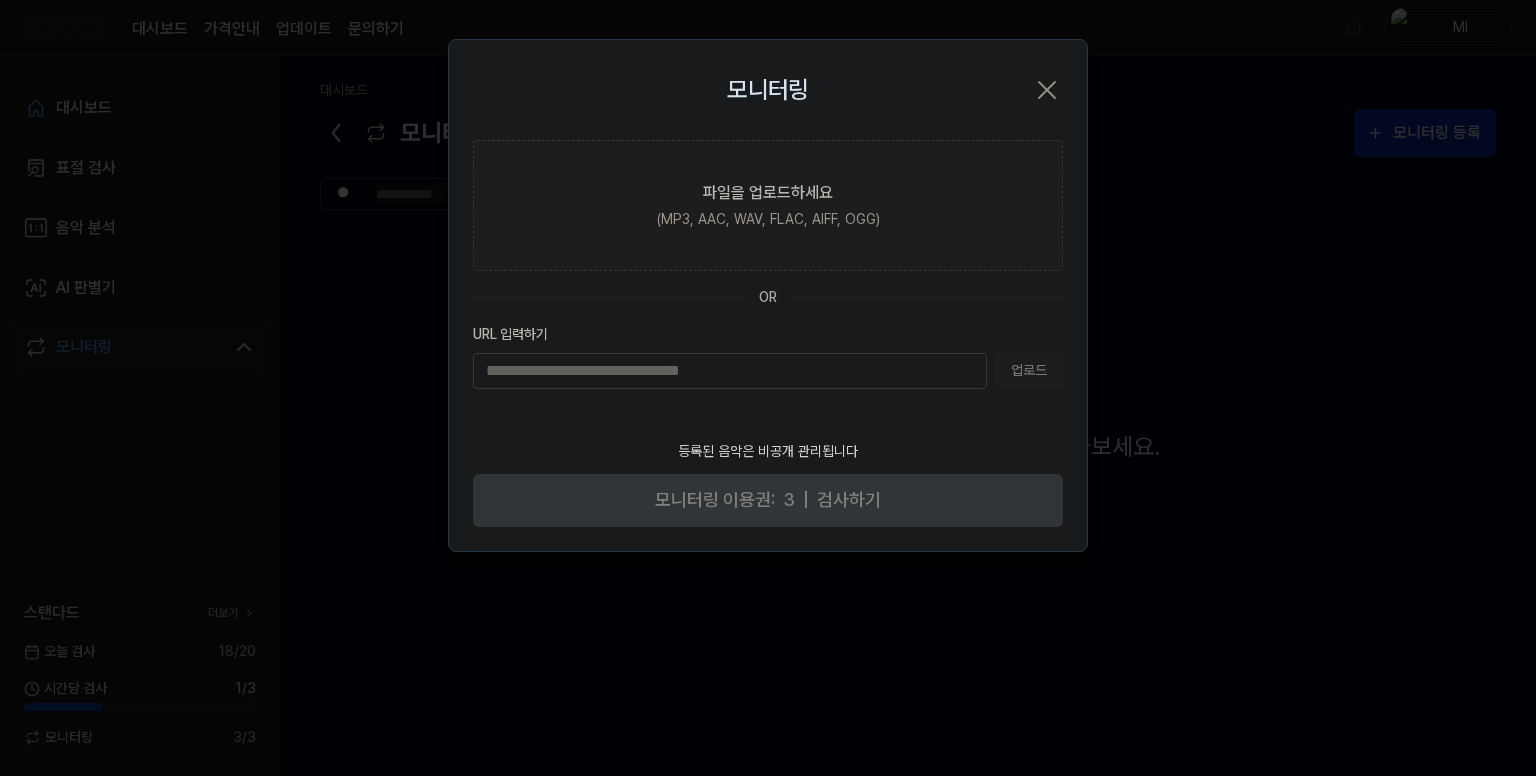 click 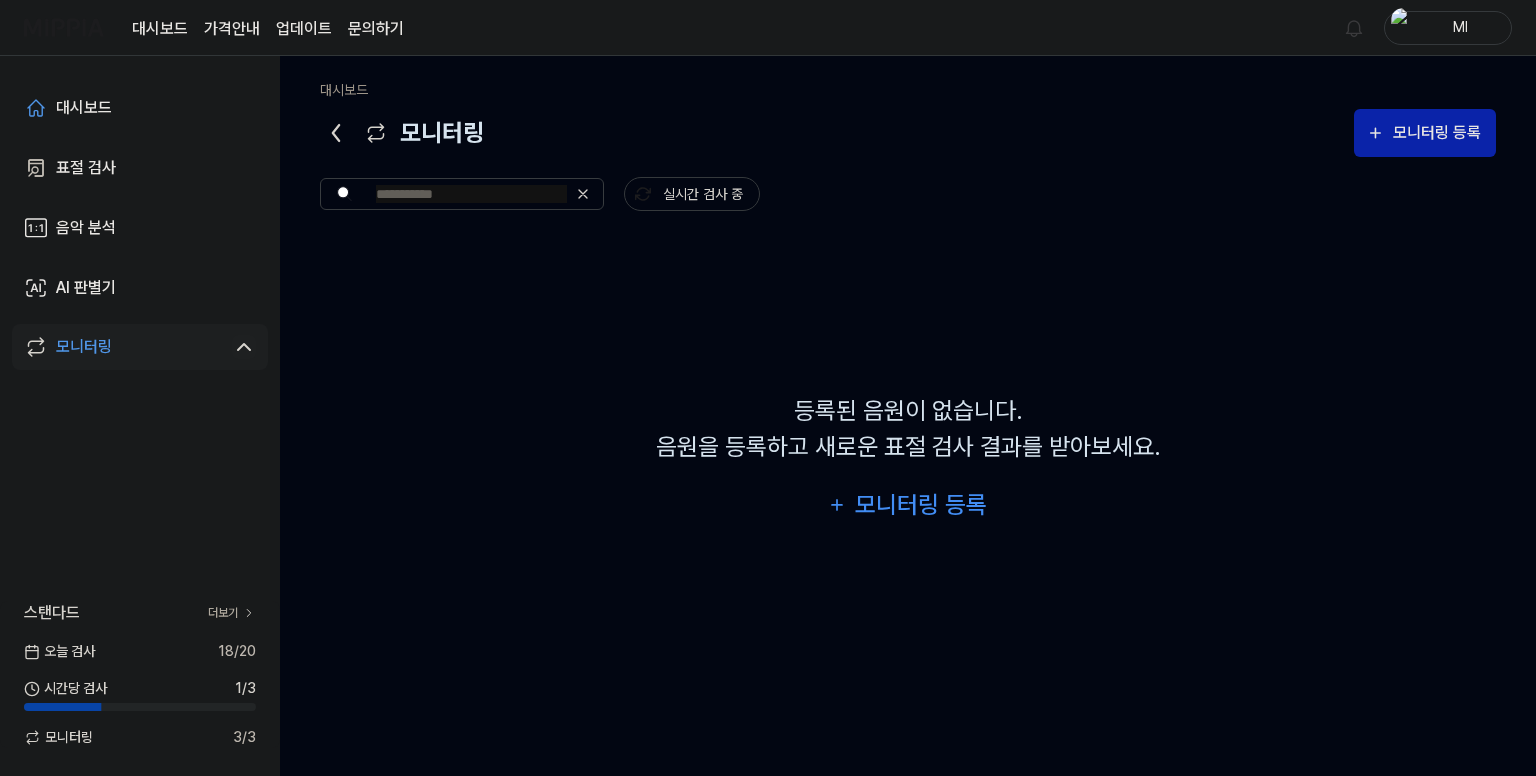 click 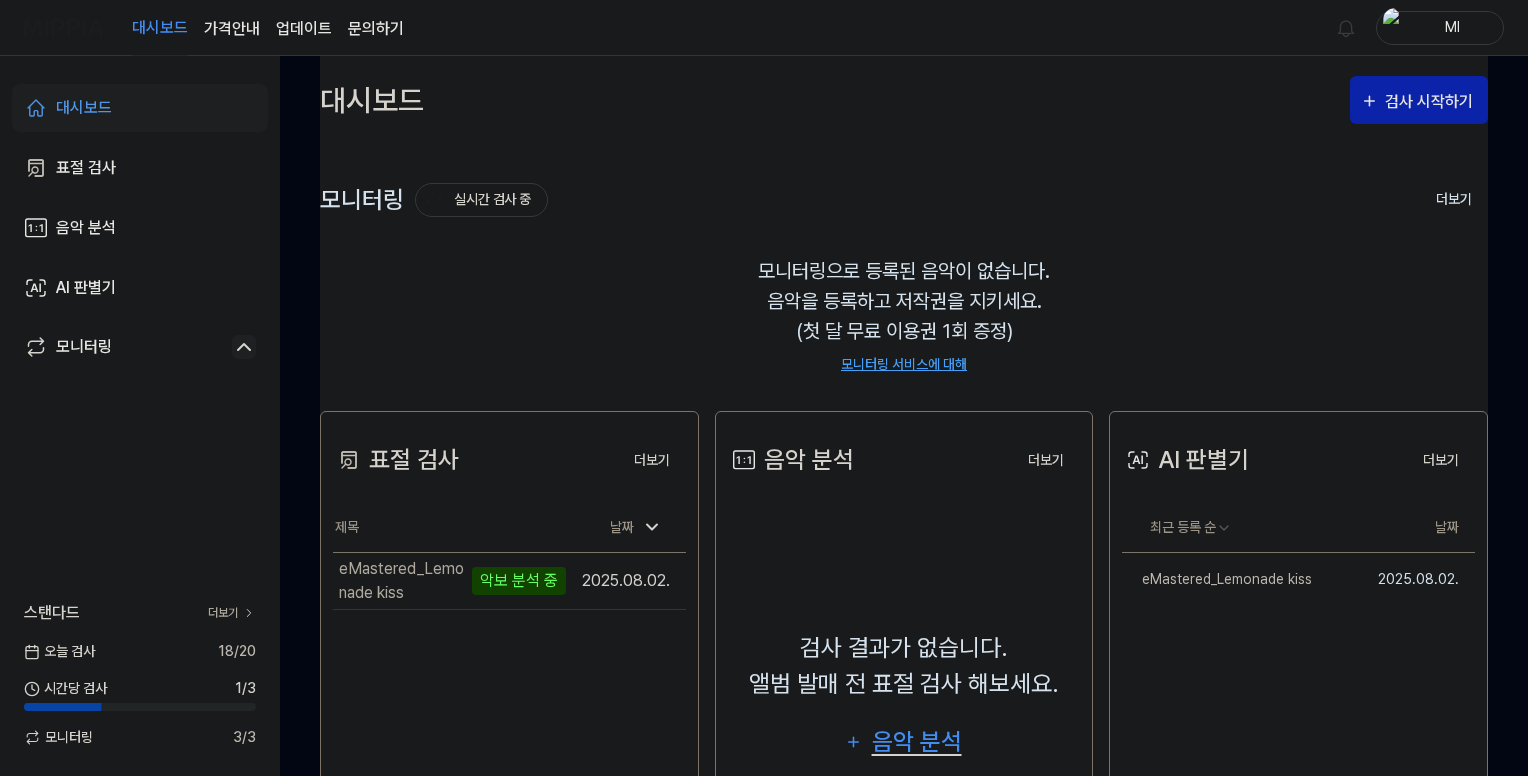 click on "음악 분석" at bounding box center (916, 742) 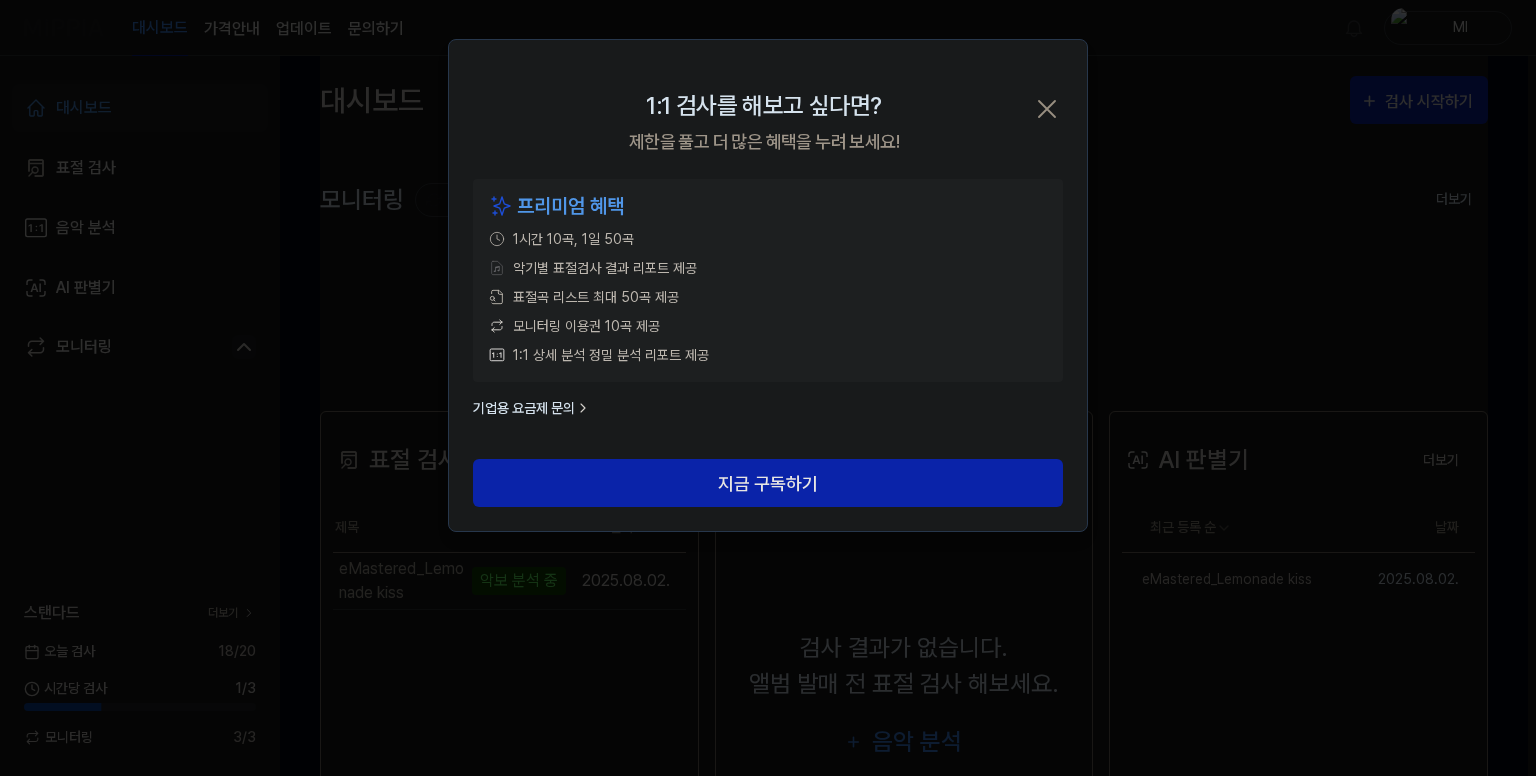 click 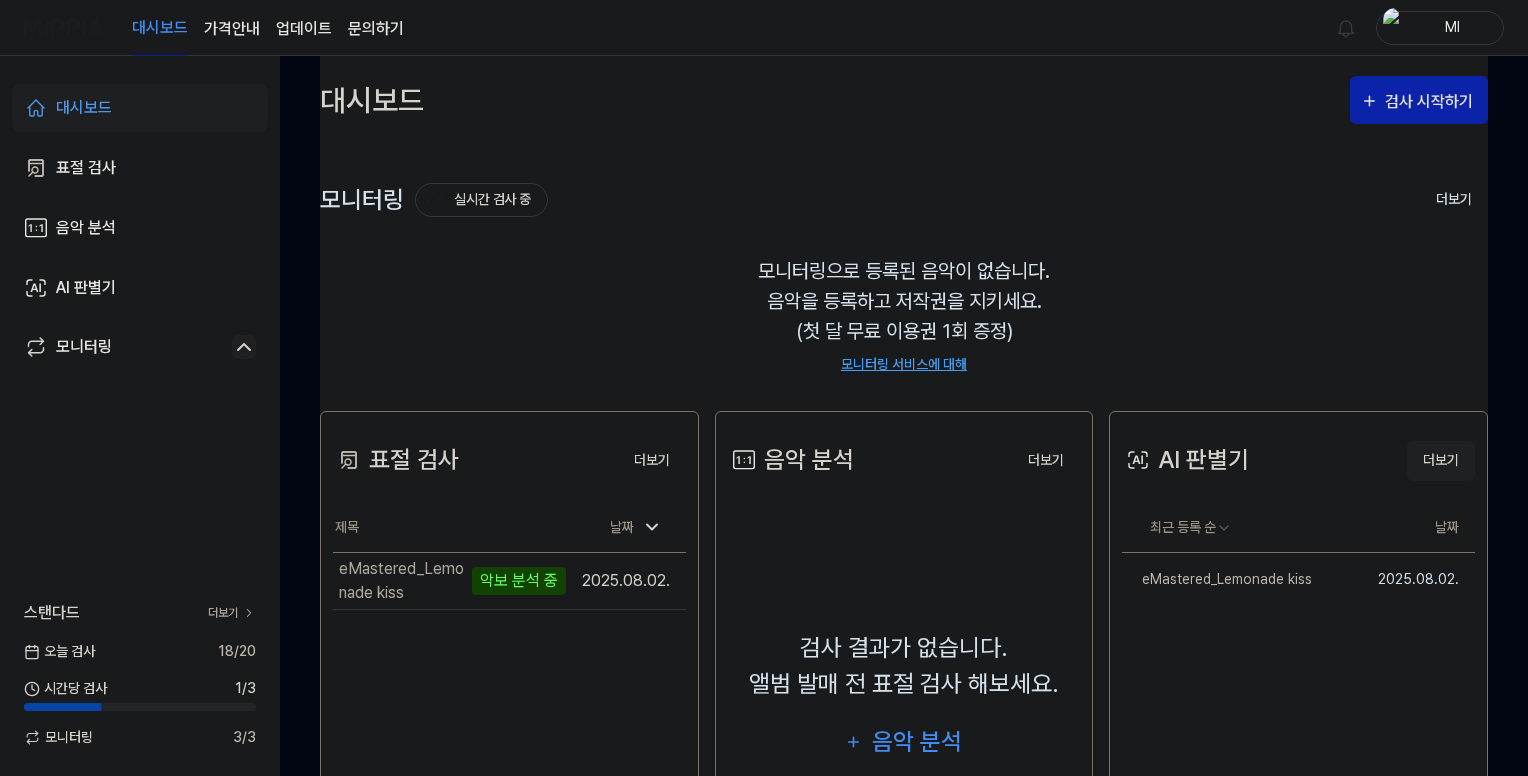click on "더보기" at bounding box center (1441, 461) 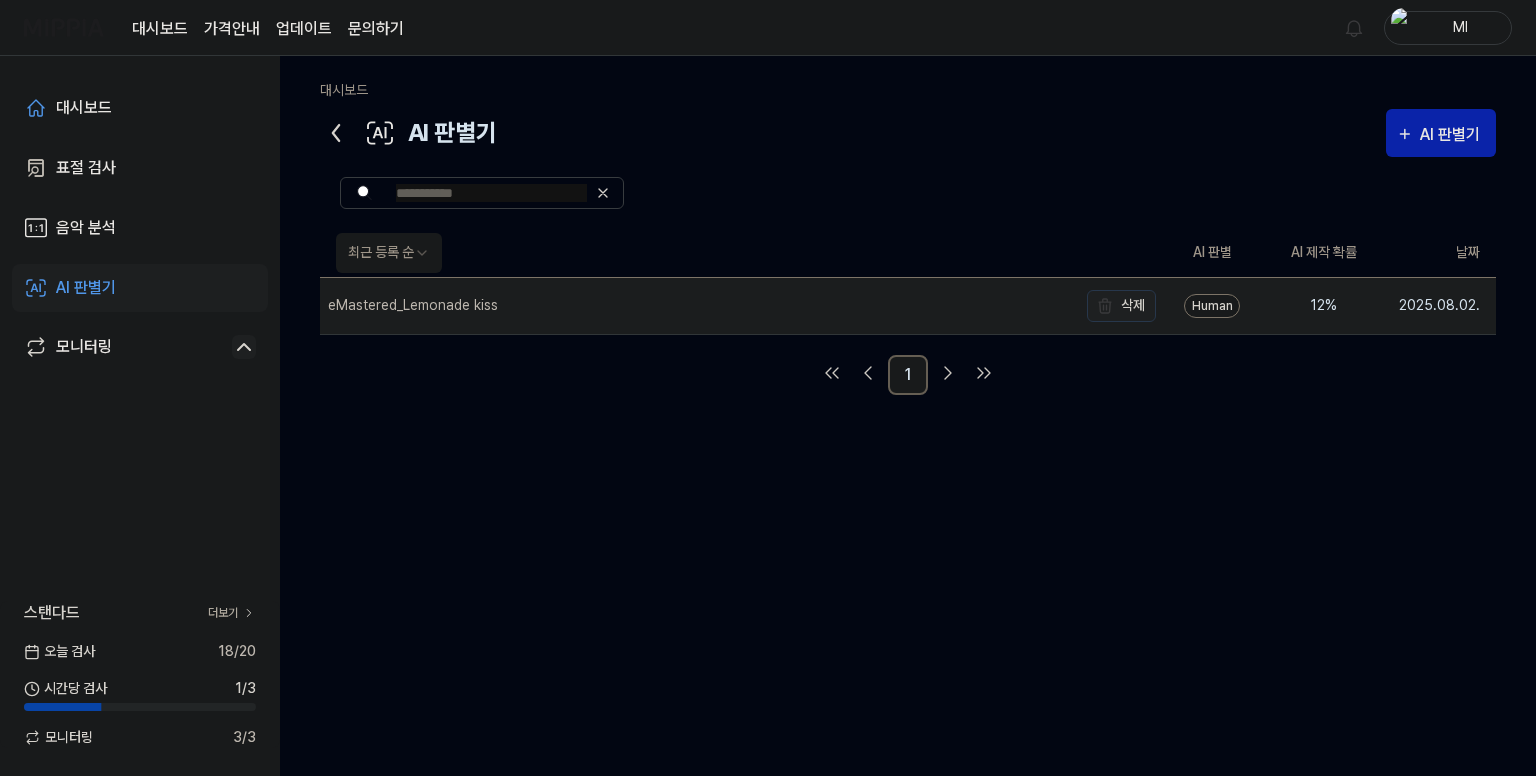 click on "삭제" at bounding box center [1121, 306] 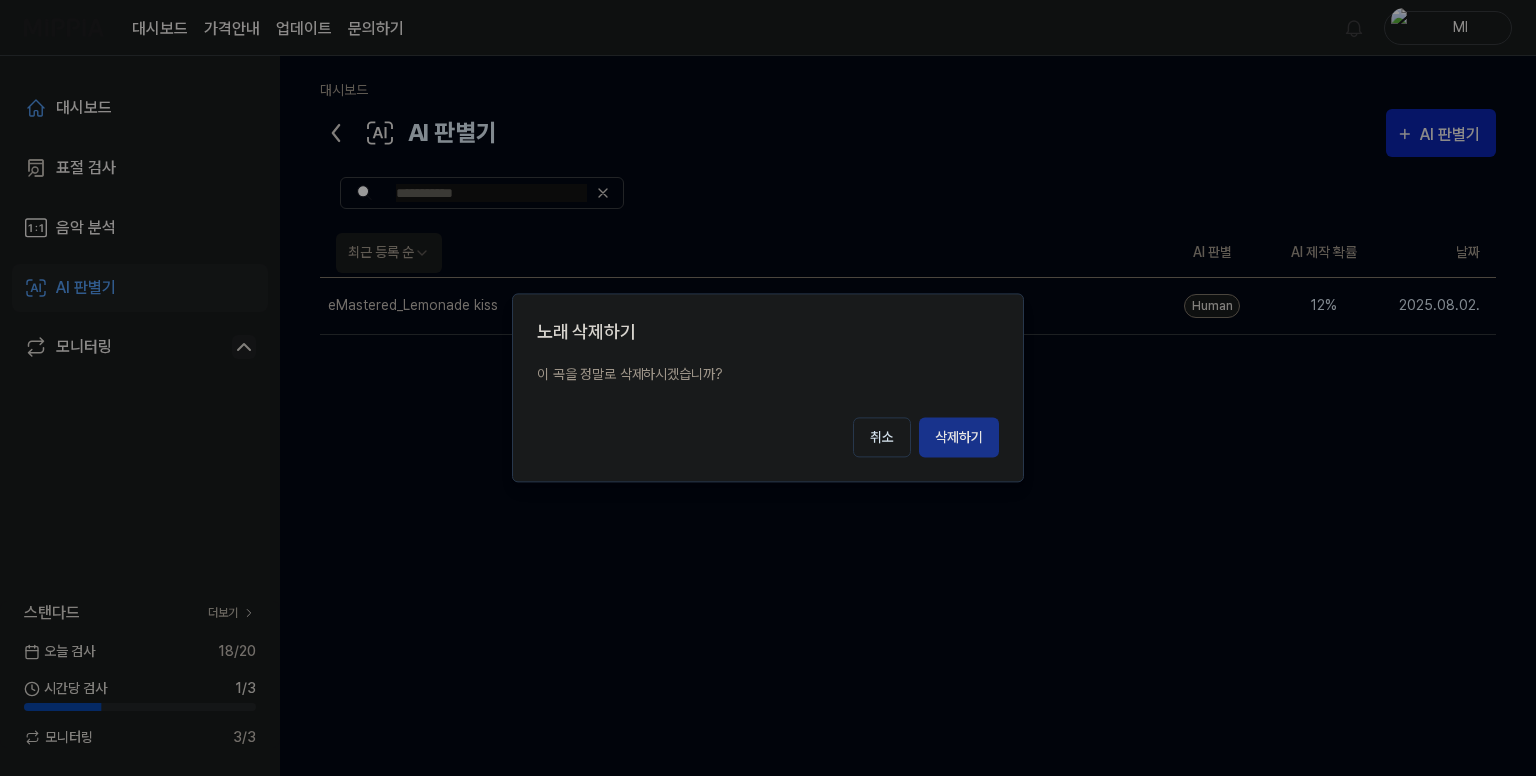 click on "삭제하기" at bounding box center [959, 438] 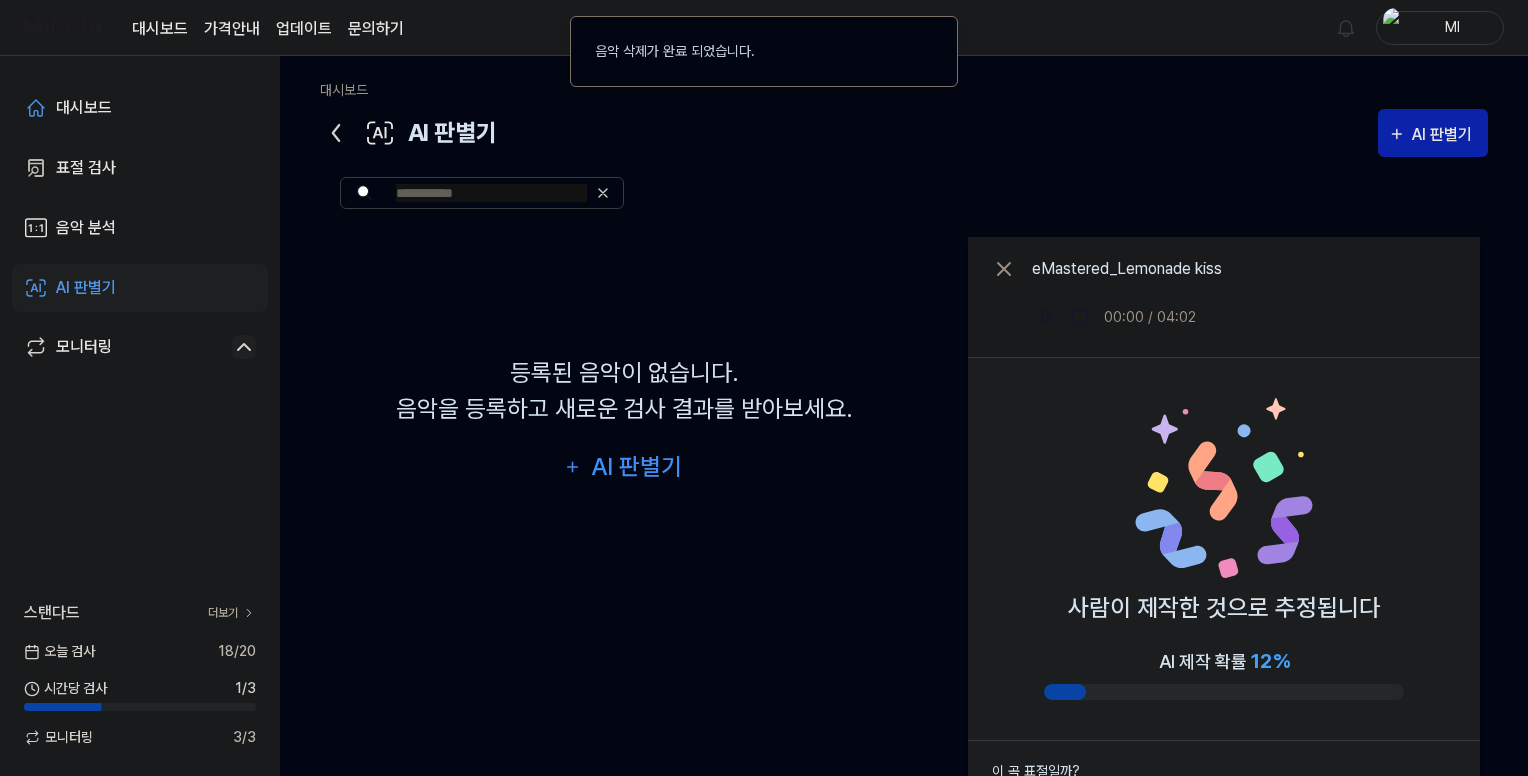 click 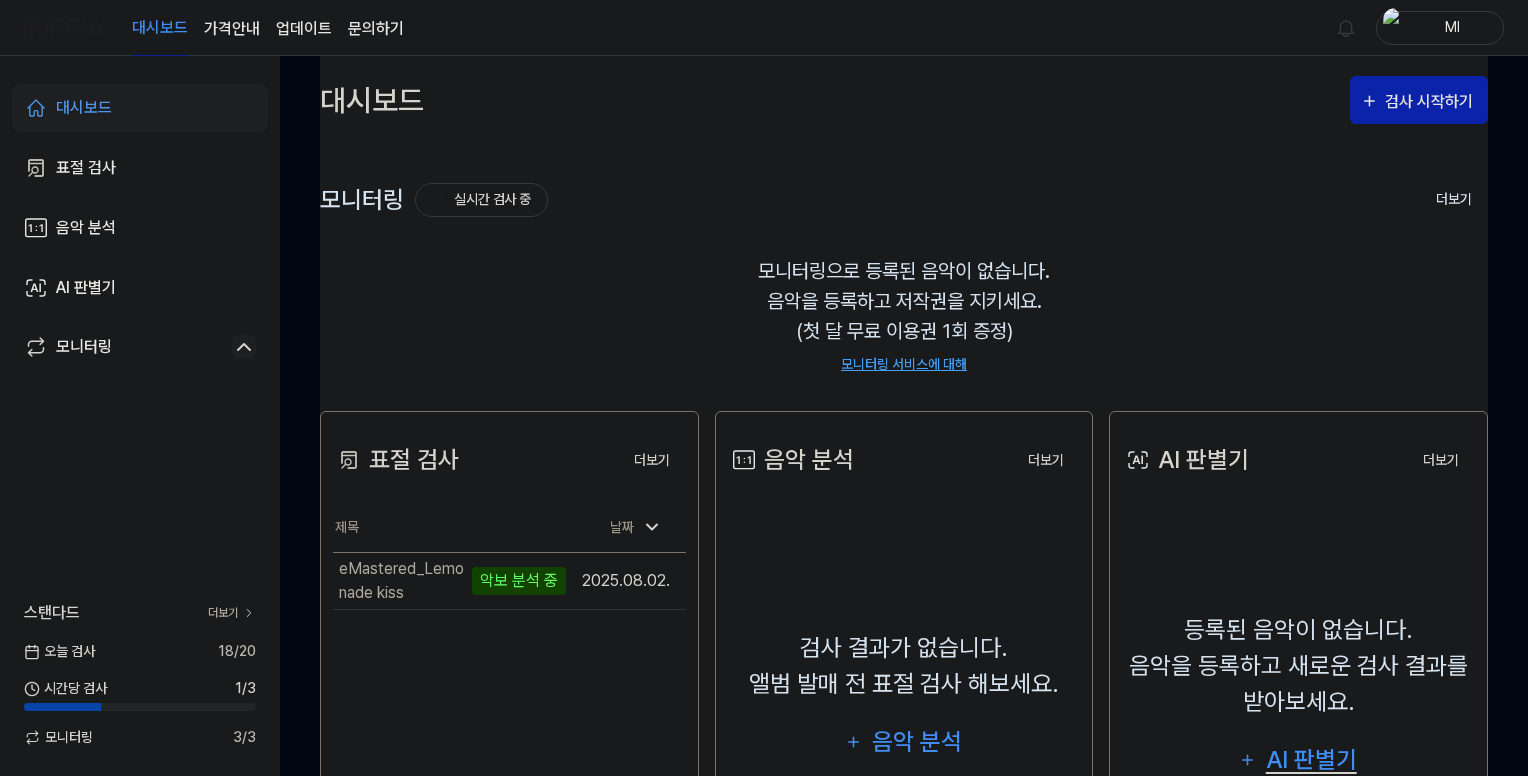 click on "AI 판별기" at bounding box center [1311, 760] 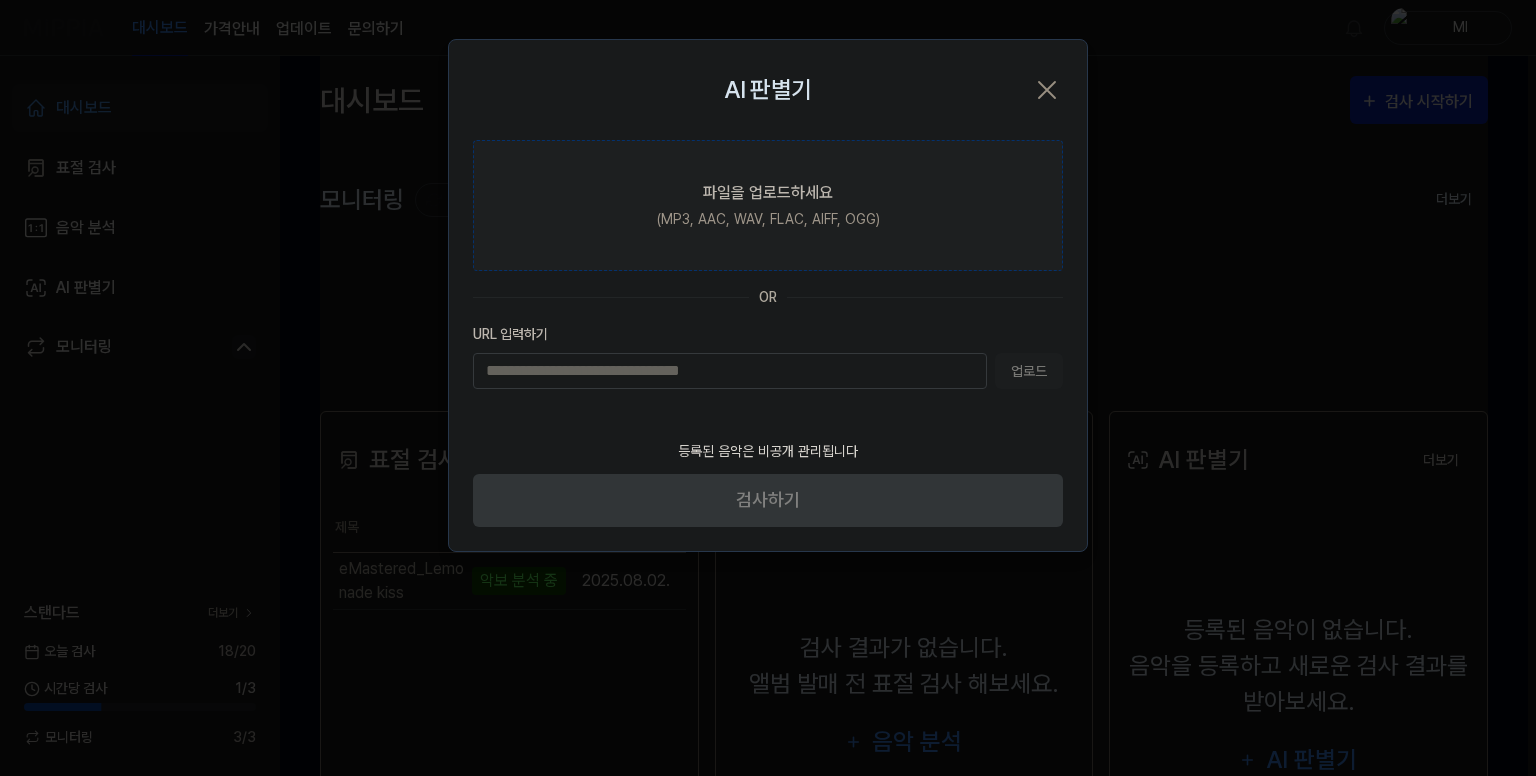 click on "(MP3, AAC, WAV, FLAC, AIFF, OGG)" at bounding box center [768, 219] 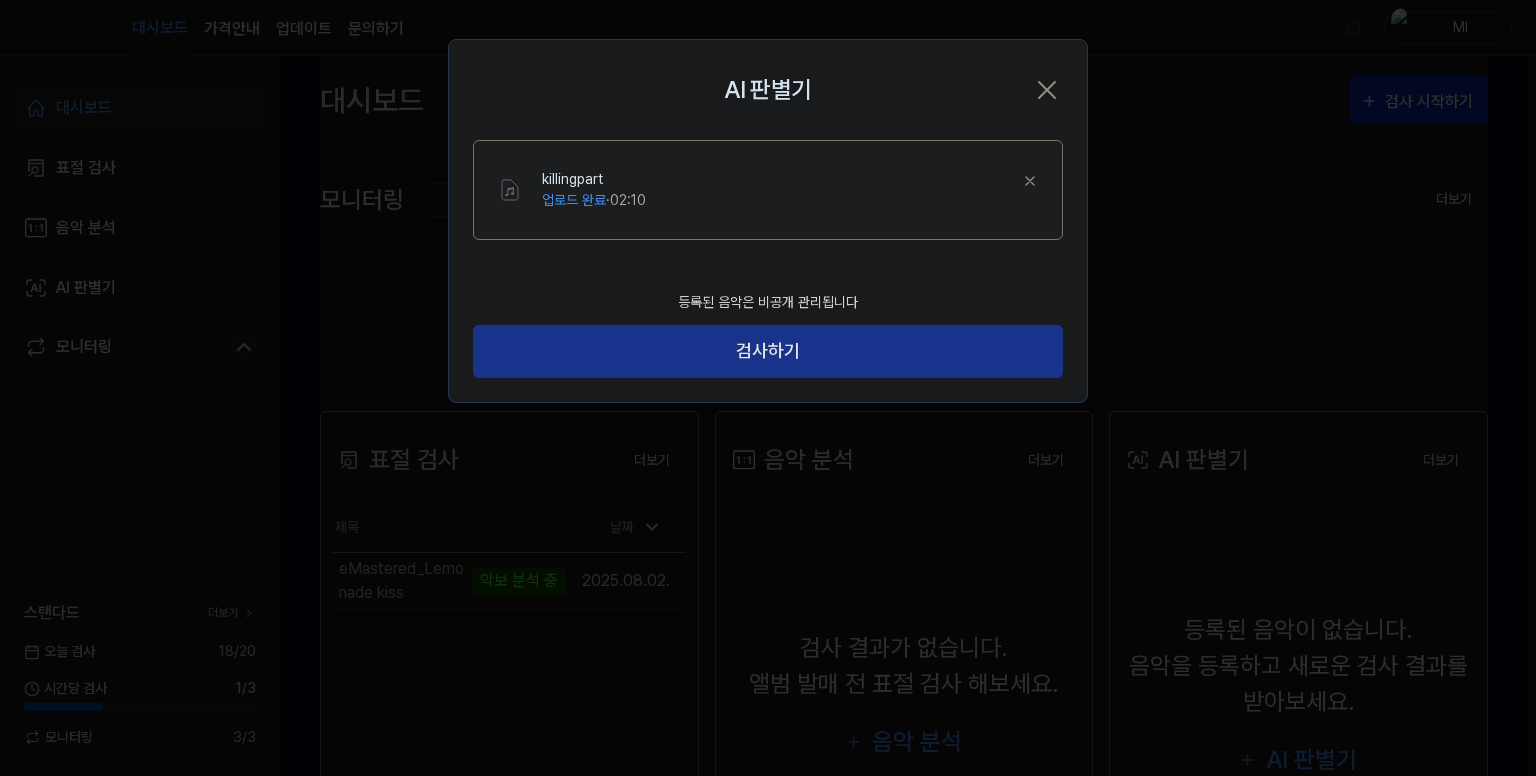click on "검사하기" at bounding box center (768, 351) 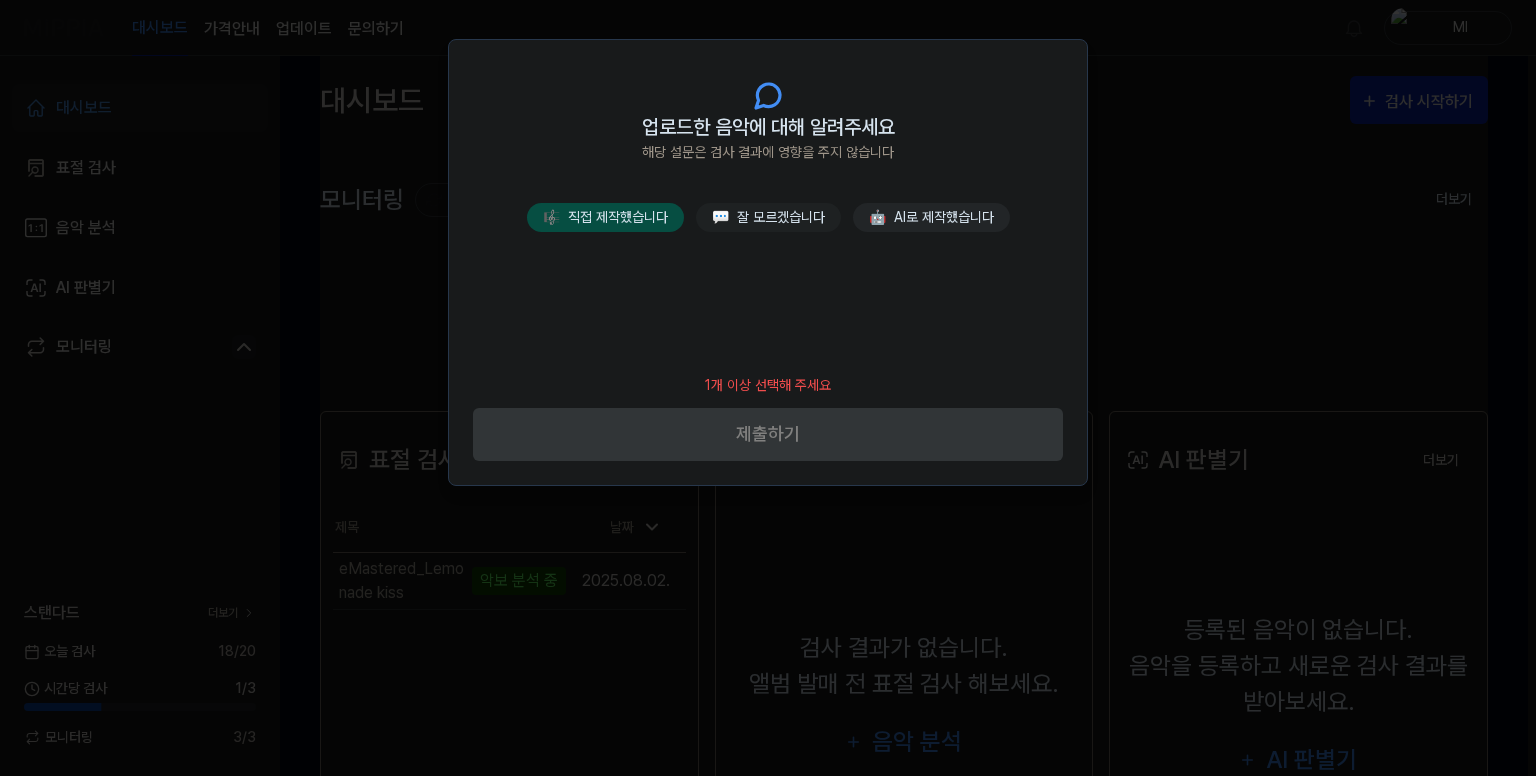 click on "🎼 직접 제작했습니다" at bounding box center [605, 217] 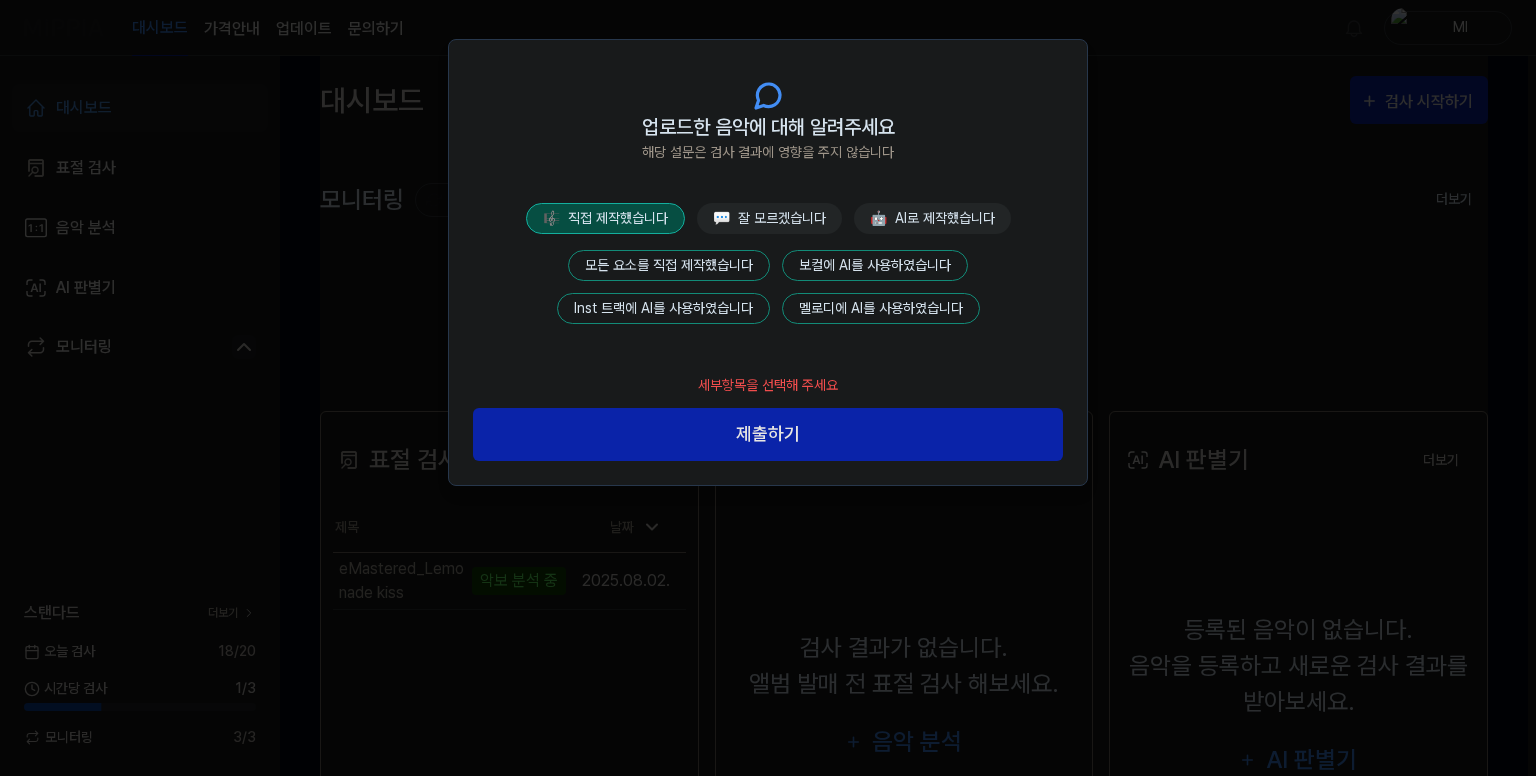 click on "모든 요소를 직접 제작했습니다" at bounding box center (669, 265) 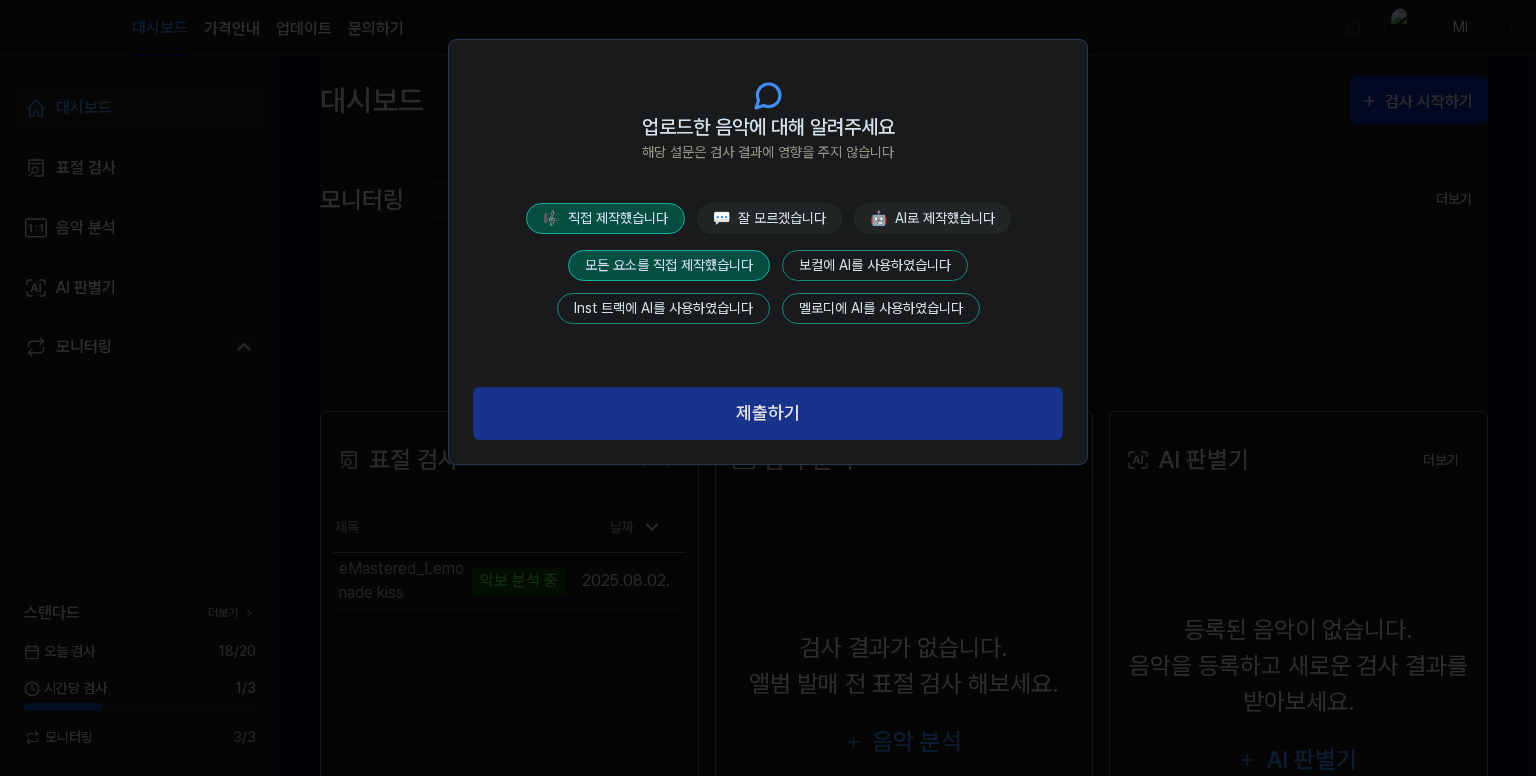 drag, startPoint x: 721, startPoint y: 397, endPoint x: 764, endPoint y: 417, distance: 47.423622 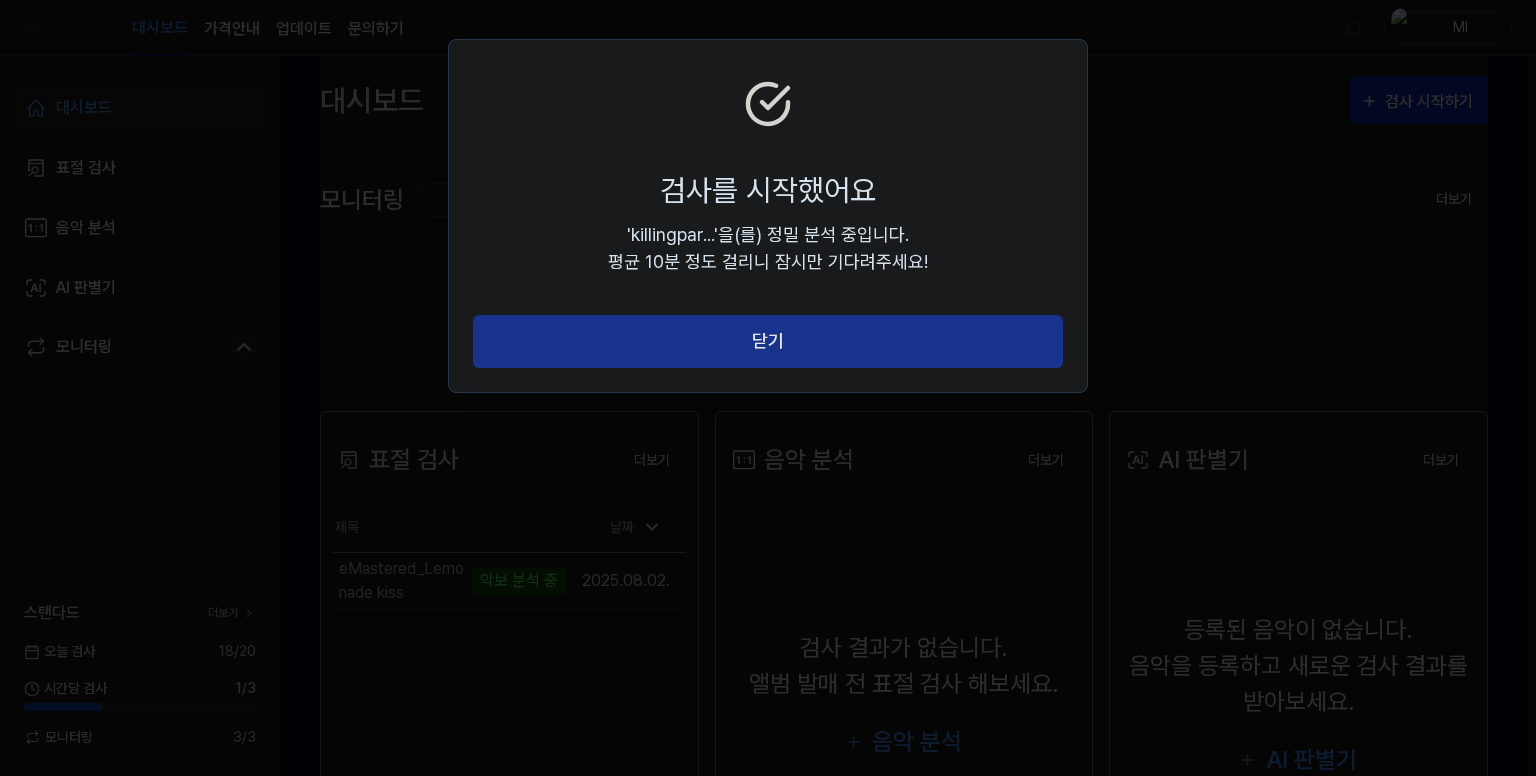 click on "닫기" at bounding box center (768, 341) 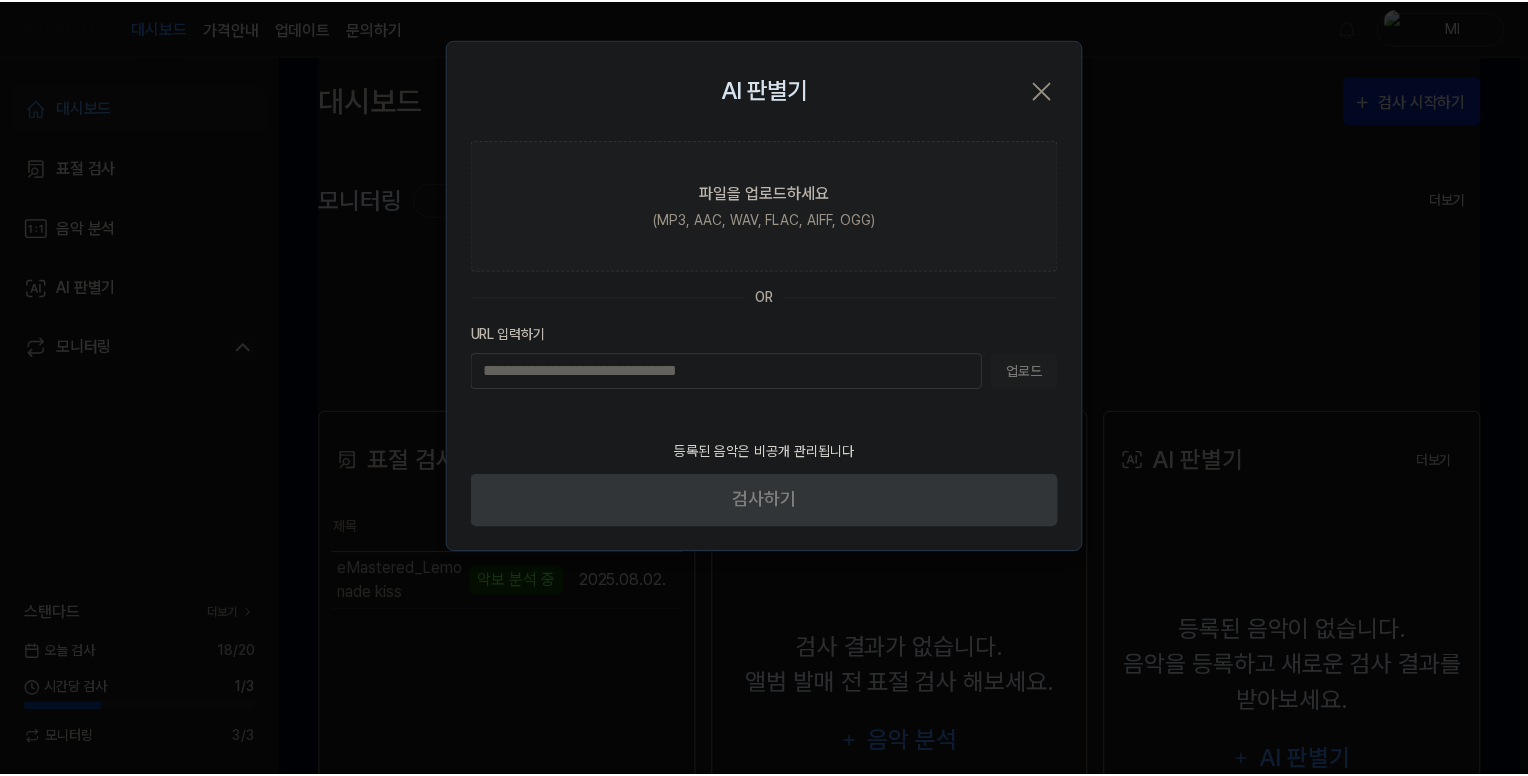 scroll, scrollTop: 8, scrollLeft: 0, axis: vertical 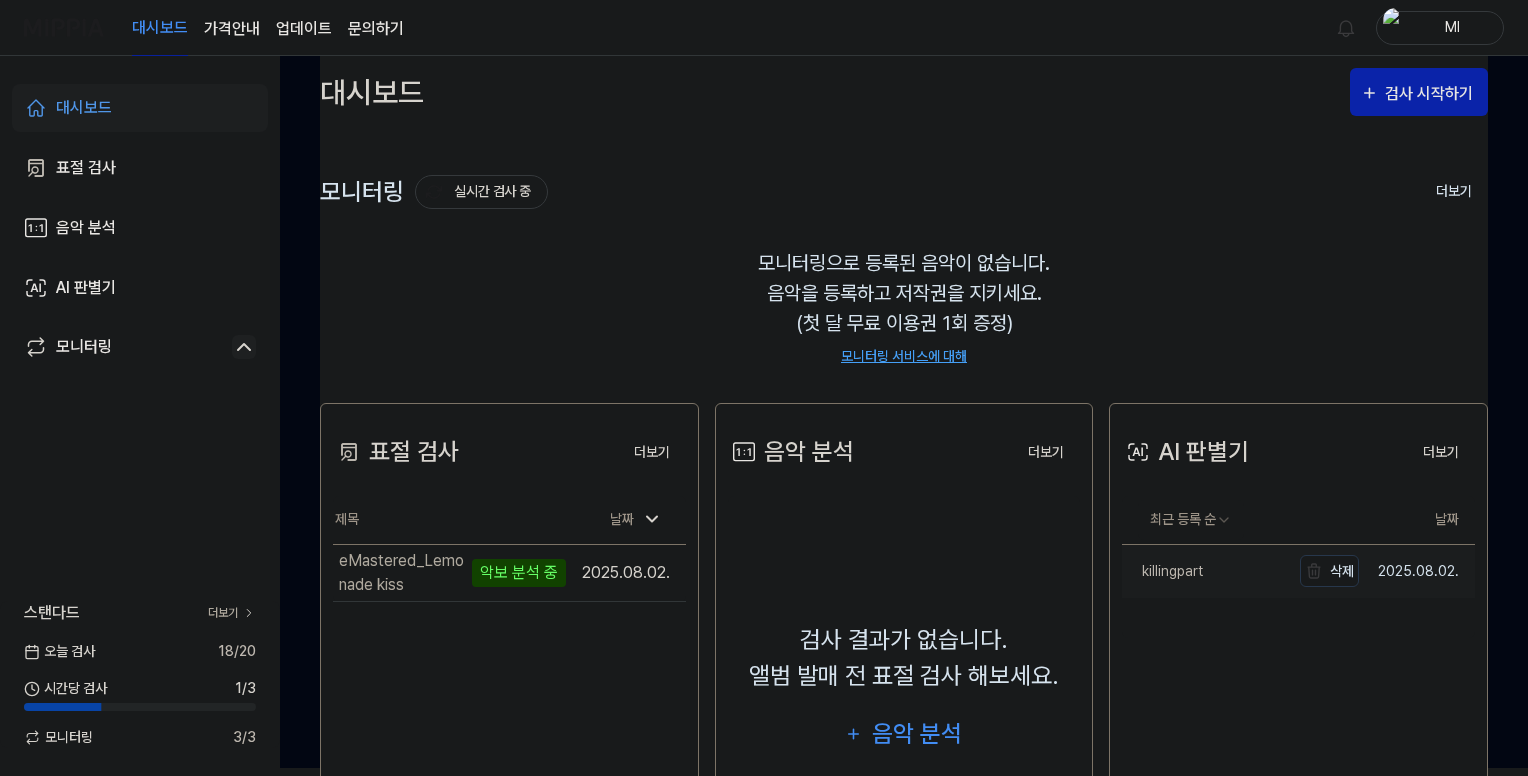 click on "killingpart" at bounding box center [1206, 571] 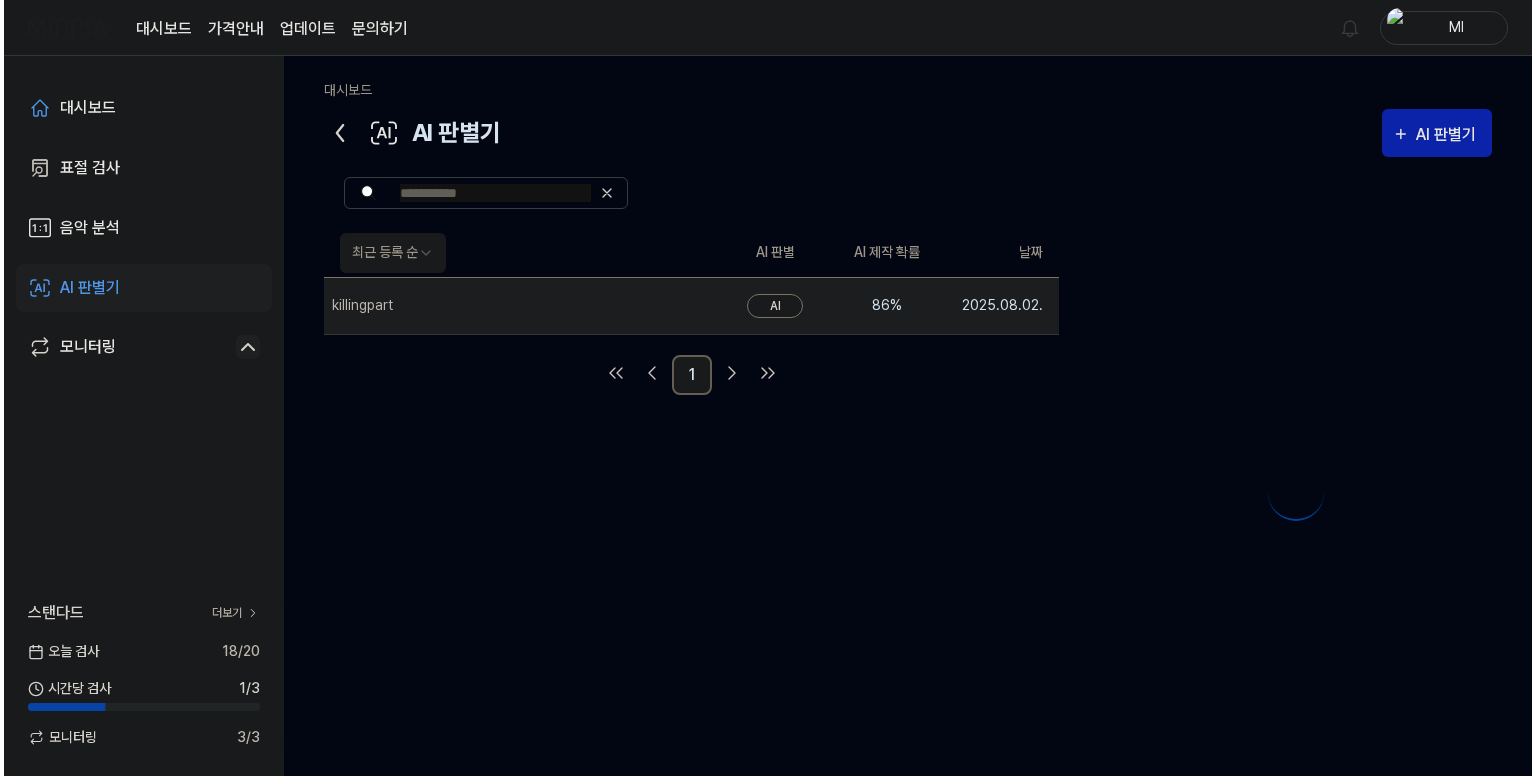 scroll, scrollTop: 0, scrollLeft: 0, axis: both 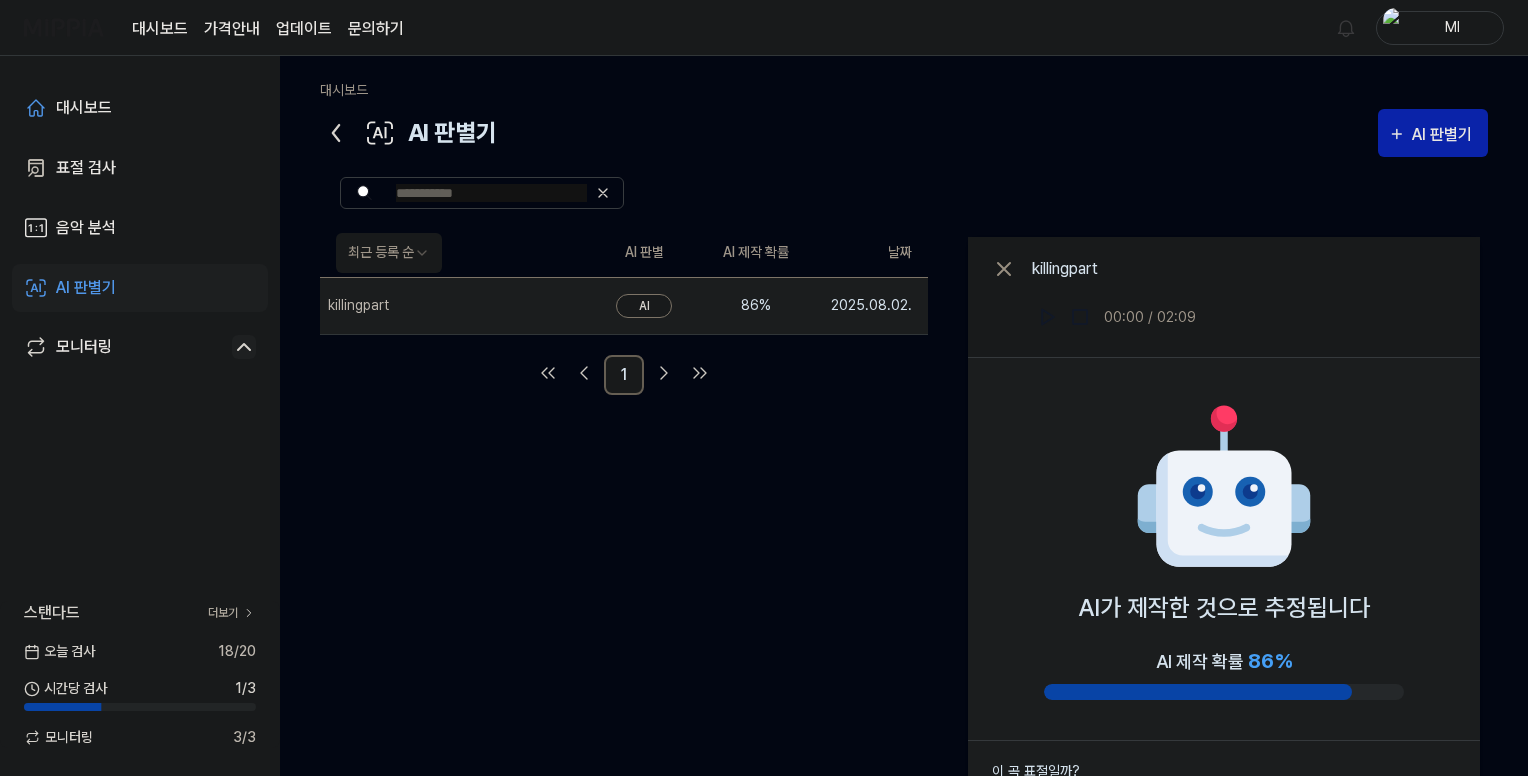 click 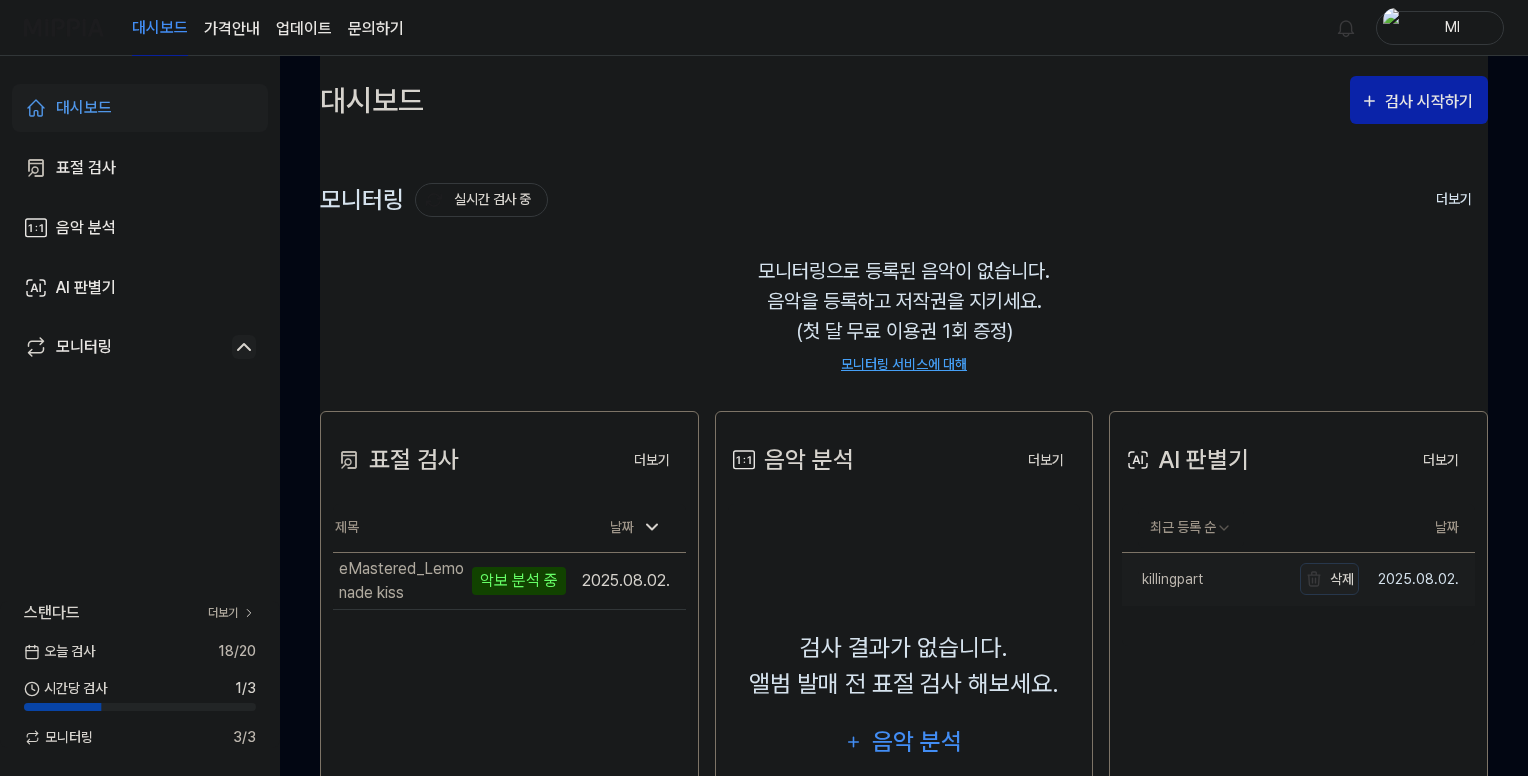 click on "삭제" at bounding box center [1329, 579] 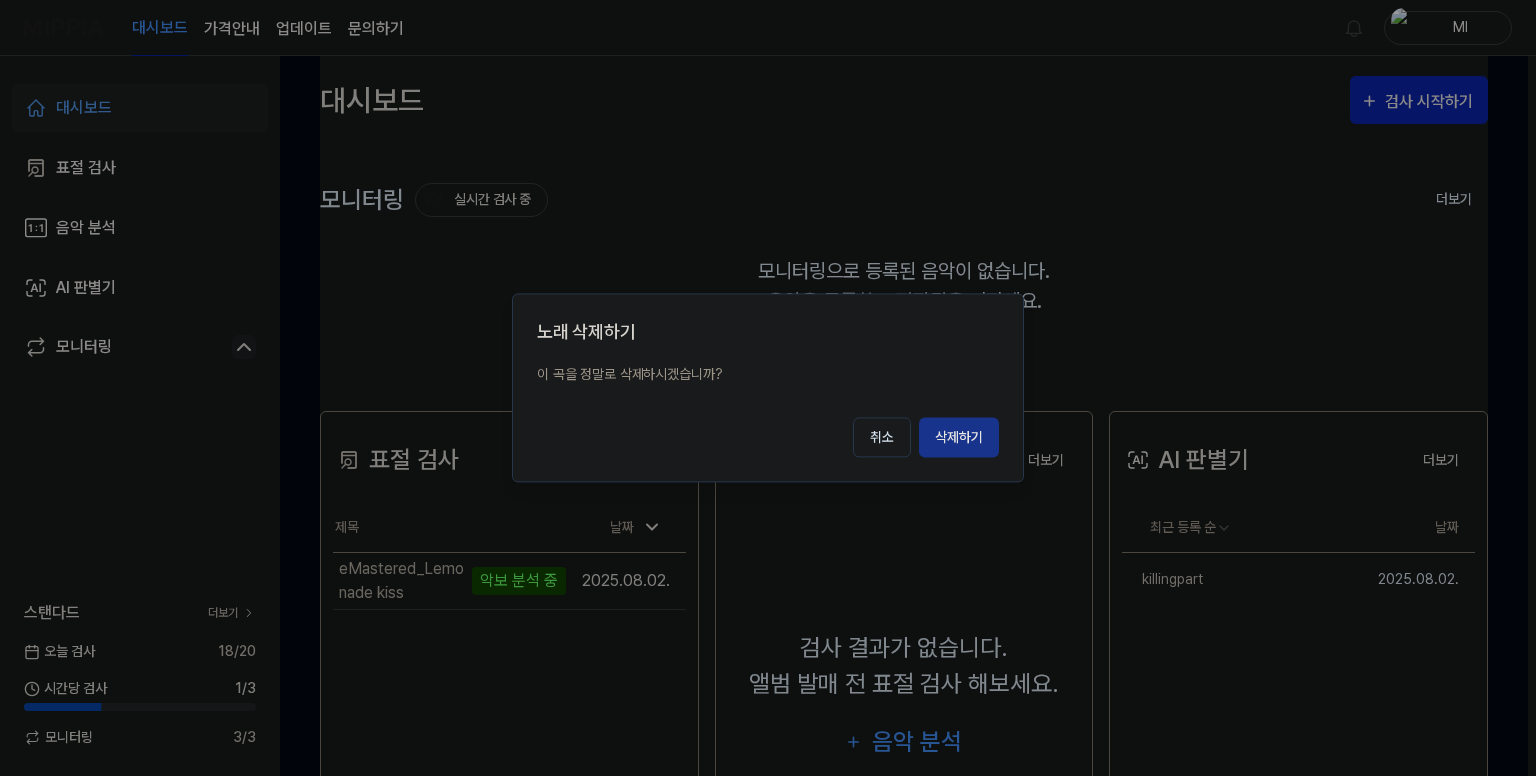 click on "삭제하기" at bounding box center [959, 438] 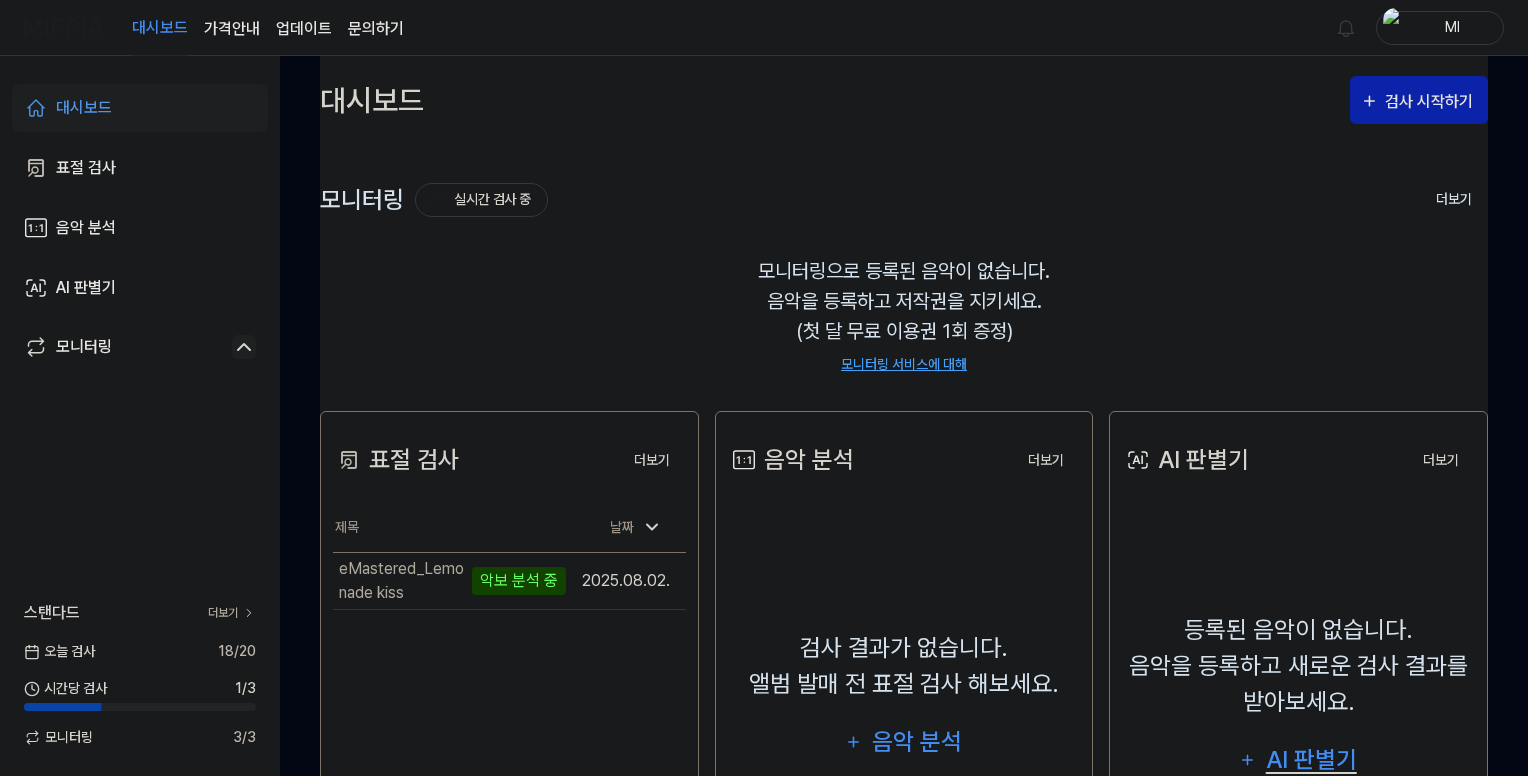 click on "AI 판별기" at bounding box center (1311, 760) 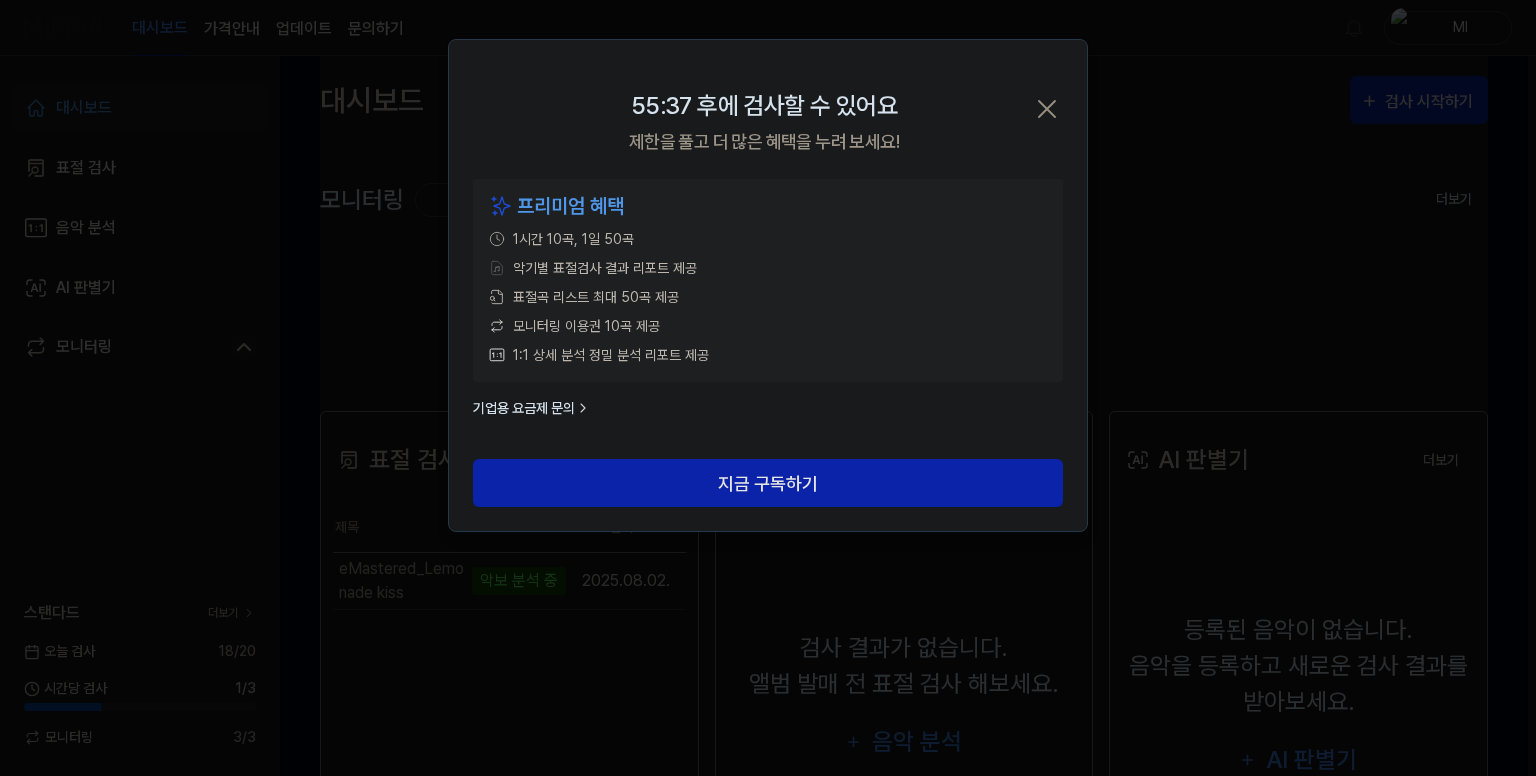 click 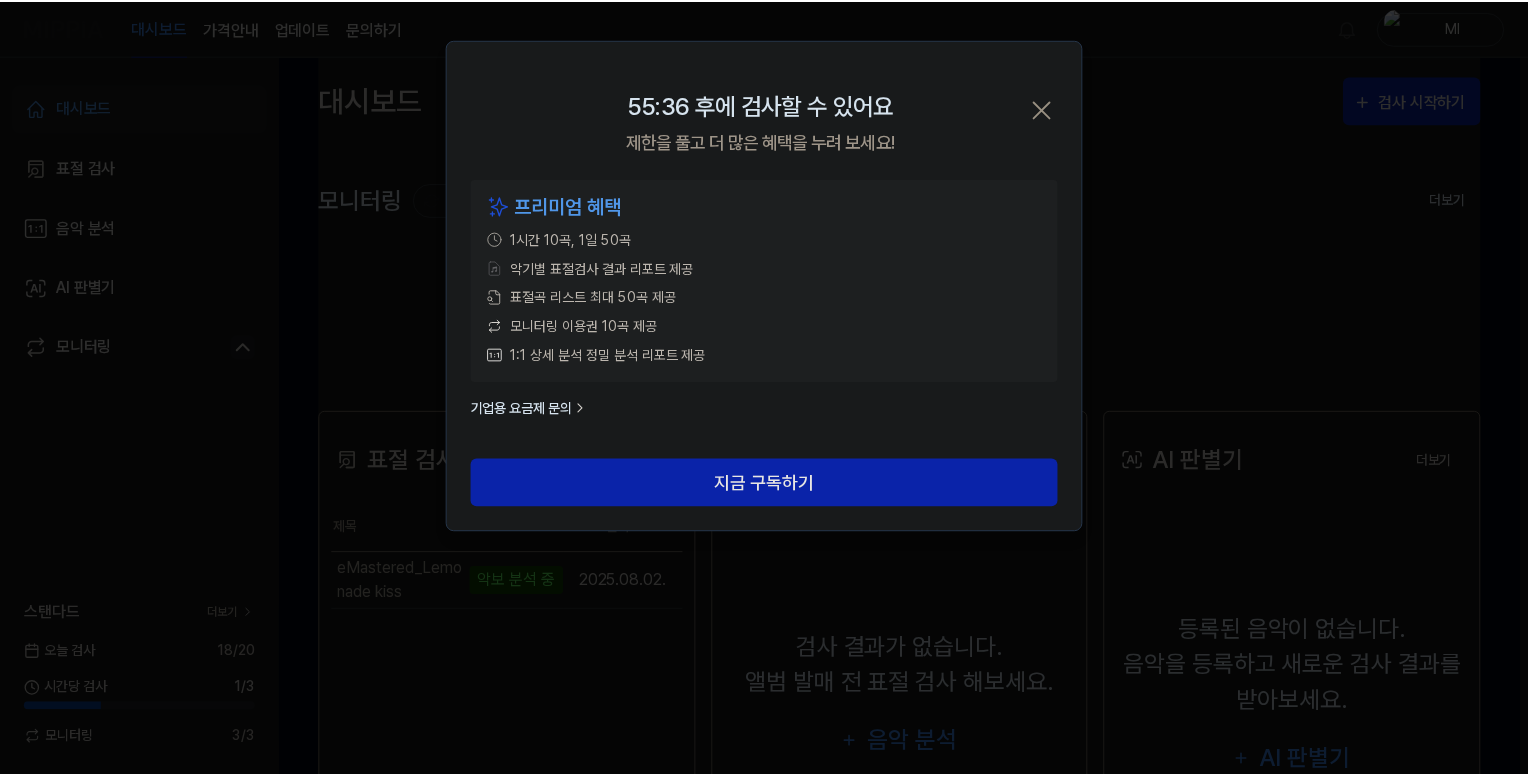scroll, scrollTop: 8, scrollLeft: 0, axis: vertical 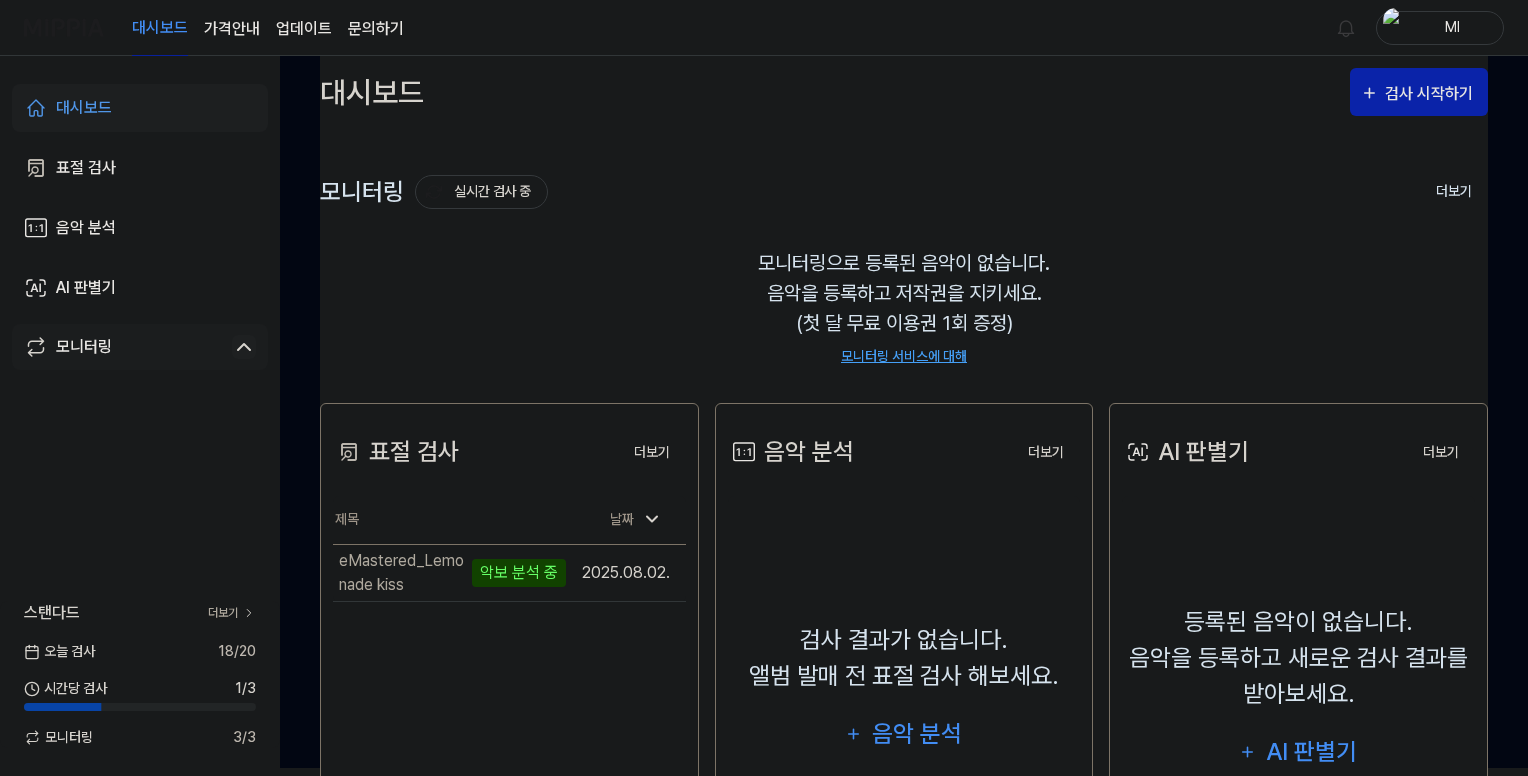 click on "모니터링" at bounding box center (84, 347) 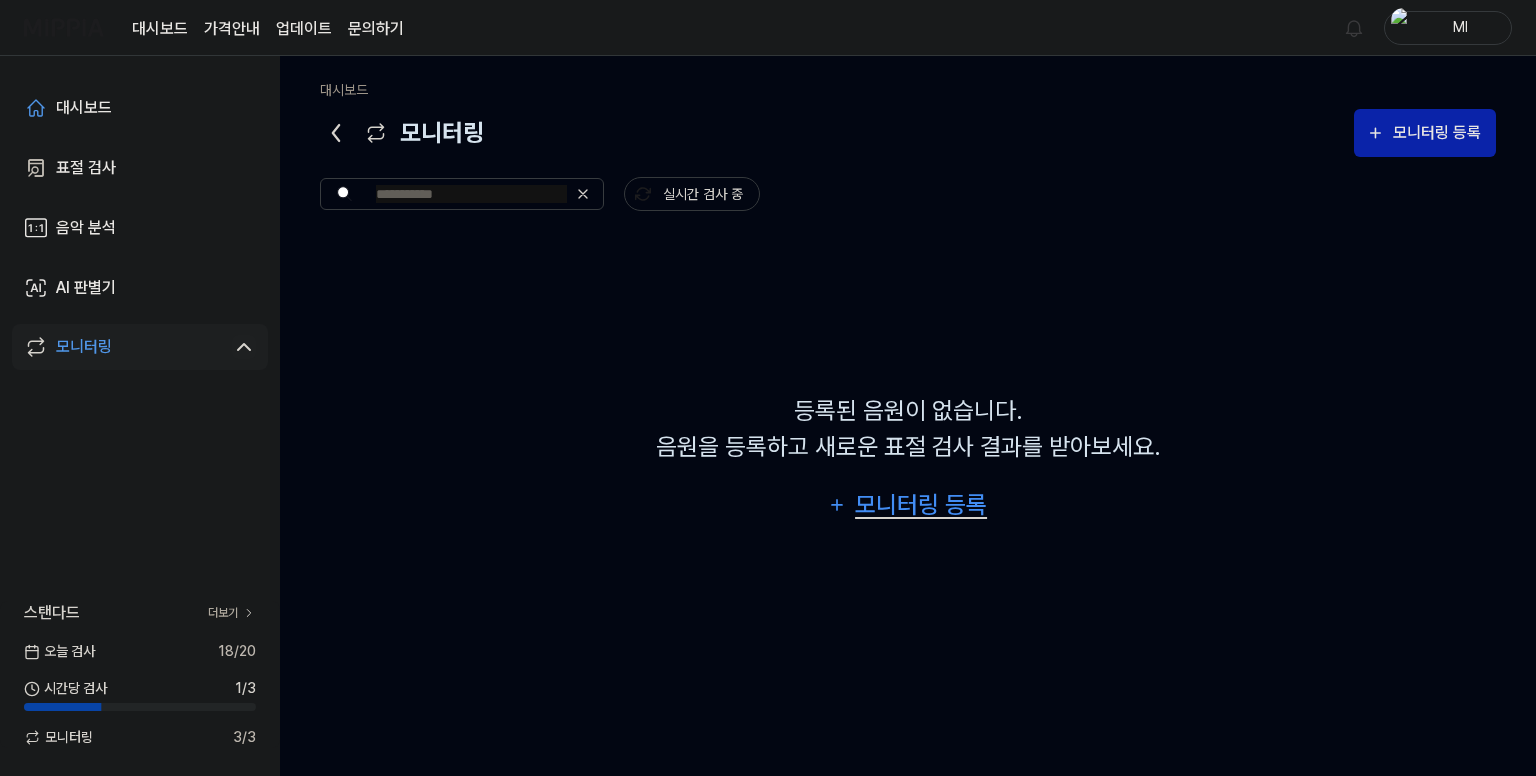 click on "모니터링 등록" at bounding box center [921, 505] 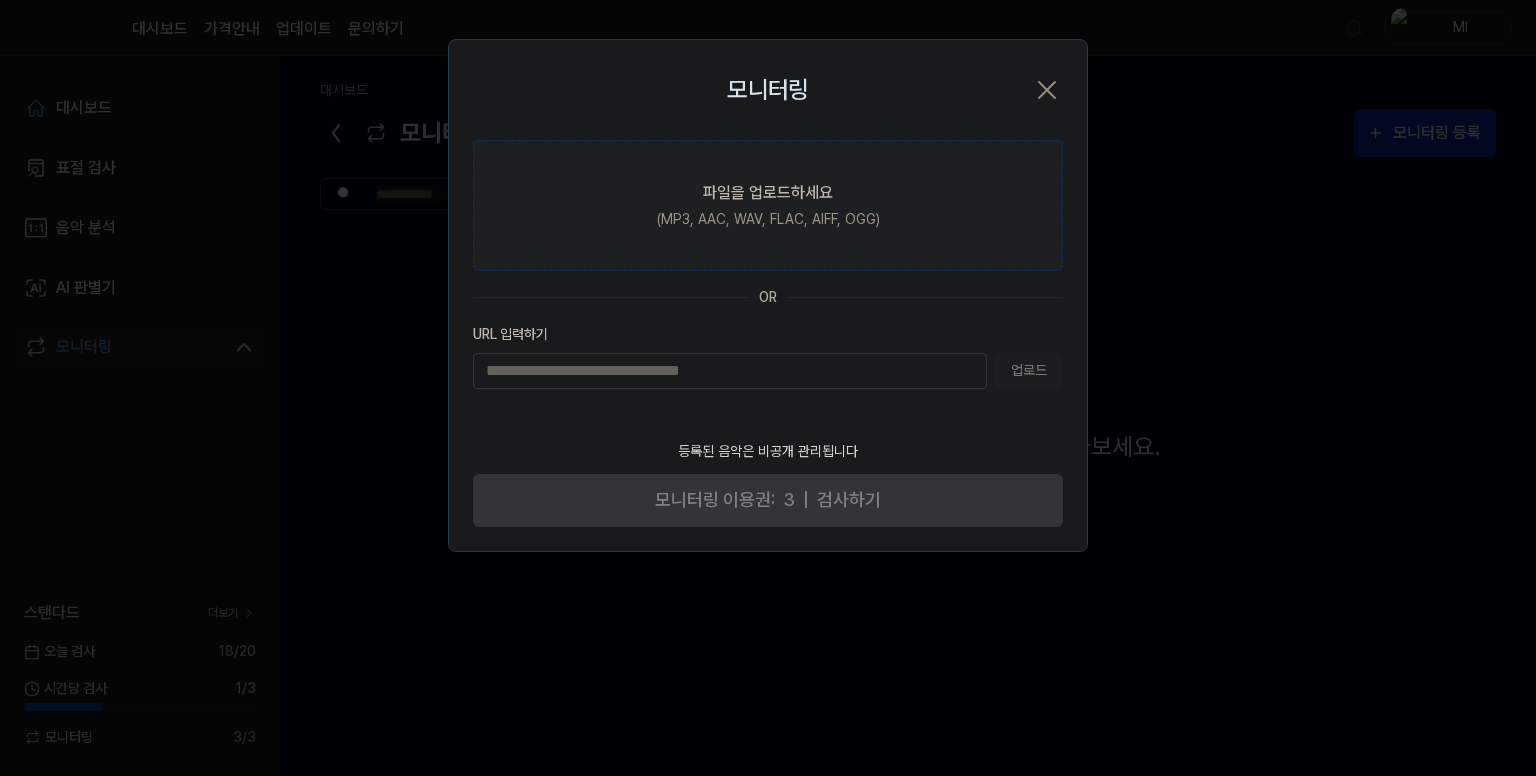 click on "(MP3, AAC, WAV, FLAC, AIFF, OGG)" at bounding box center (768, 219) 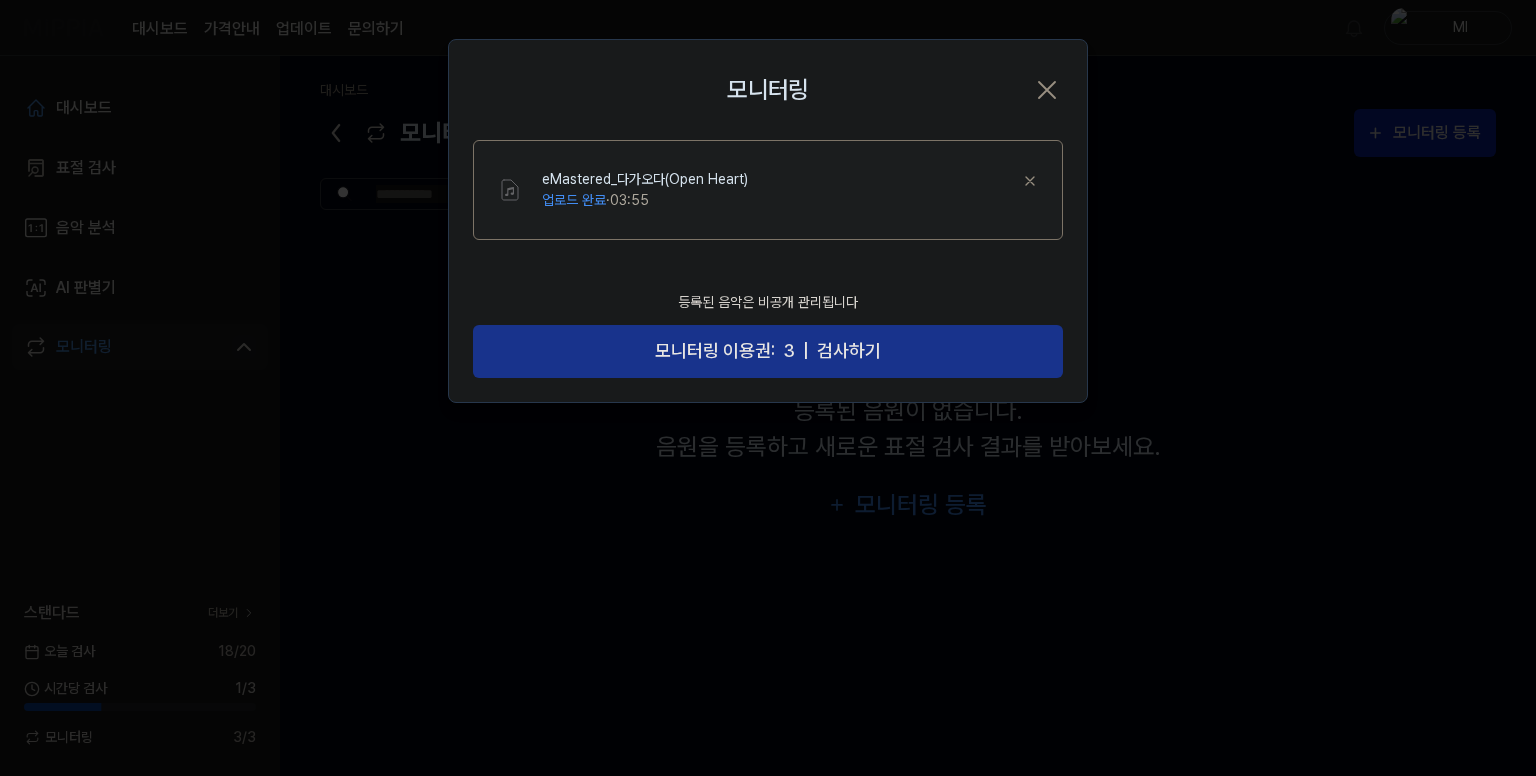 click on "모니터링 이용권:" at bounding box center [715, 351] 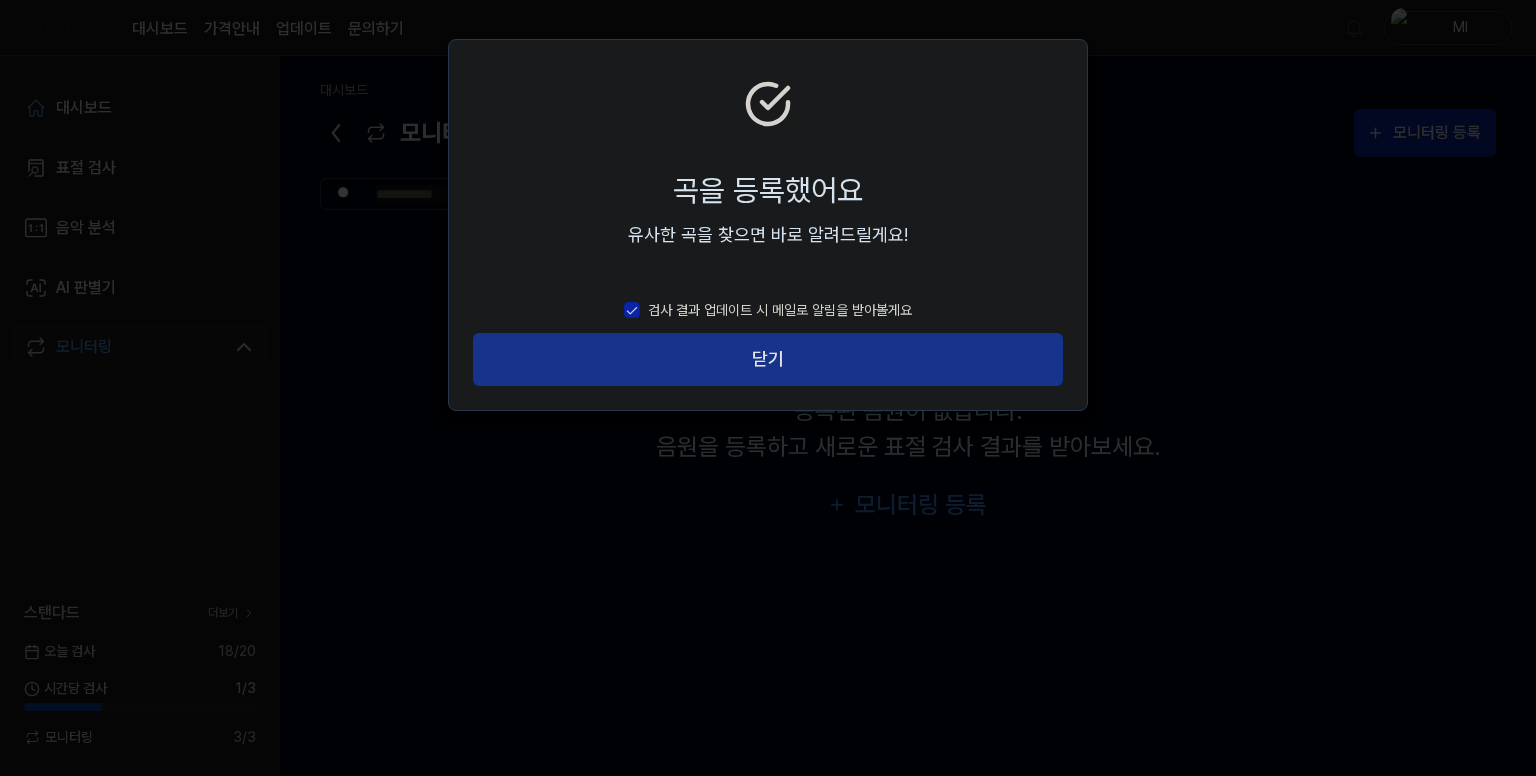 click on "닫기" at bounding box center (768, 359) 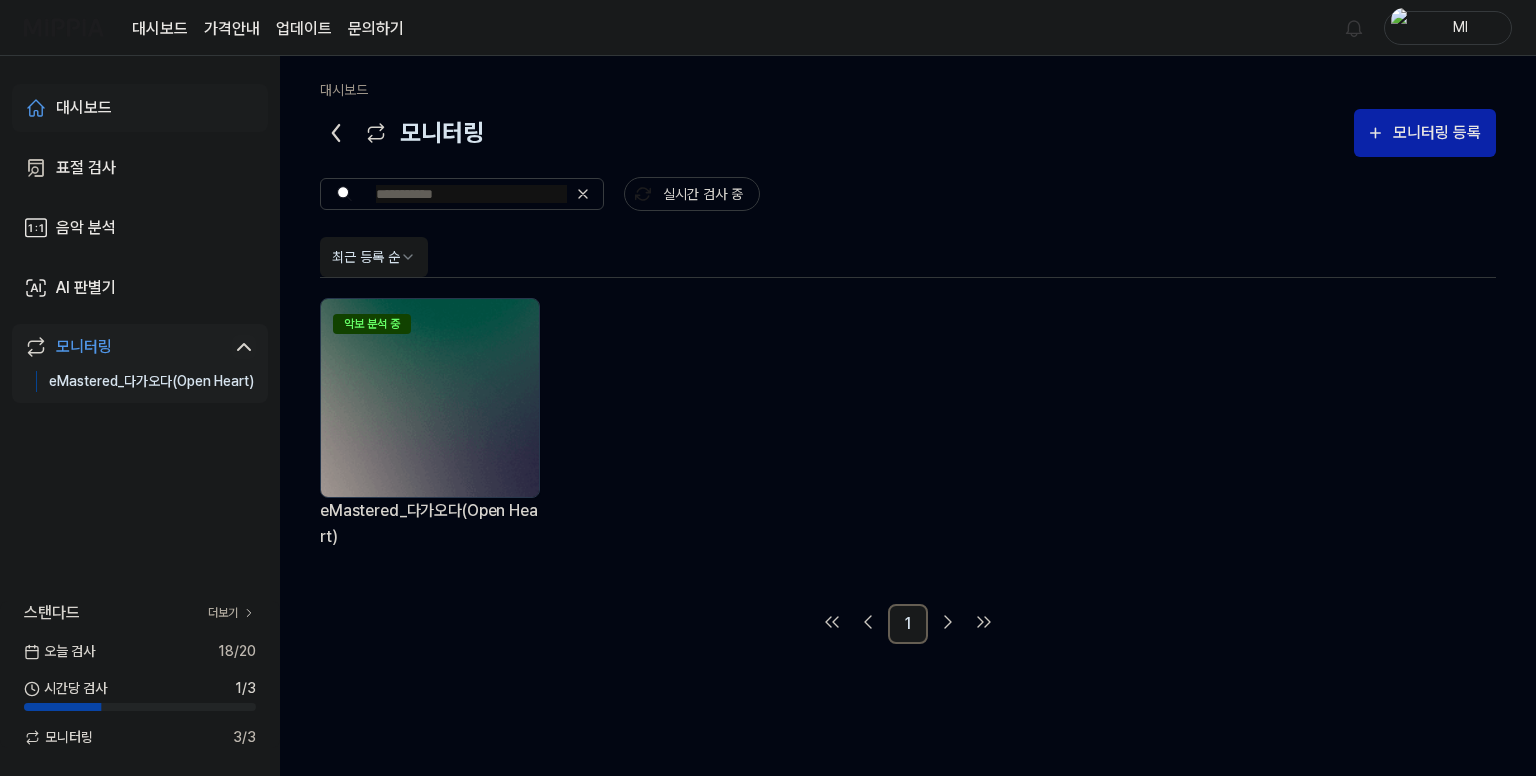 click on "대시보드" at bounding box center [140, 108] 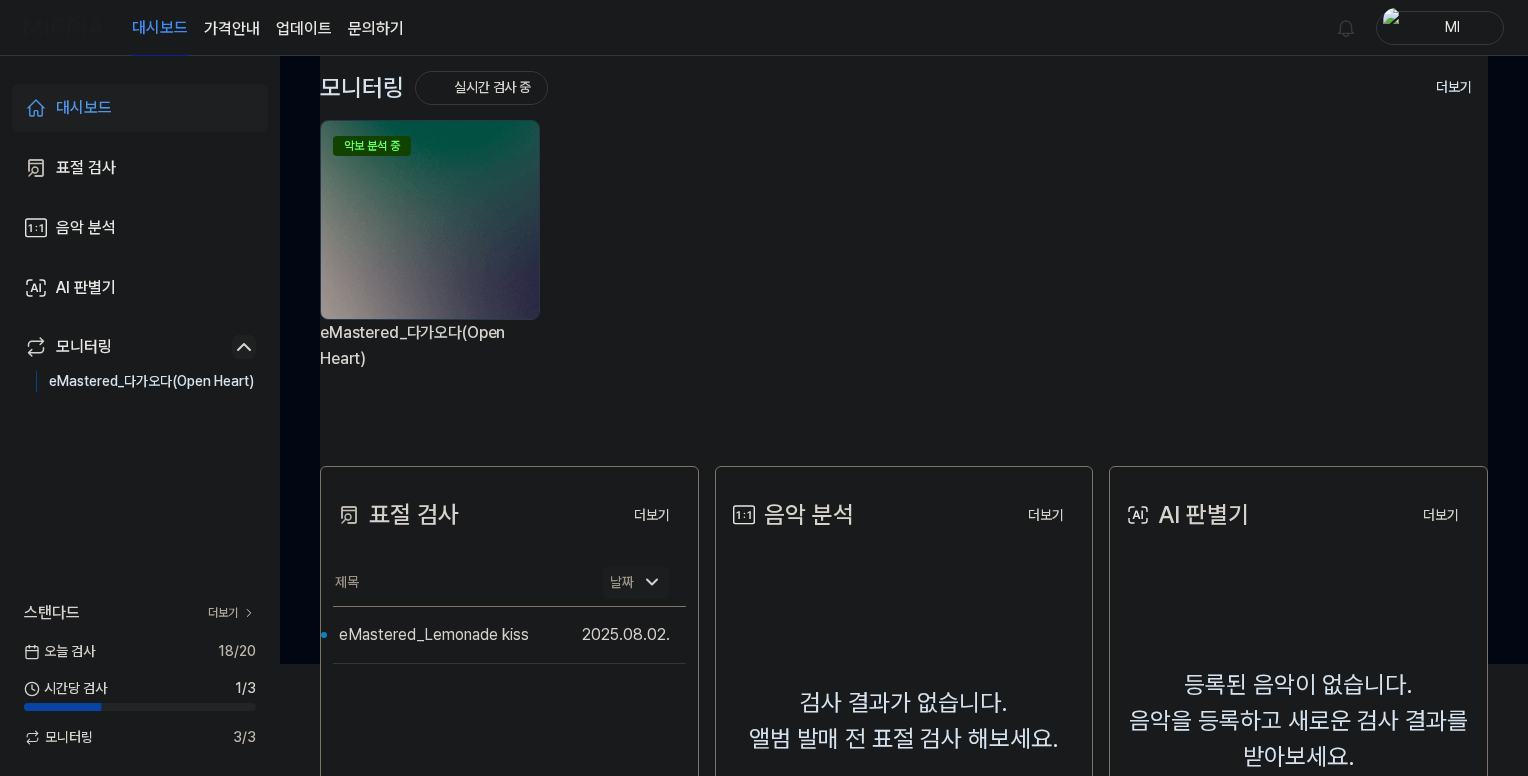 scroll, scrollTop: 200, scrollLeft: 0, axis: vertical 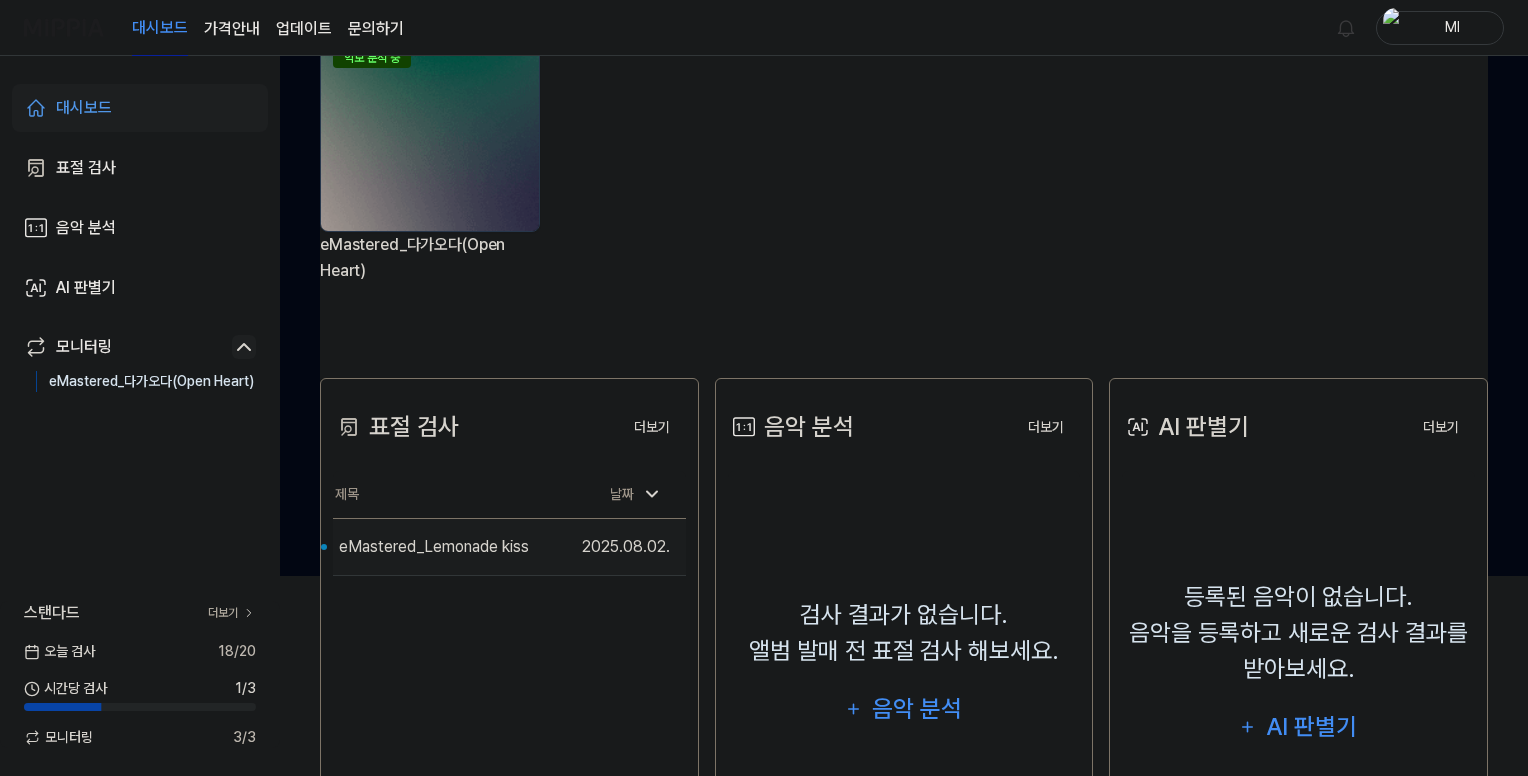 click on "eMastered_Lemonade kiss" at bounding box center (434, 547) 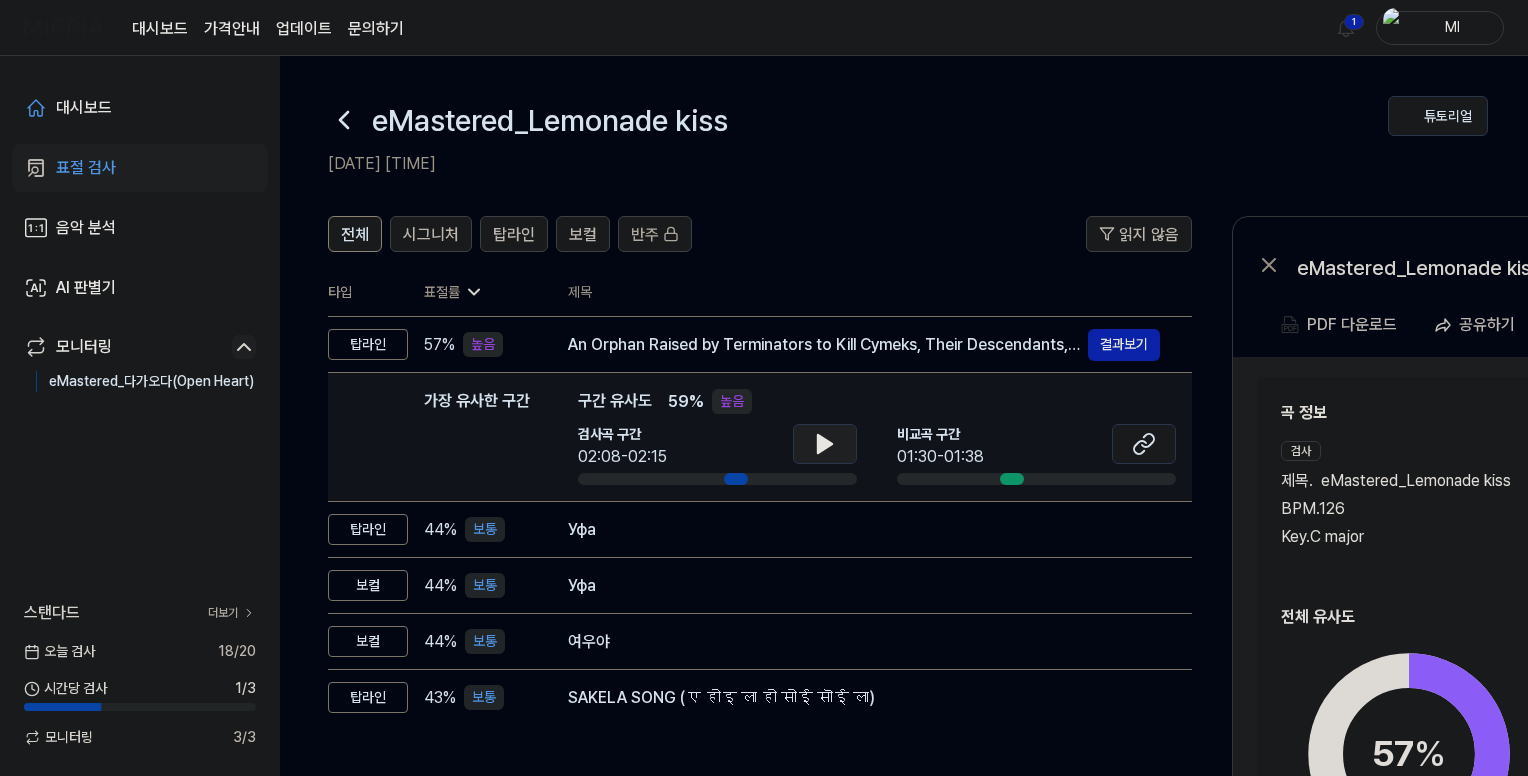 click at bounding box center [825, 444] 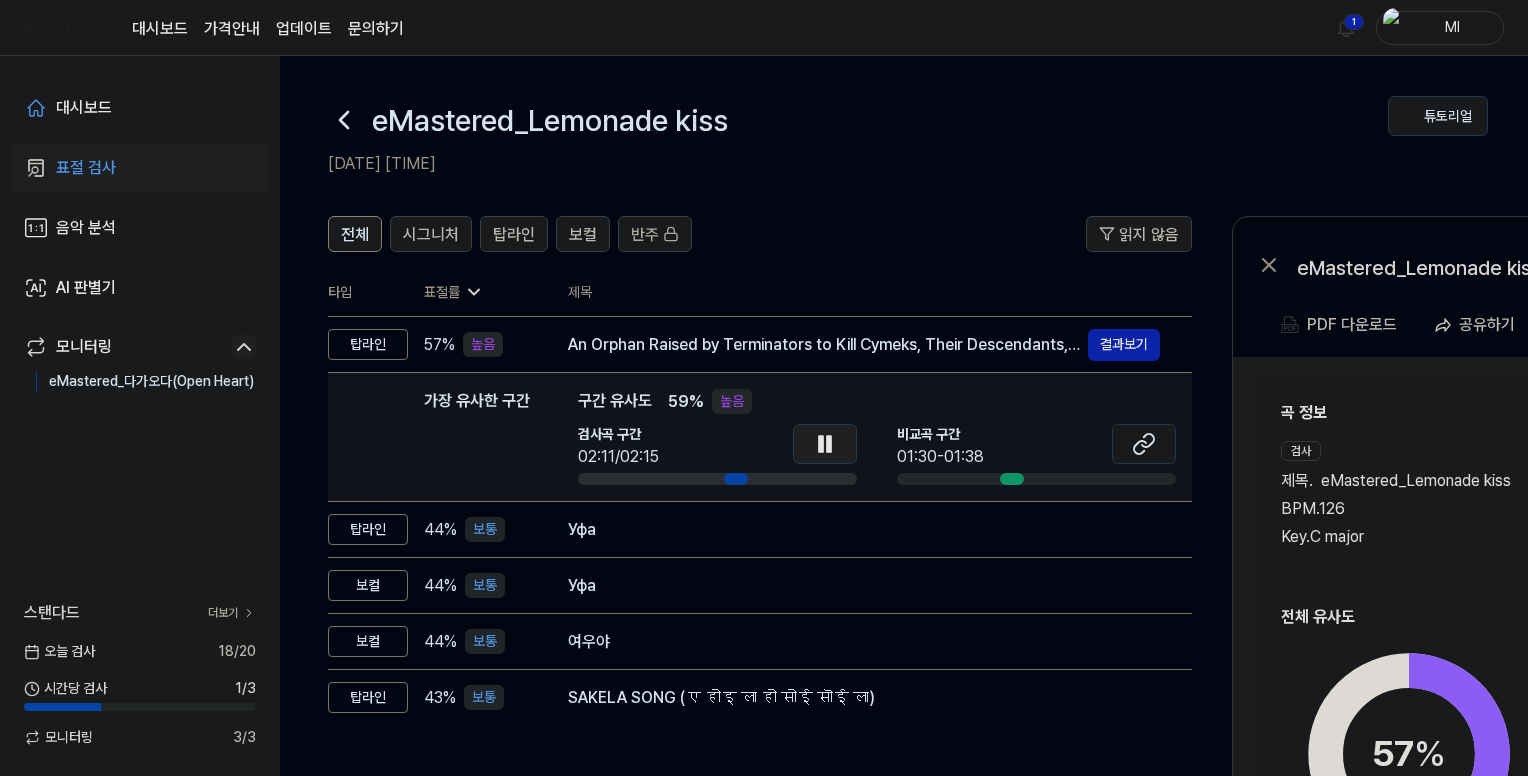 click 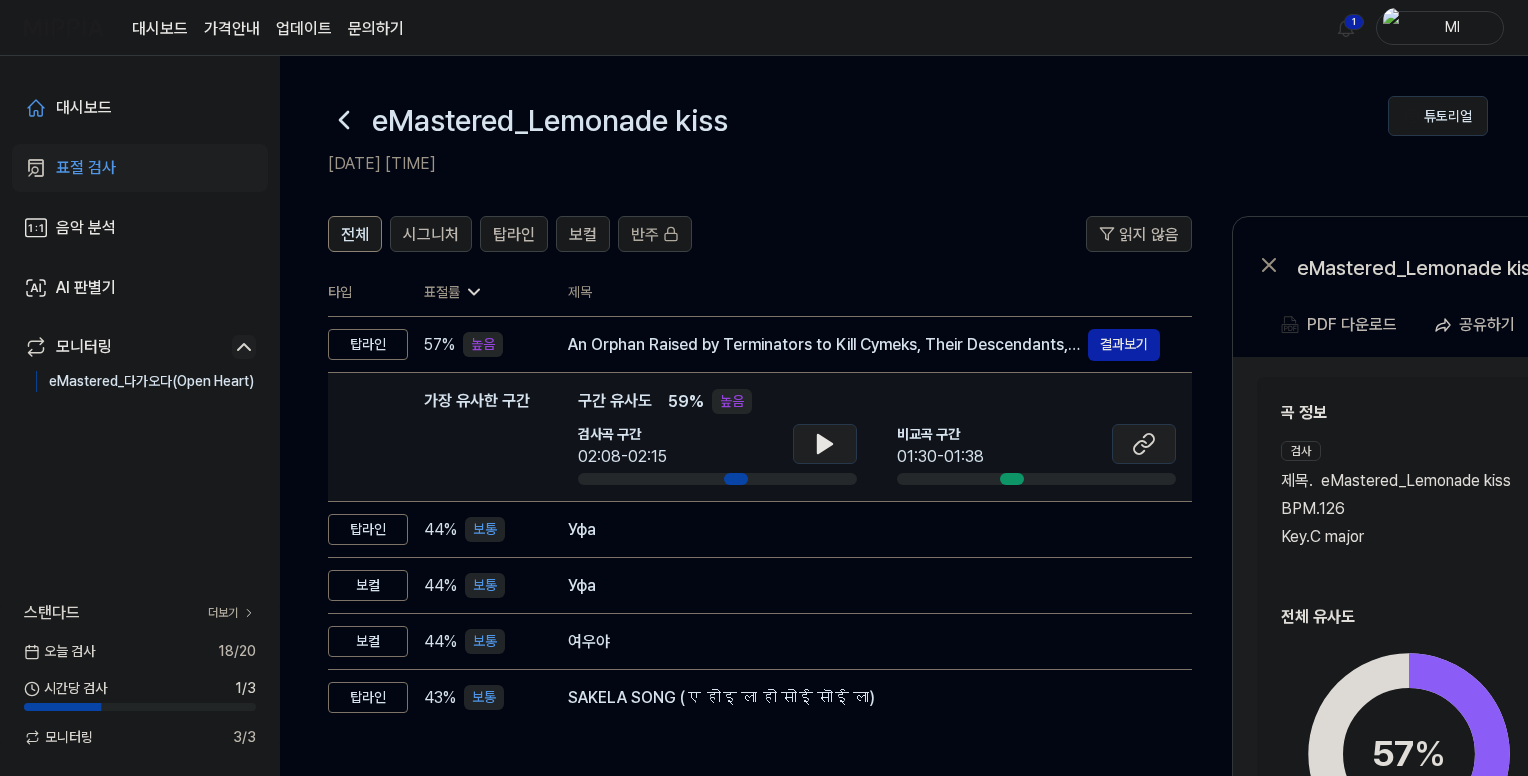 click 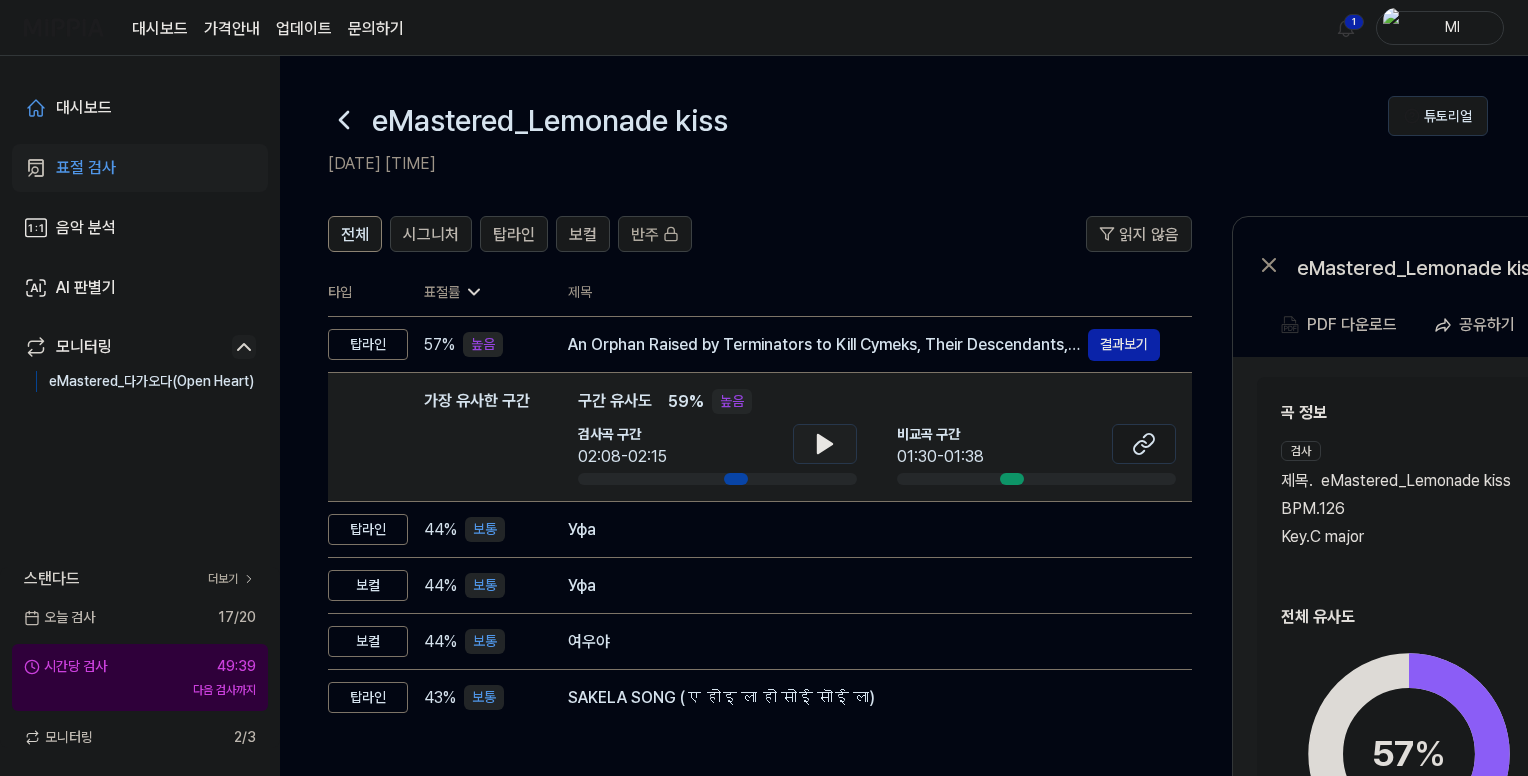 click 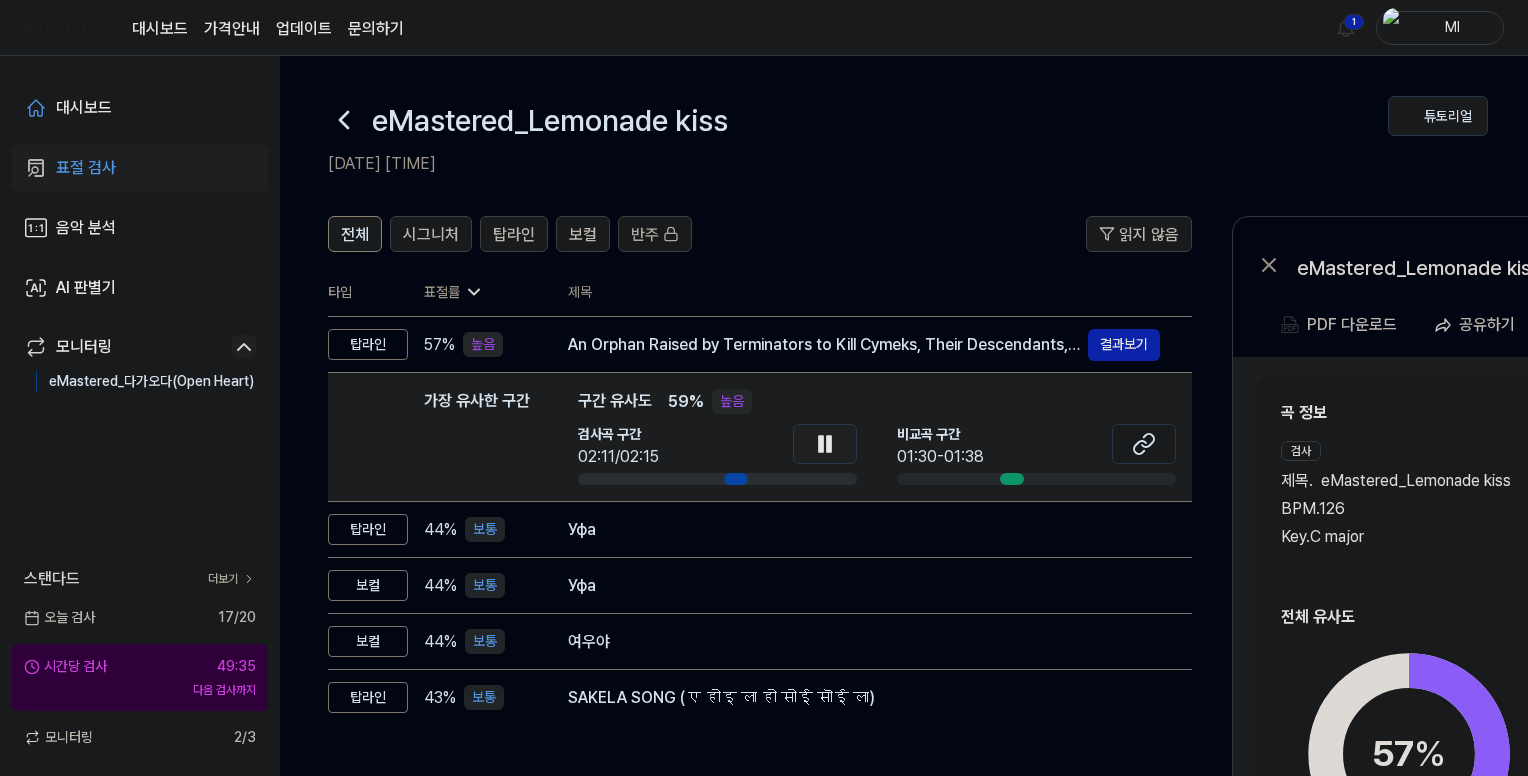 click 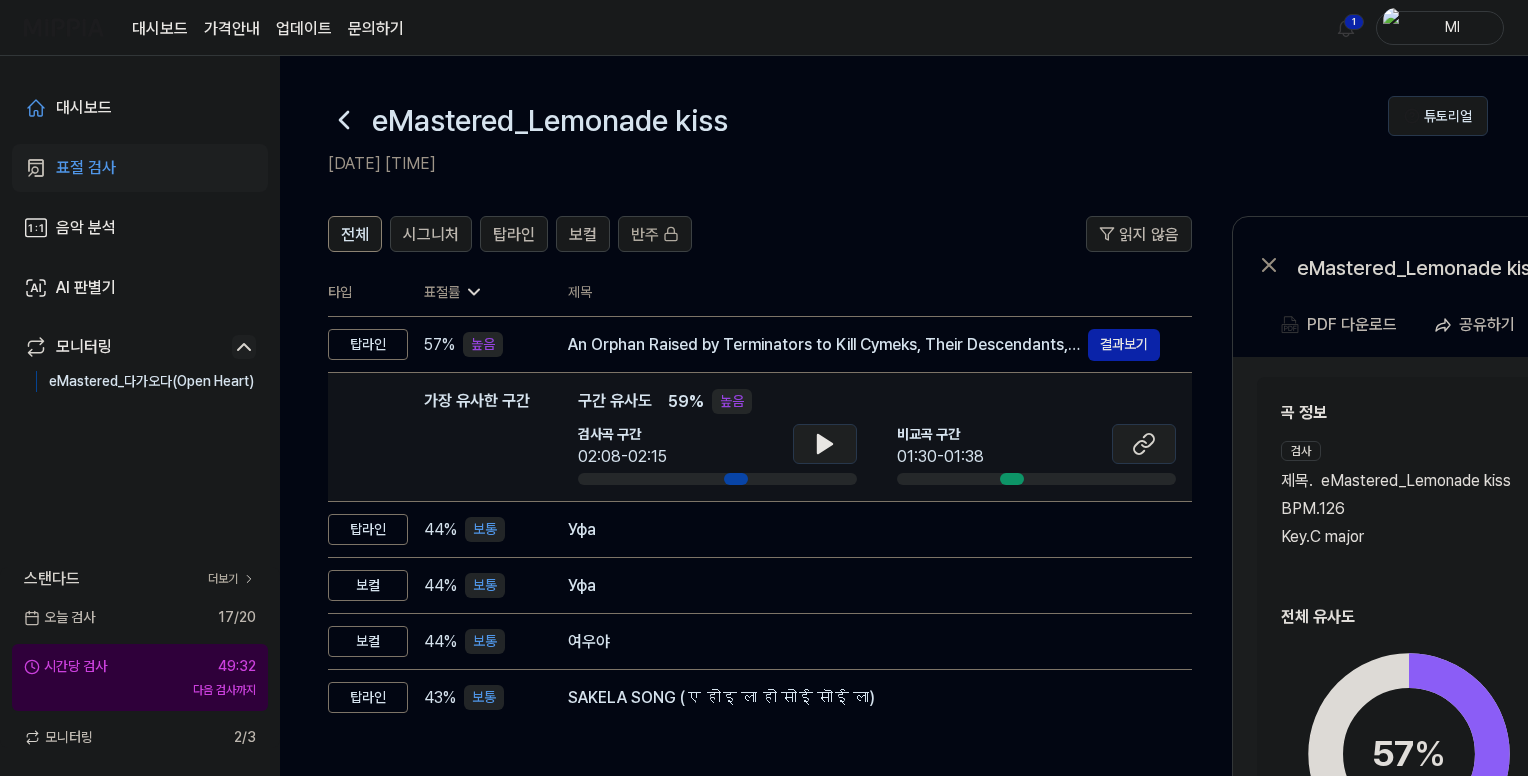 click 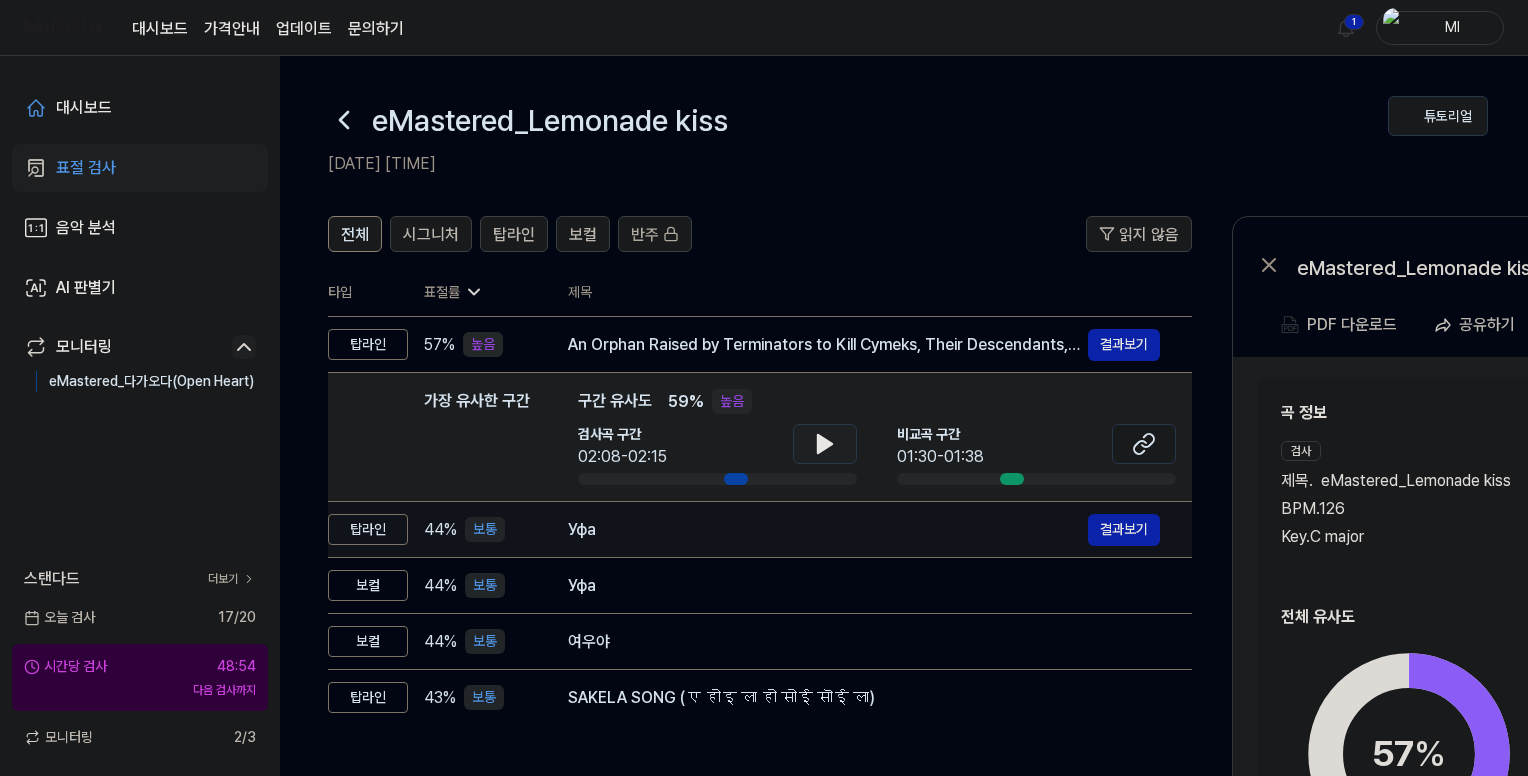 click on "Уфа" at bounding box center (828, 530) 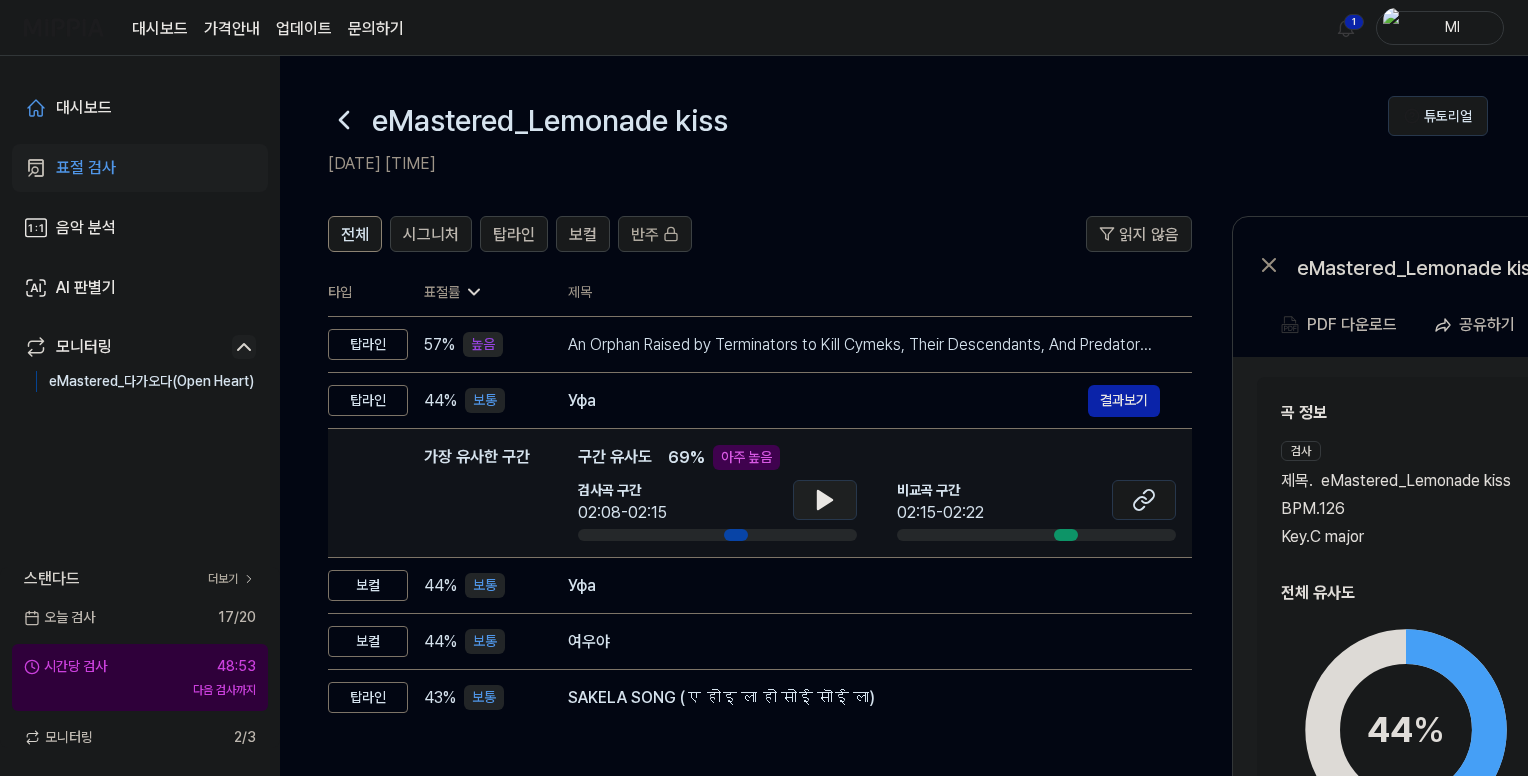 click 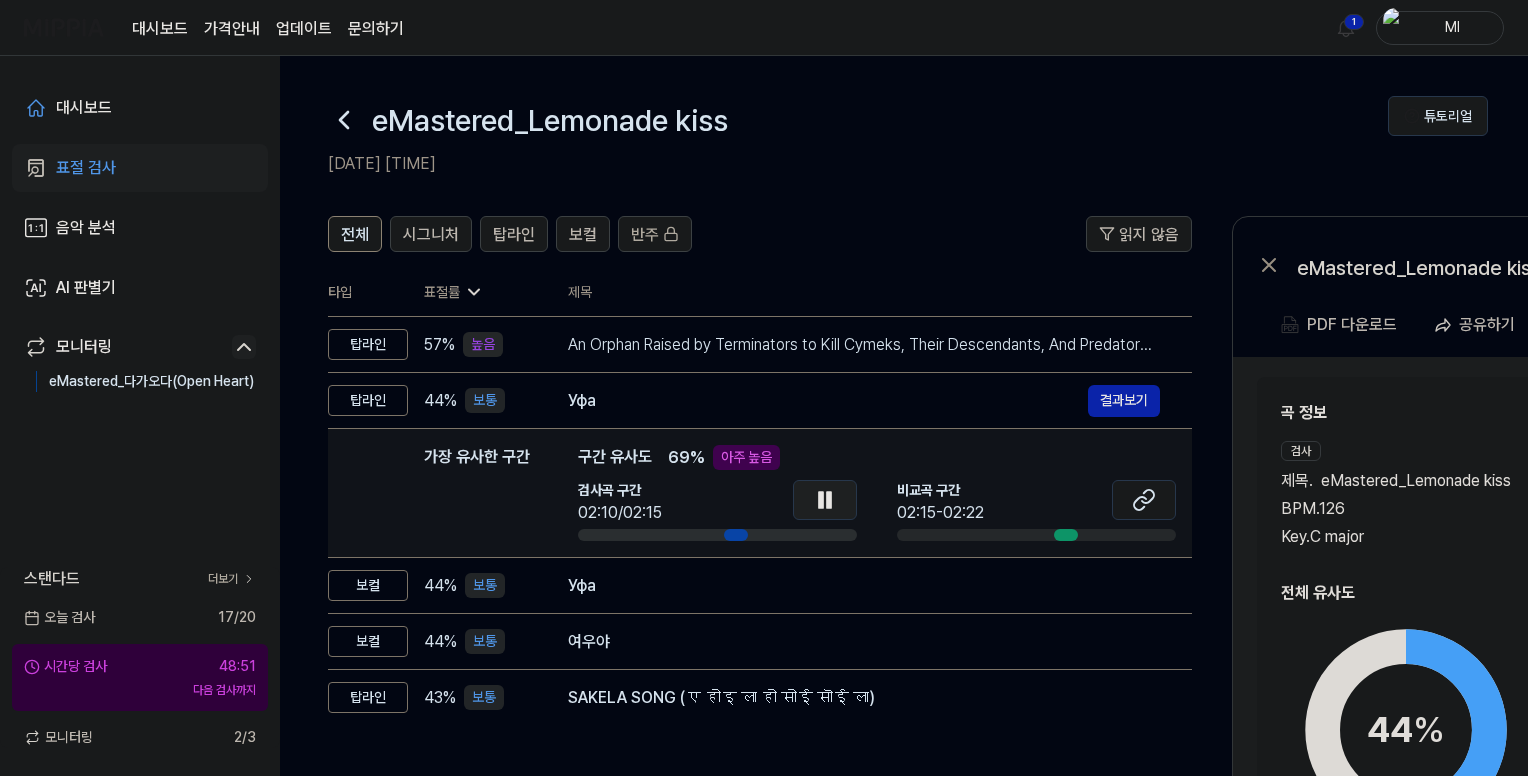 click 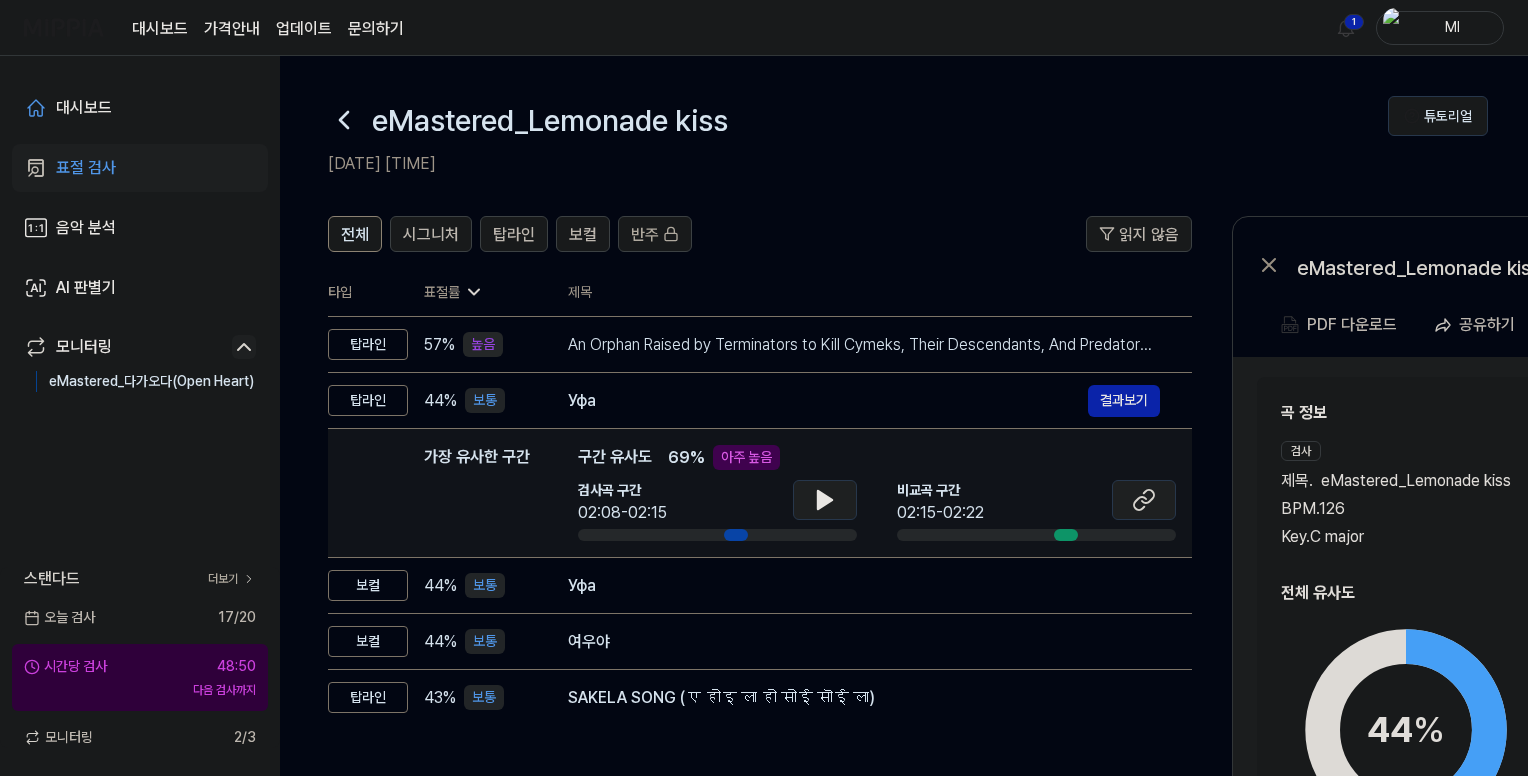 click 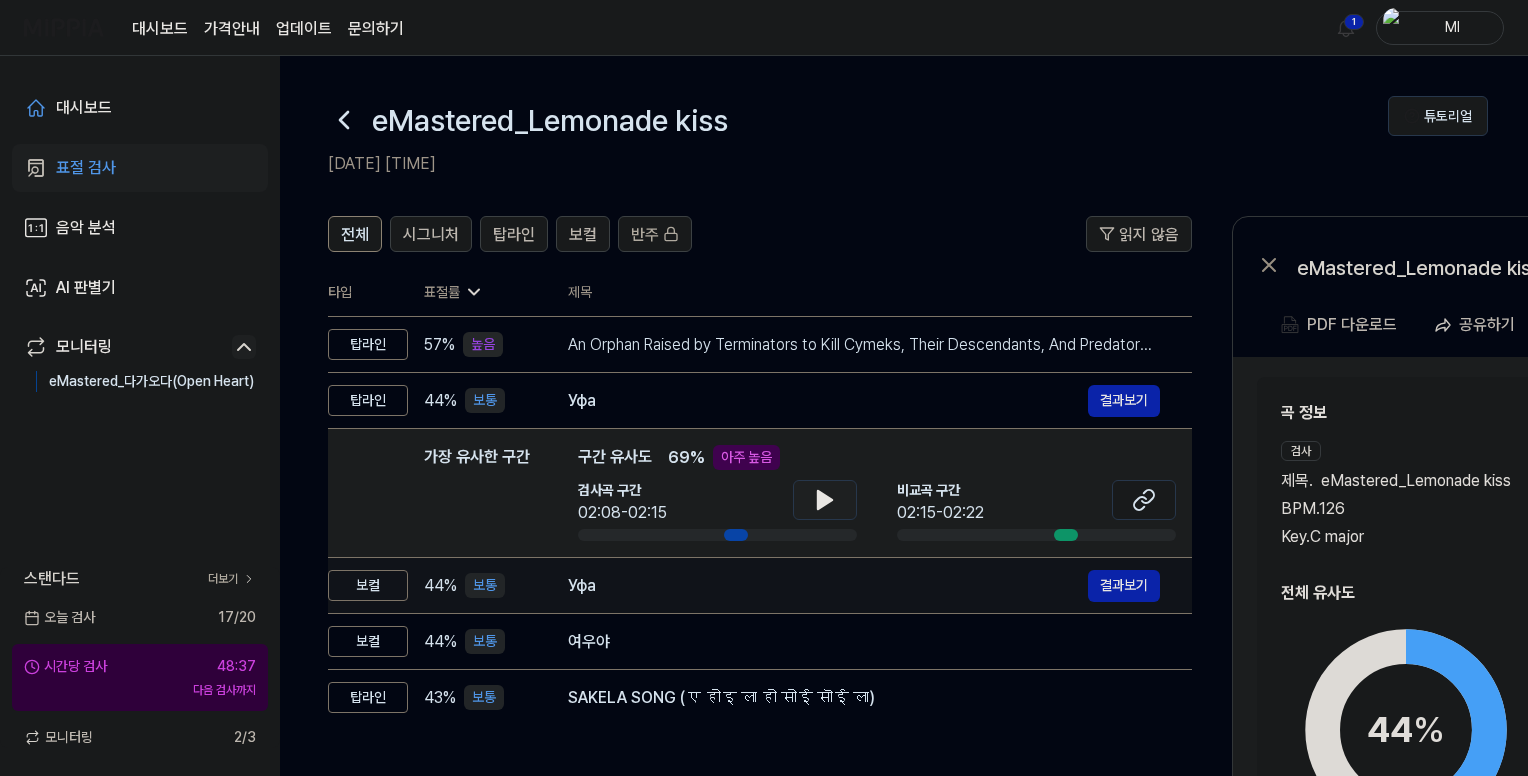 click on "Уфа" at bounding box center [828, 586] 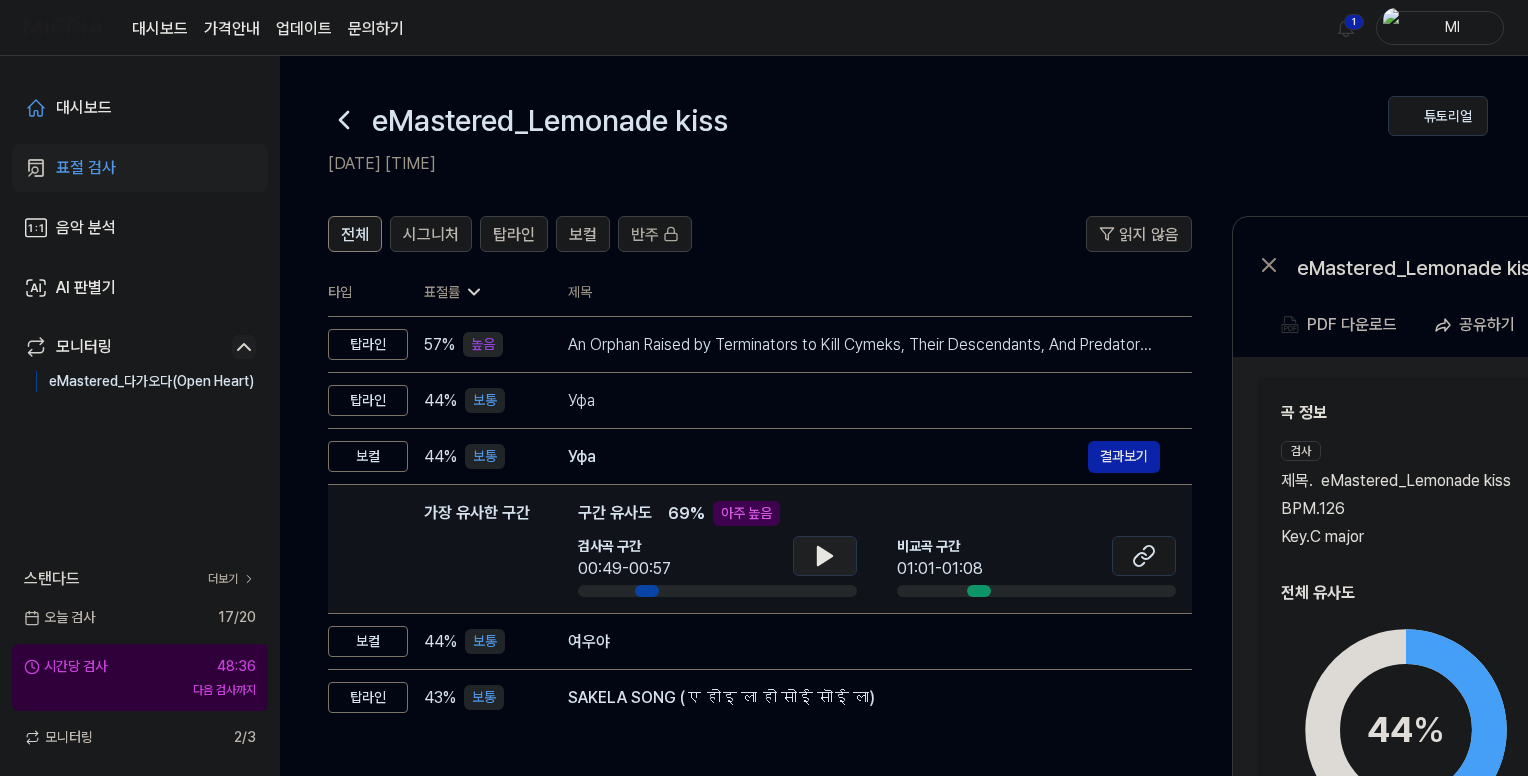 click 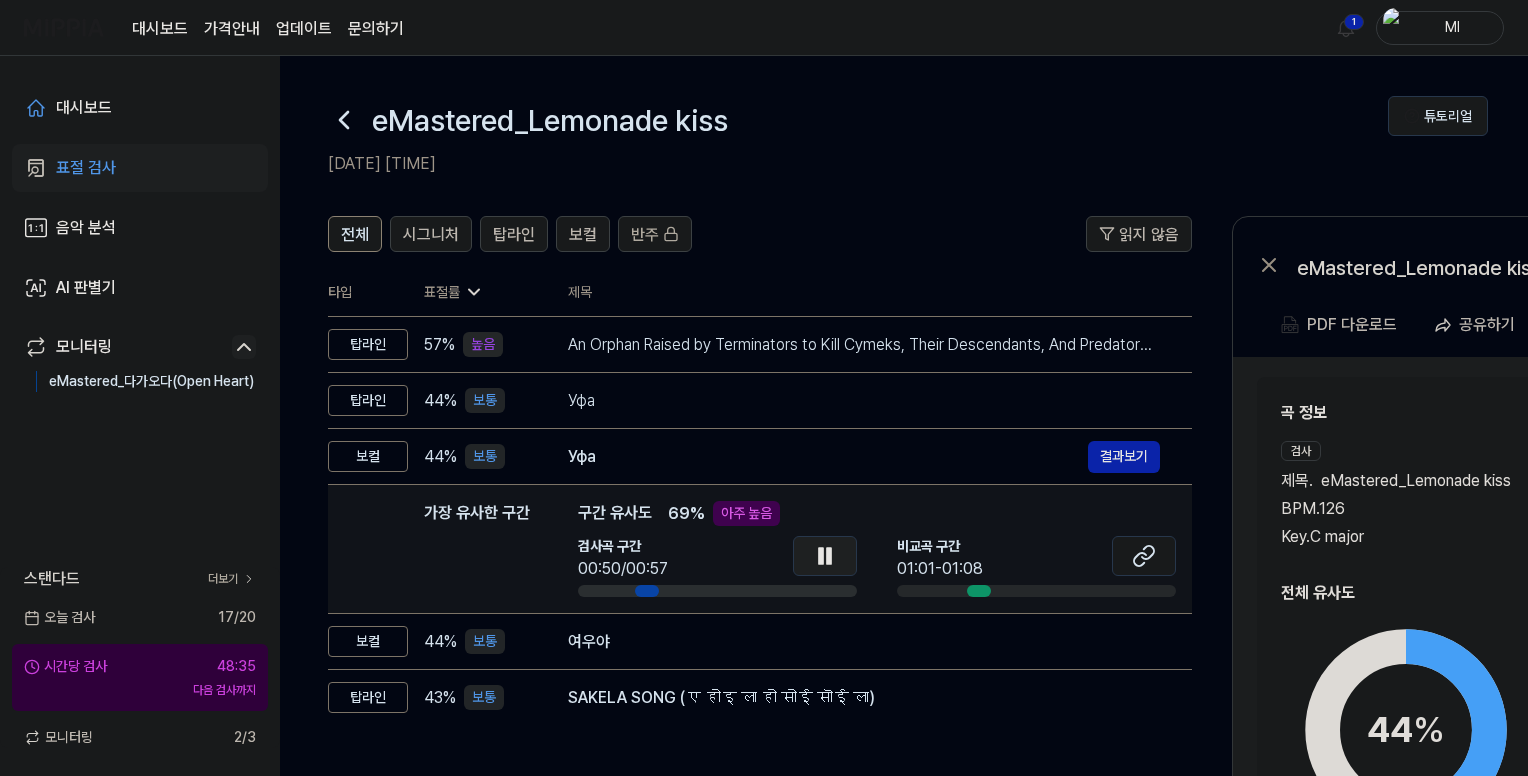 click 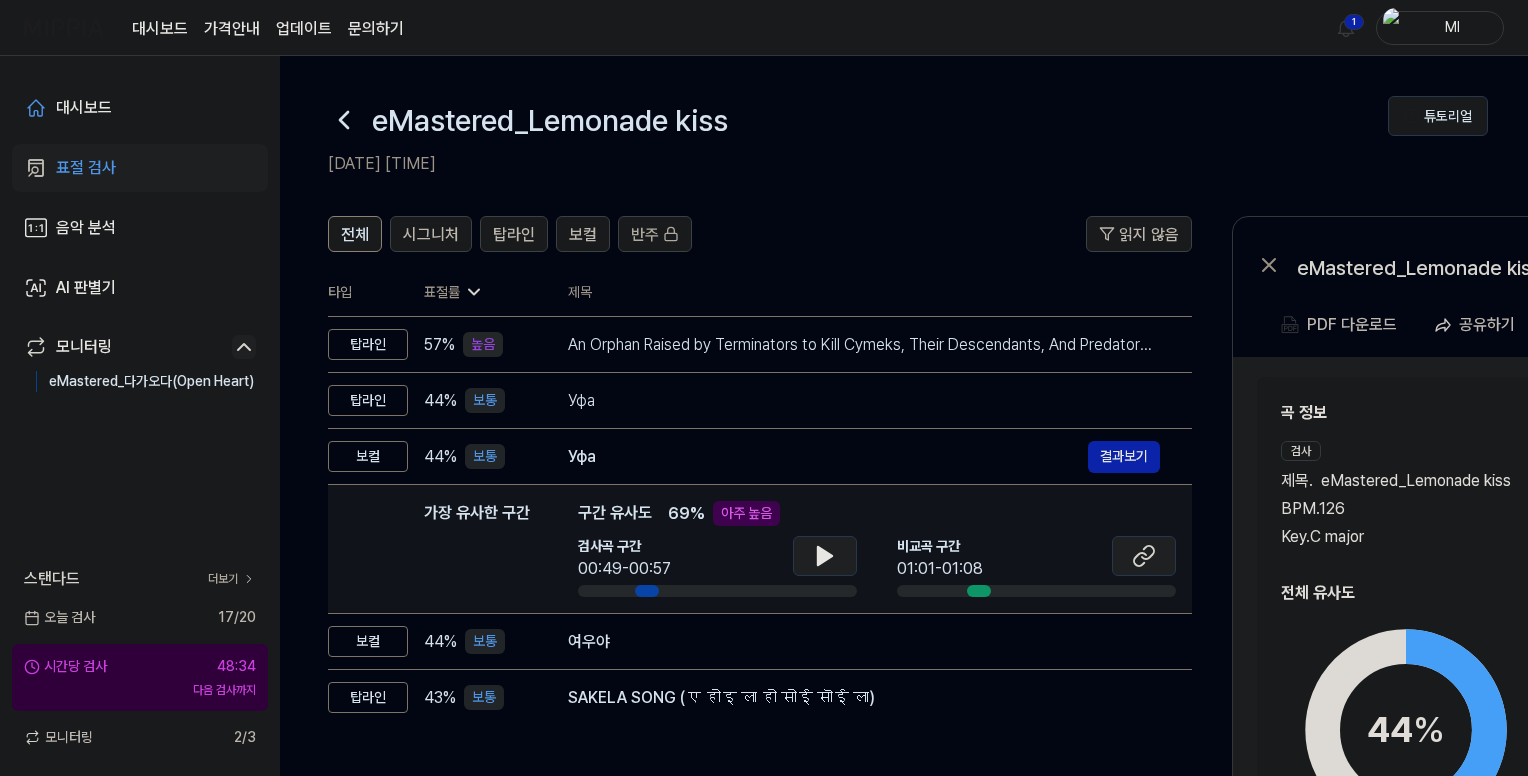 click at bounding box center (1144, 556) 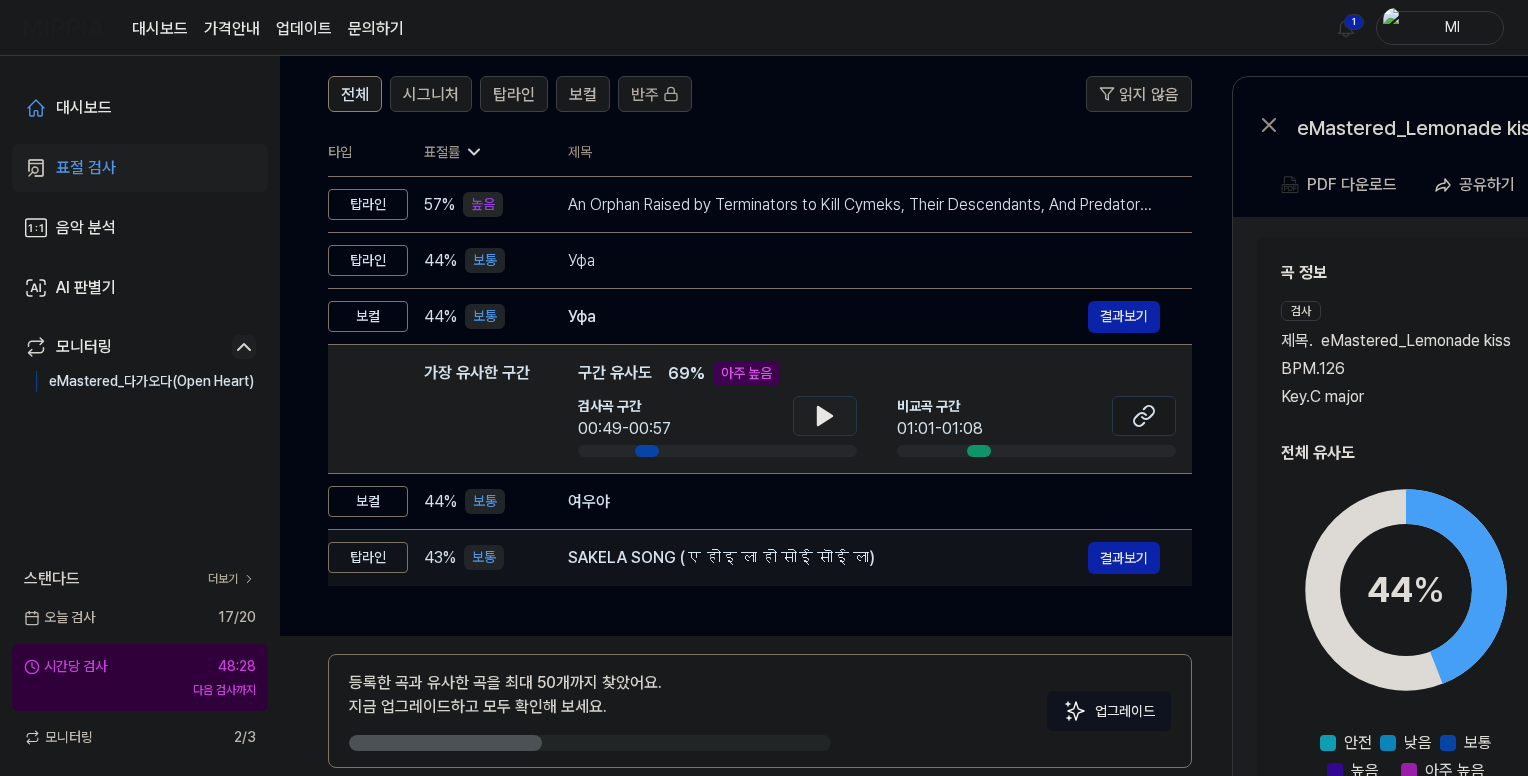 scroll, scrollTop: 200, scrollLeft: 0, axis: vertical 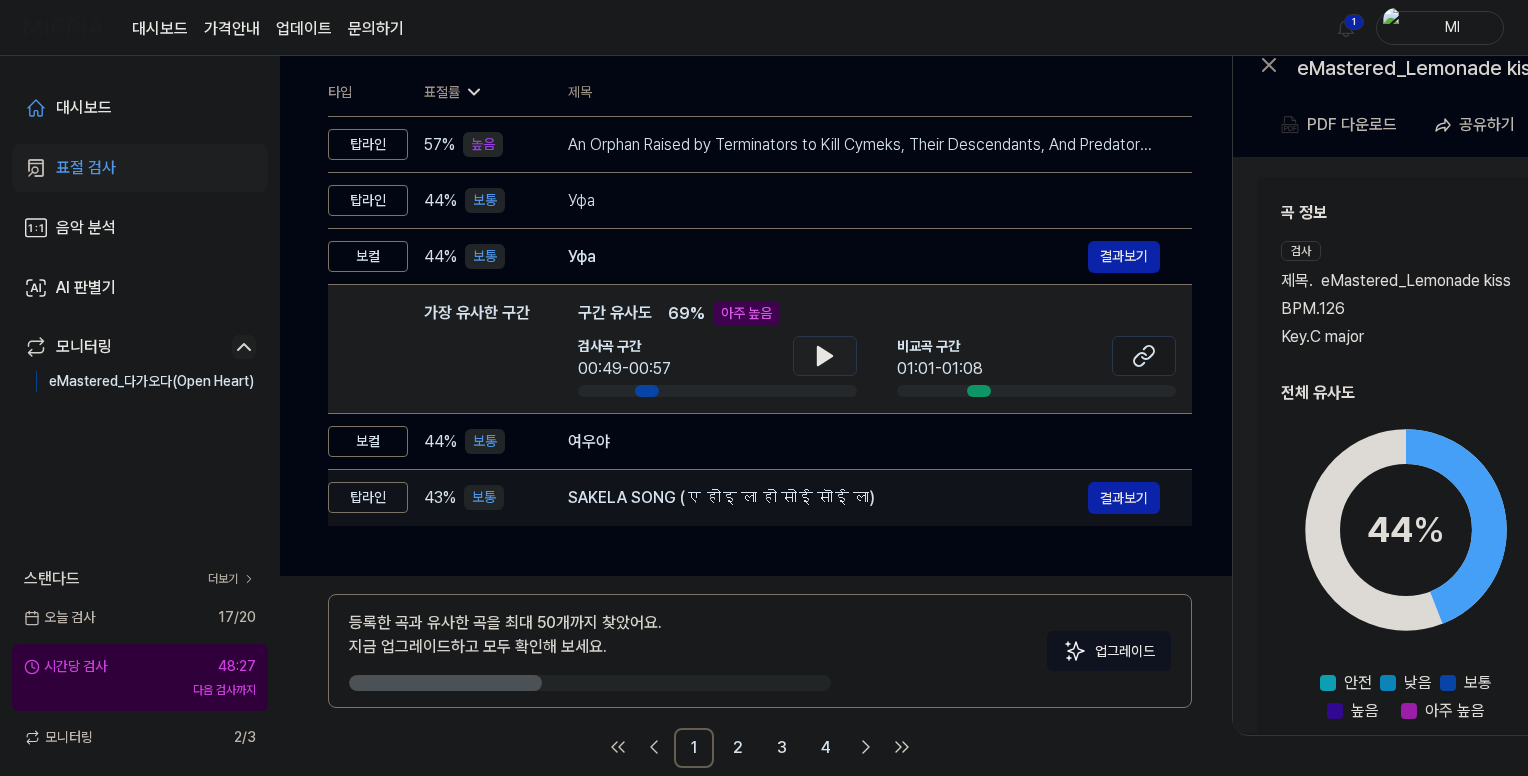 click on "여우야 결과보기" at bounding box center (864, 442) 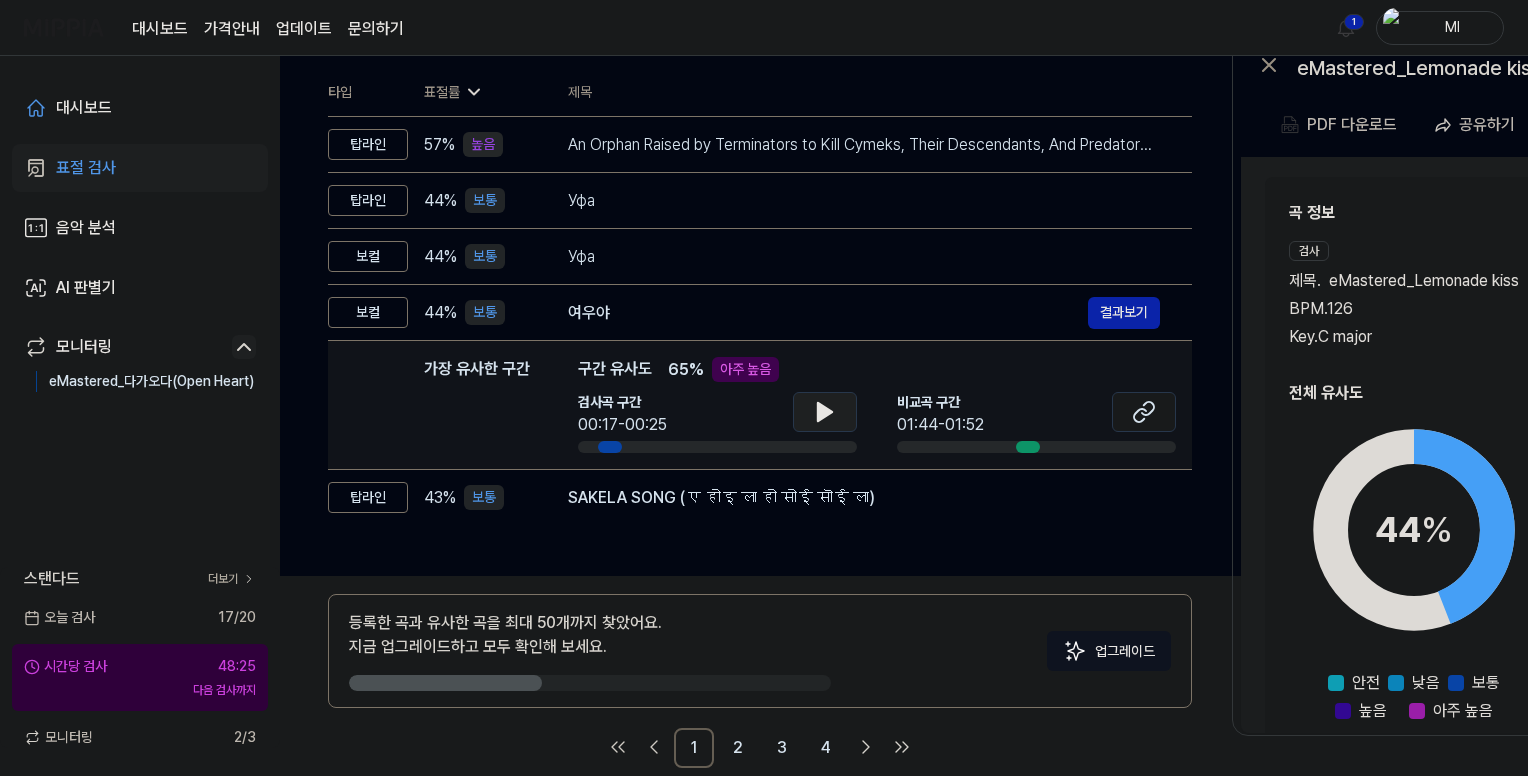 click 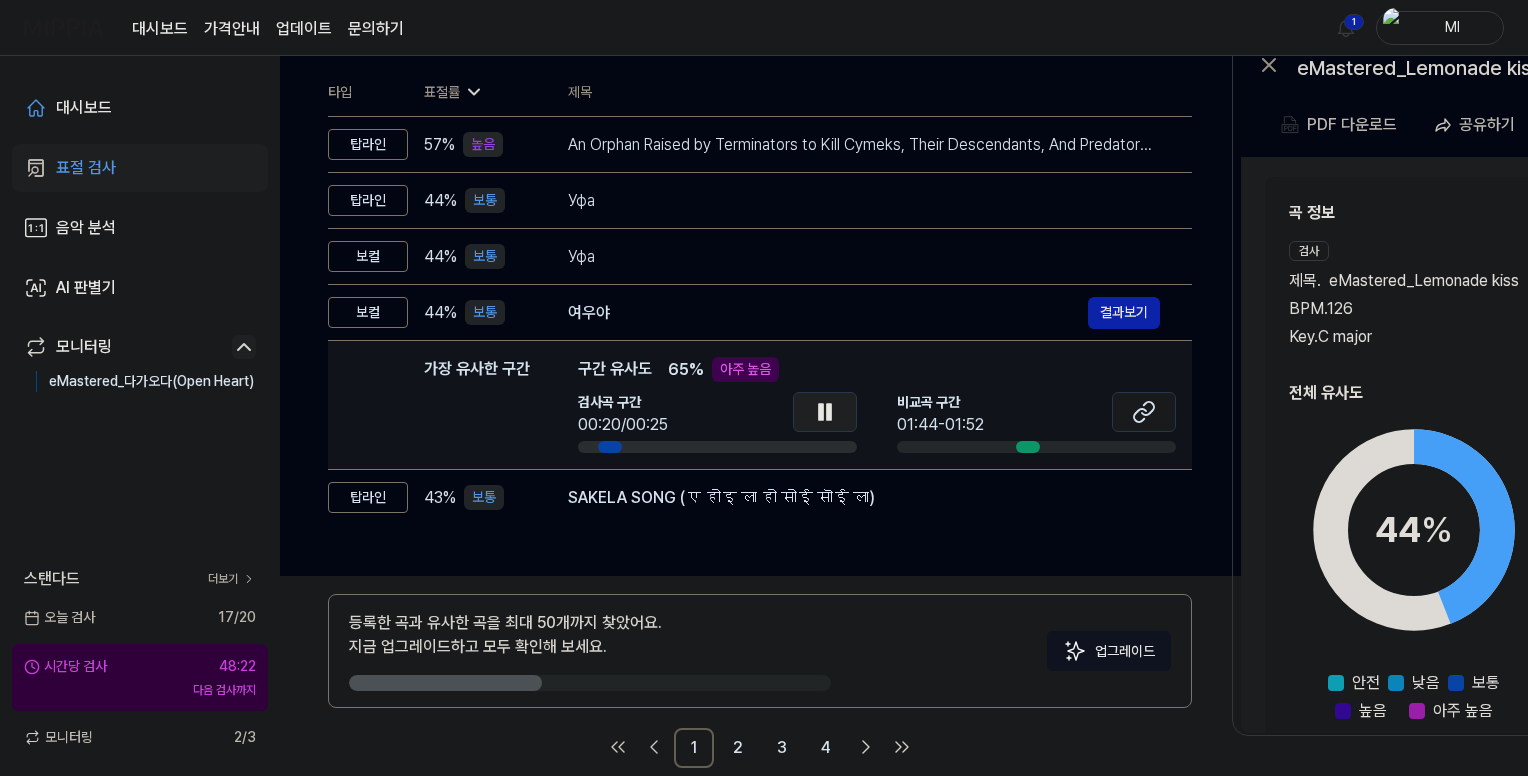 click 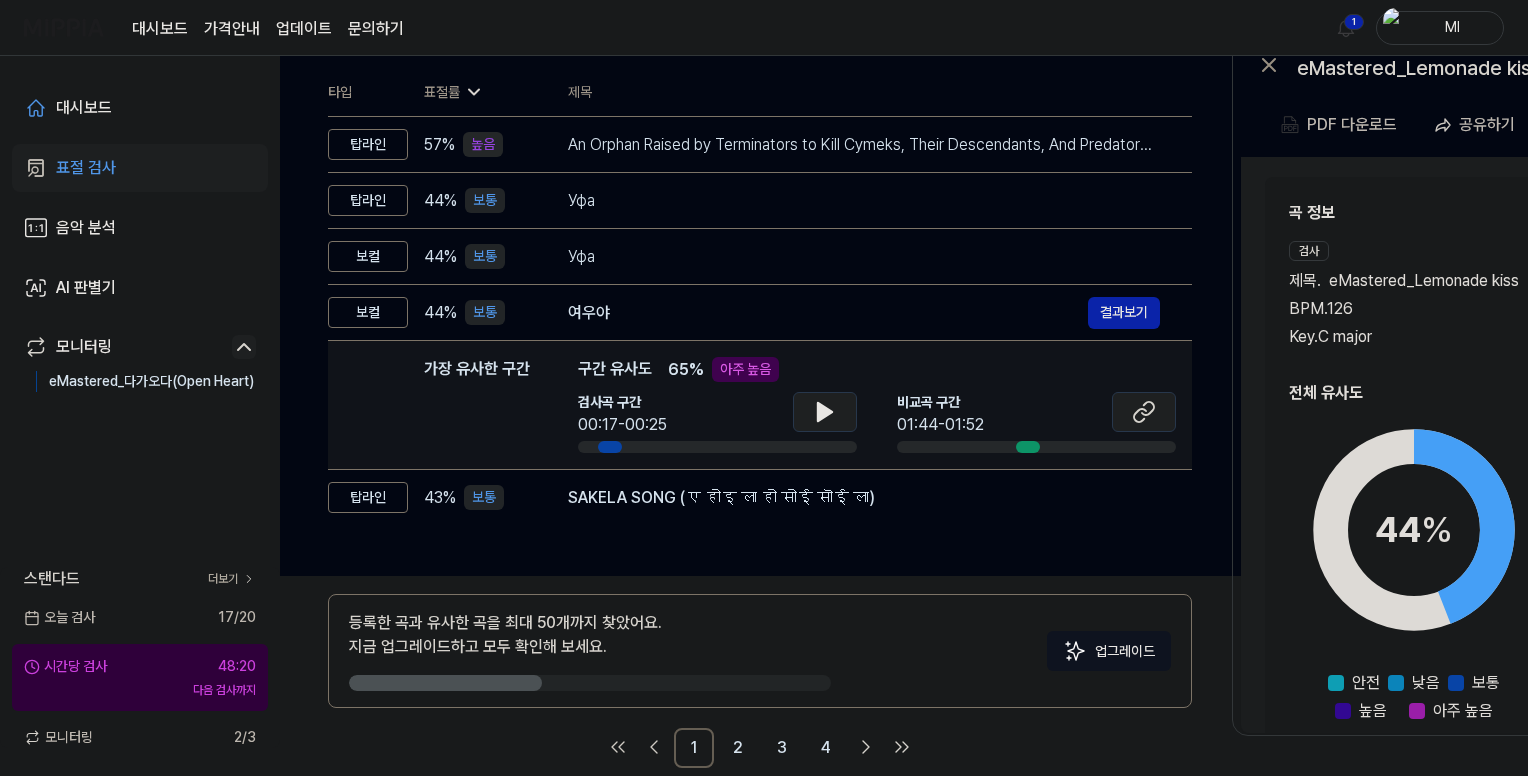 click 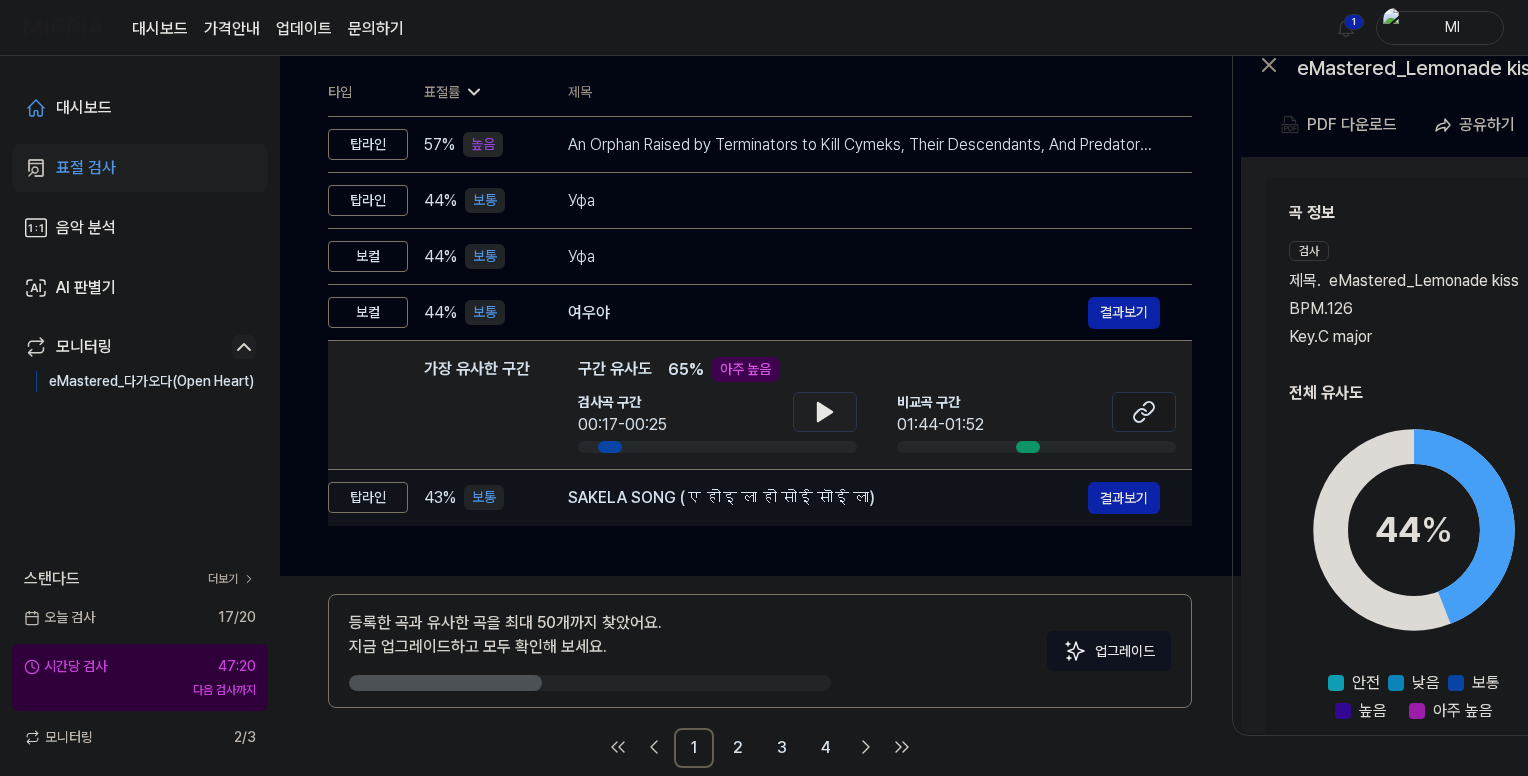 click on "SAKELA SONG (ए होइ ला हो सोई सॊई ला)" at bounding box center [828, 498] 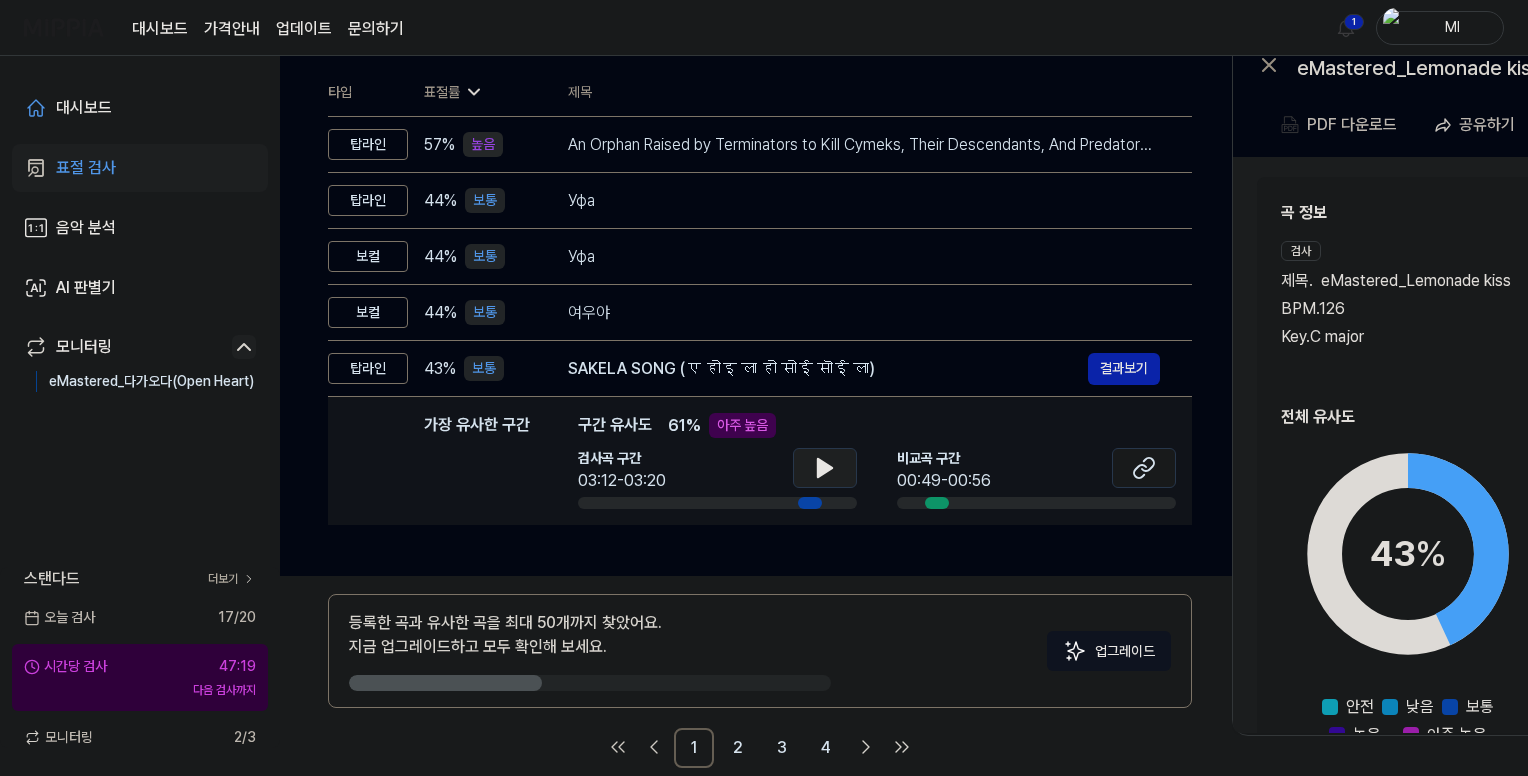 click 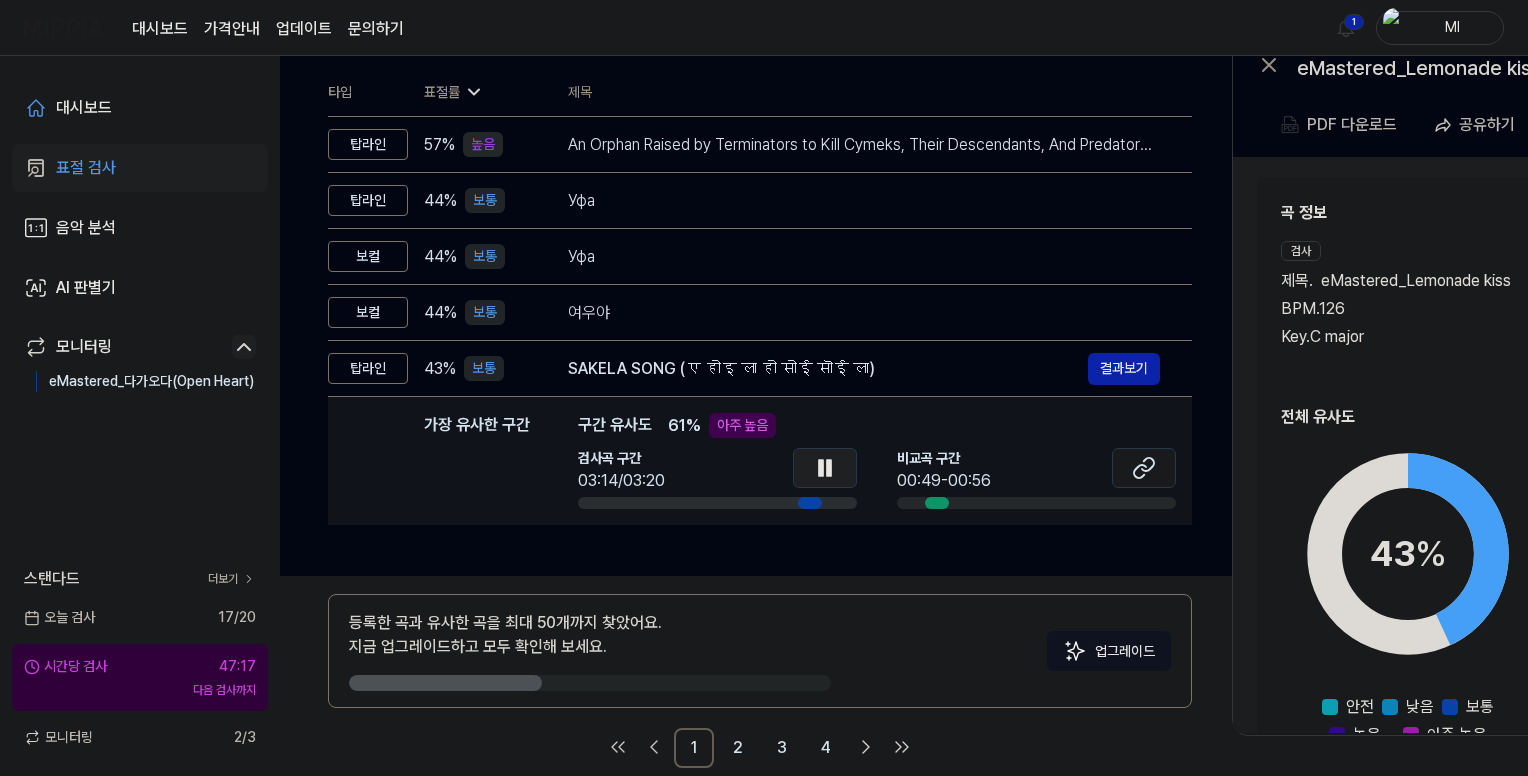 click 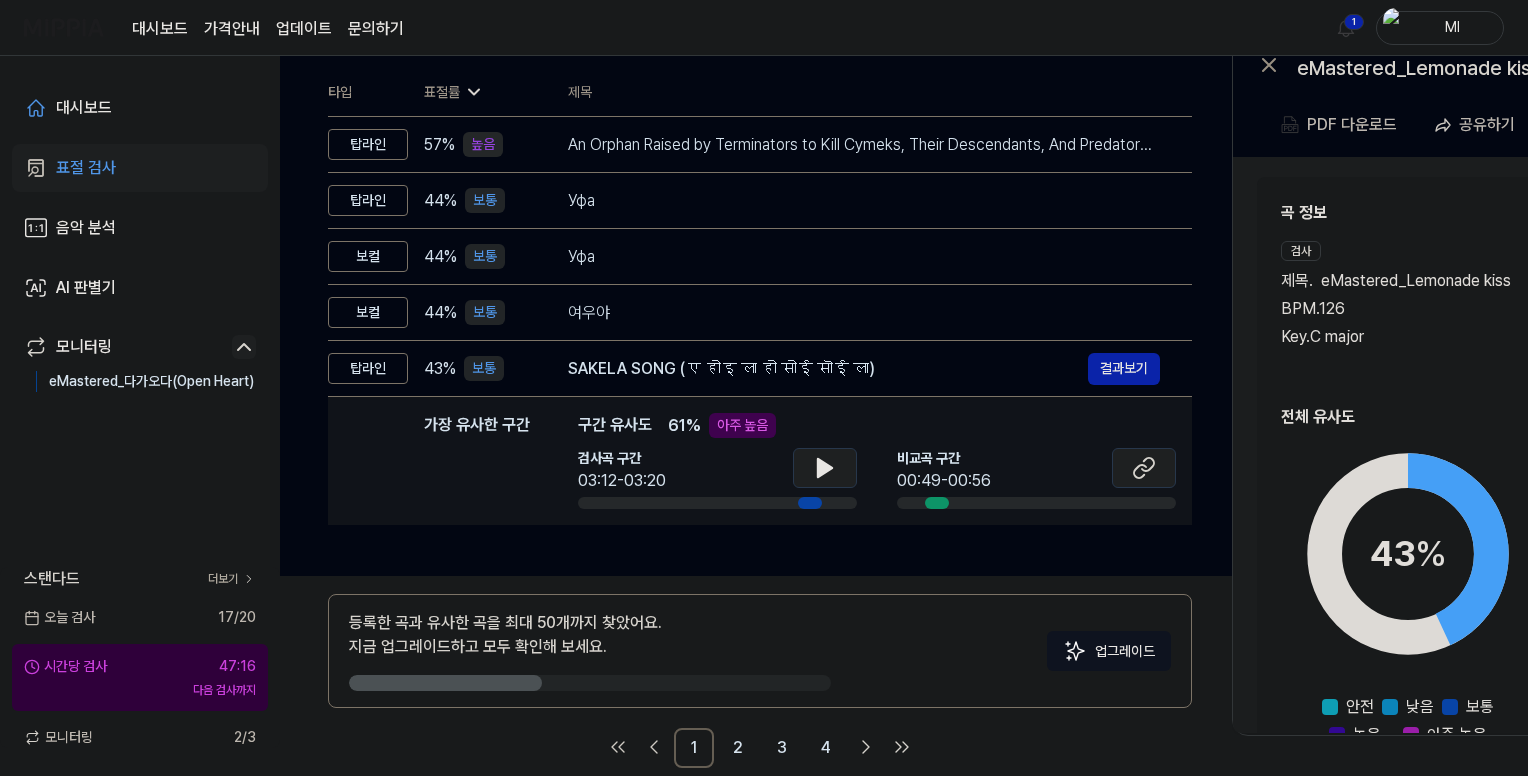 click 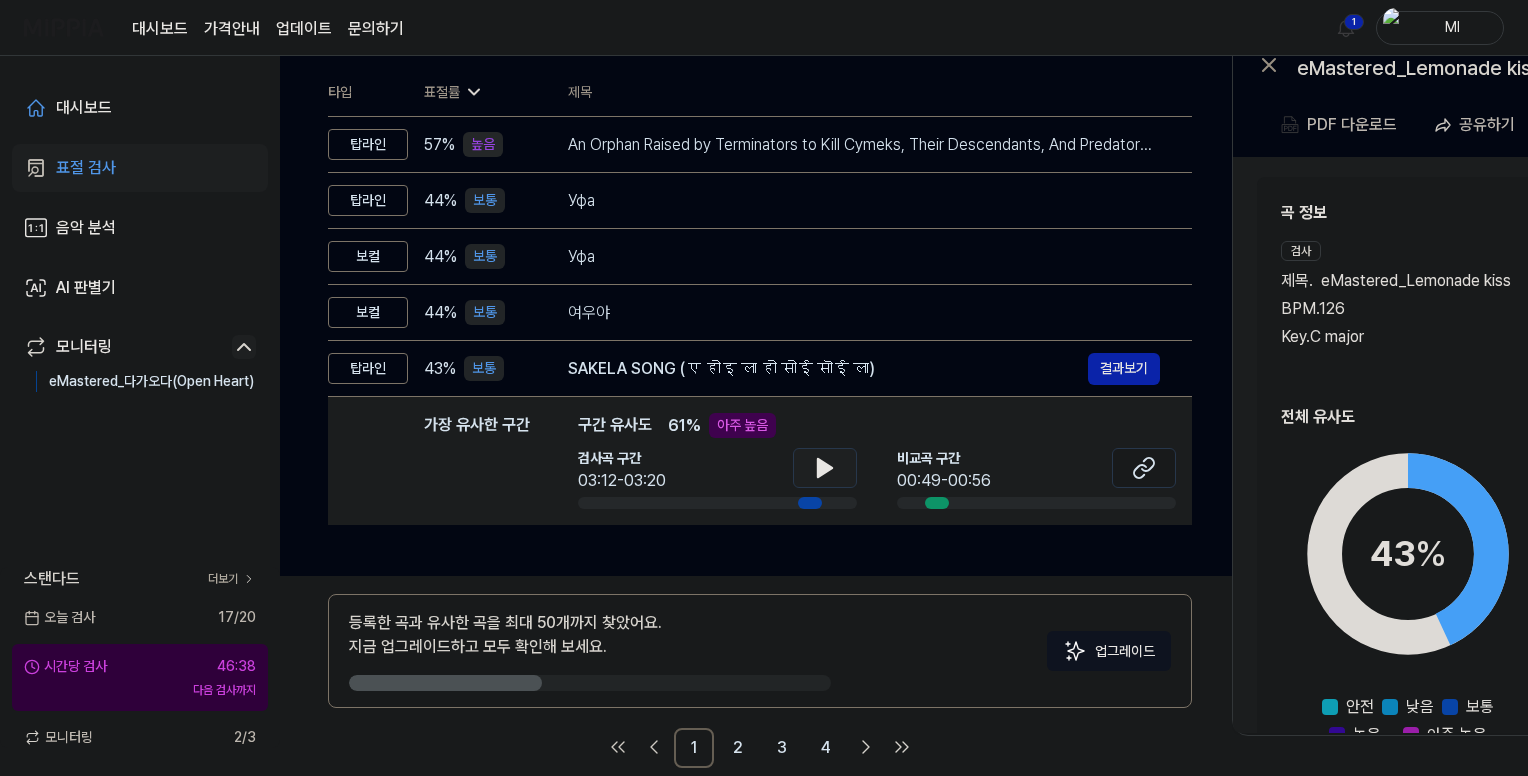 click 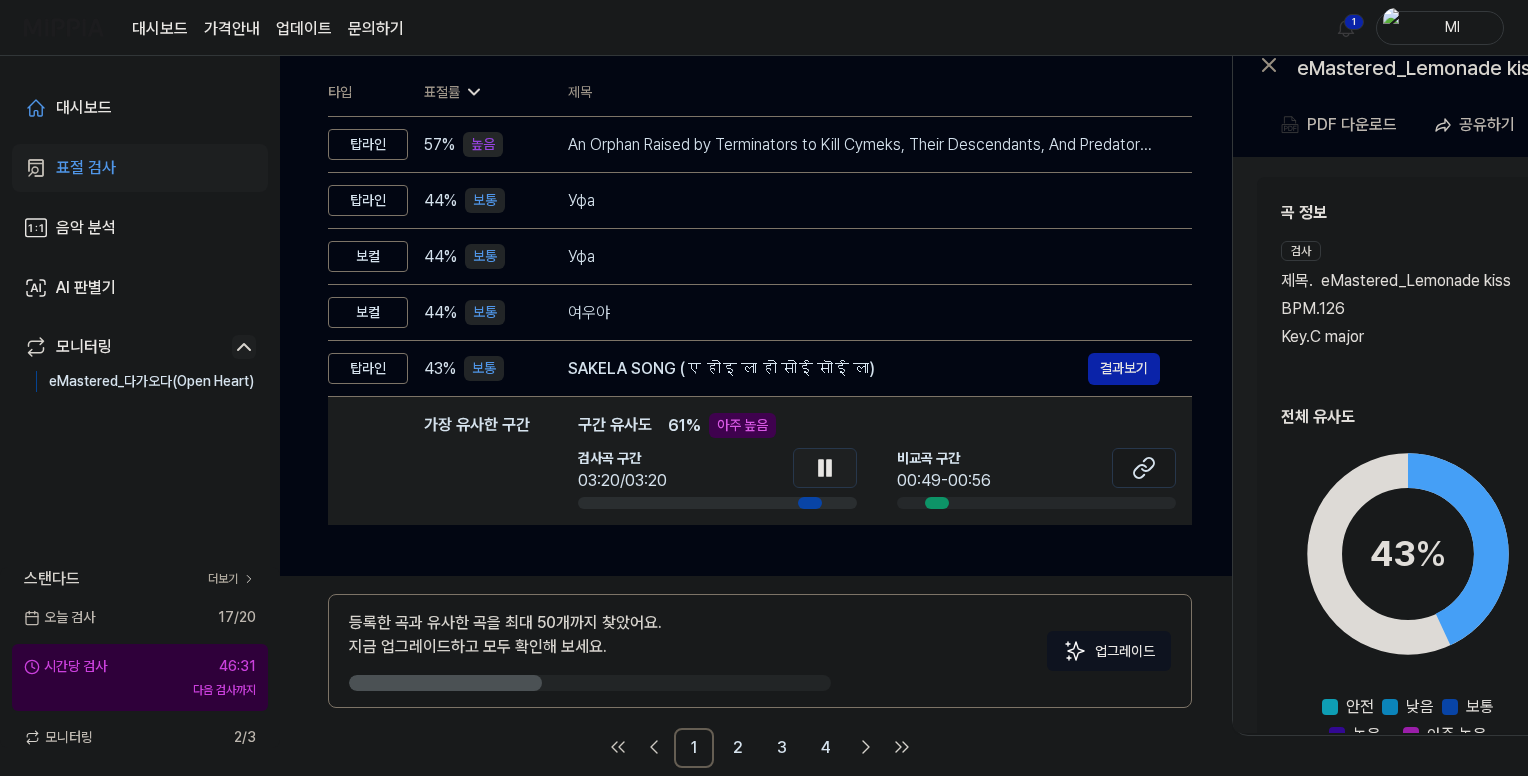 click 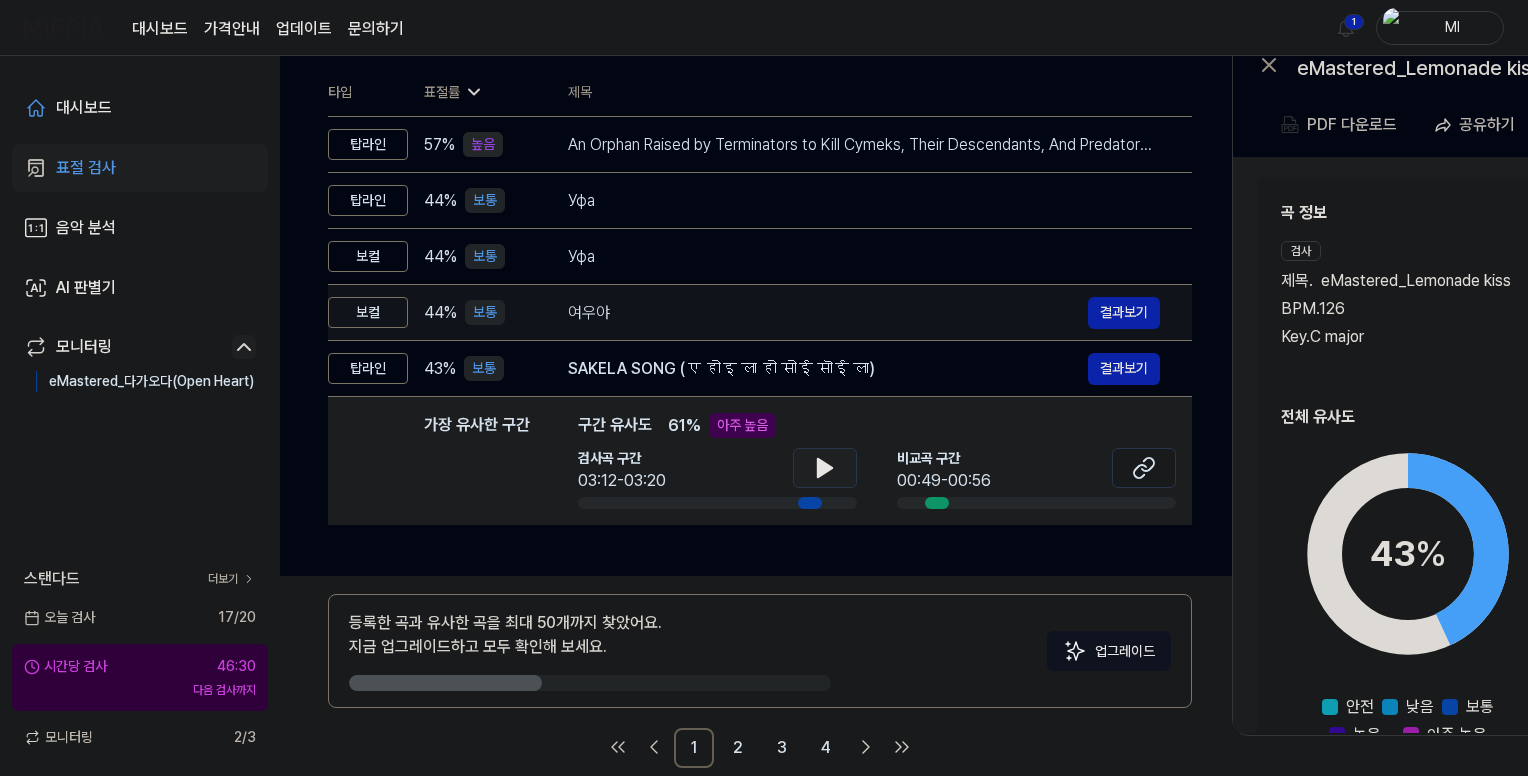 scroll, scrollTop: 0, scrollLeft: 0, axis: both 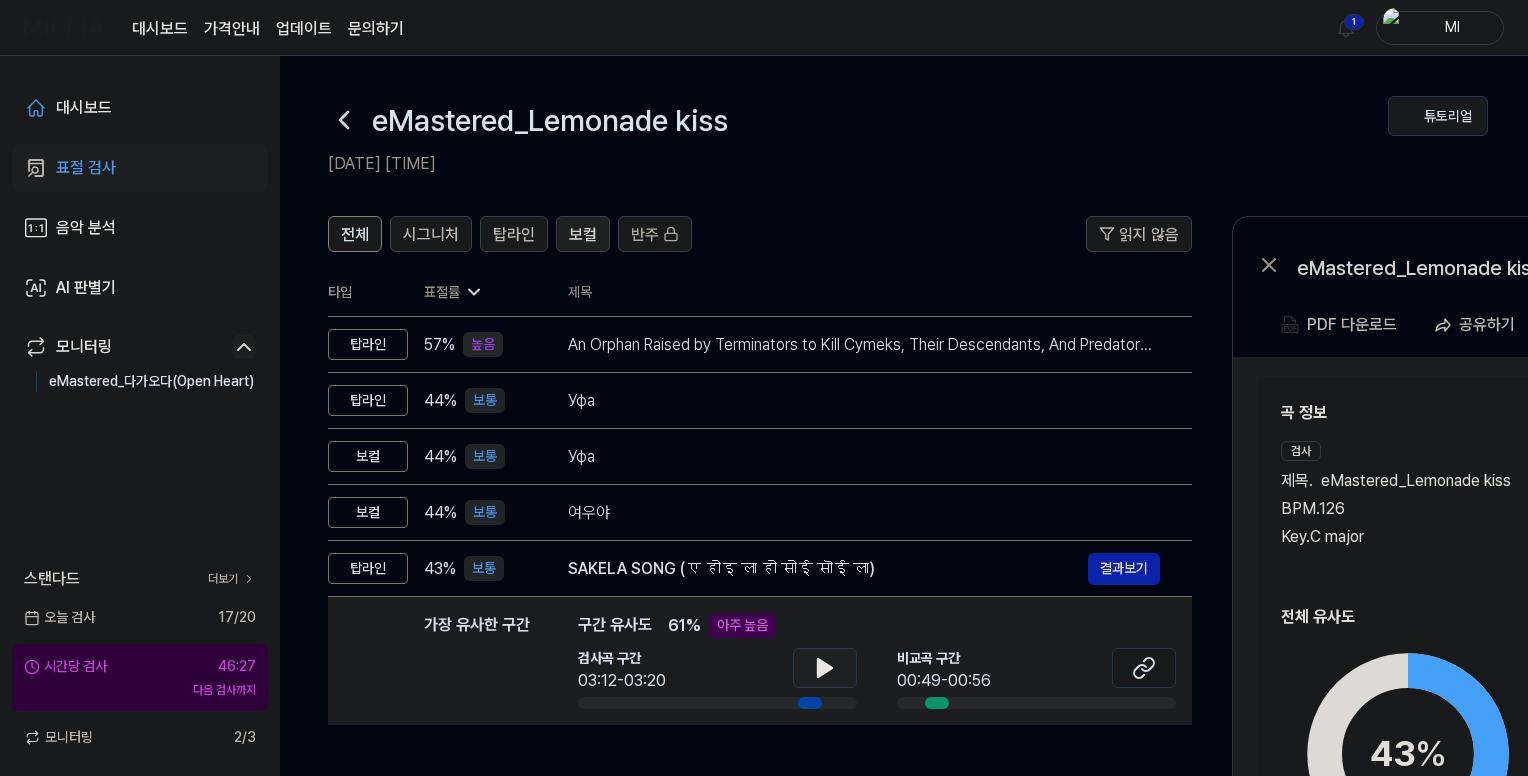 click on "보컬" at bounding box center [583, 235] 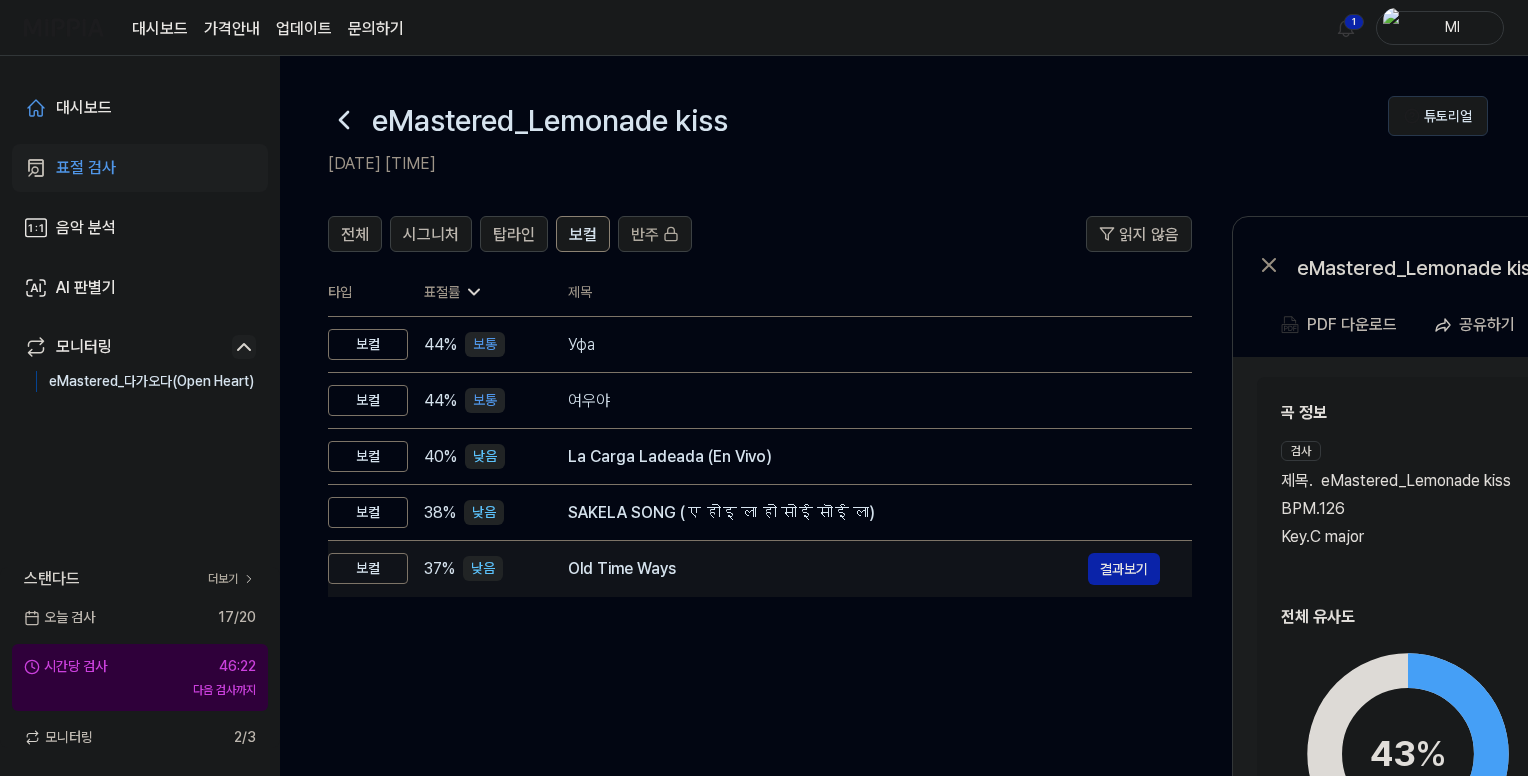 click on "Old Time Ways" at bounding box center (828, 569) 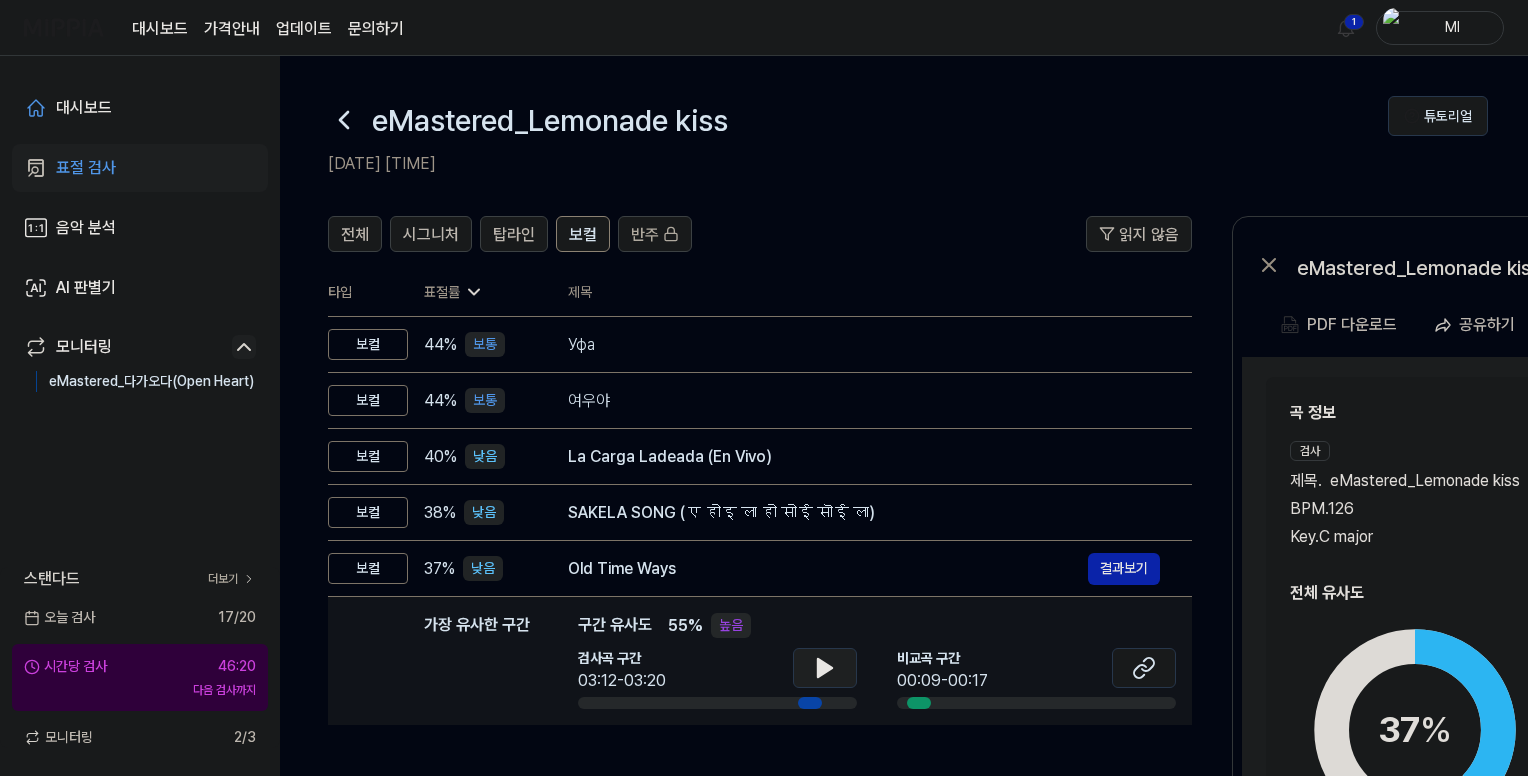 click 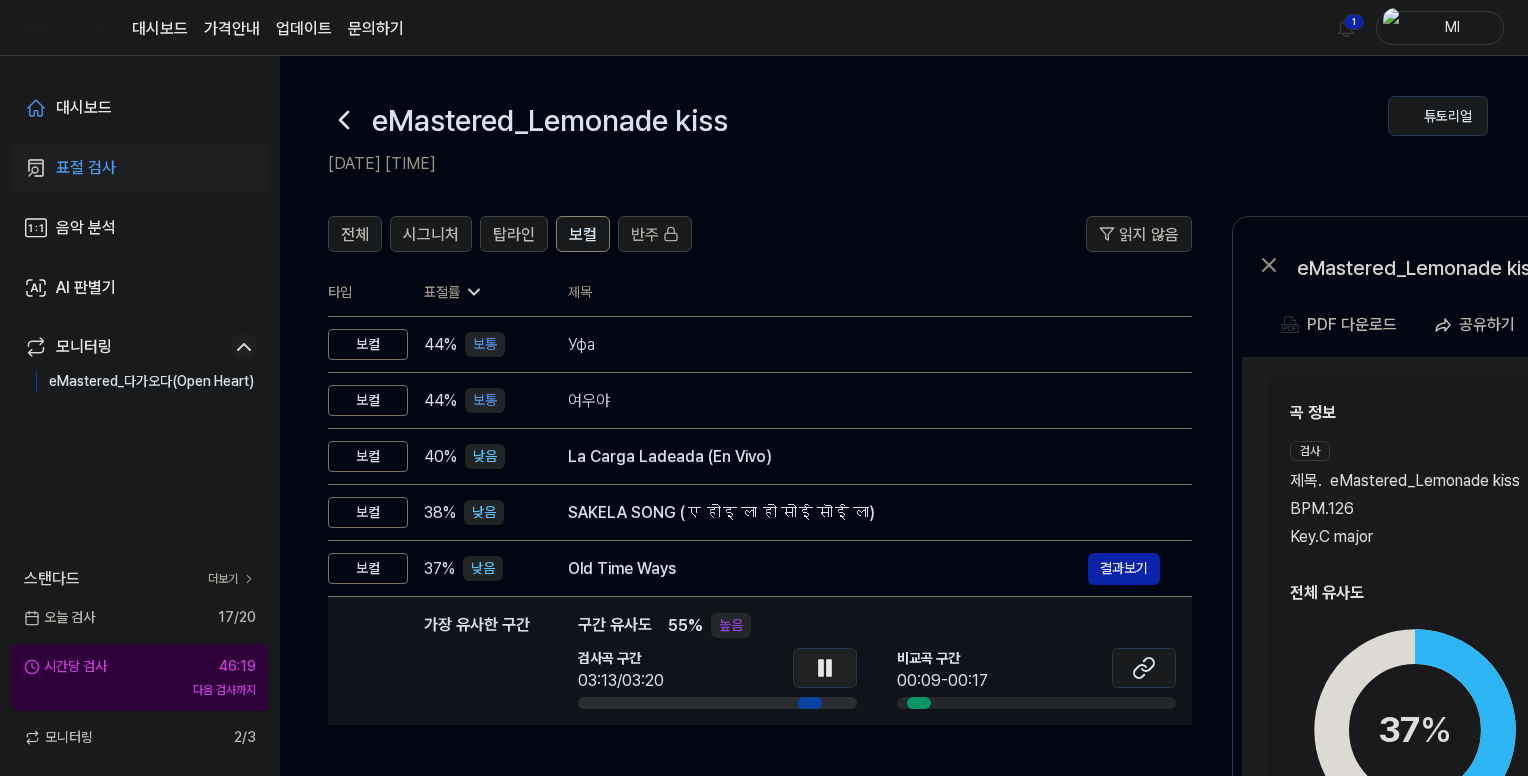 click 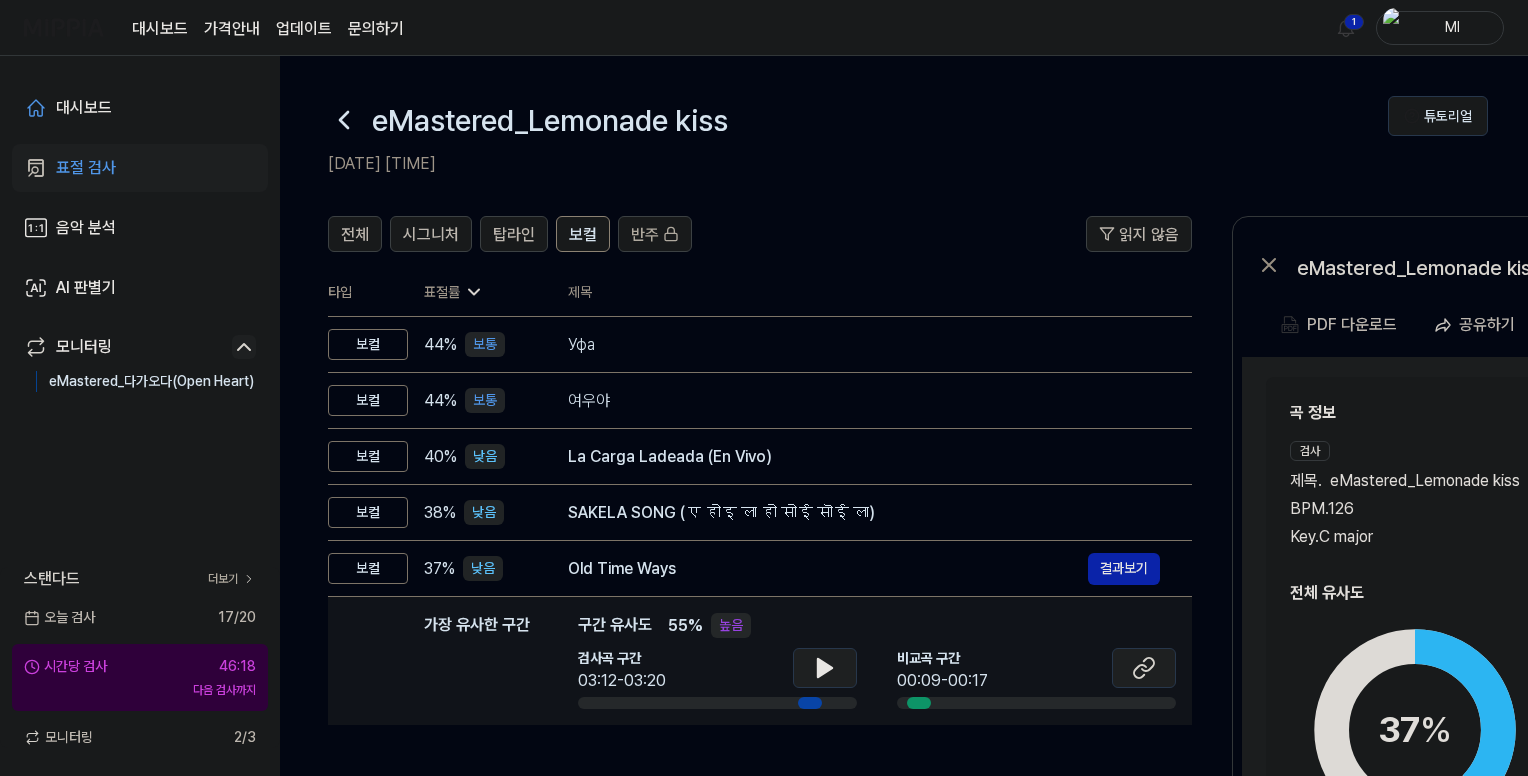click at bounding box center (1144, 668) 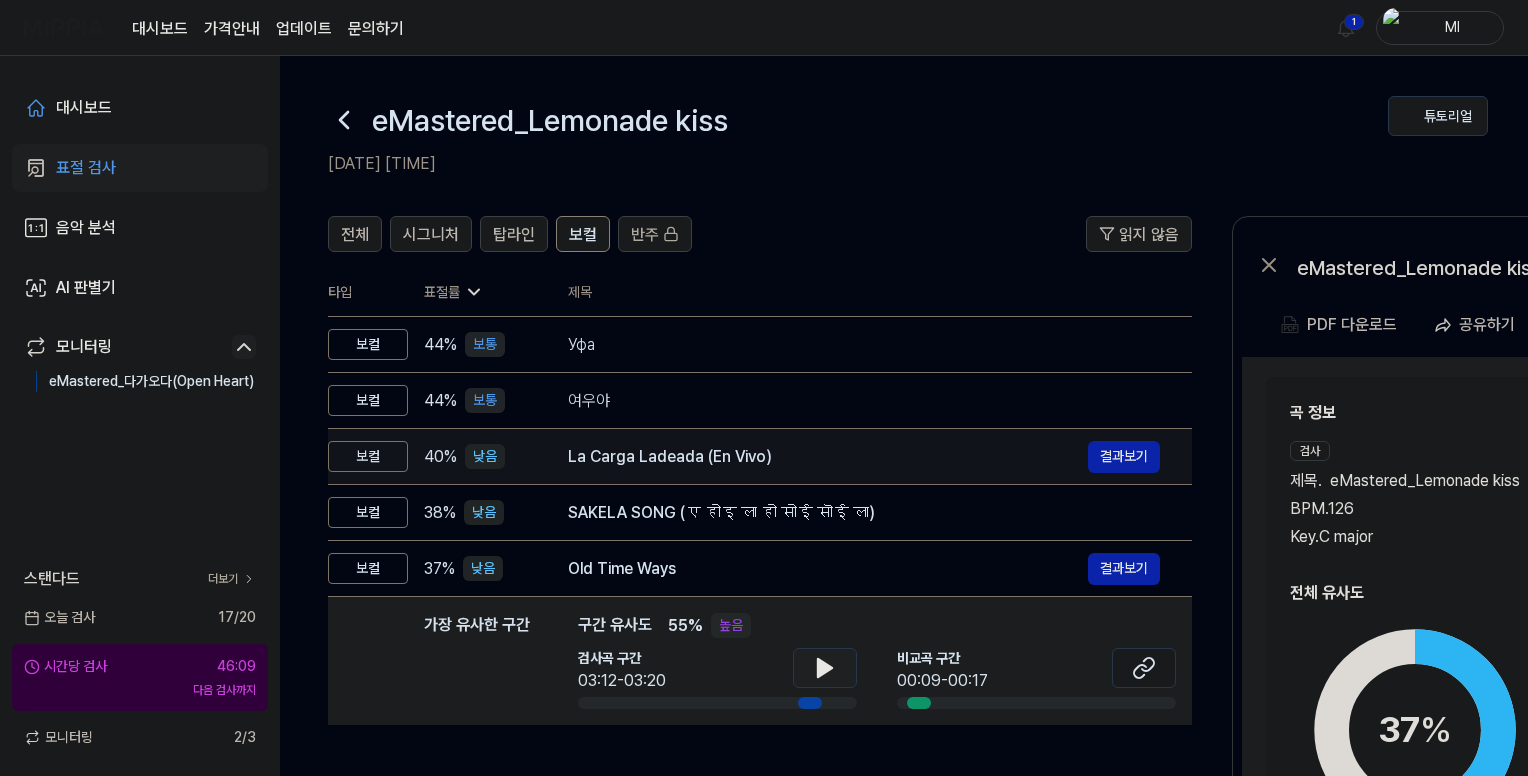 click on "La Carga Ladeada (En Vivo)" at bounding box center [828, 457] 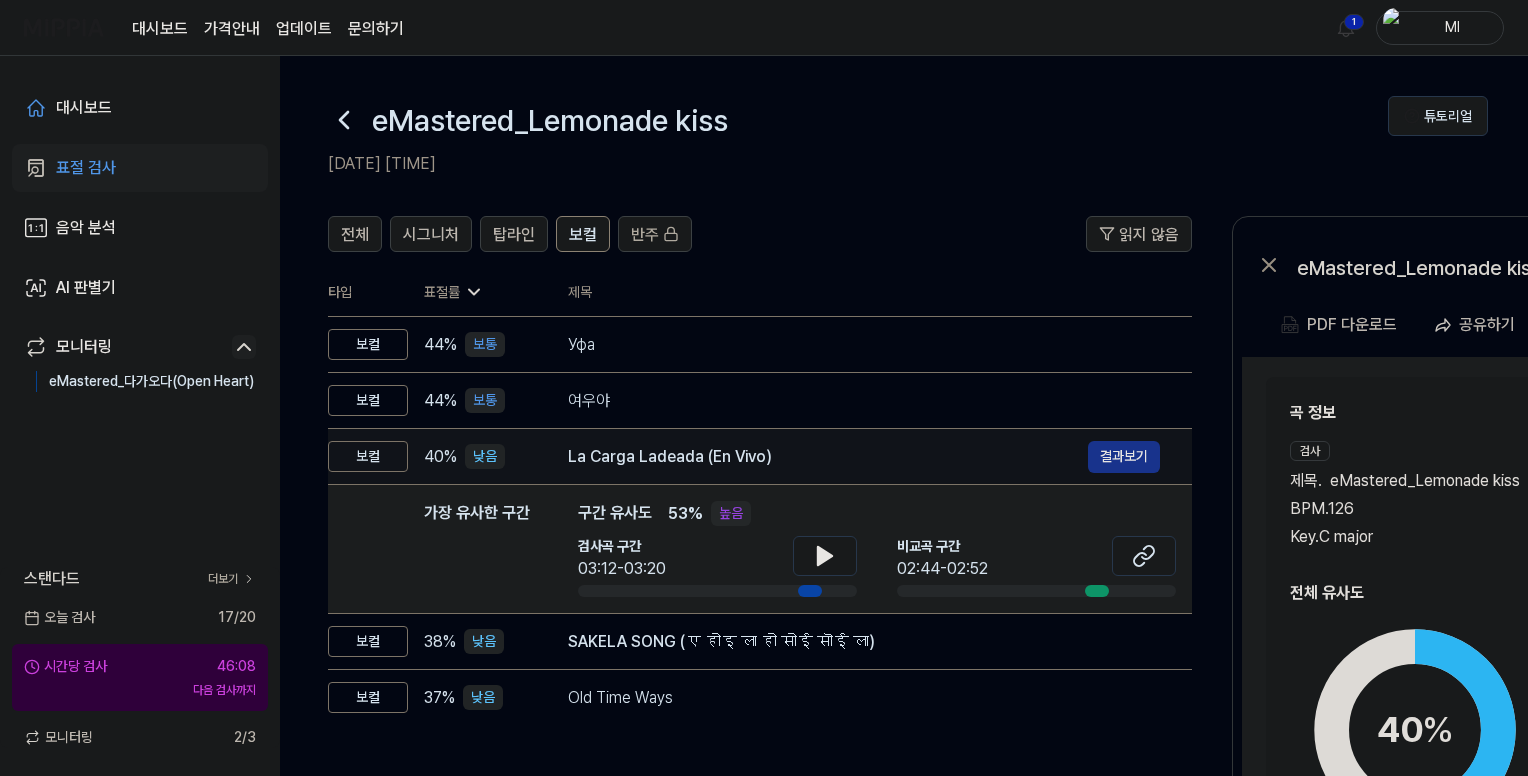 click on "결과보기" at bounding box center (1124, 457) 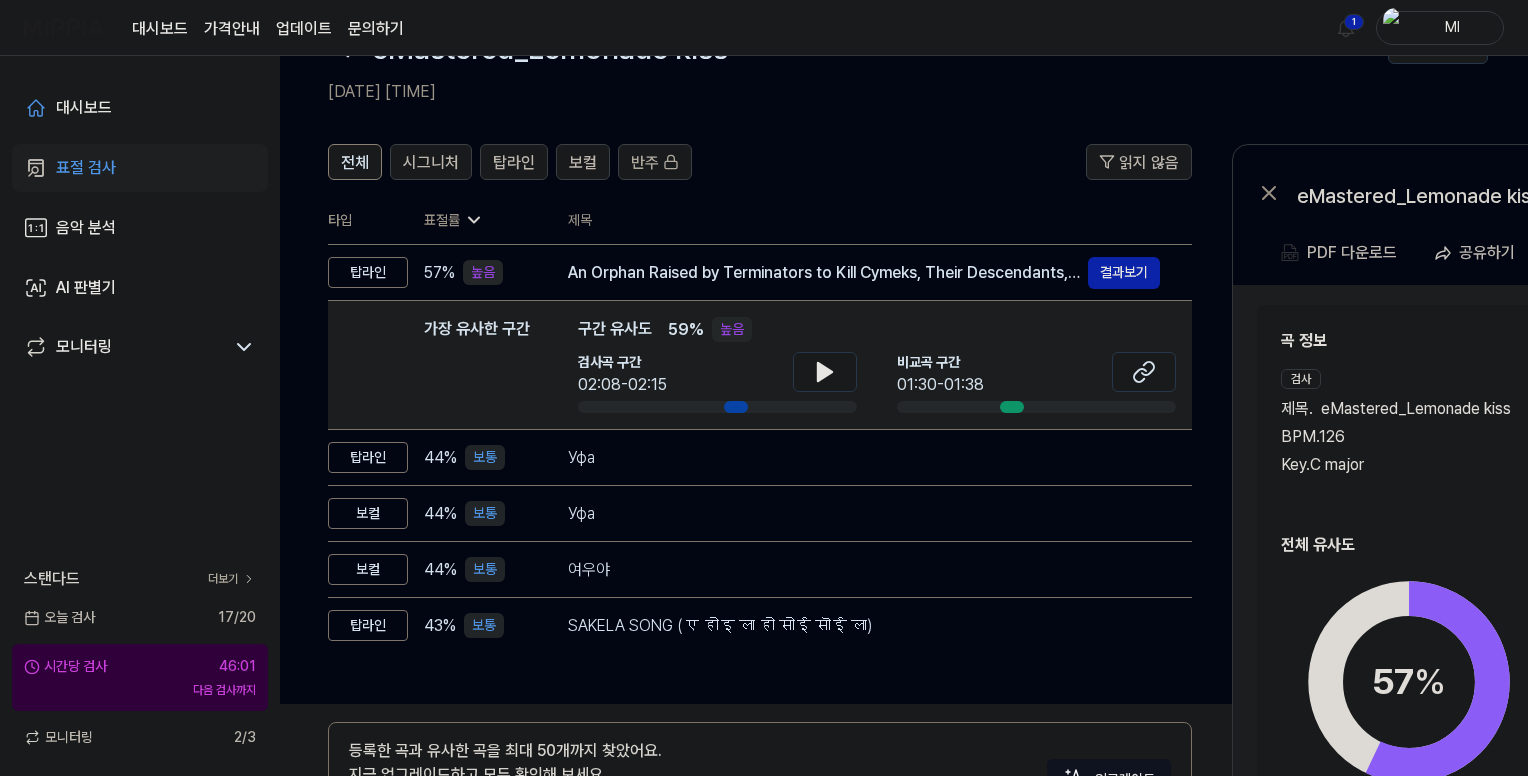 scroll, scrollTop: 200, scrollLeft: 0, axis: vertical 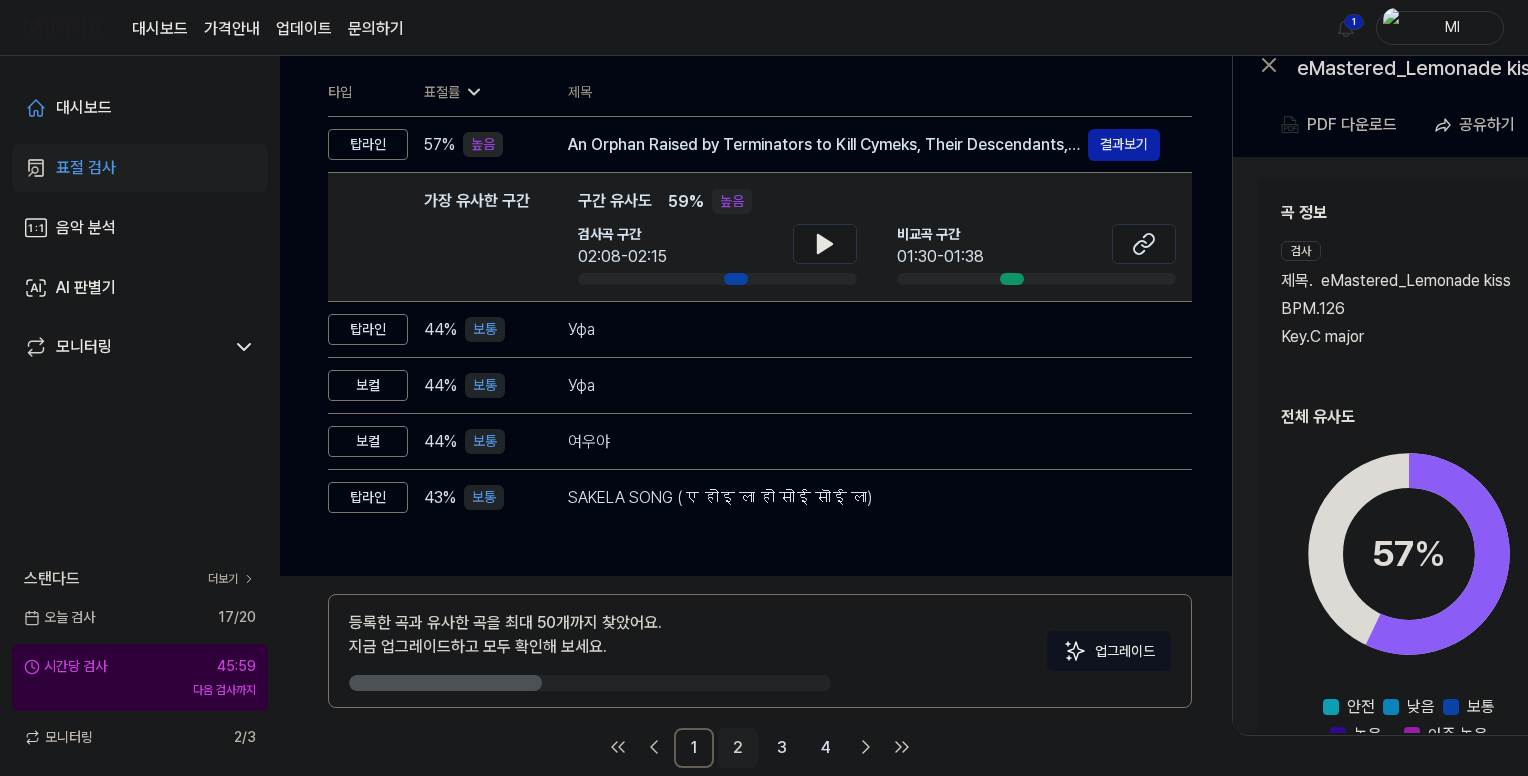 click on "2" at bounding box center [738, 748] 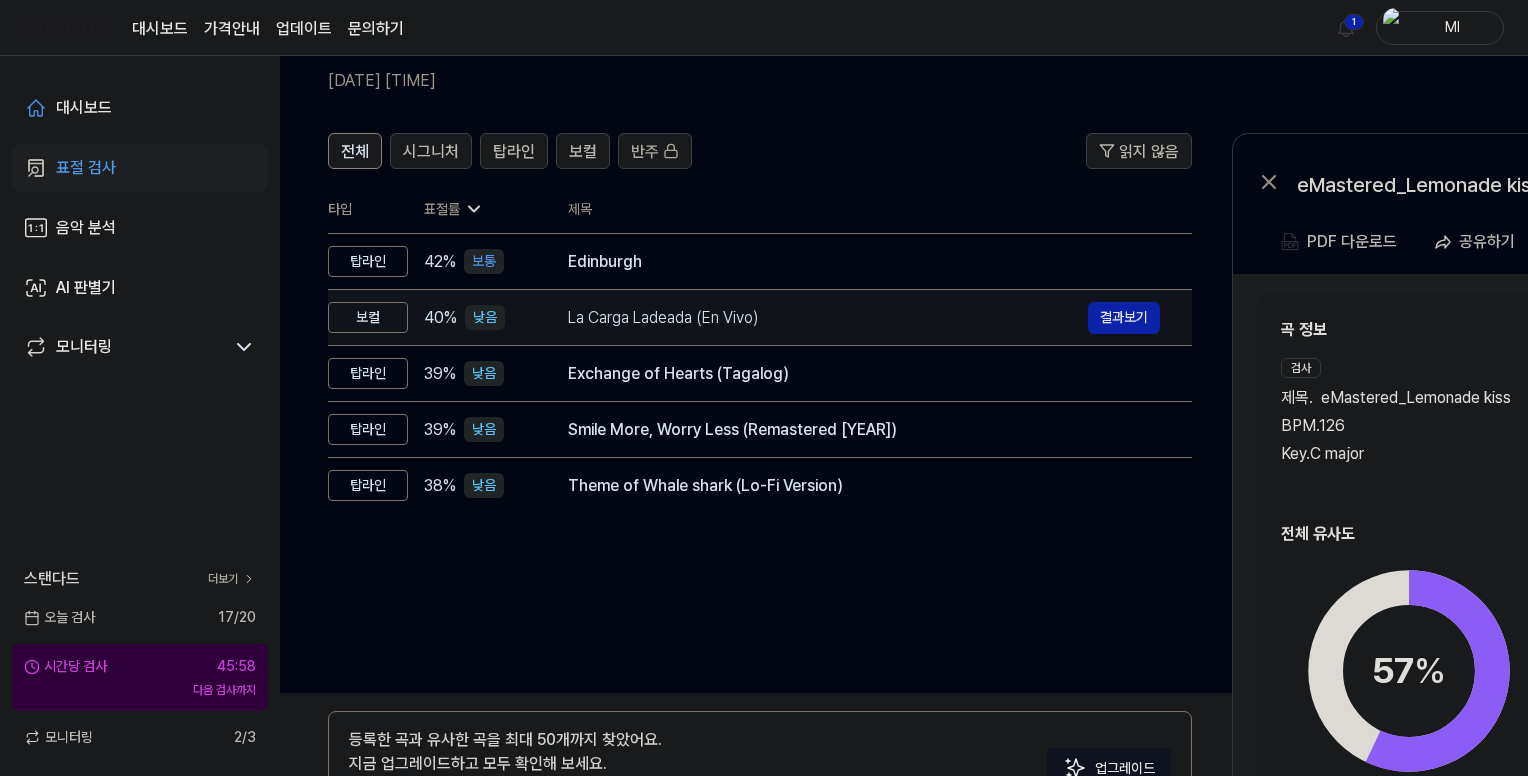 scroll, scrollTop: 0, scrollLeft: 0, axis: both 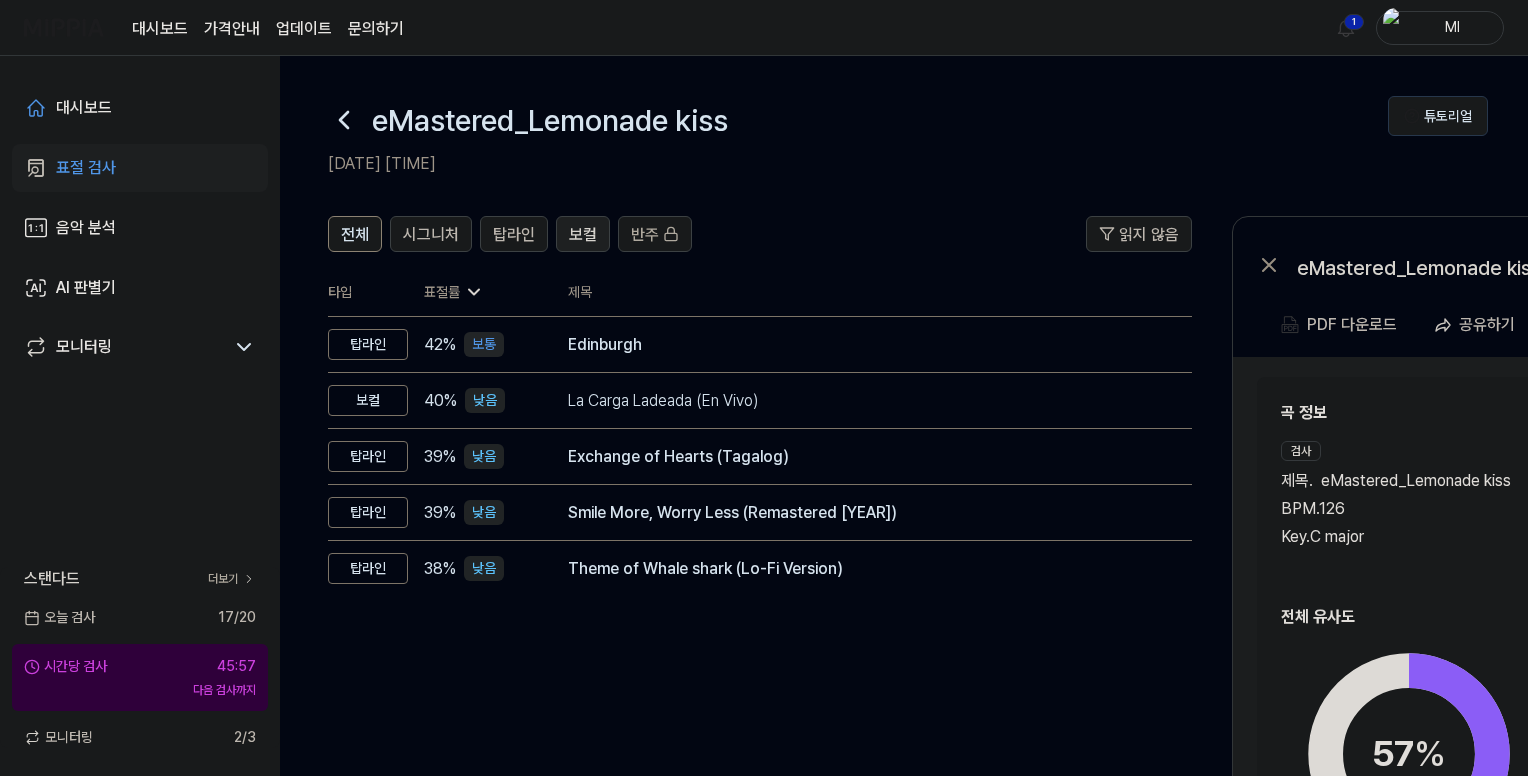 click on "보컬" at bounding box center [583, 235] 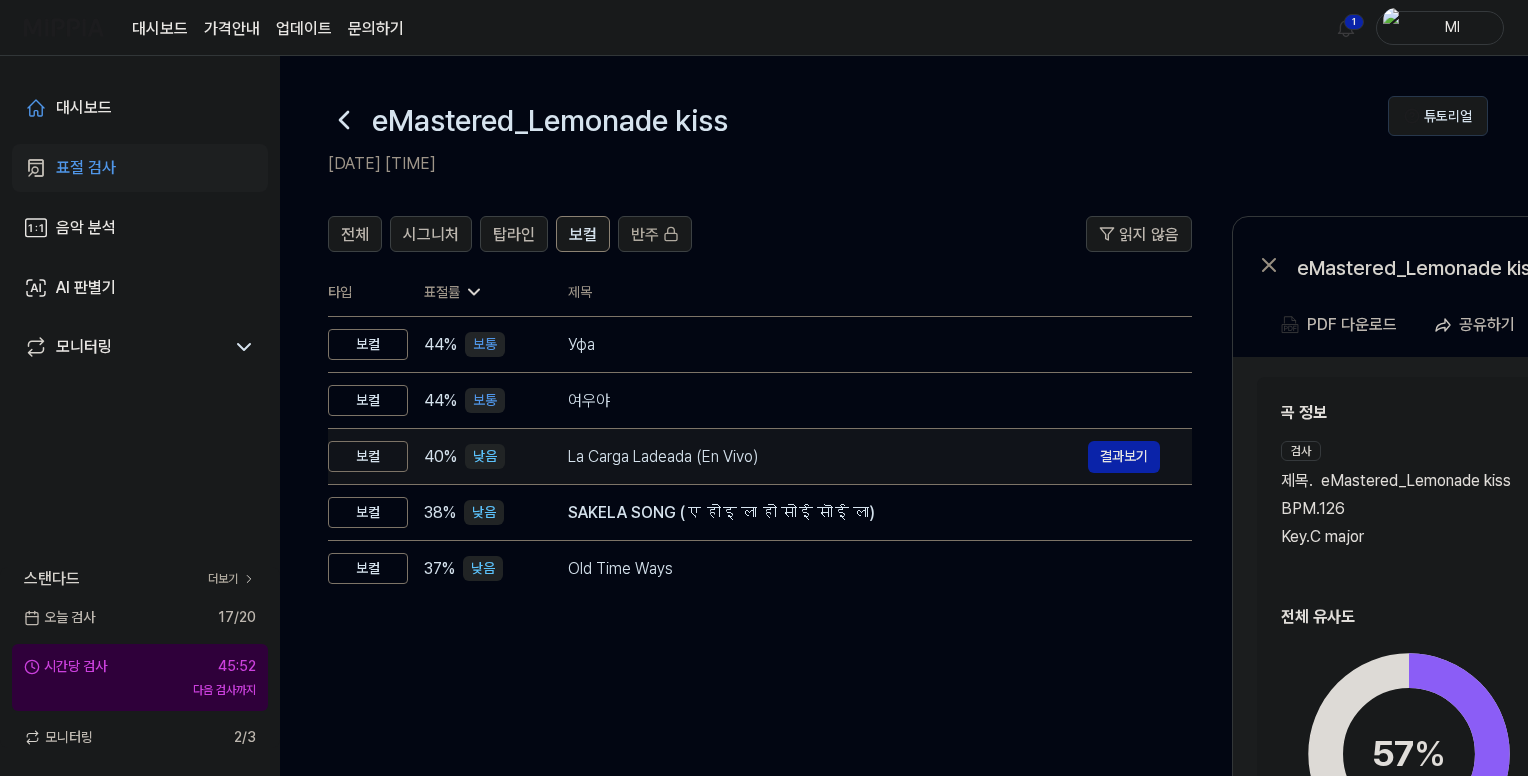 click on "La Carga Ladeada (En Vivo)" at bounding box center [828, 457] 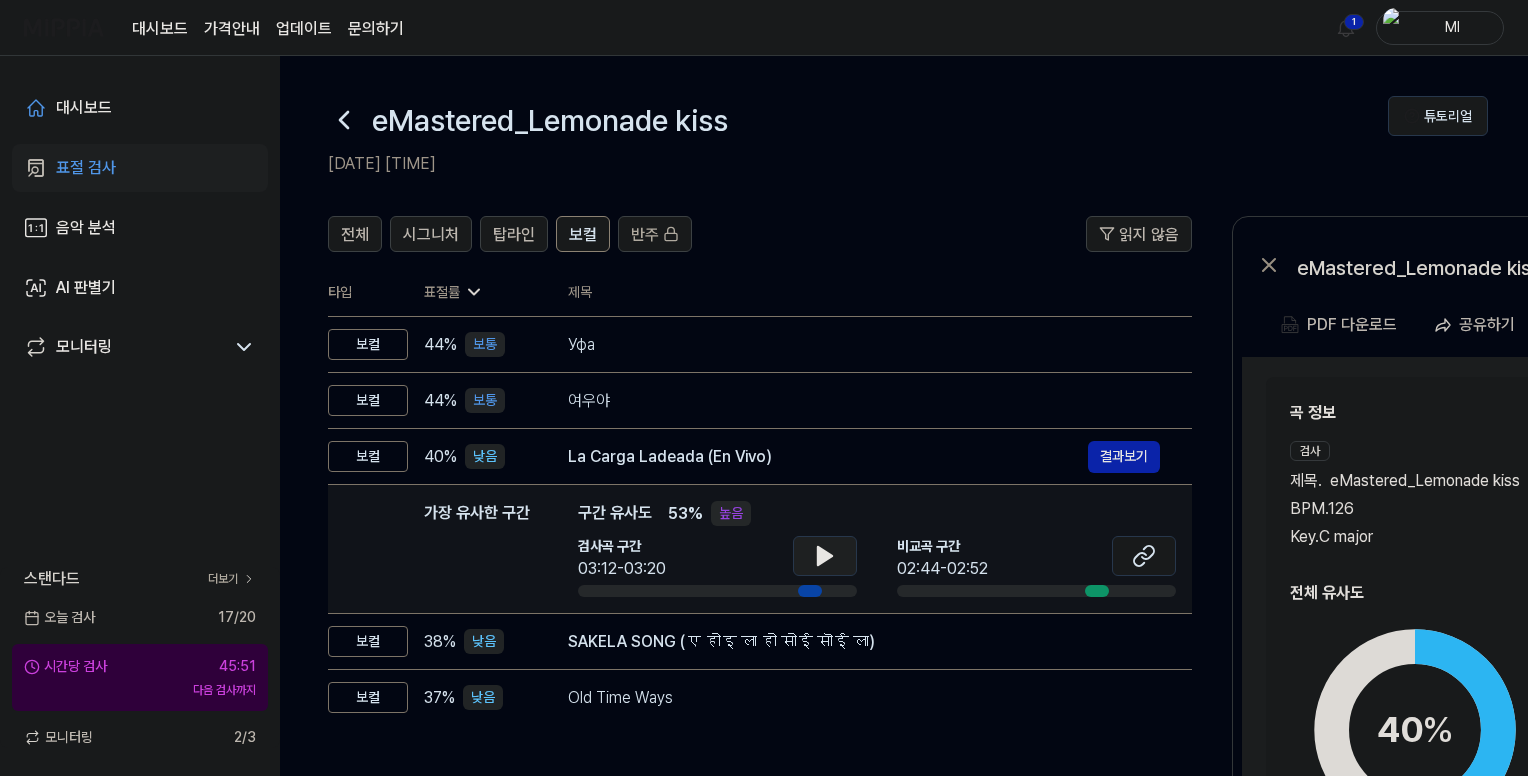 click 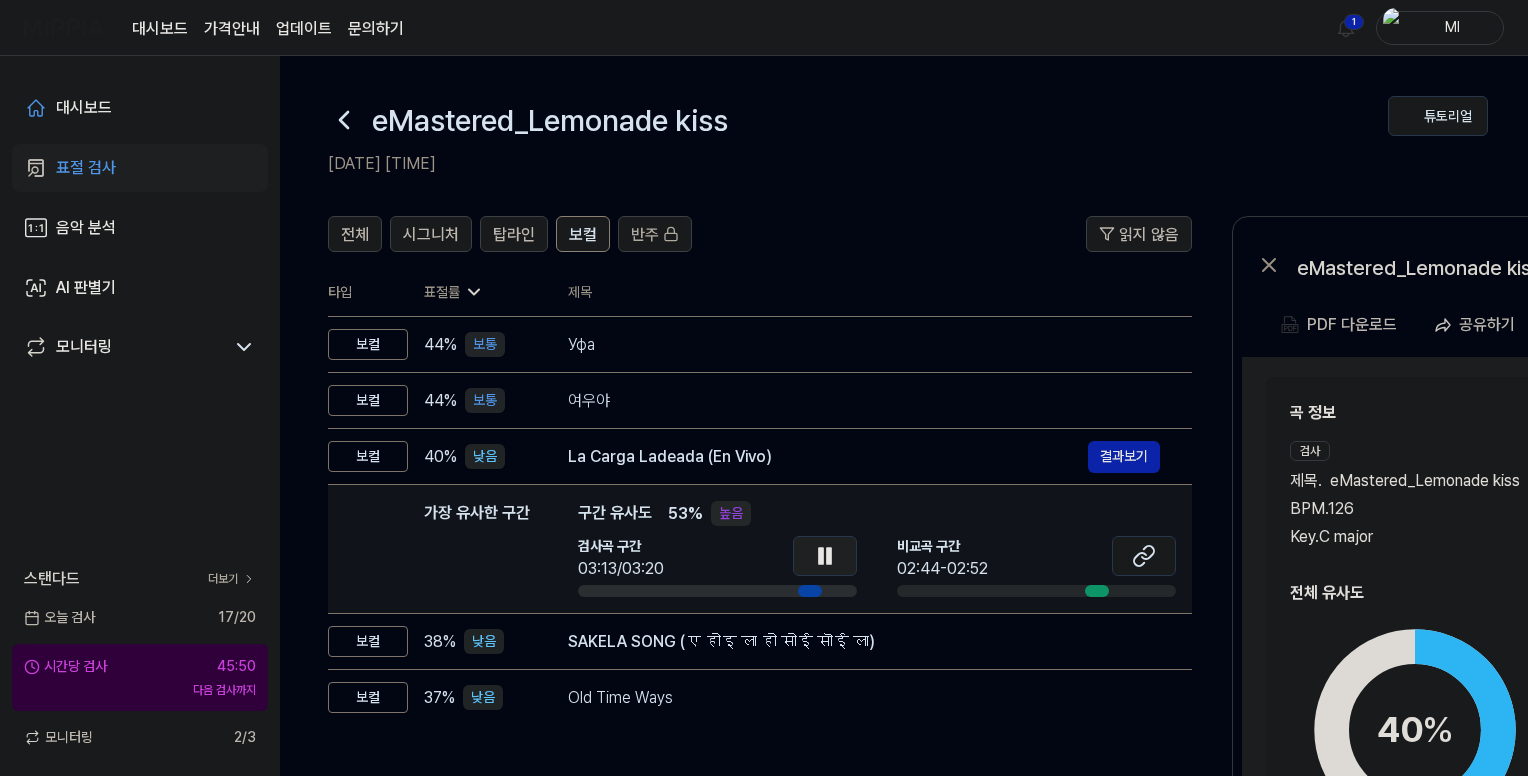 click 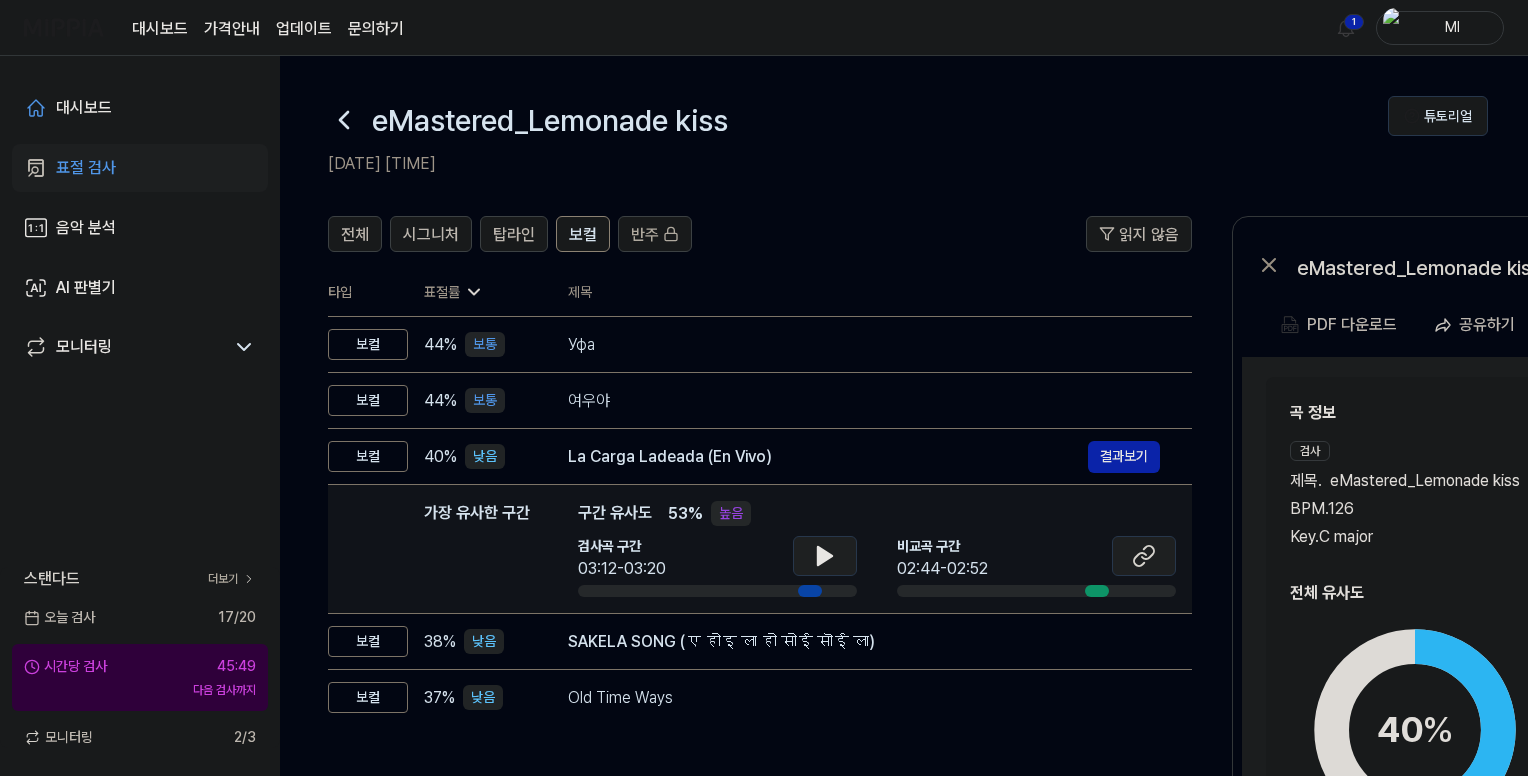 click at bounding box center [1144, 556] 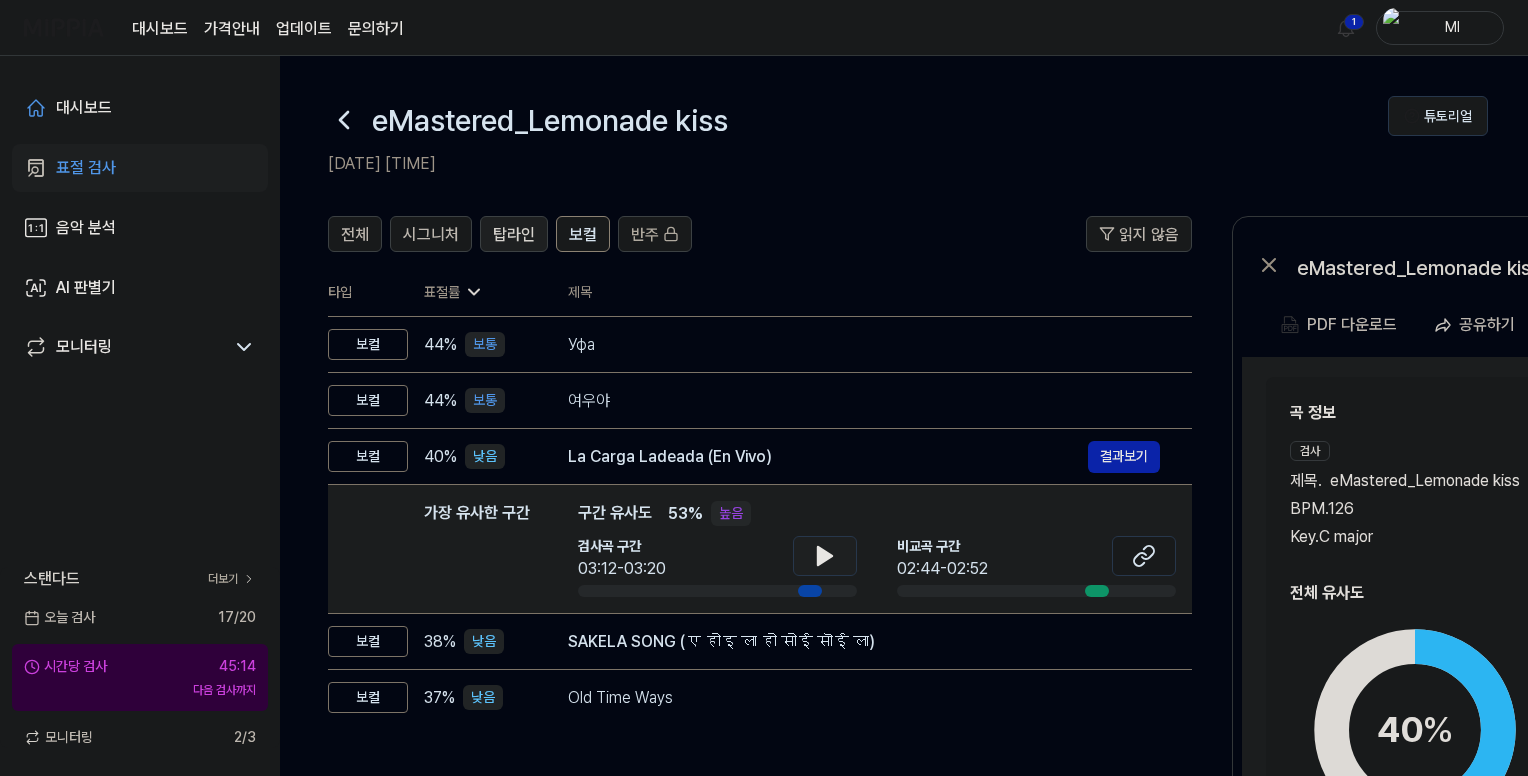 click on "탑라인" at bounding box center [514, 235] 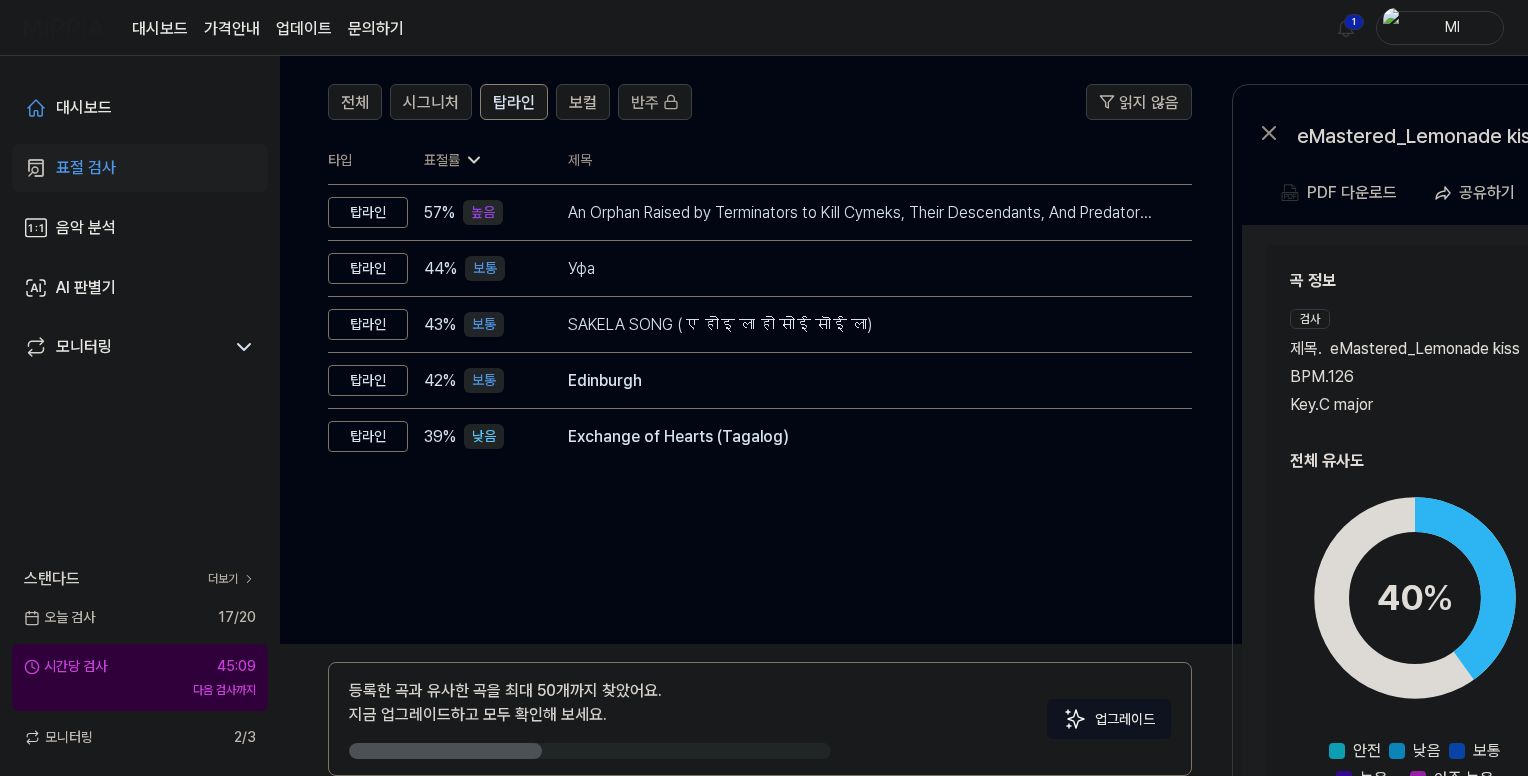 scroll, scrollTop: 232, scrollLeft: 0, axis: vertical 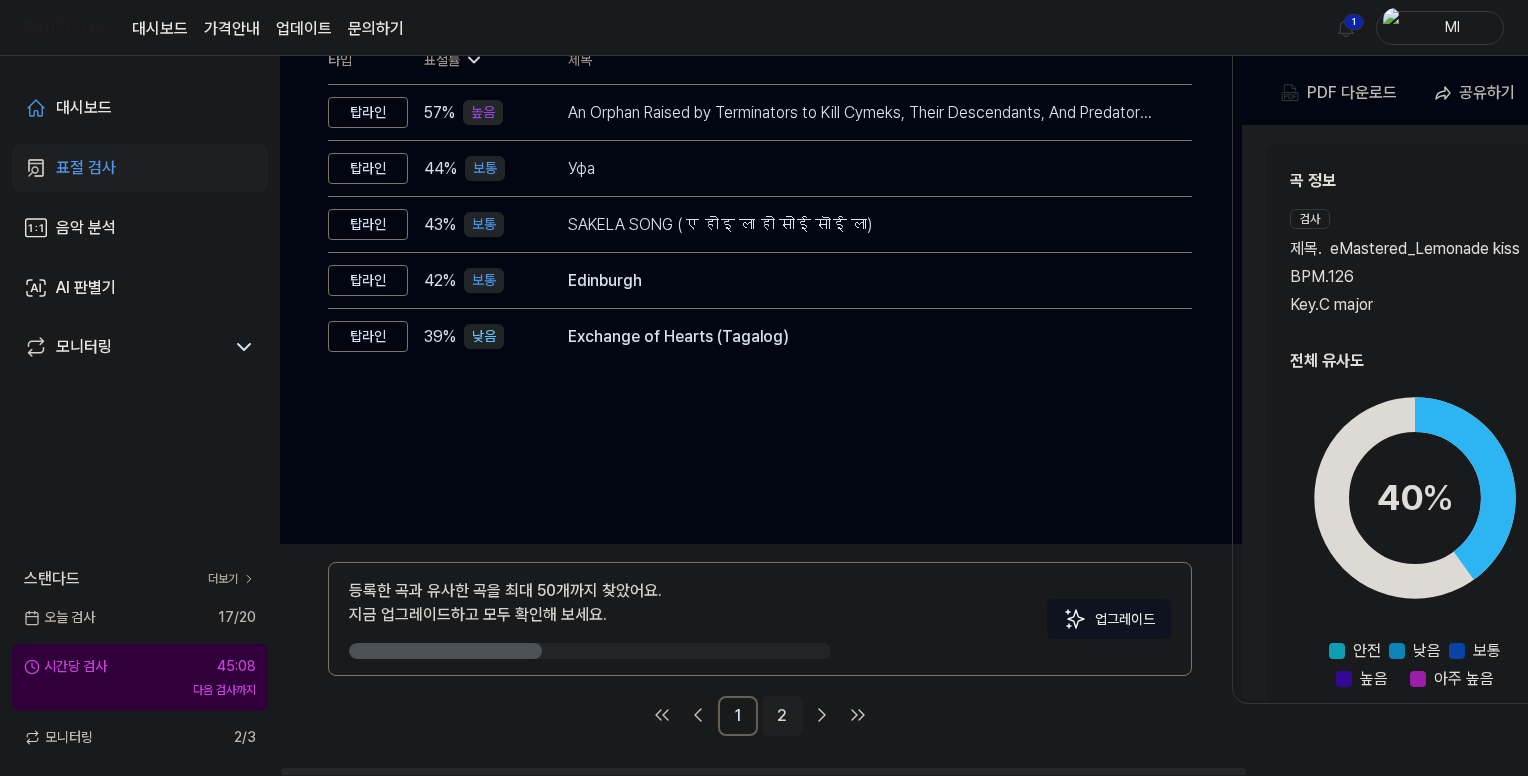 click on "2" at bounding box center (782, 716) 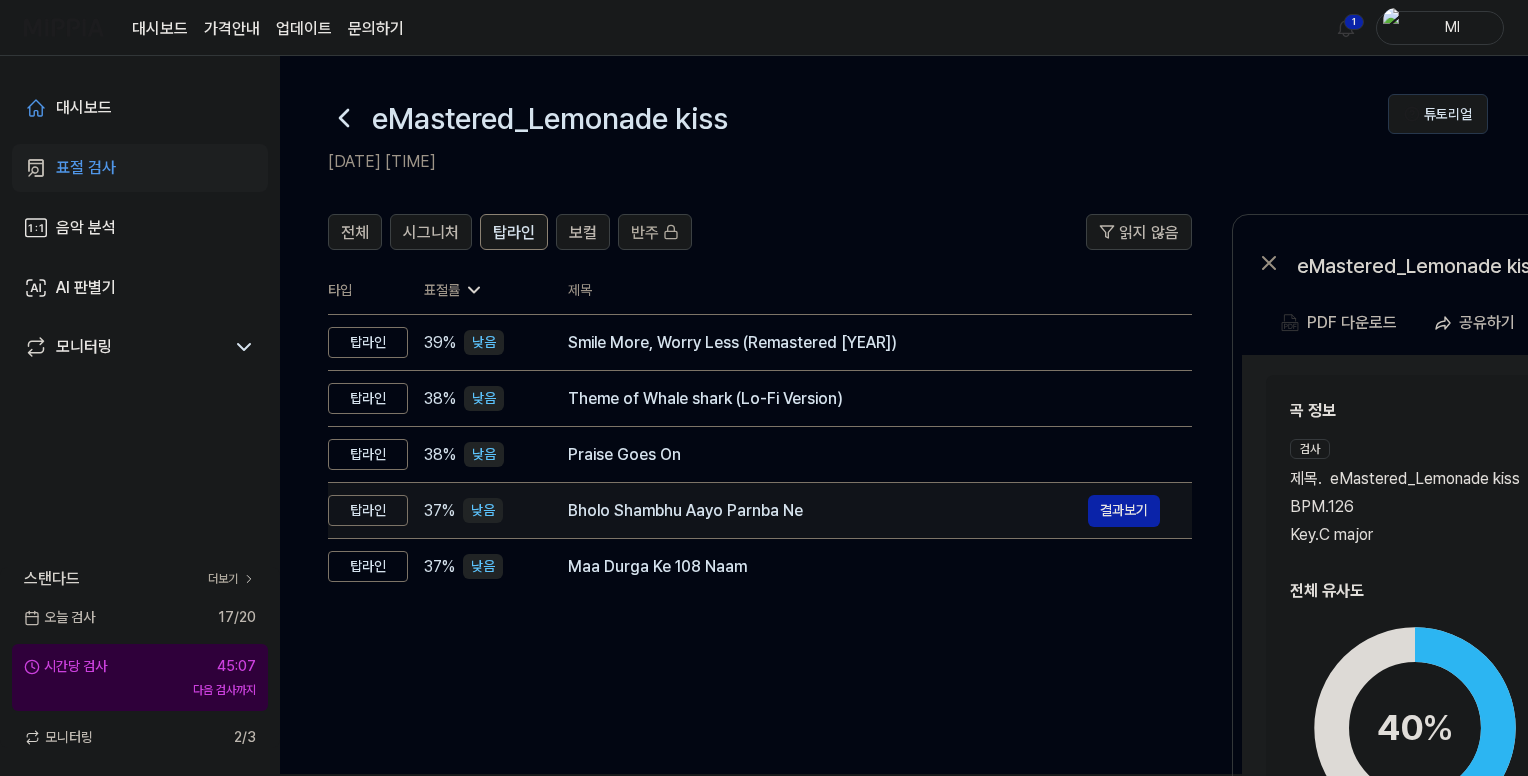 scroll, scrollTop: 0, scrollLeft: 0, axis: both 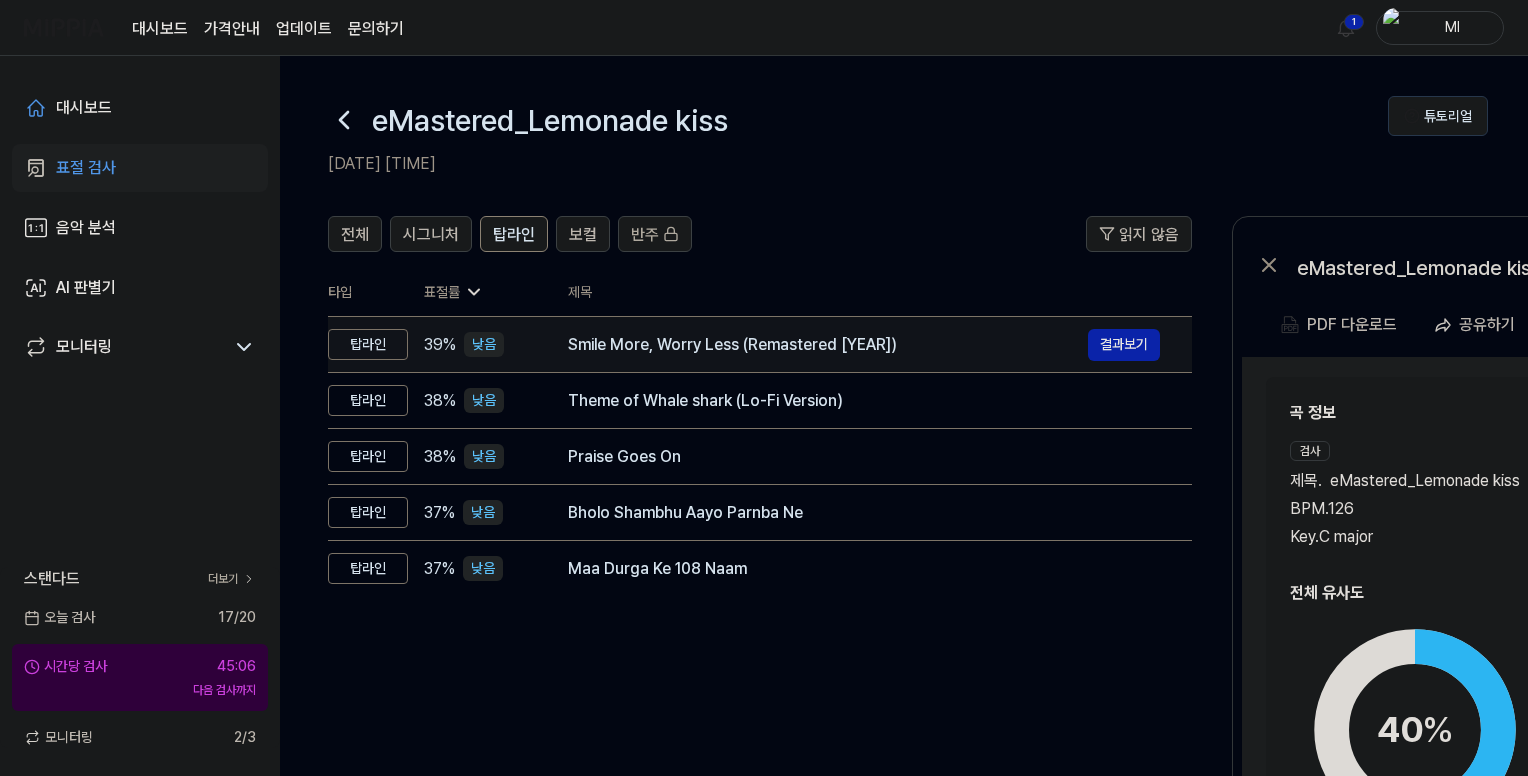click on "Smile More, Worry Less (Remastered [YEAR])" at bounding box center (828, 345) 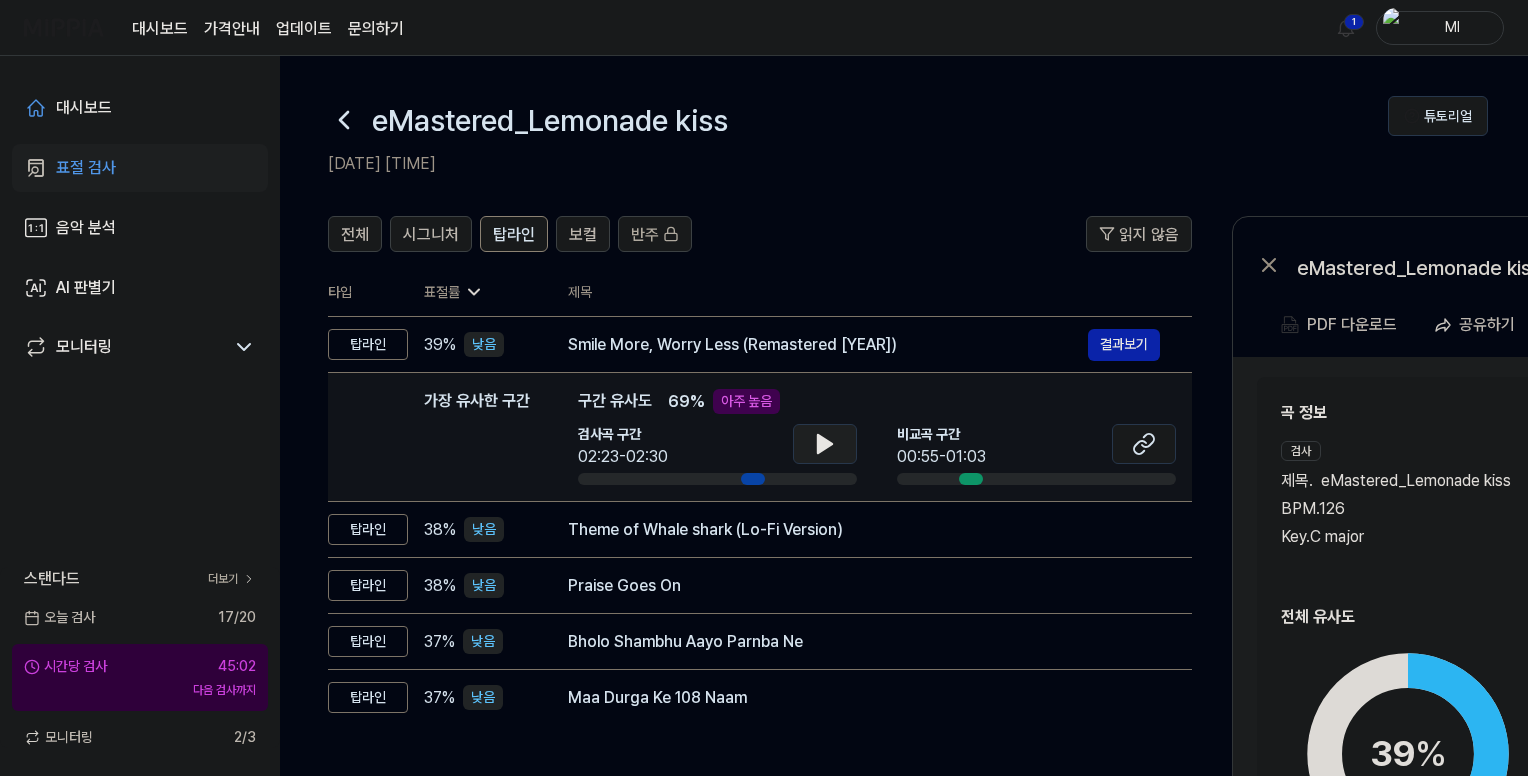 click at bounding box center [825, 444] 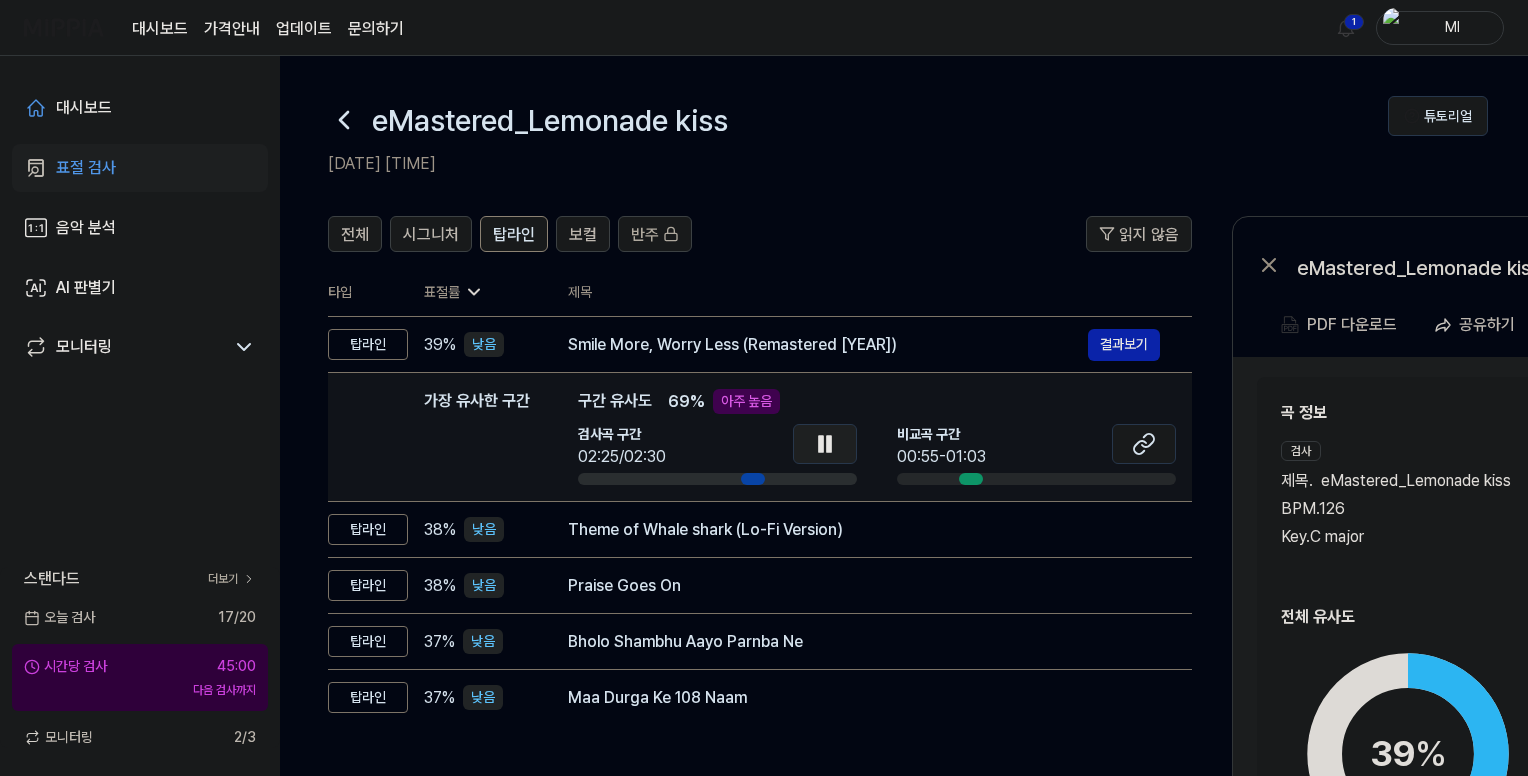 click at bounding box center (825, 444) 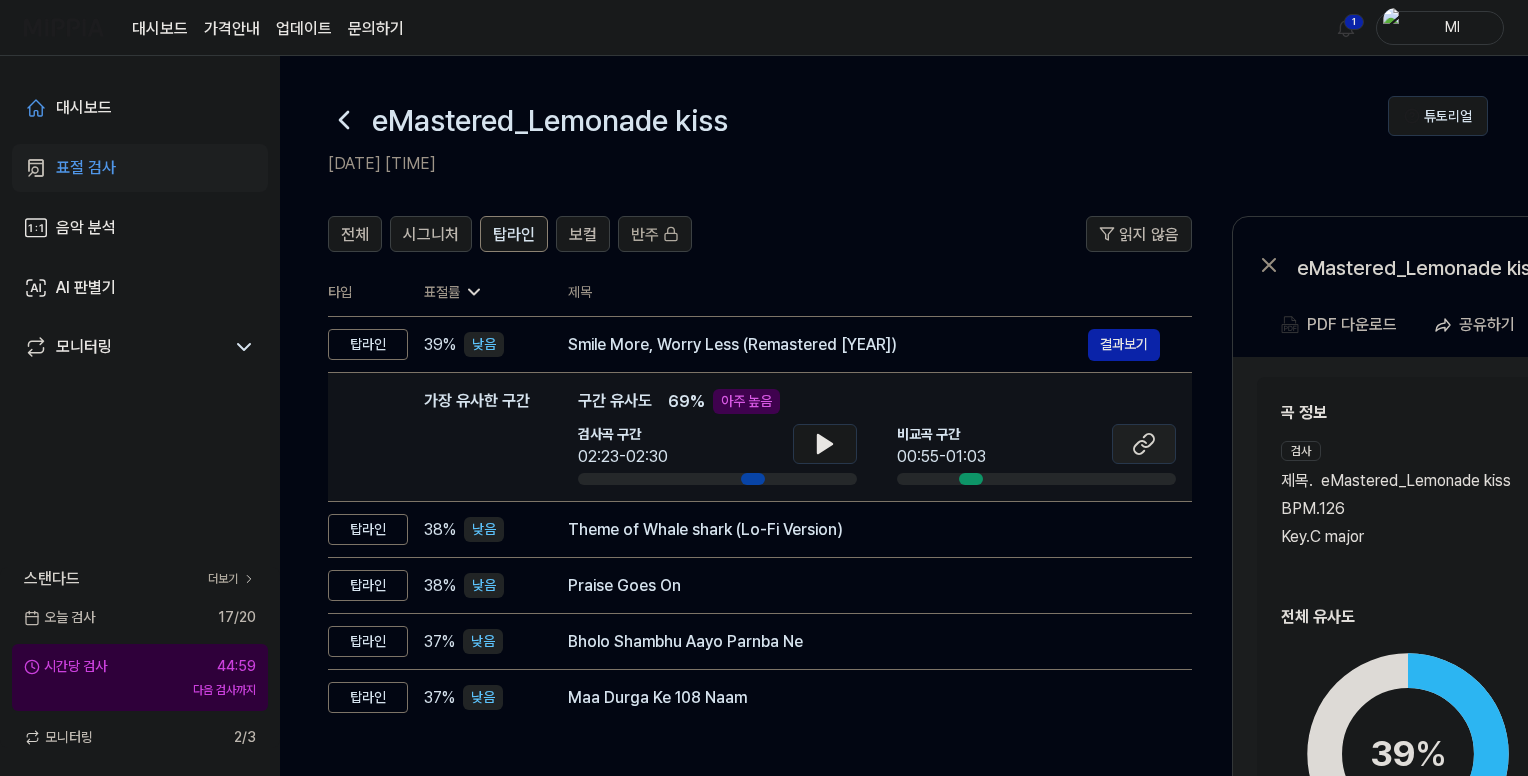 click 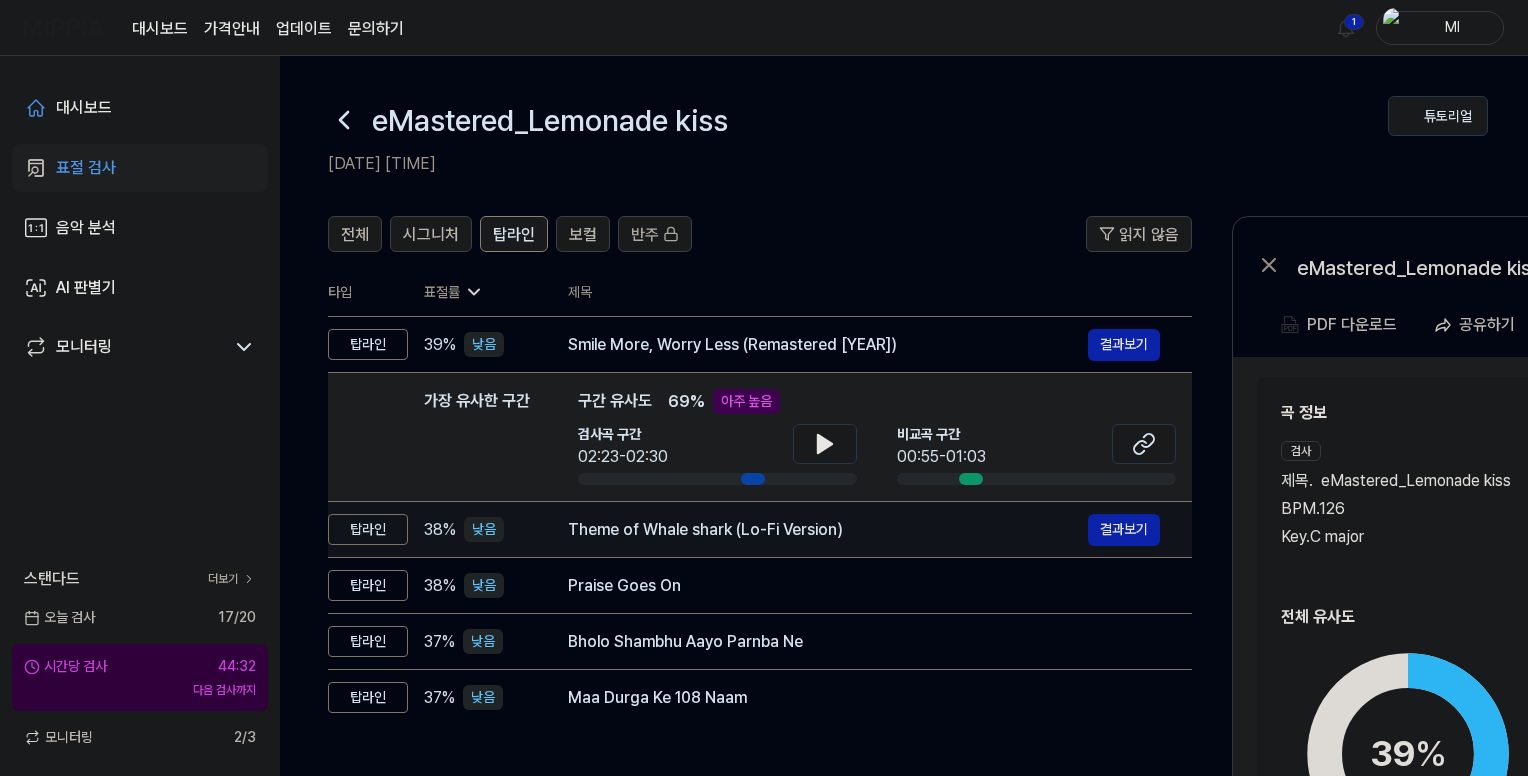 click on "Theme of Whale shark (Lo-Fi Version)" at bounding box center [828, 530] 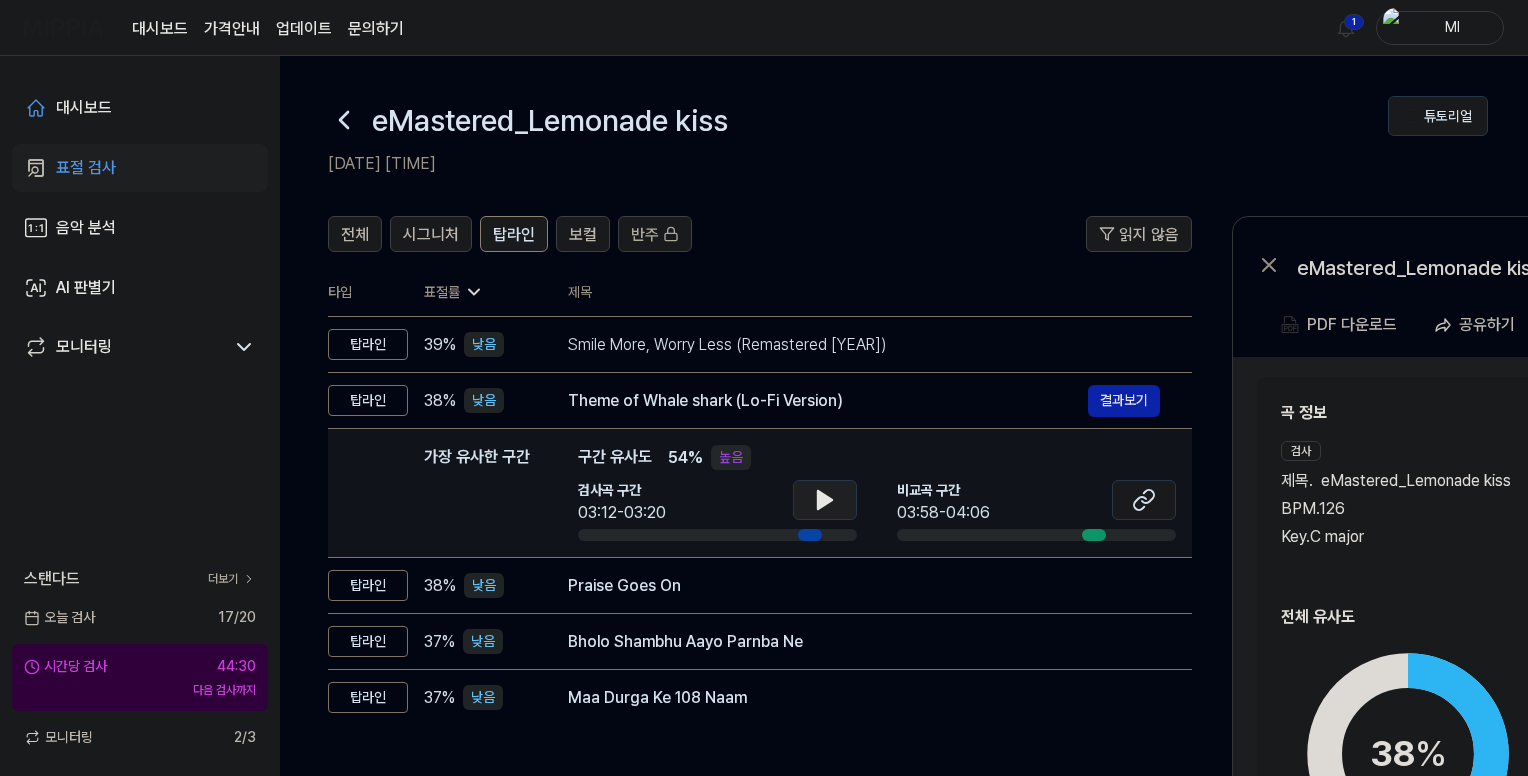 click 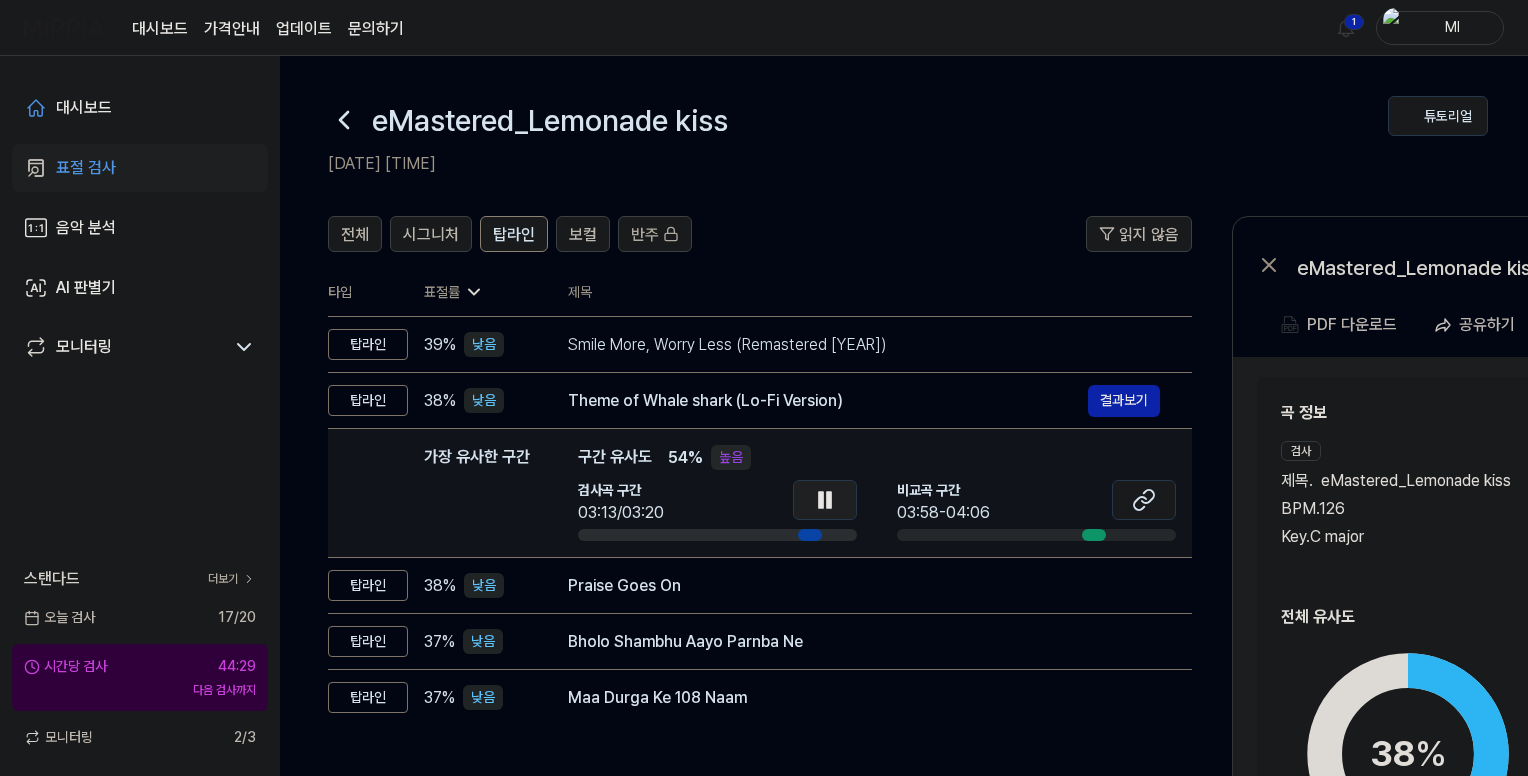 click 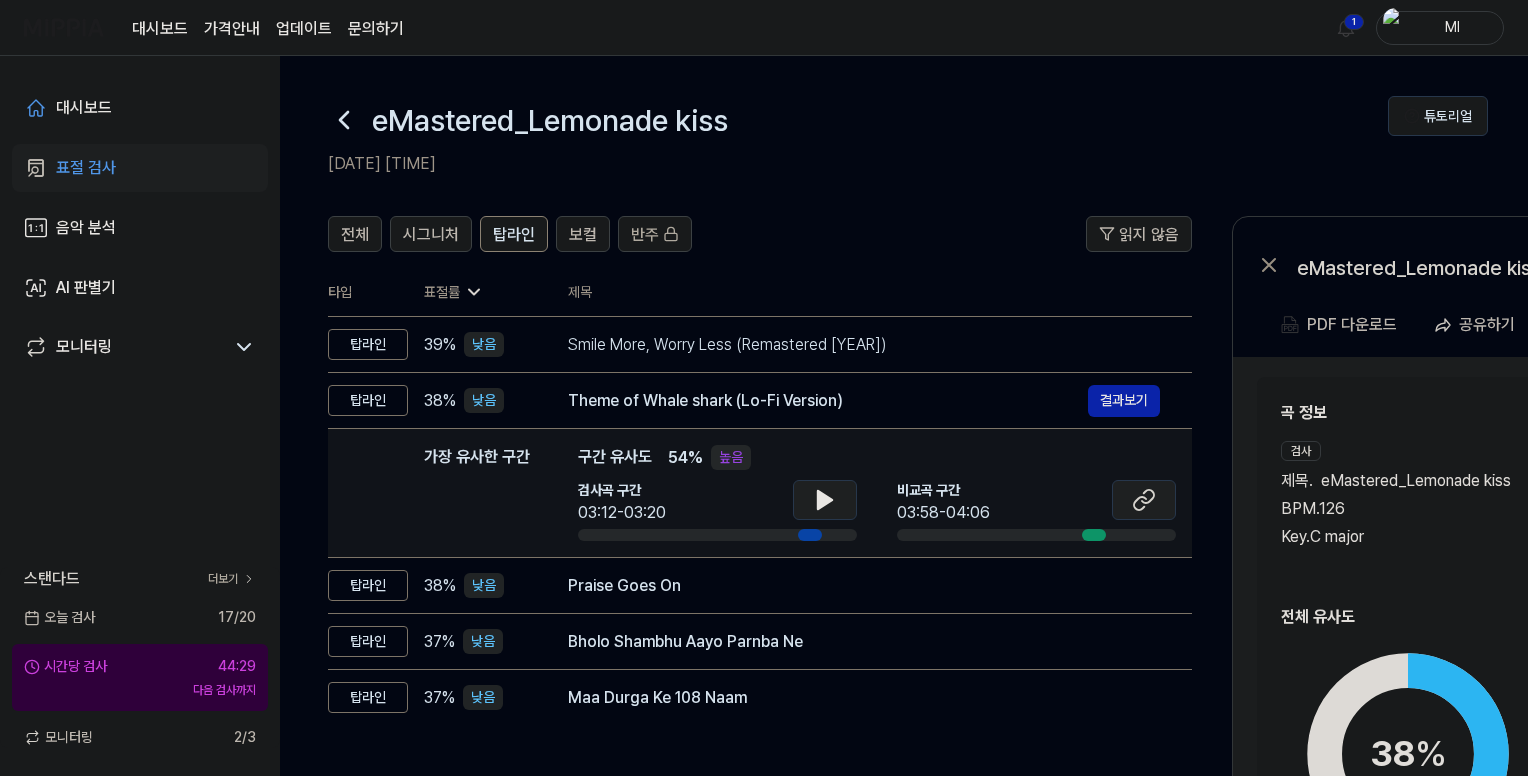 click 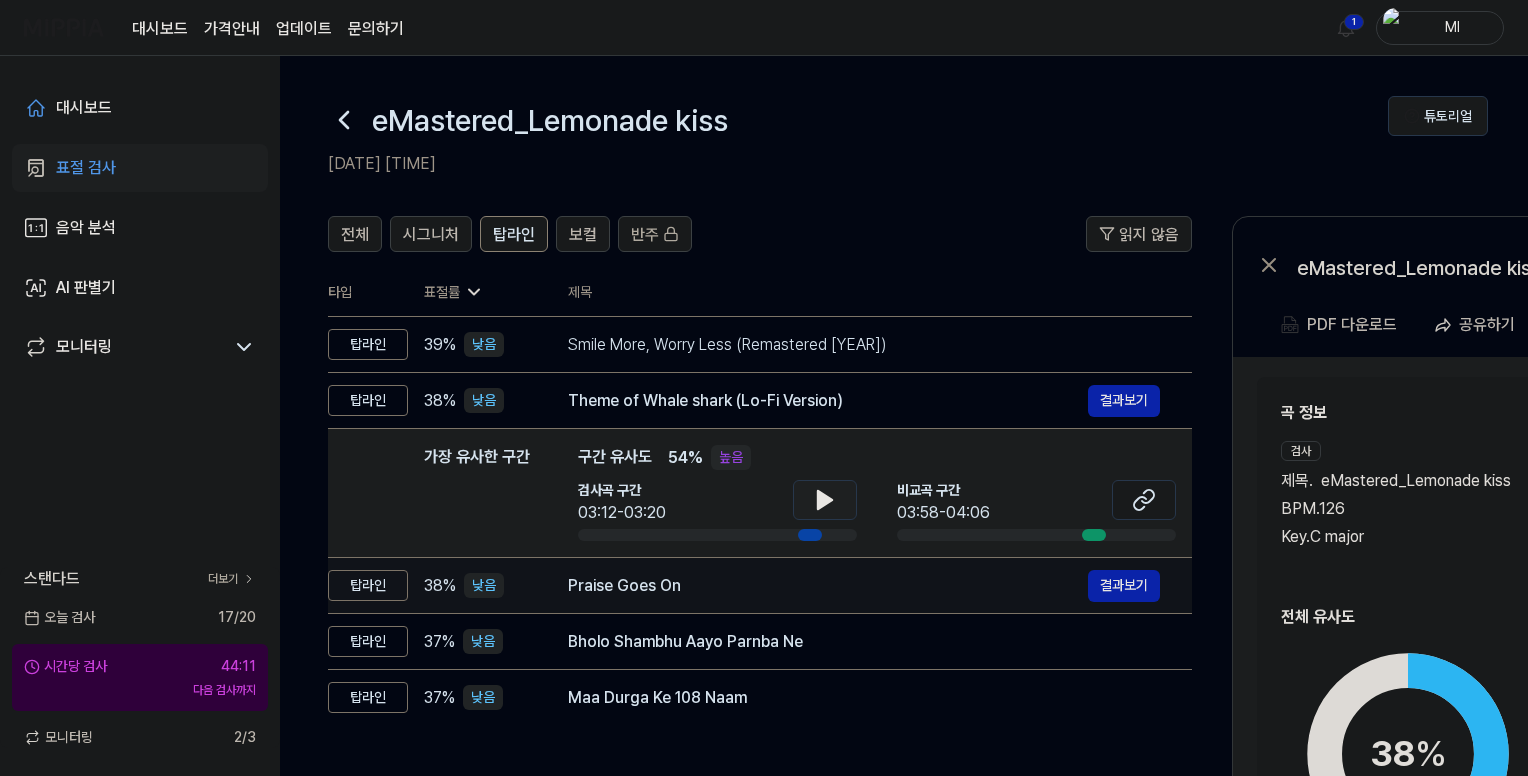 click on "Praise Goes On" at bounding box center (828, 586) 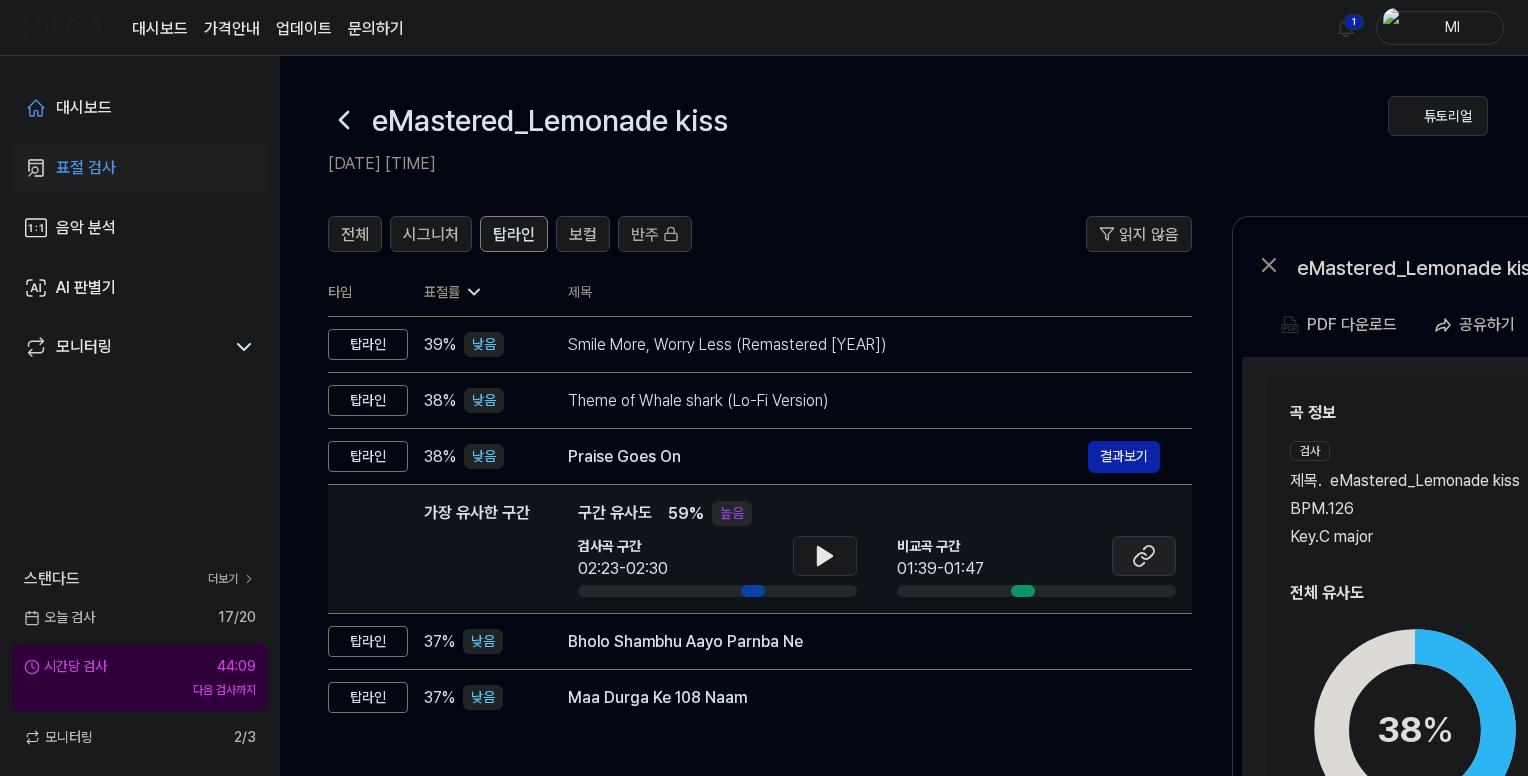 click 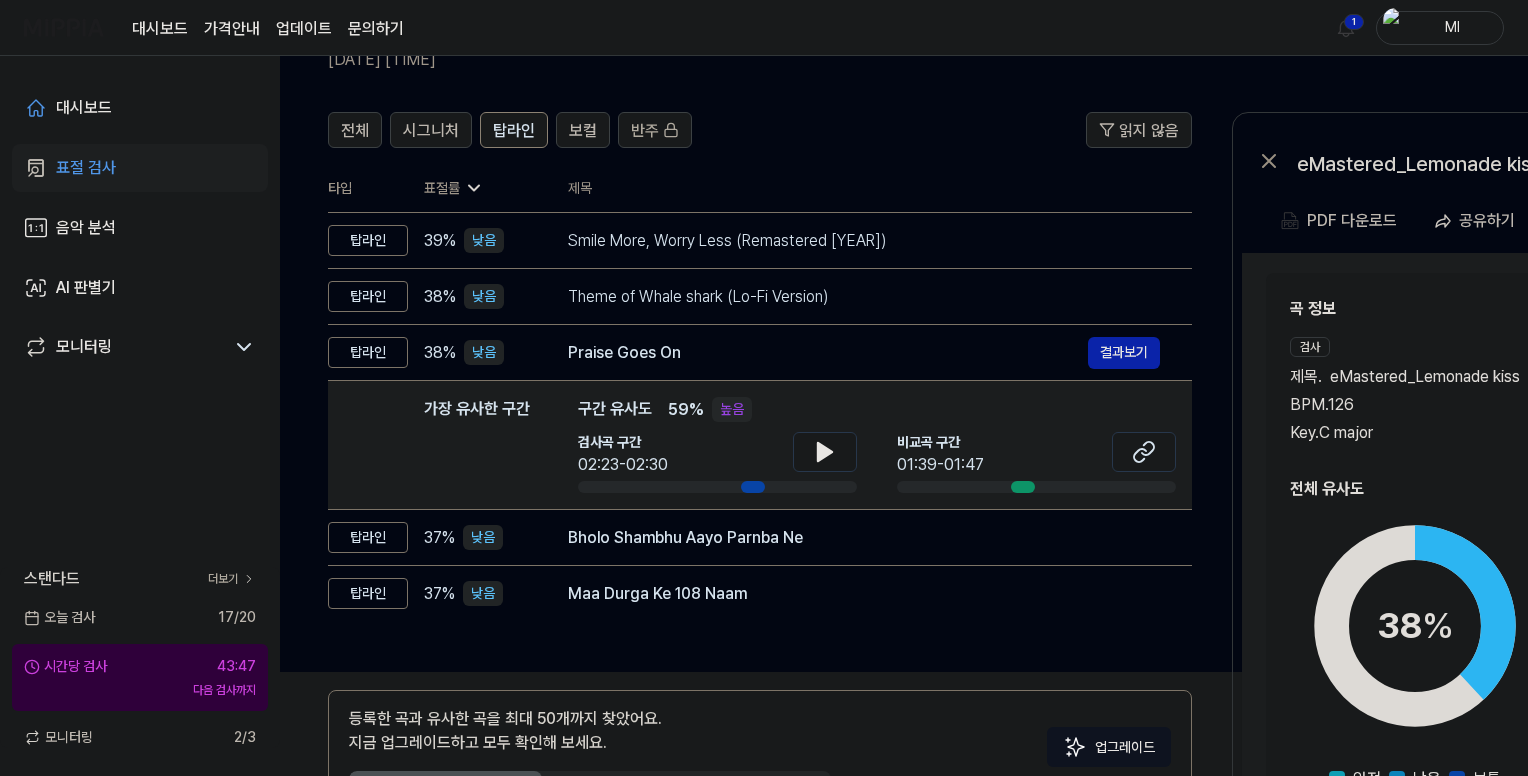 scroll, scrollTop: 200, scrollLeft: 0, axis: vertical 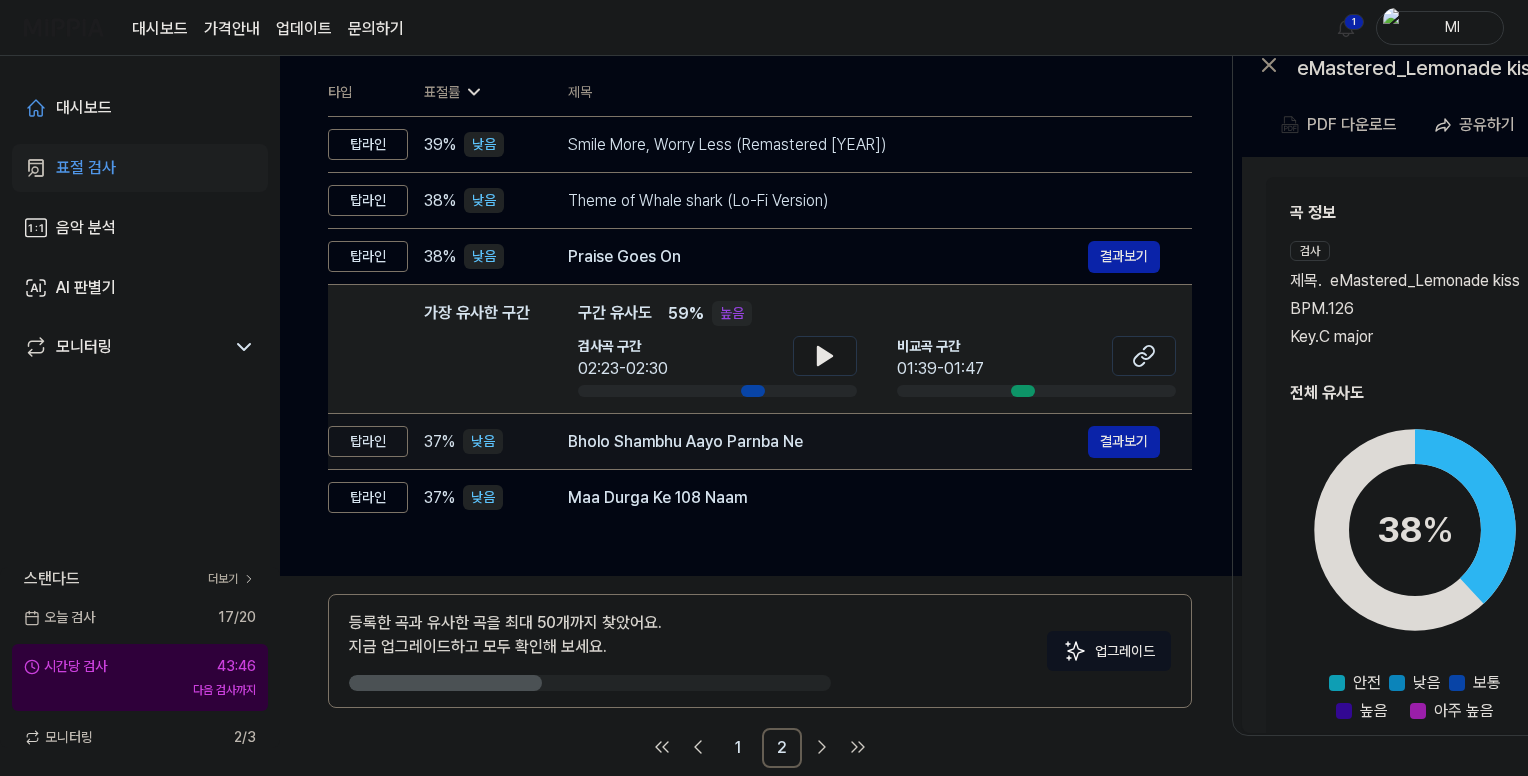 click on "Bholo Shambhu Aayo Parnba Ne" at bounding box center [828, 442] 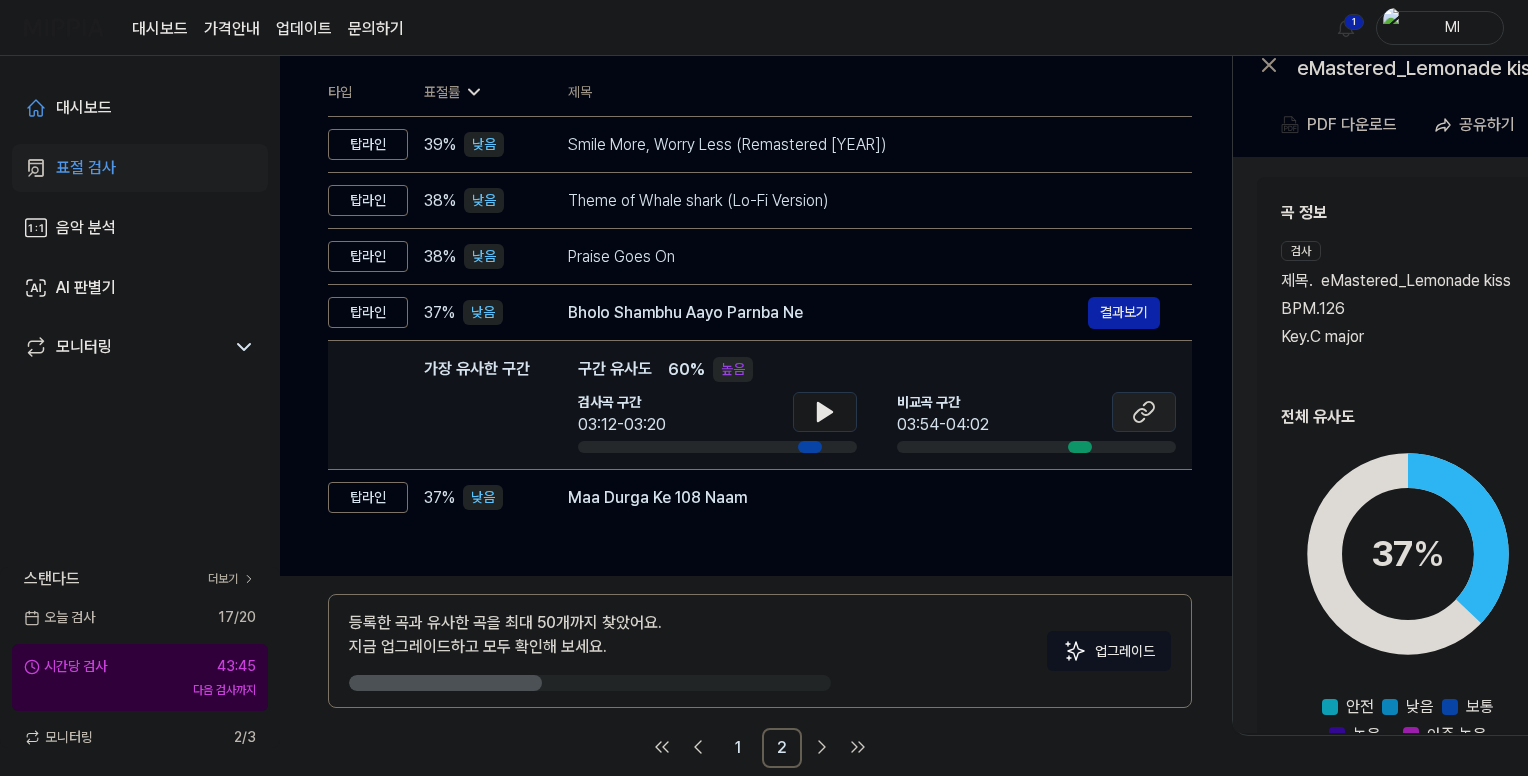 click 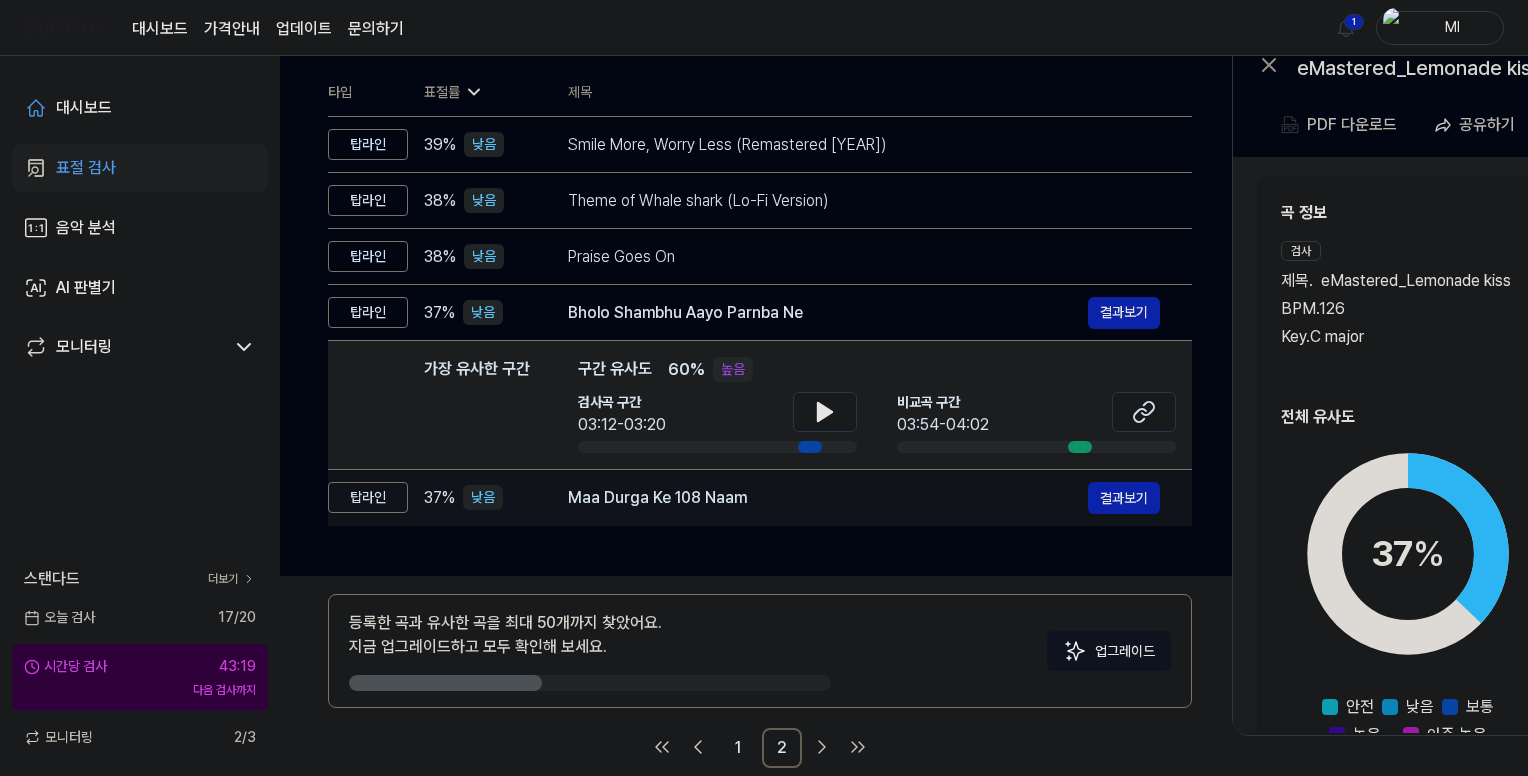 click on "Maa Durga Ke 108 Naam" at bounding box center (828, 498) 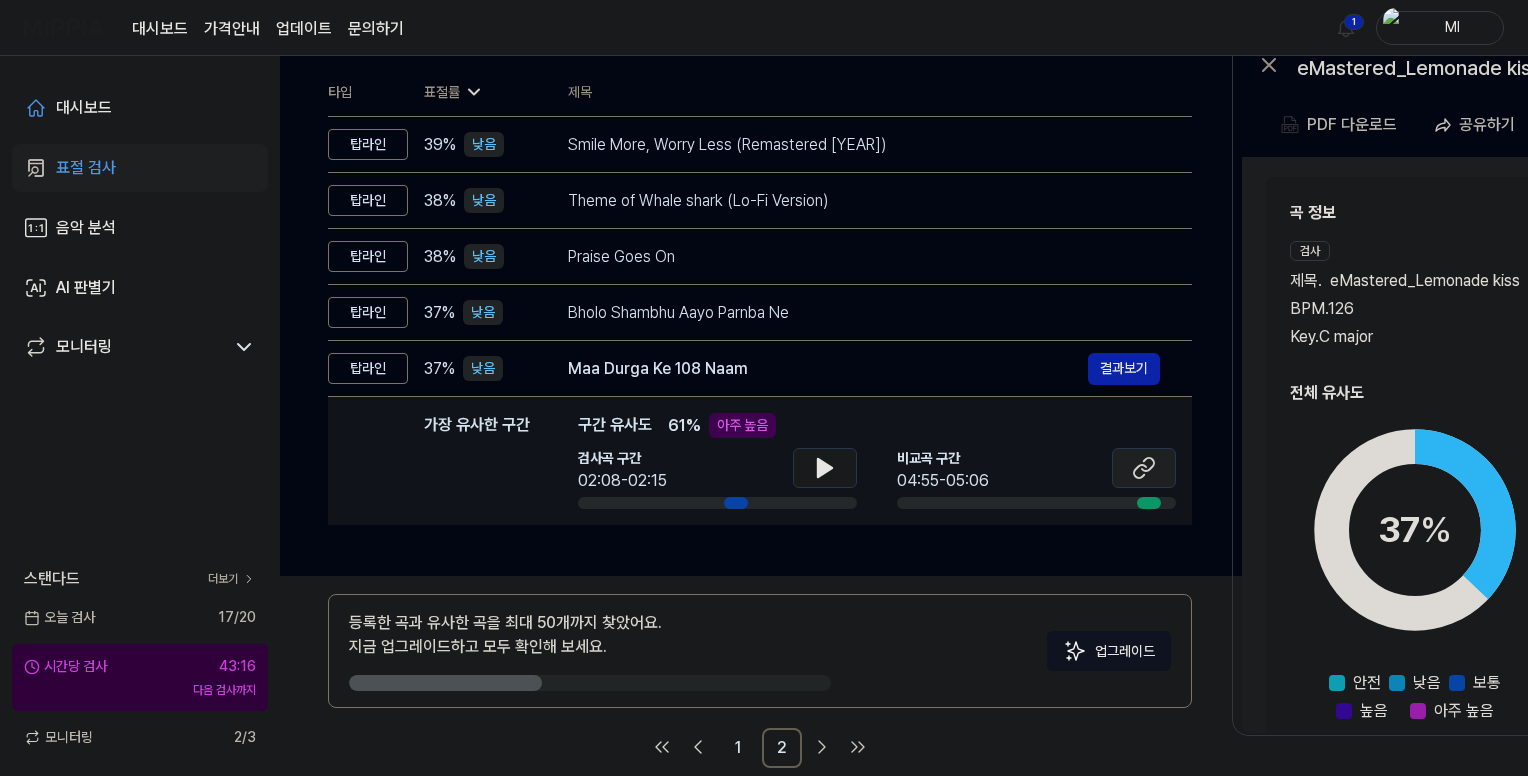 click 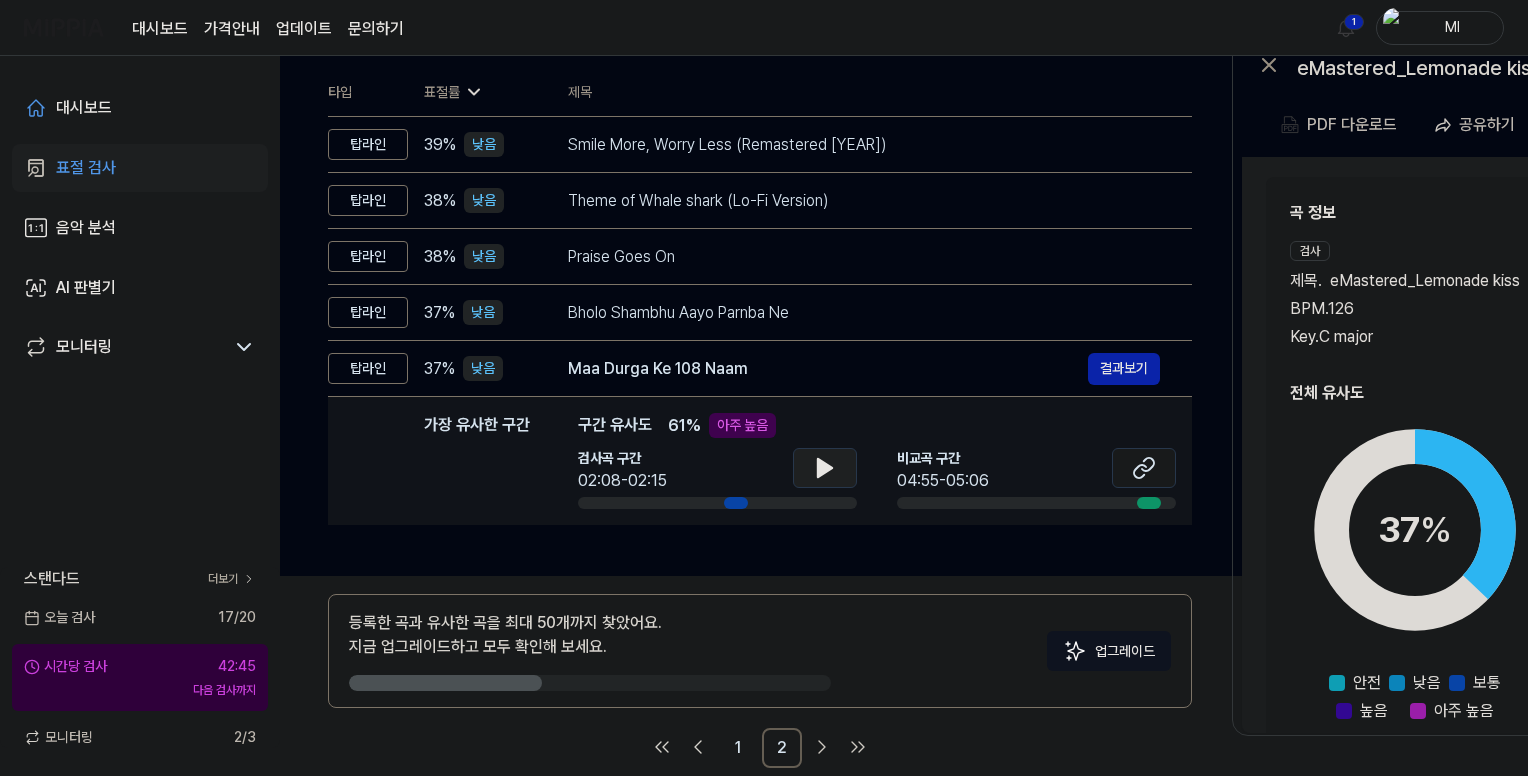 click 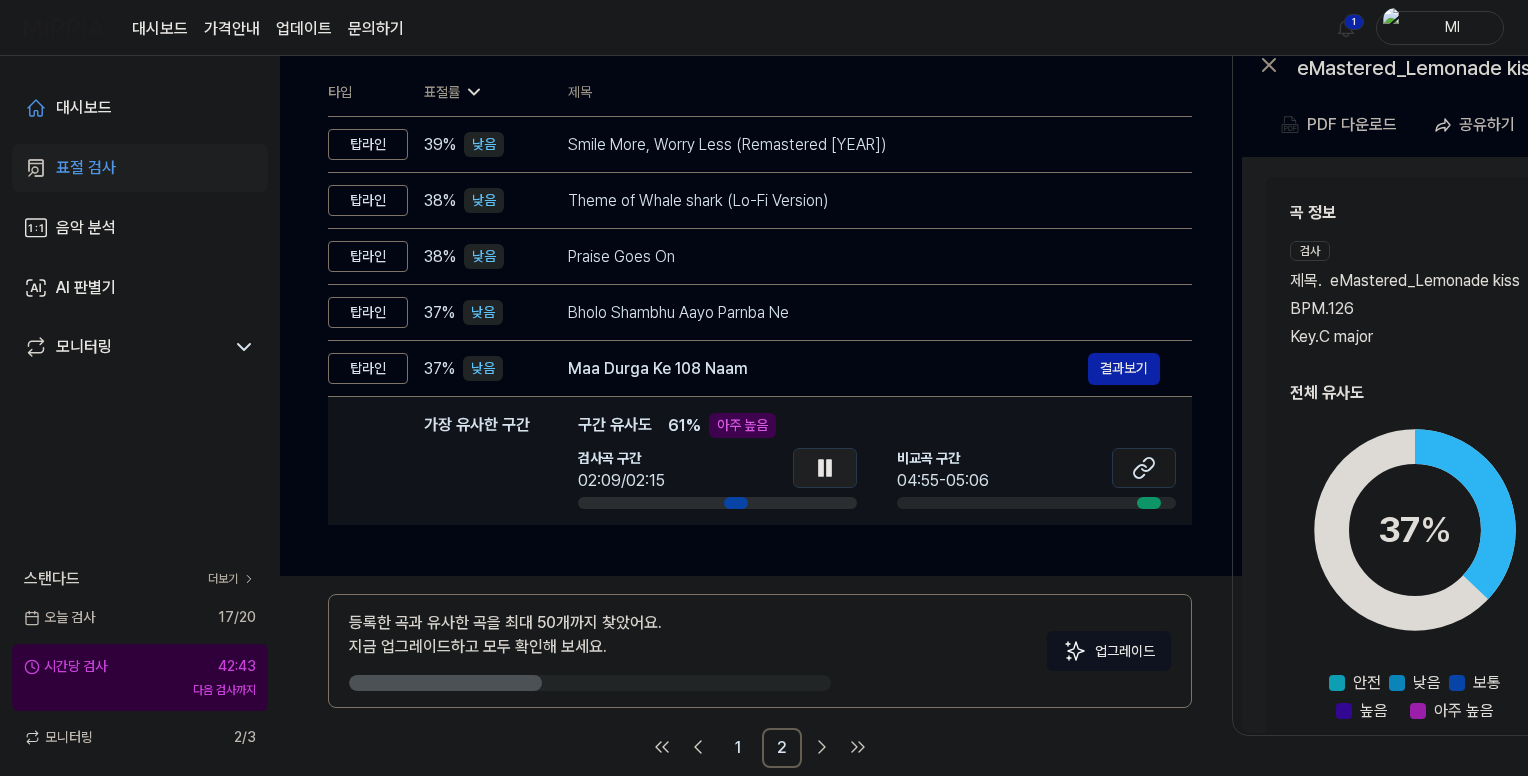 click 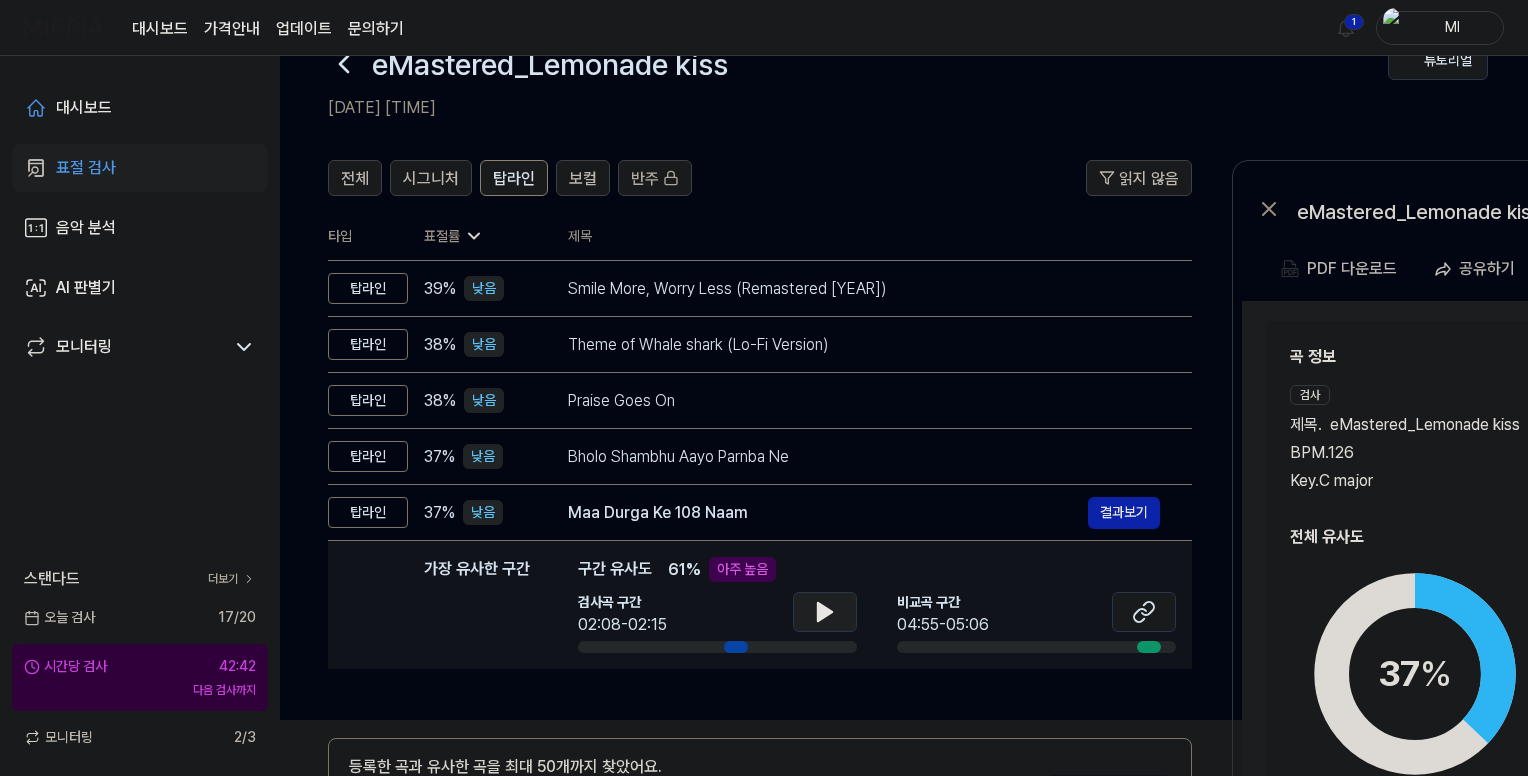 scroll, scrollTop: 0, scrollLeft: 0, axis: both 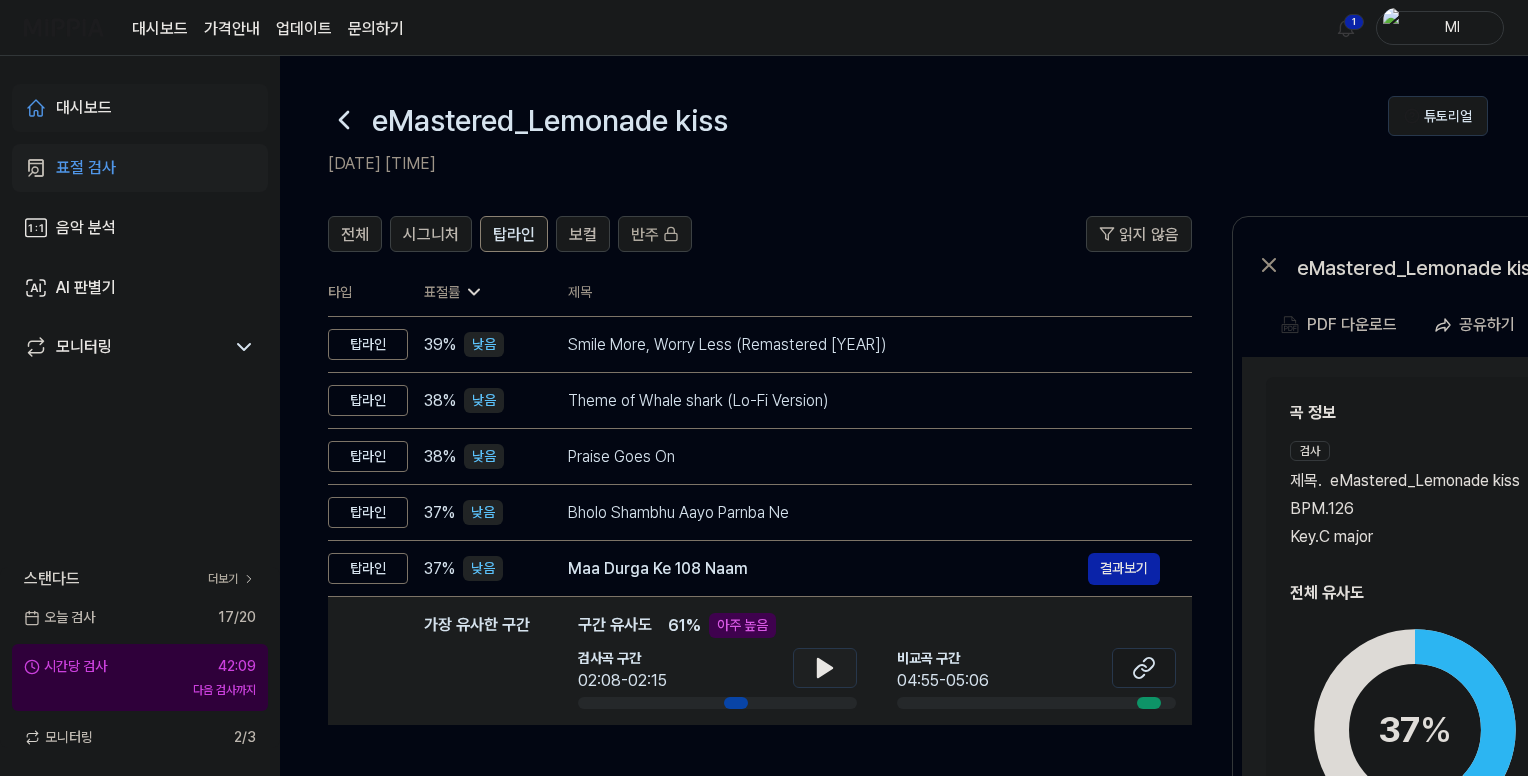 click on "대시보드" at bounding box center [84, 108] 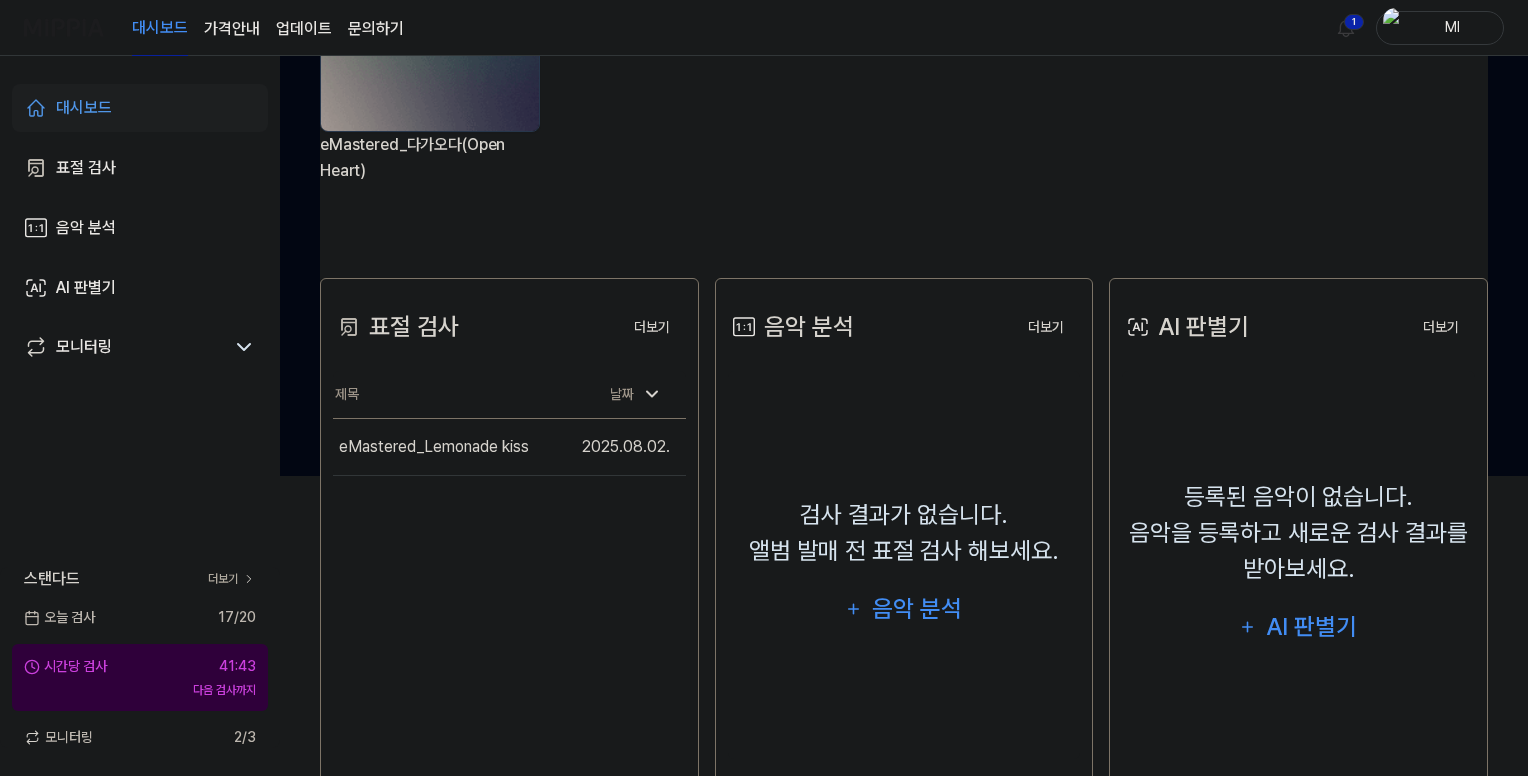 scroll, scrollTop: 0, scrollLeft: 0, axis: both 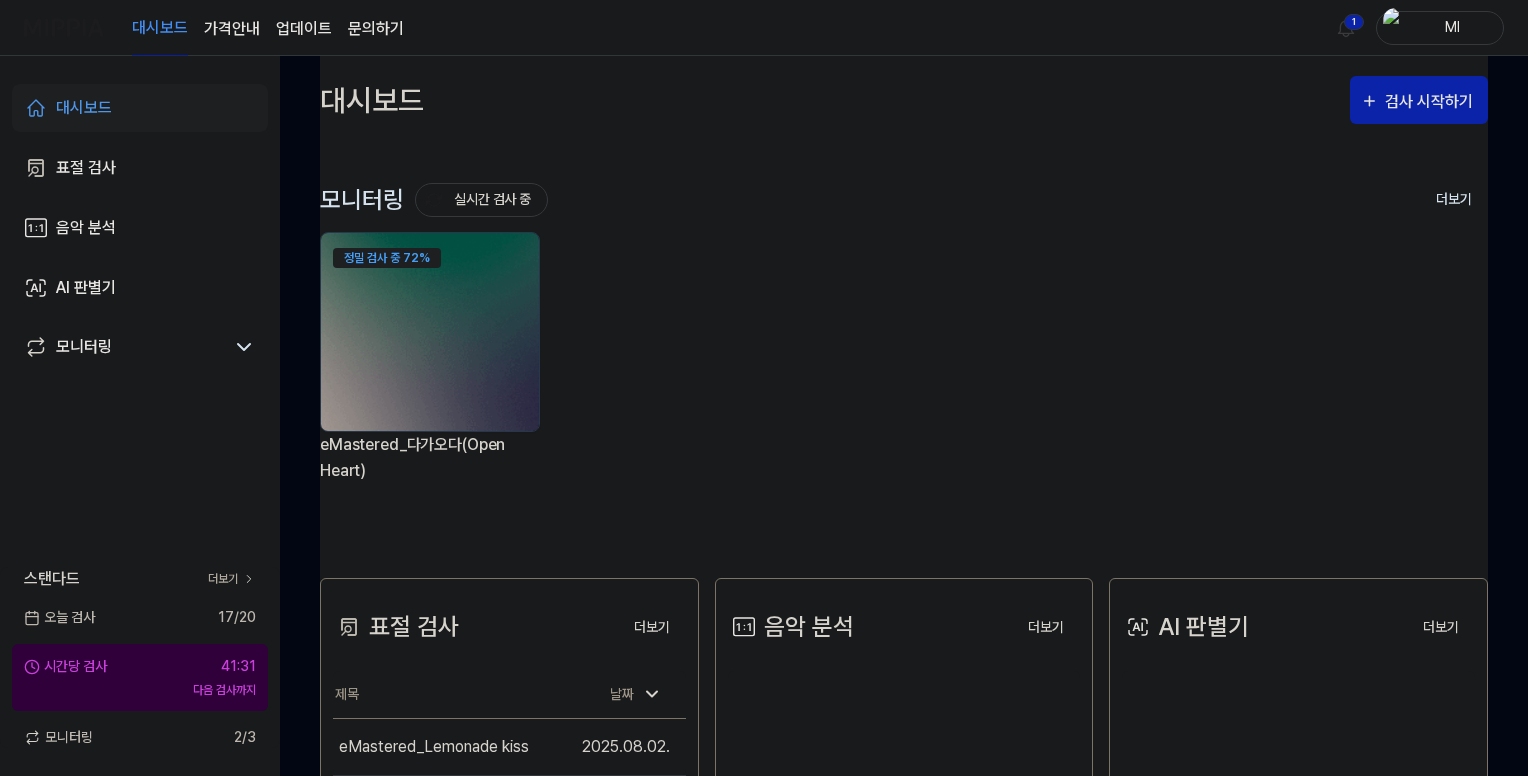 click at bounding box center [430, 332] 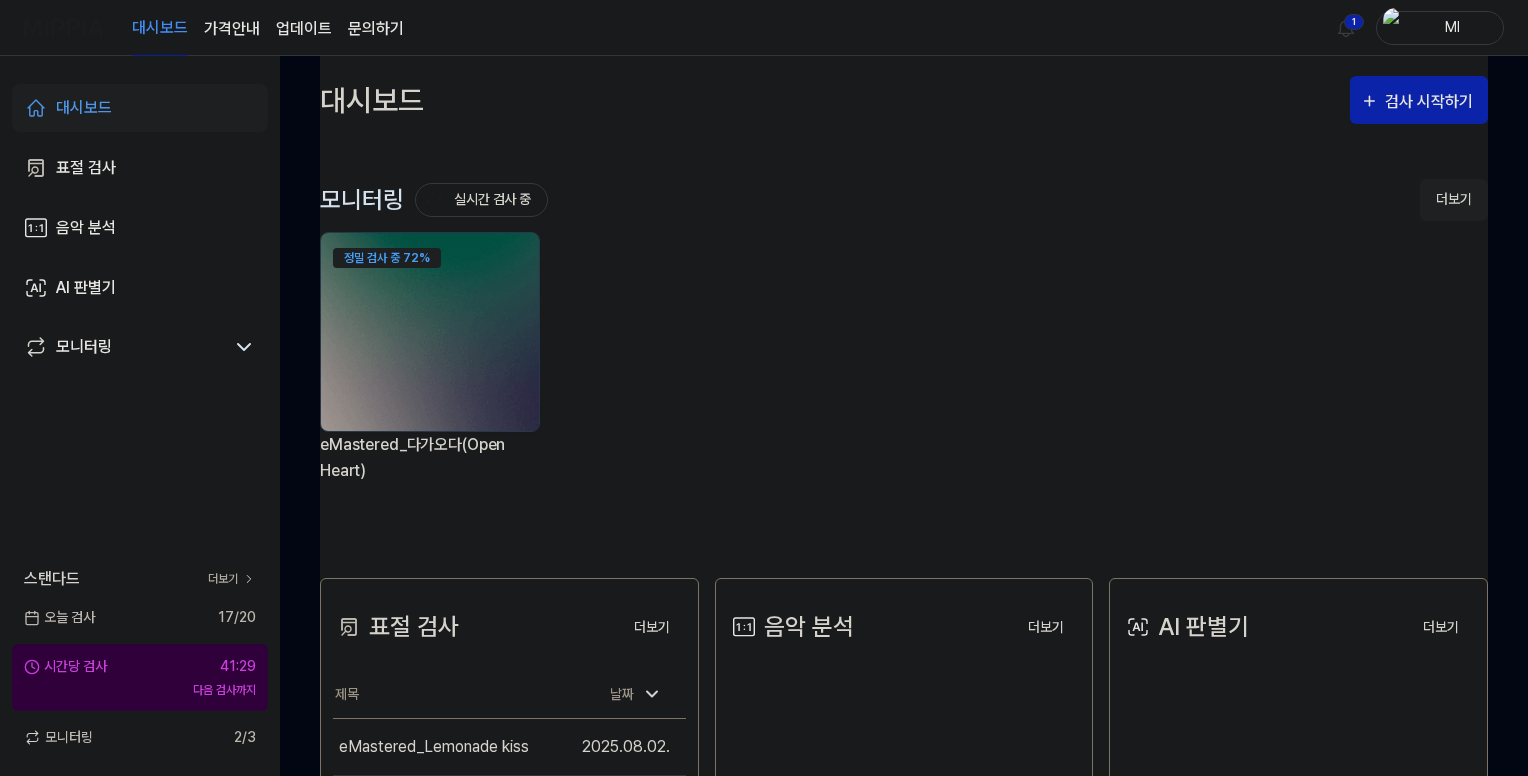 click on "더보기" at bounding box center (1454, 200) 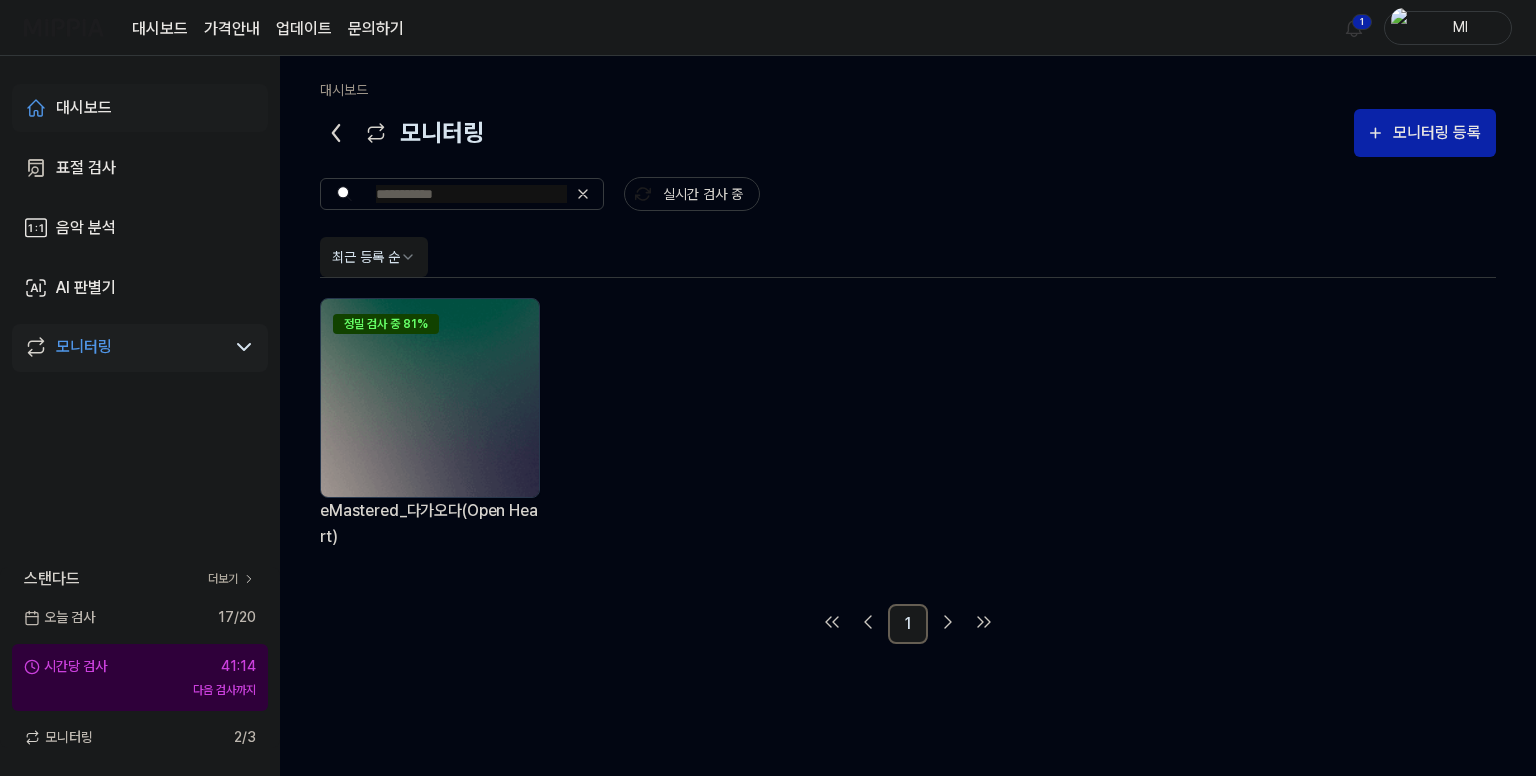 click on "대시보드" at bounding box center (140, 108) 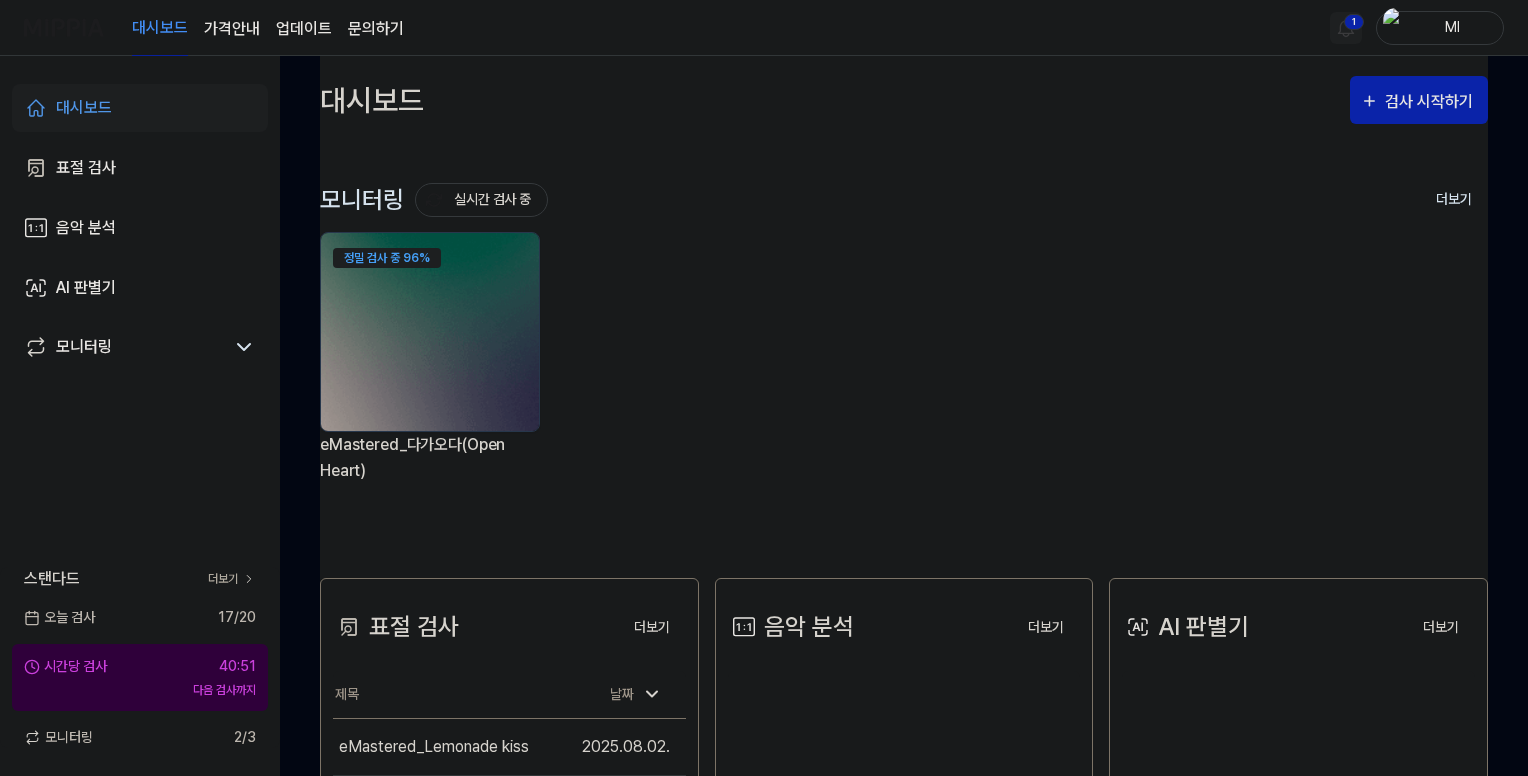 click on "대시보드 가격안내 업데이트 문의하기 1 Ml 대시보드 표절 검사 음악 분석 AI 판별기 모니터링 스탠다드 더보기 오늘 검사 17  /  20 시간당 검사 40:51 다음 검사까지 모니터링 2  /  3 대시보드 검사 시작하기 모니터링 실시간 검사 중 더보기 모니터링 정밀 검사 중  96% eMastered_다가오다(Open Heart) 표절 검사 더보기 표절 검사 제목 날짜 eMastered_Lemonade kiss 이동하기 [DATE]. 더보기 음악 분석 더보기 음악 분석 검사 결과가 없습니다.
앨범 발매 전 표절 검사 해보세요. 음악 분석 더보기 AI 판별기 더보기 AI 판별기 등록된 음악이 없습니다.
음악을 등록하고 새로운 검사 결과를 받아보세요. AI 판별기 더보기" at bounding box center [764, 388] 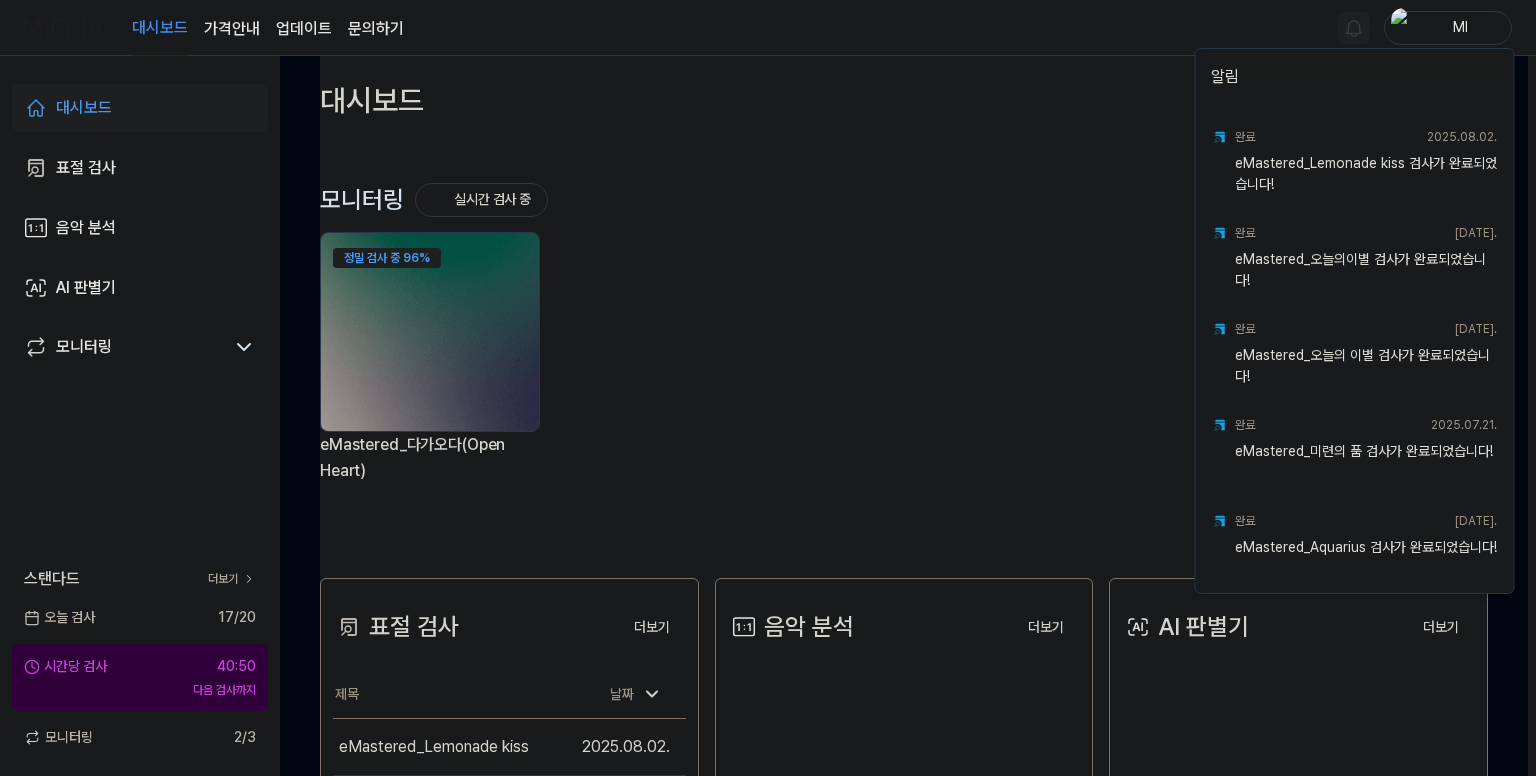 click on "대시보드 가격안내 업데이트 문의하기 Ml 대시보드 표절 검사 음악 분석 AI 판별기 모니터링 스탠다드 더보기 오늘 검사 17  /  20 시간당 검사 40:50 다음 검사까지 모니터링 2  /  3 대시보드 검사 시작하기 모니터링 실시간 검사 중 더보기 모니터링 정밀 검사 중  96% eMastered_다가오다(Open Heart) 표절 검사 더보기 표절 검사 제목 날짜 eMastered_Lemonade kiss 이동하기 [DATE]. 더보기 음악 분석 더보기 음악 분석 검사 결과가 없습니다.
앨범 발매 전 표절 검사 해보세요. 음악 분석 더보기 AI 판별기 더보기 AI 판별기 등록된 음악이 없습니다.
음악을 등록하고 새로운 검사 결과를 받아보세요. AI 판별기 더보기 알림 완료 [DATE]. eMastered_Lemonade kiss 검사가 완료되었습니다! 완료 [DATE]. eMastered_오늘의이별 검사가 완료되었습니다! 완료 [DATE]. 완료 [DATE]. 완료 [DATE]." at bounding box center [768, 388] 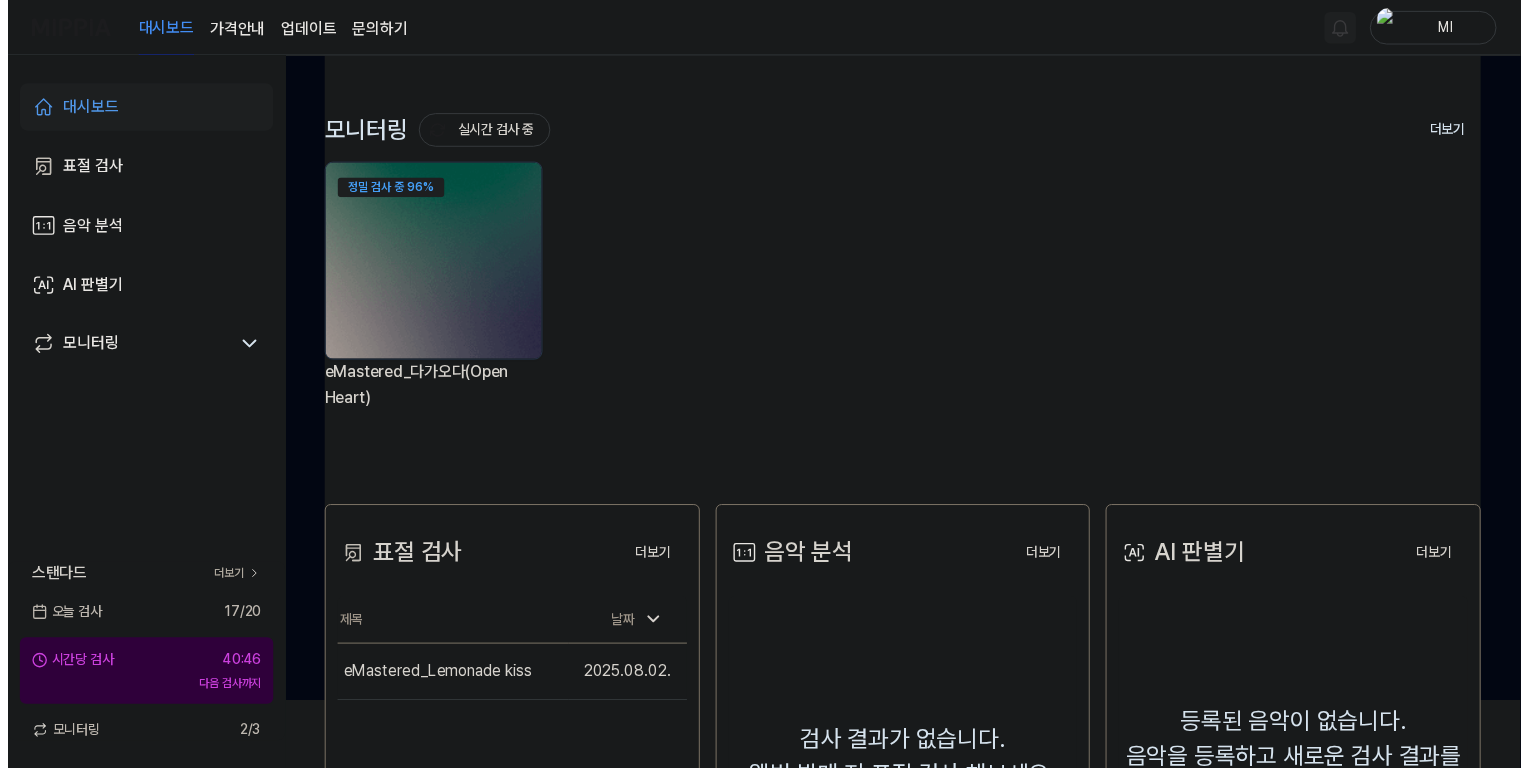 scroll, scrollTop: 0, scrollLeft: 0, axis: both 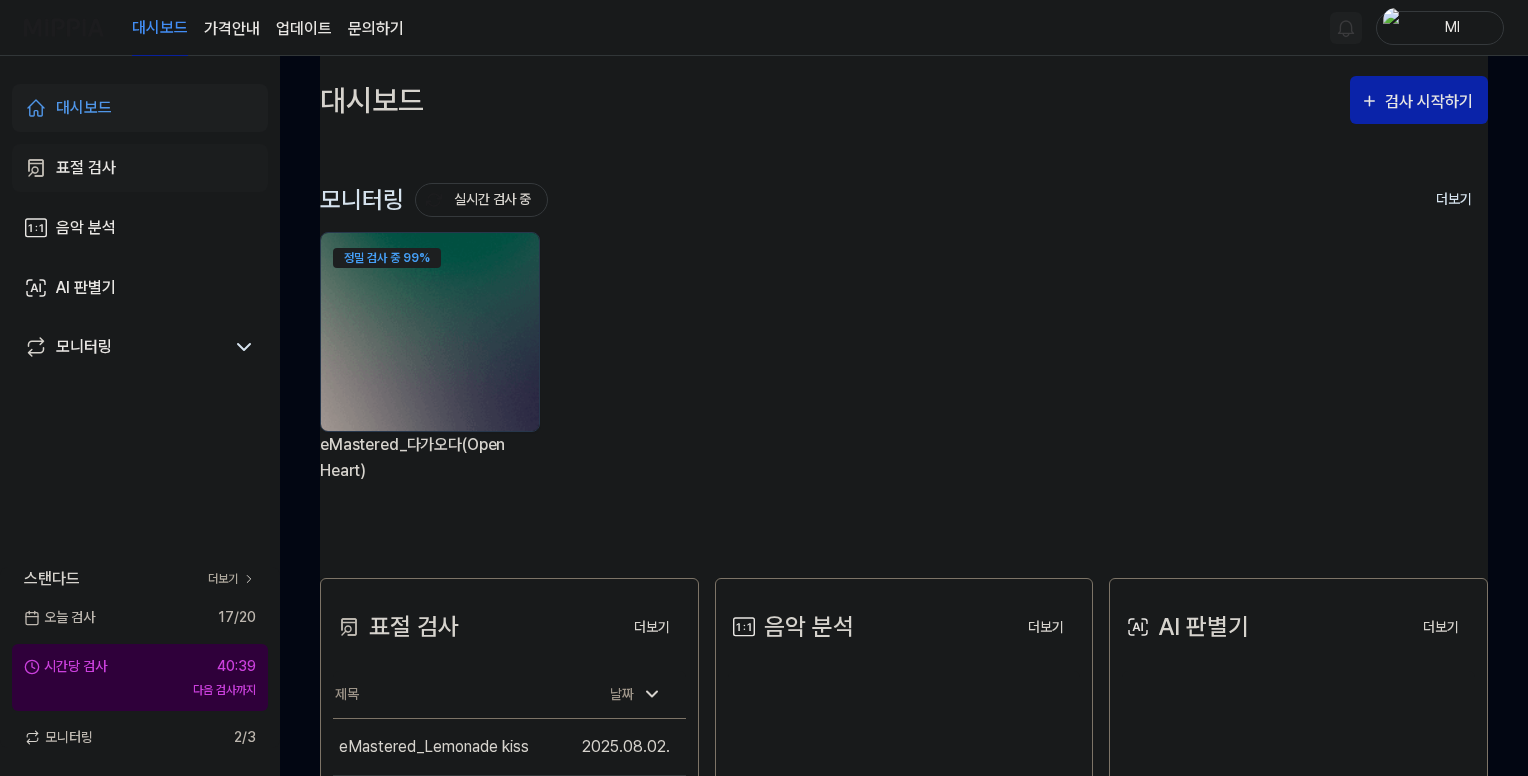 click on "표절 검사" at bounding box center (140, 168) 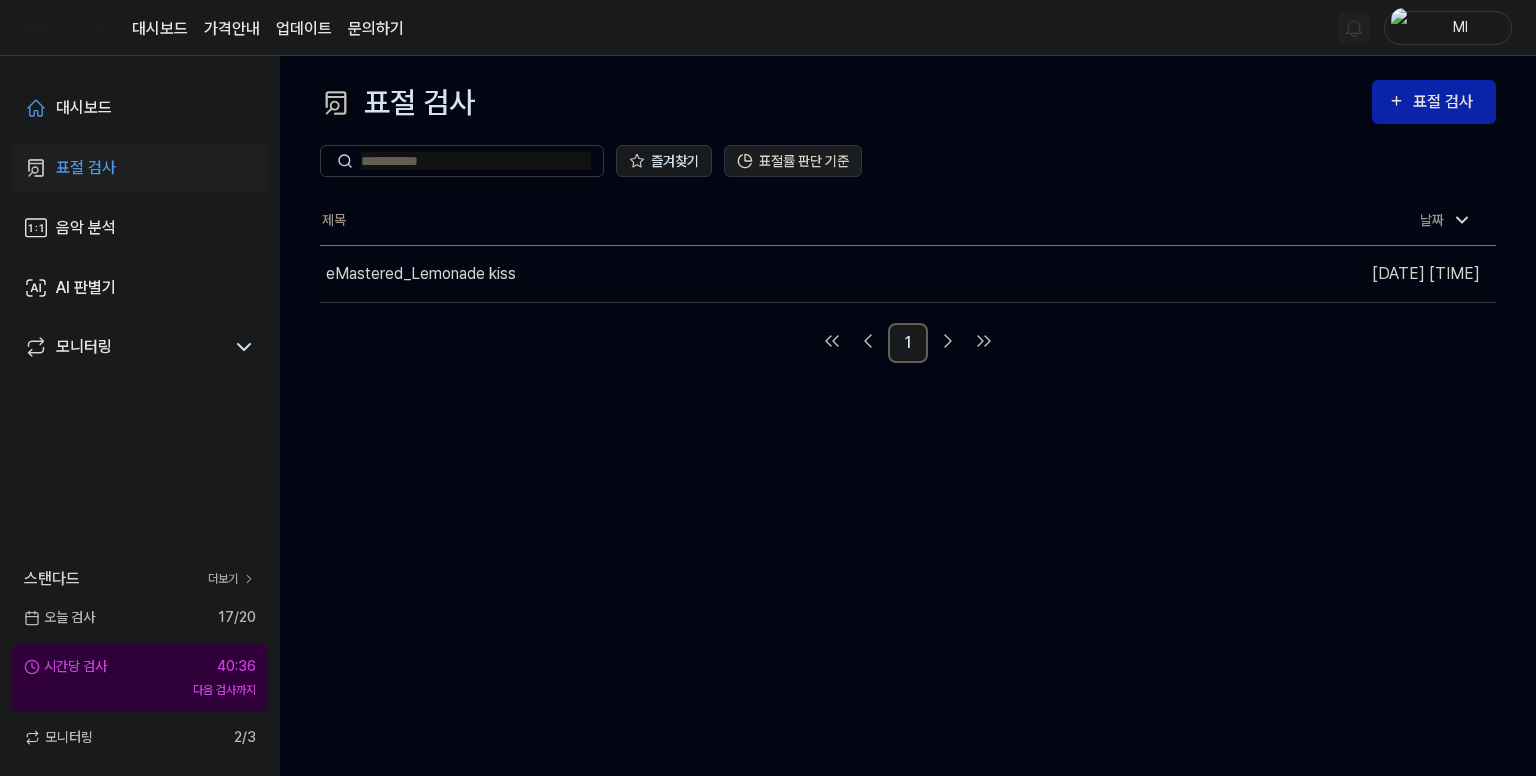 click on "표절률 판단 기준" at bounding box center [793, 161] 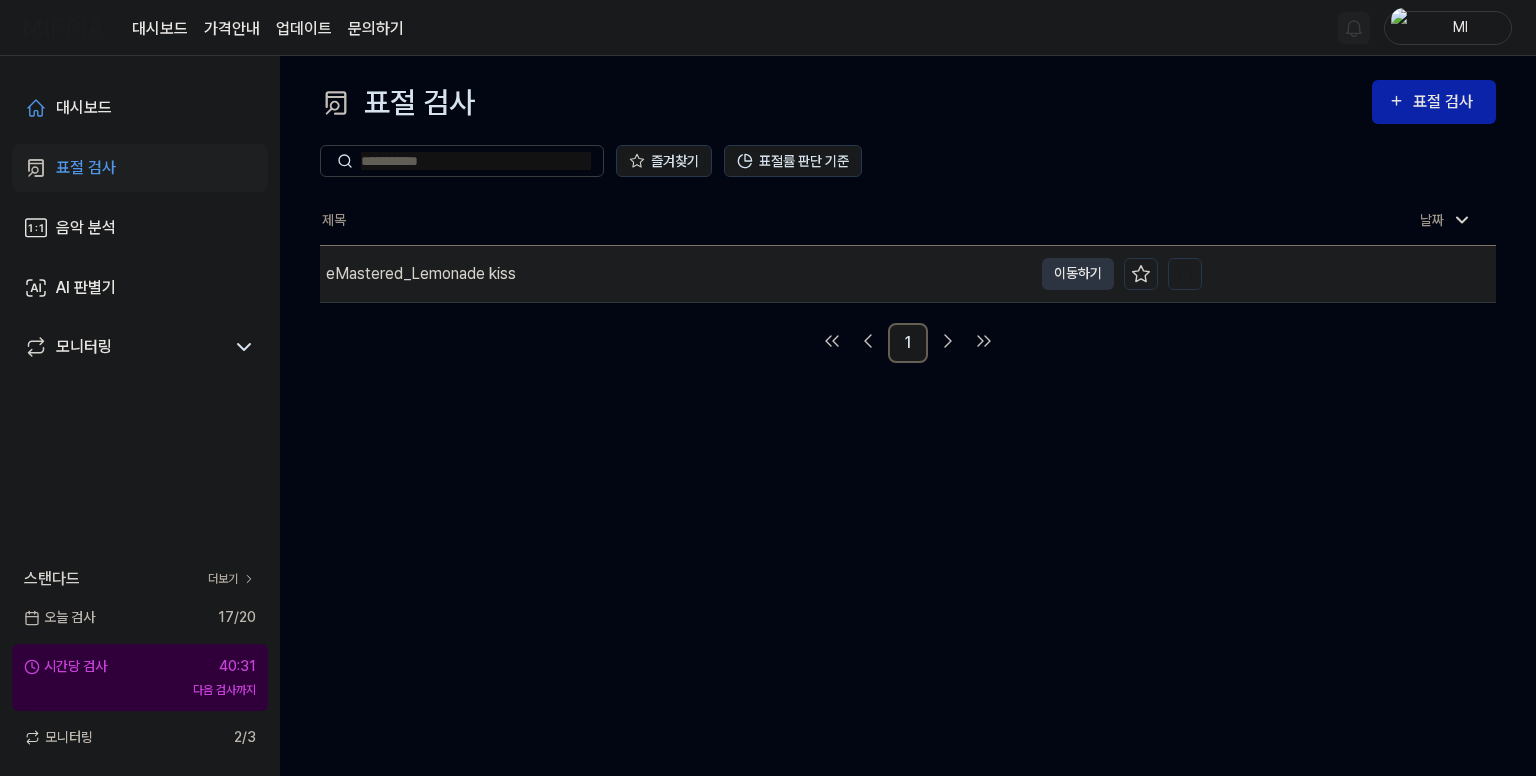 click on "eMastered_Lemonade kiss" at bounding box center [421, 274] 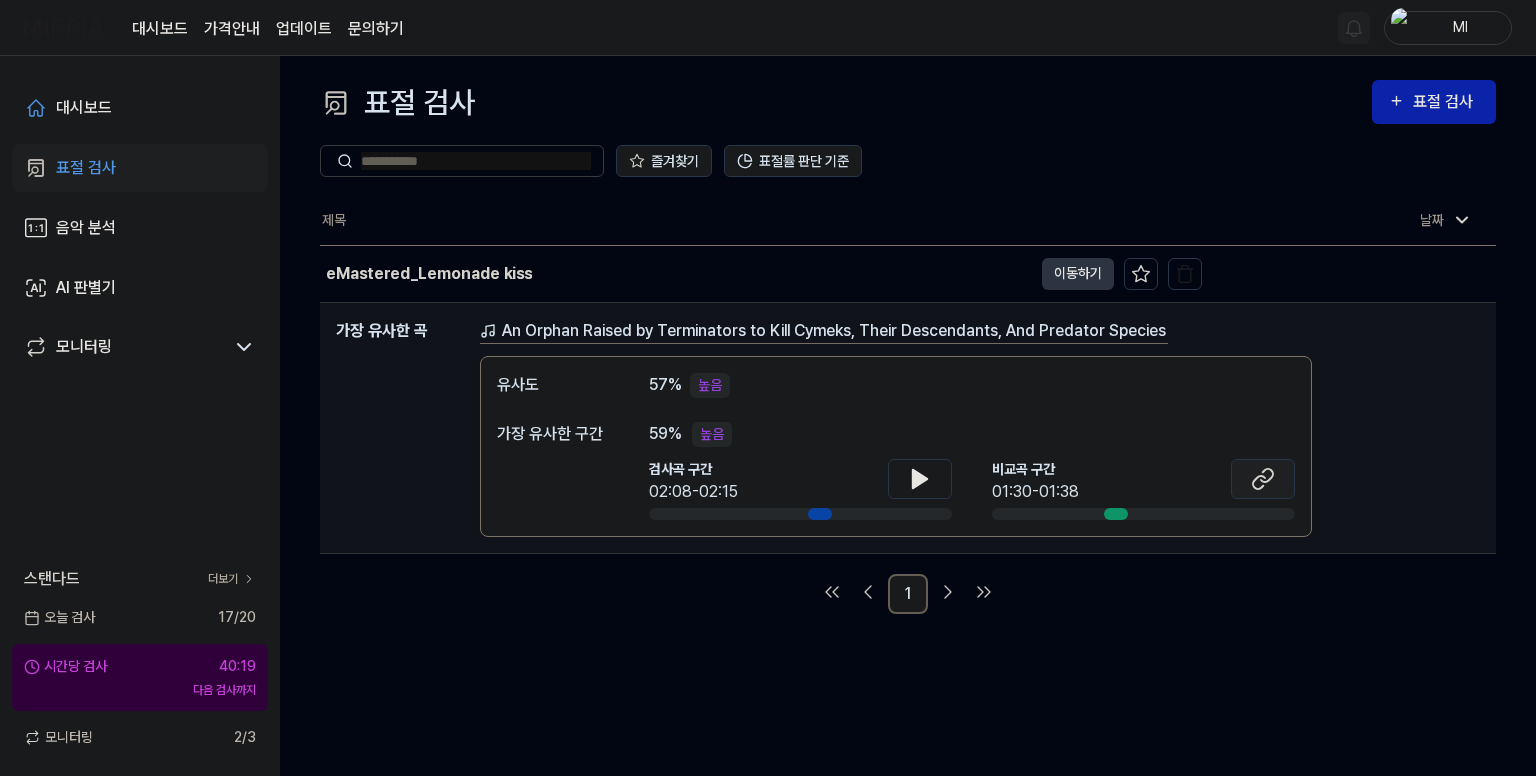 click 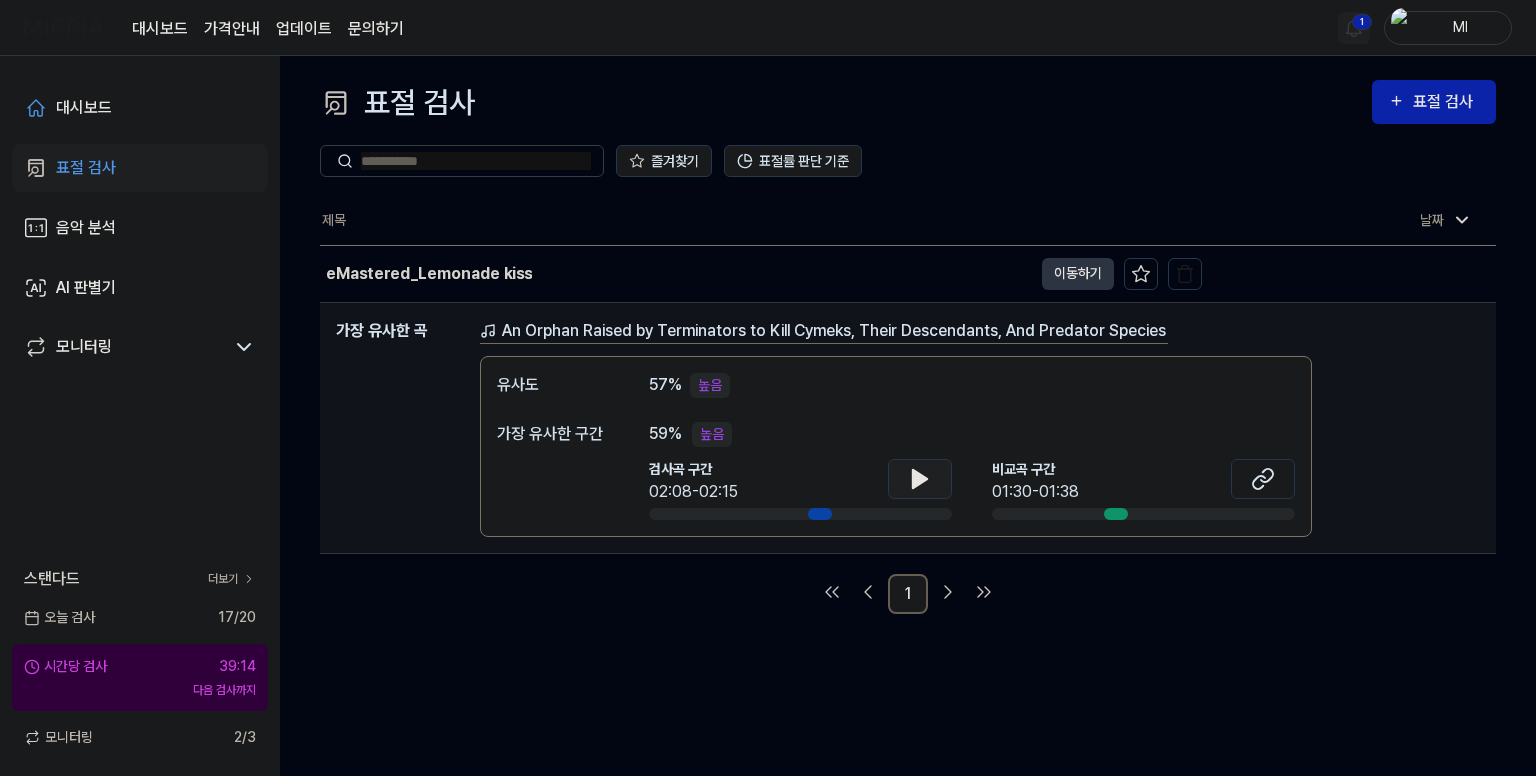 click 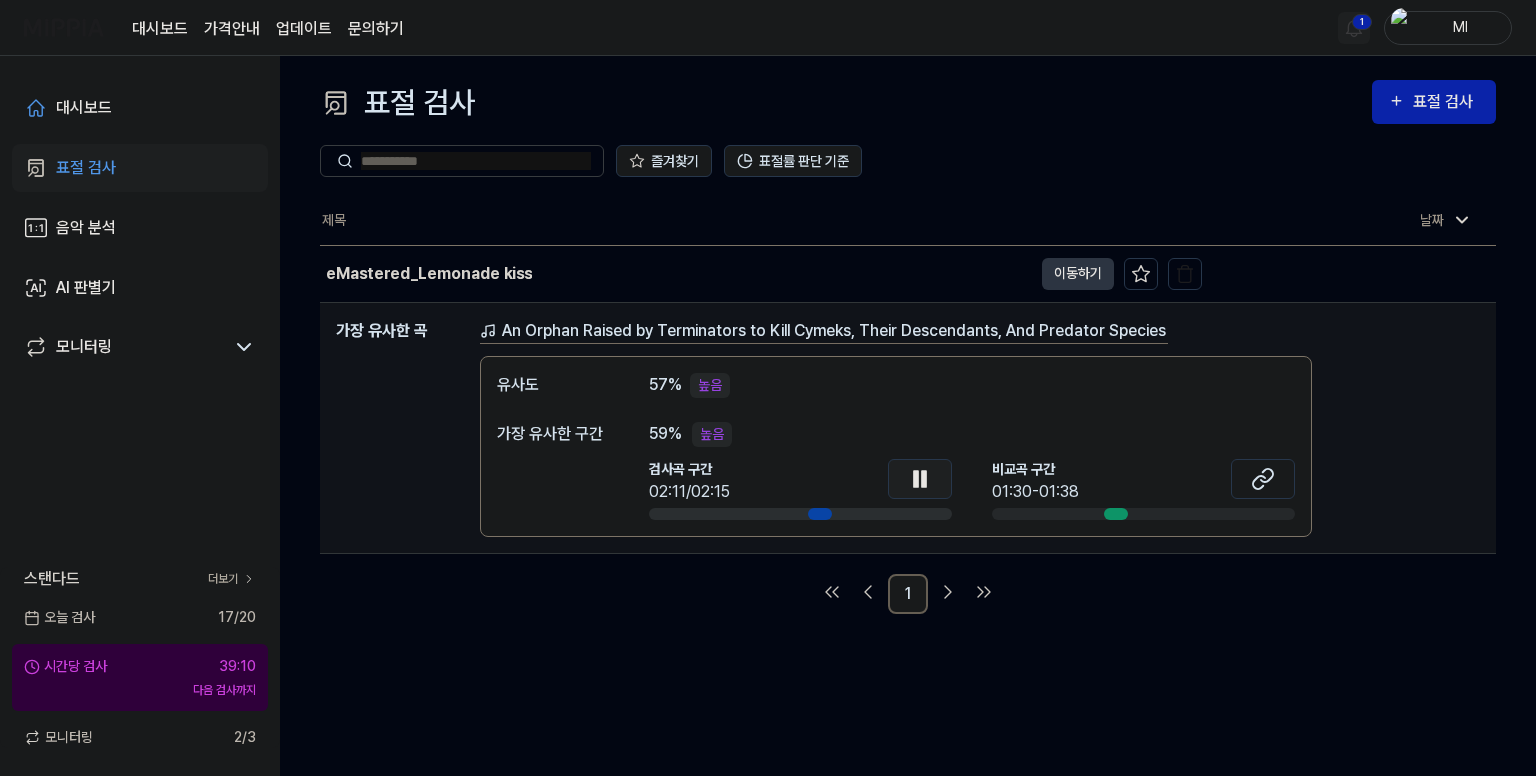 click 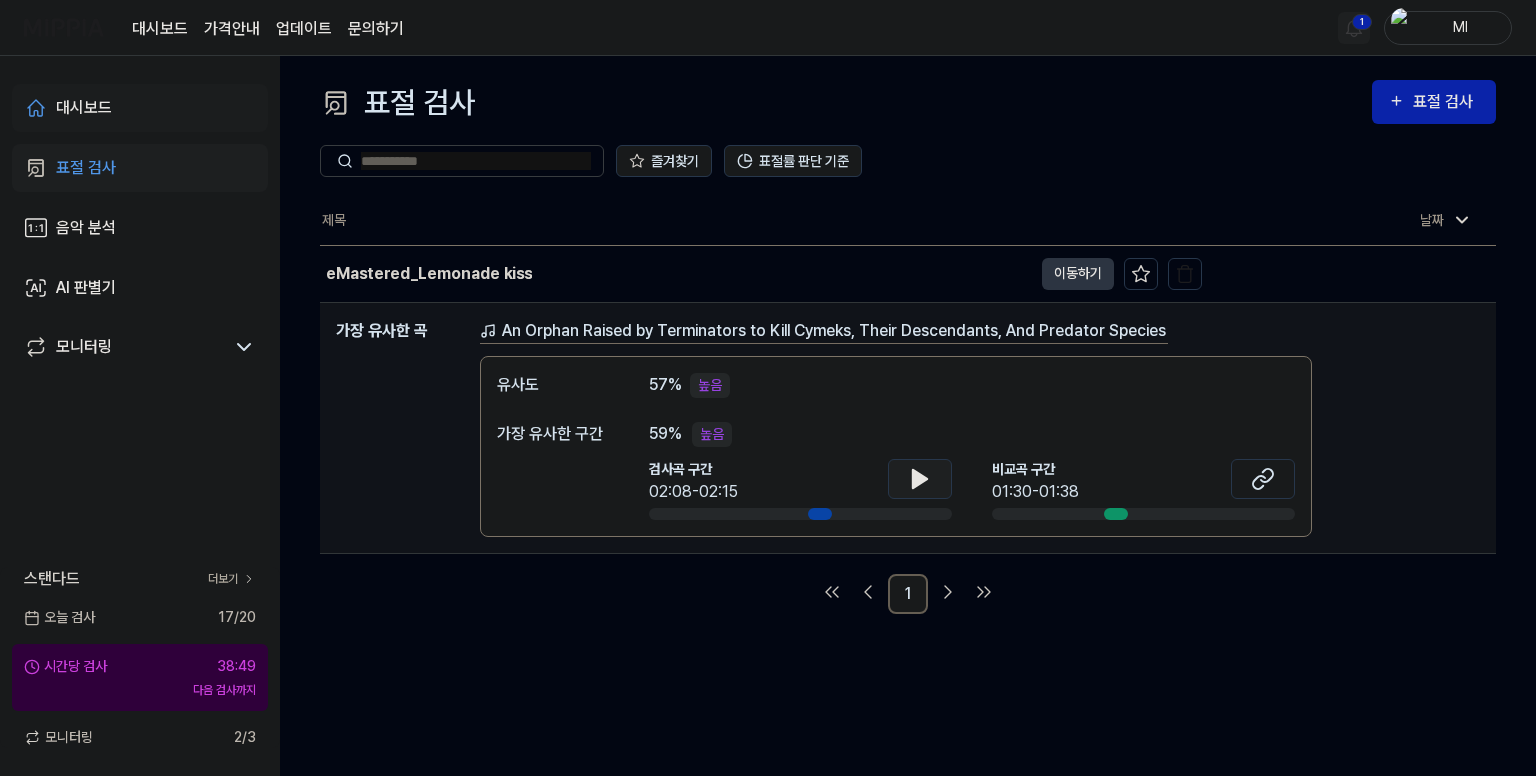 click on "대시보드" at bounding box center [84, 108] 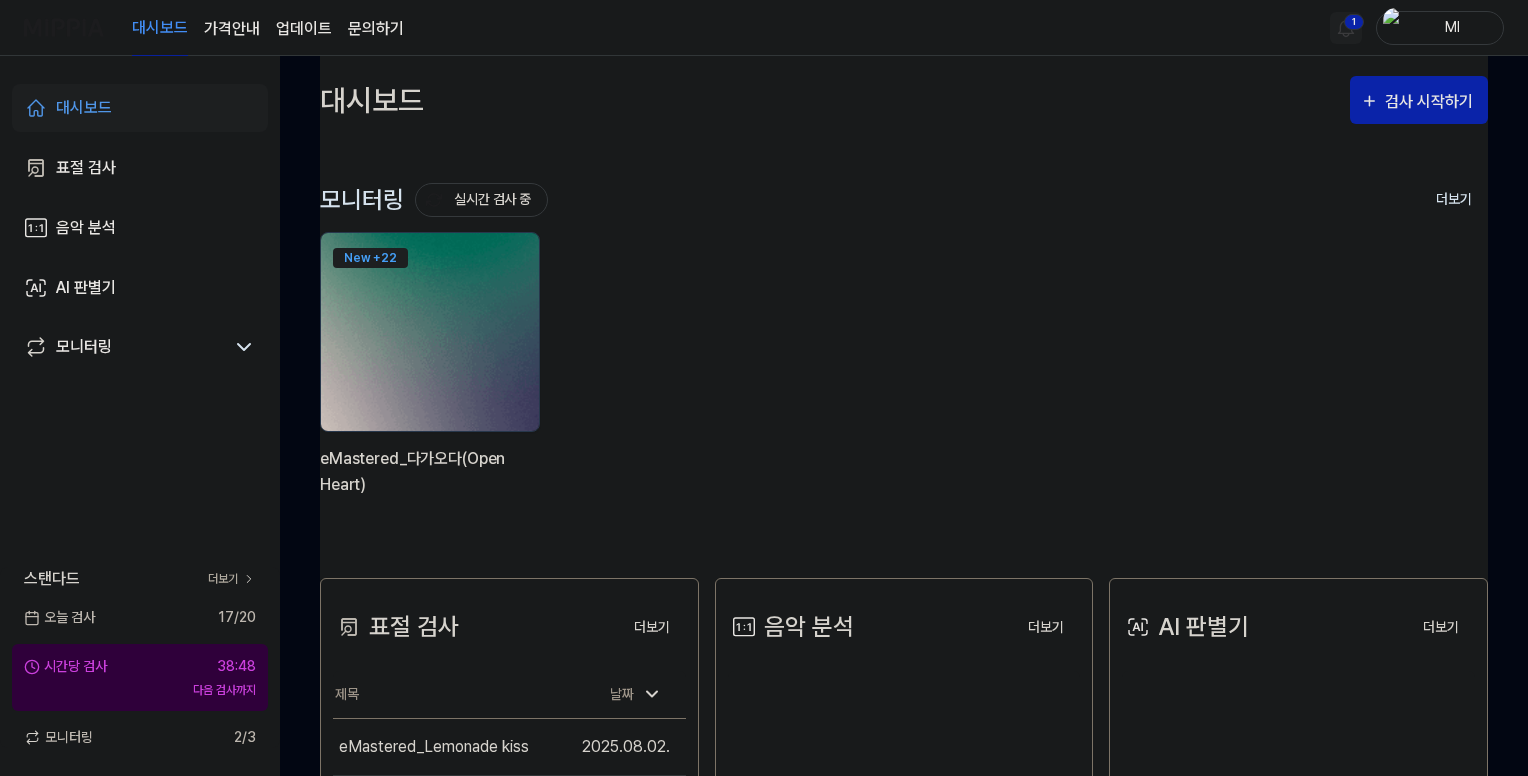 click at bounding box center [430, 332] 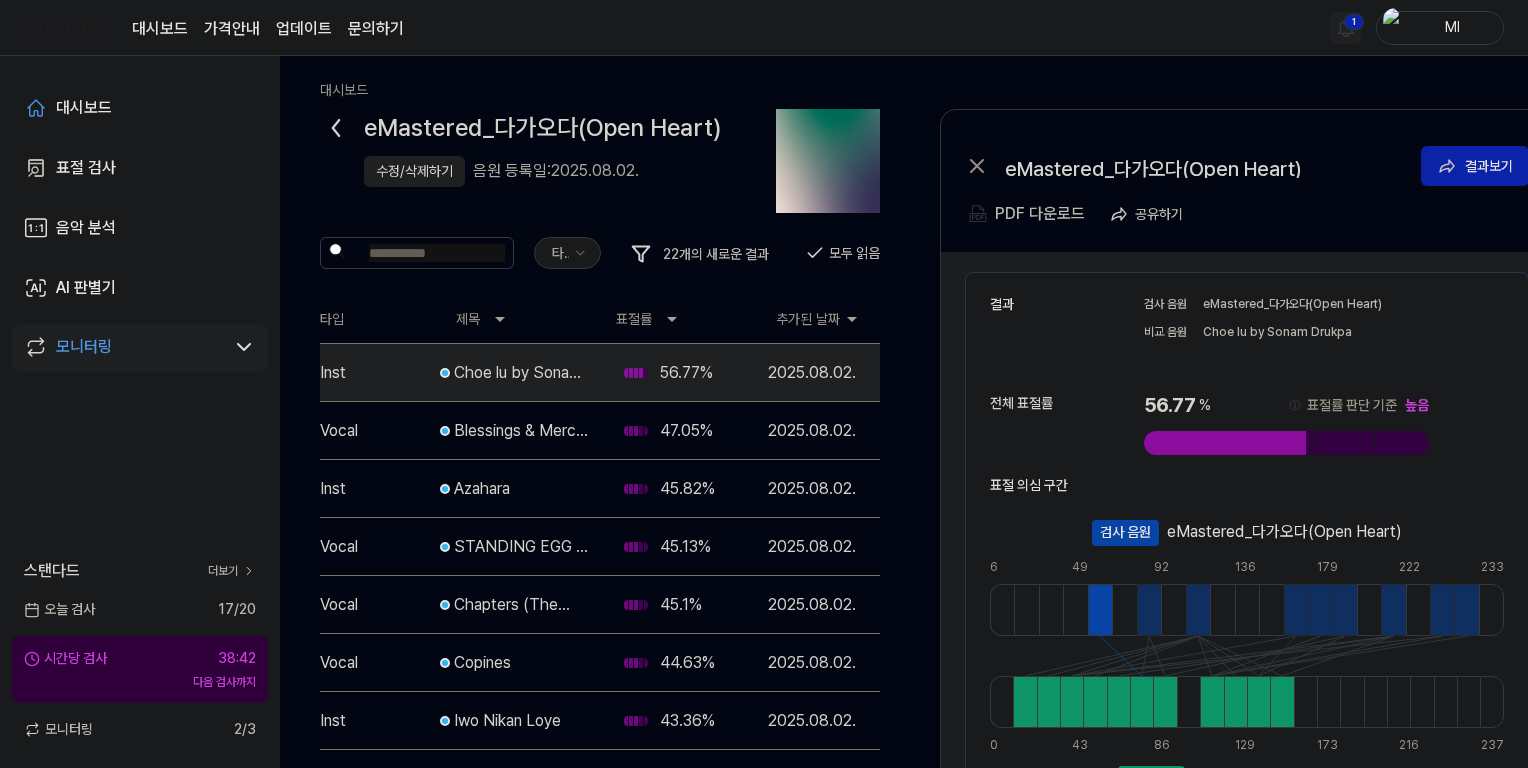 click on "수정/삭제하기" at bounding box center (414, 171) 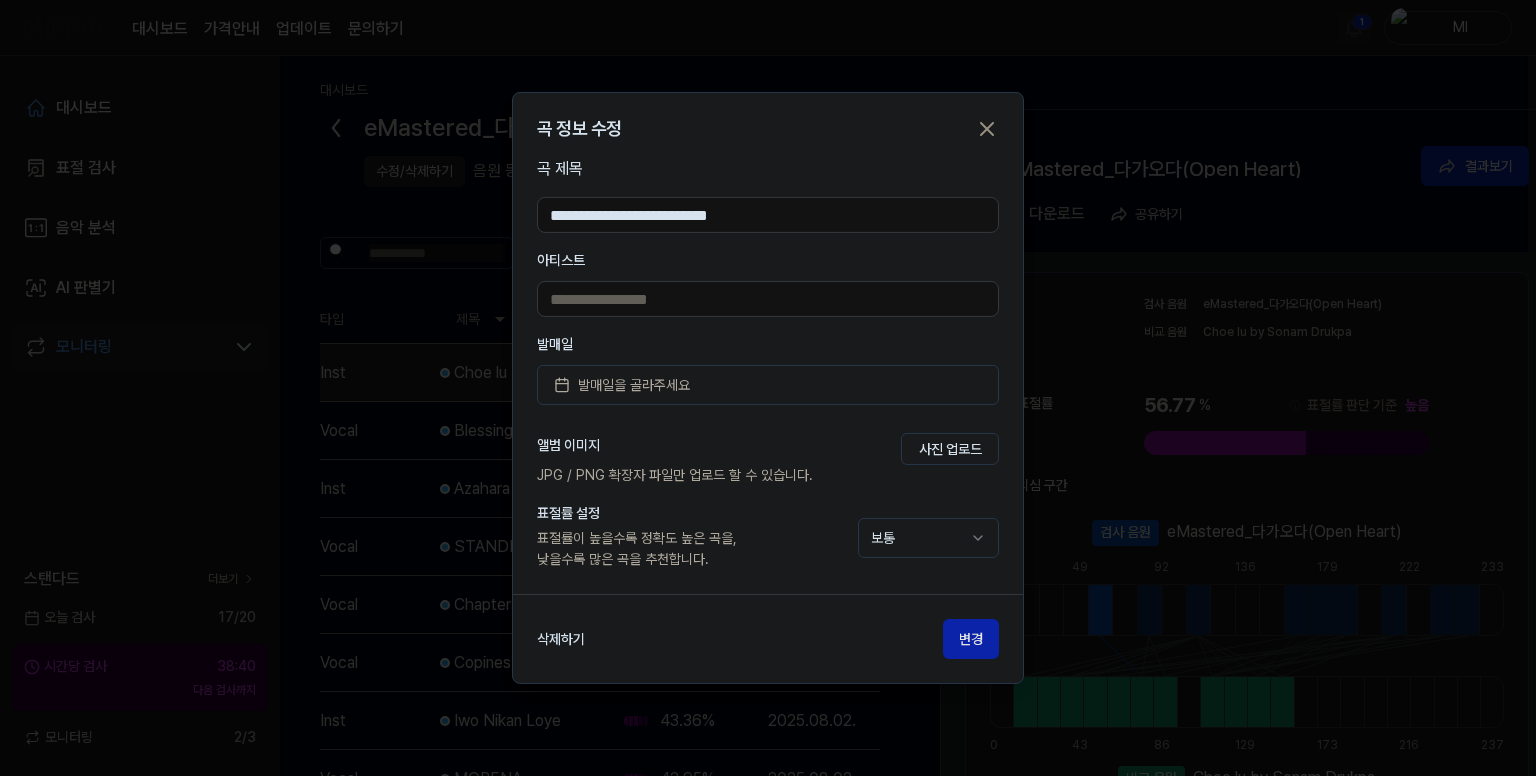click on "**********" at bounding box center (768, 215) 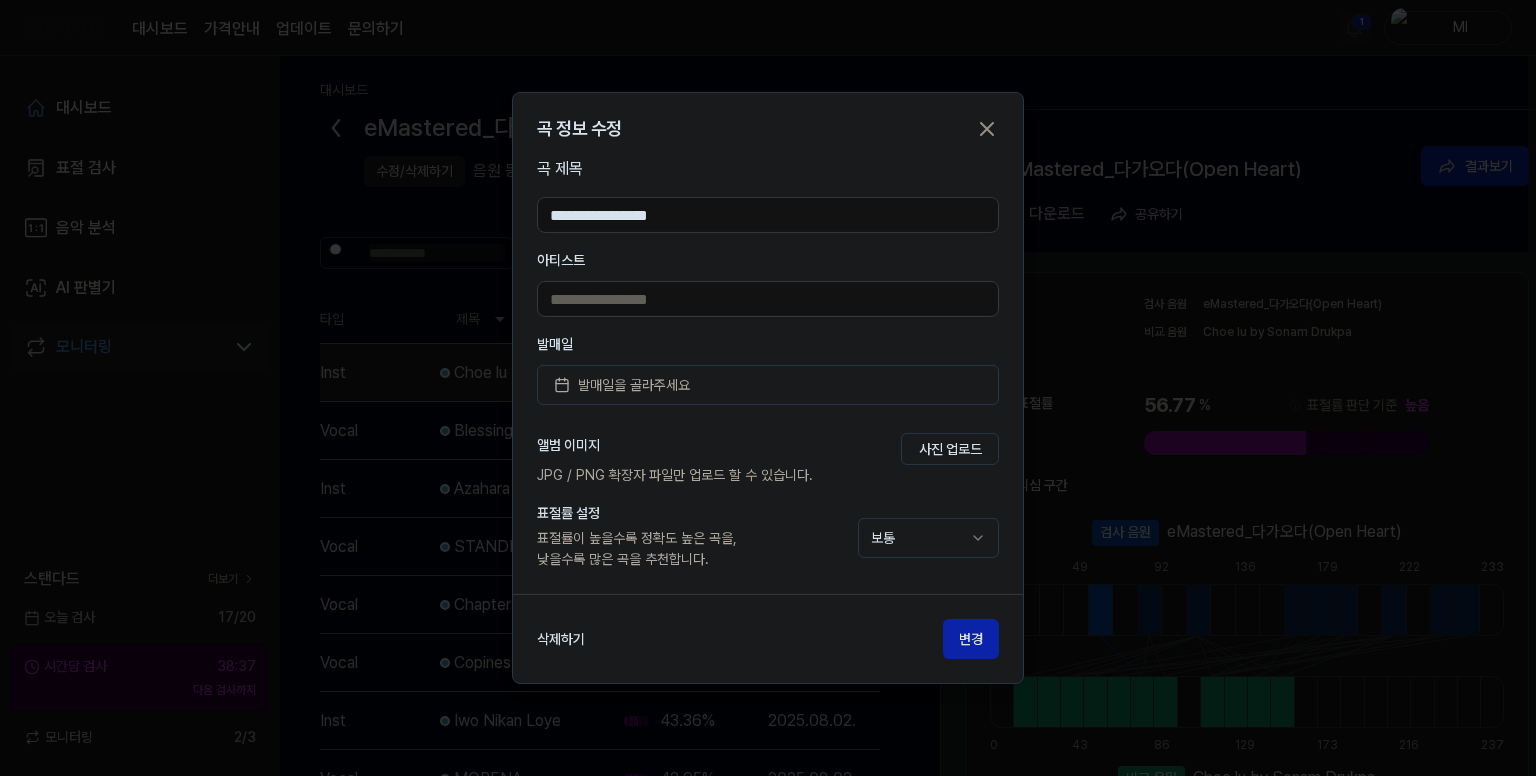 type on "**********" 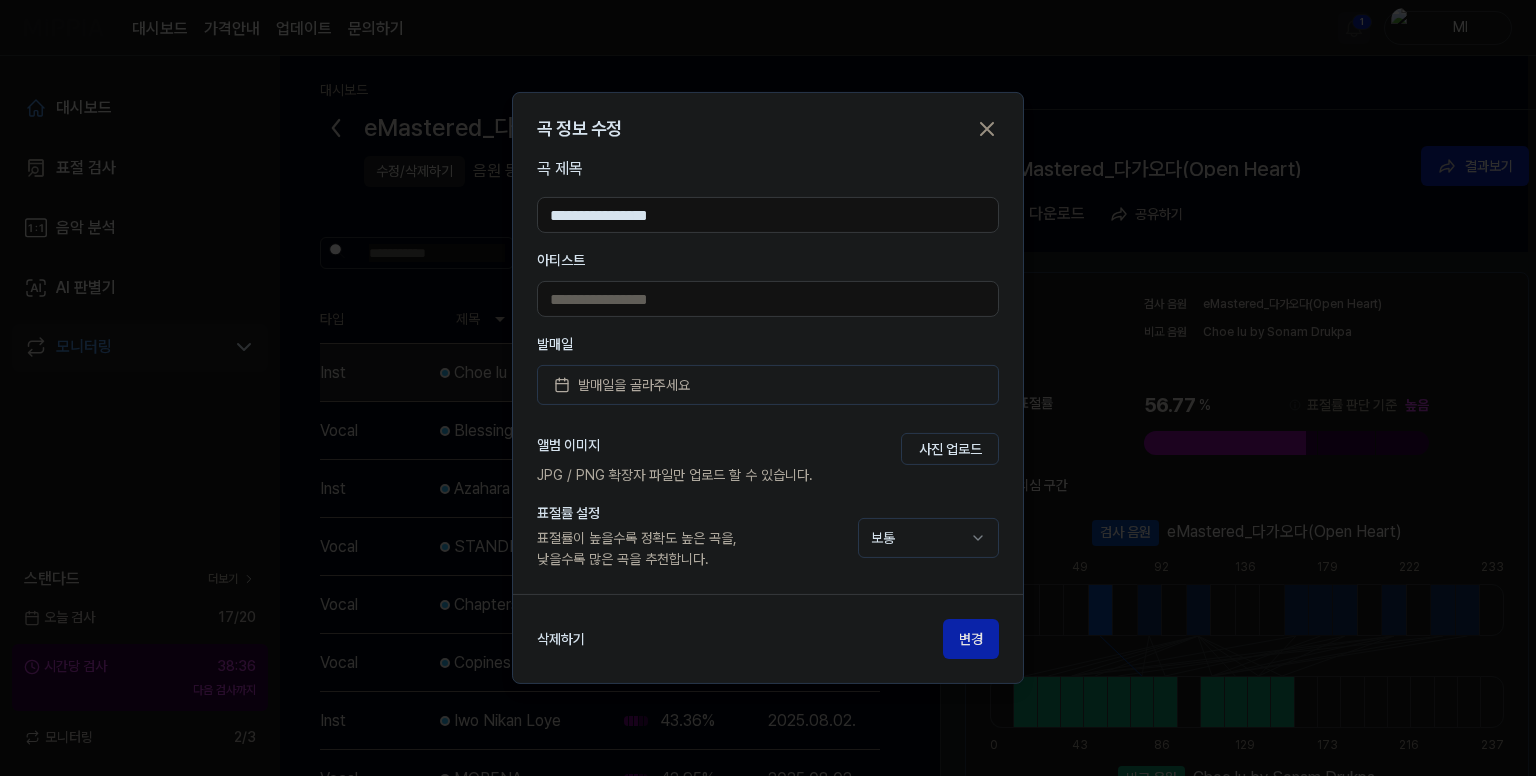 click at bounding box center (768, 299) 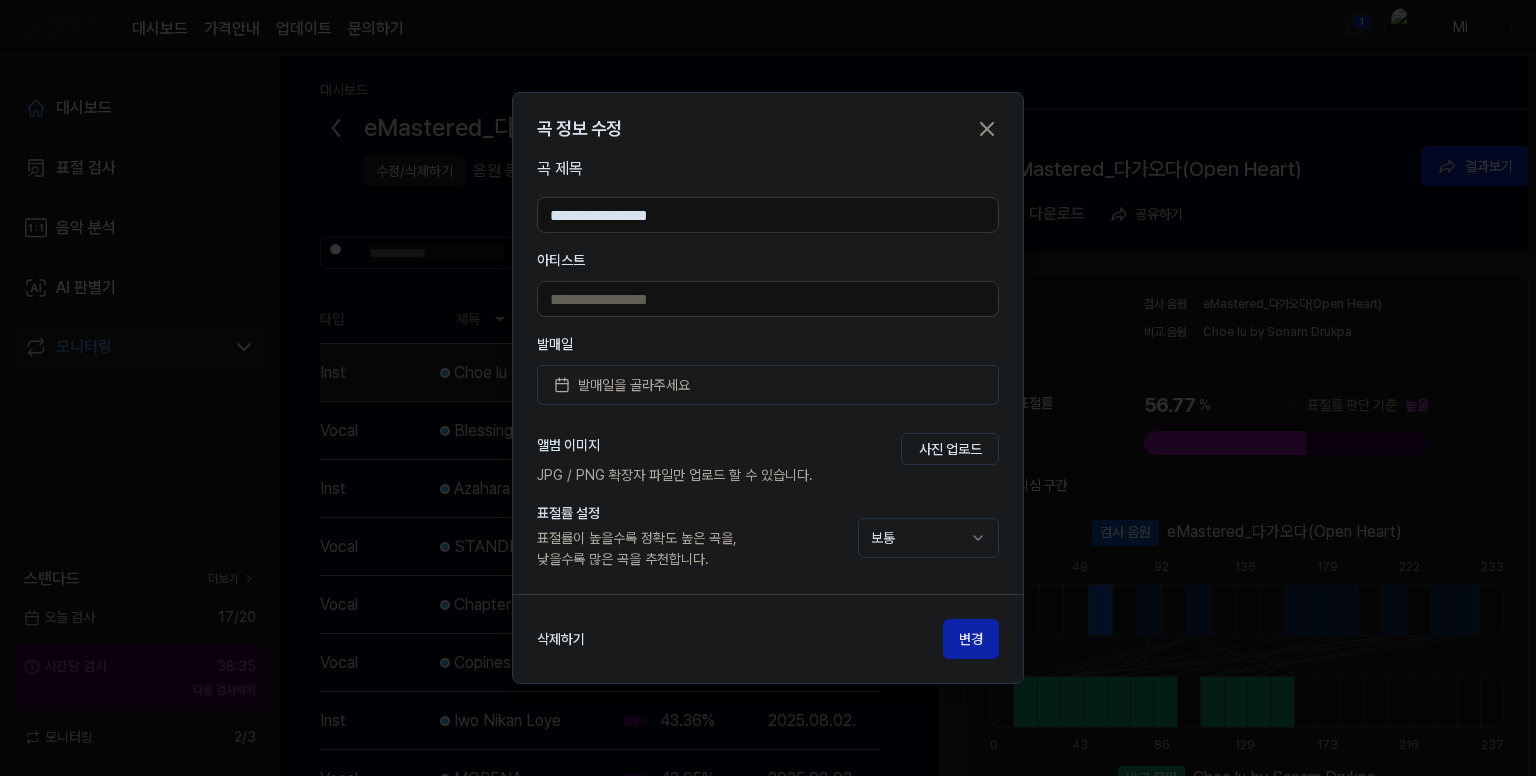 type on "*********" 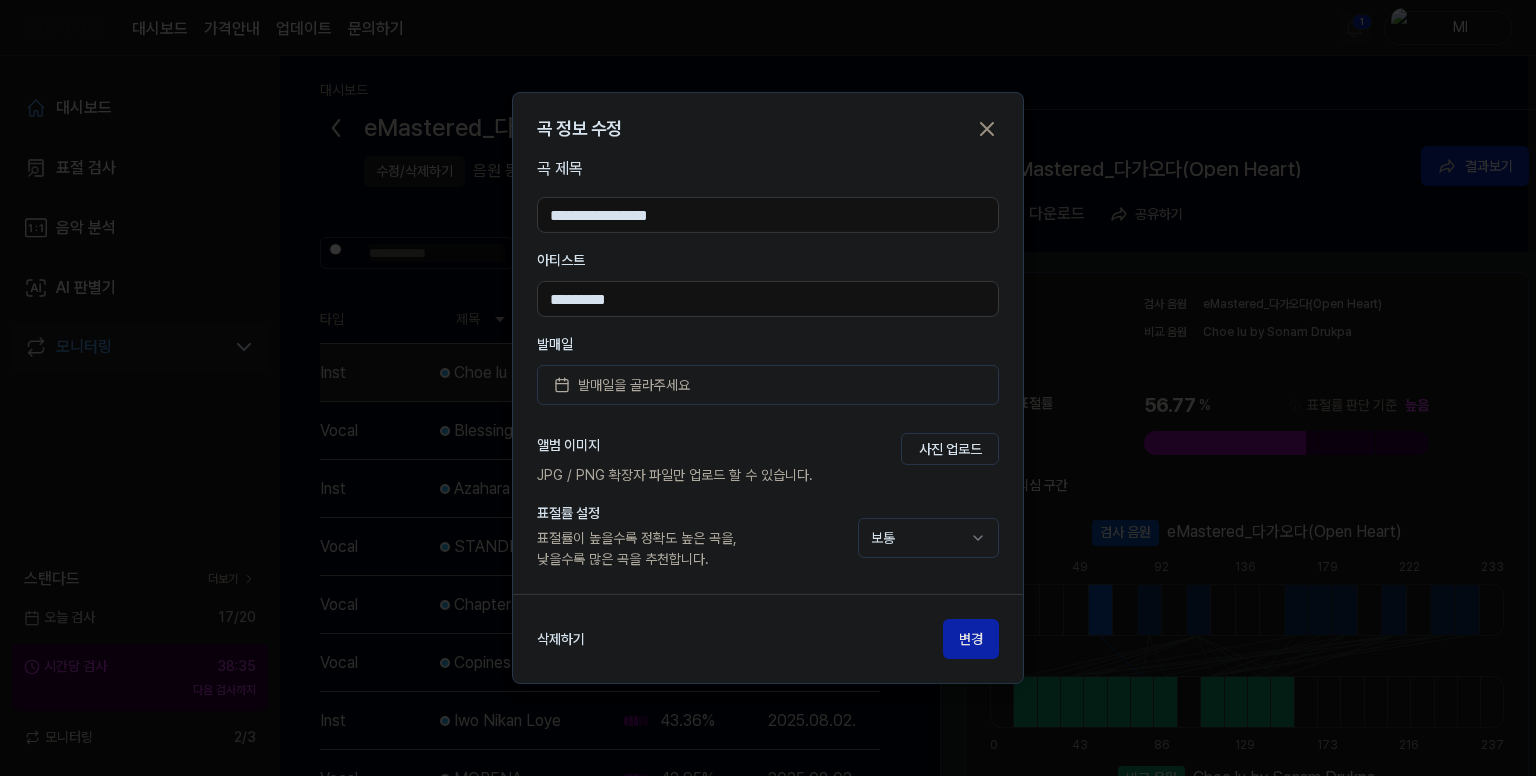 click on "발매일" at bounding box center (768, 344) 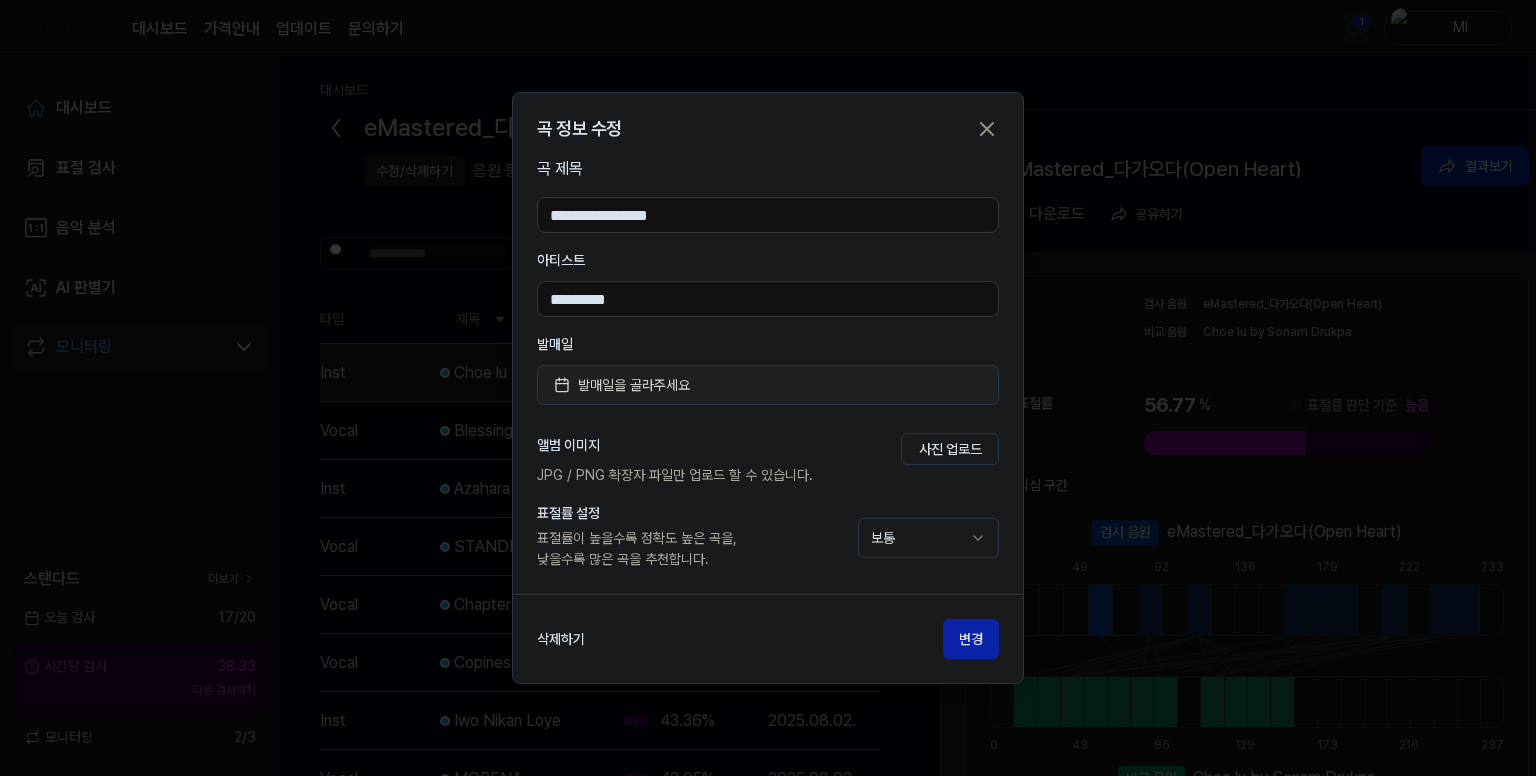 click on "발매일을 골라주세요" at bounding box center (634, 385) 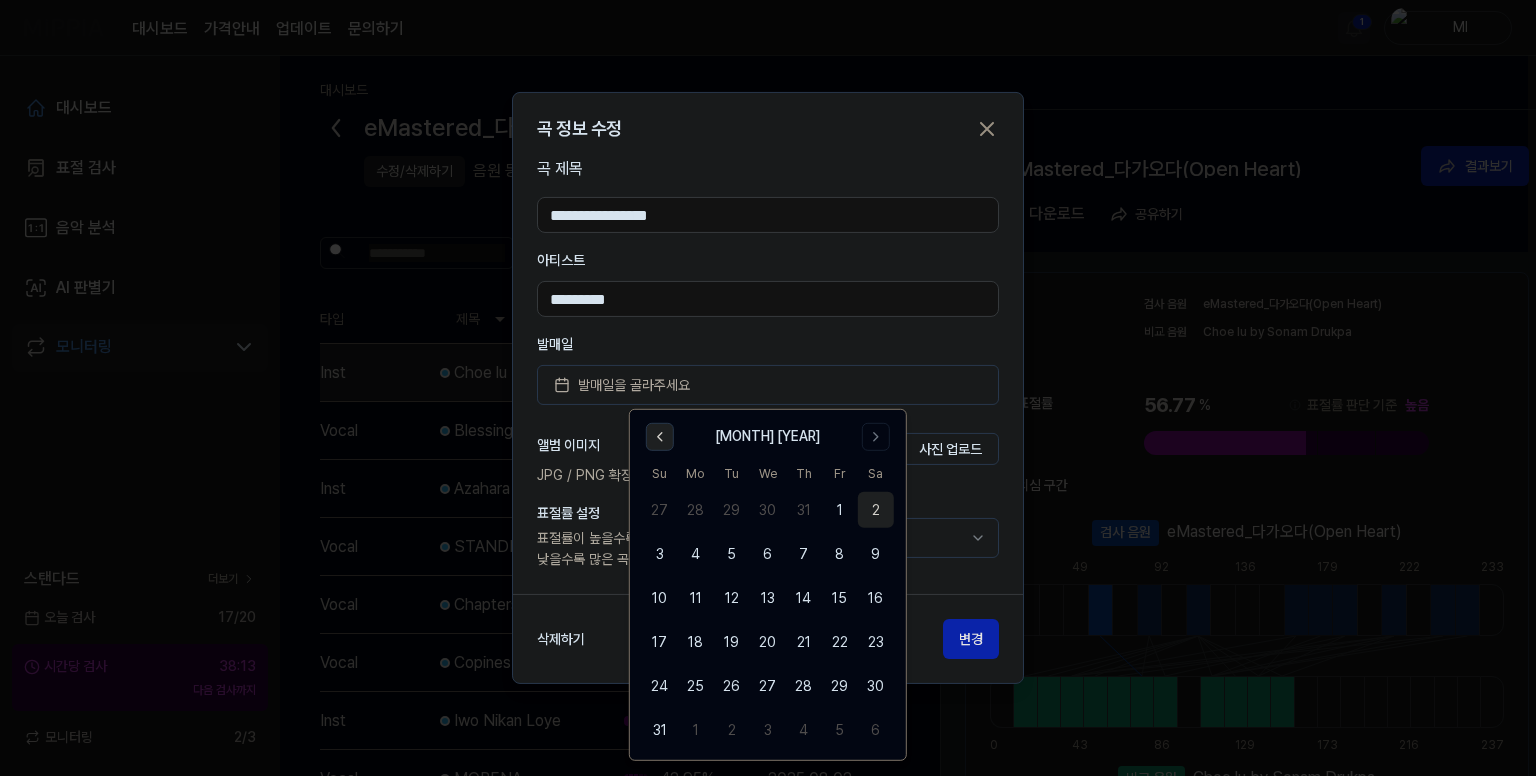 click 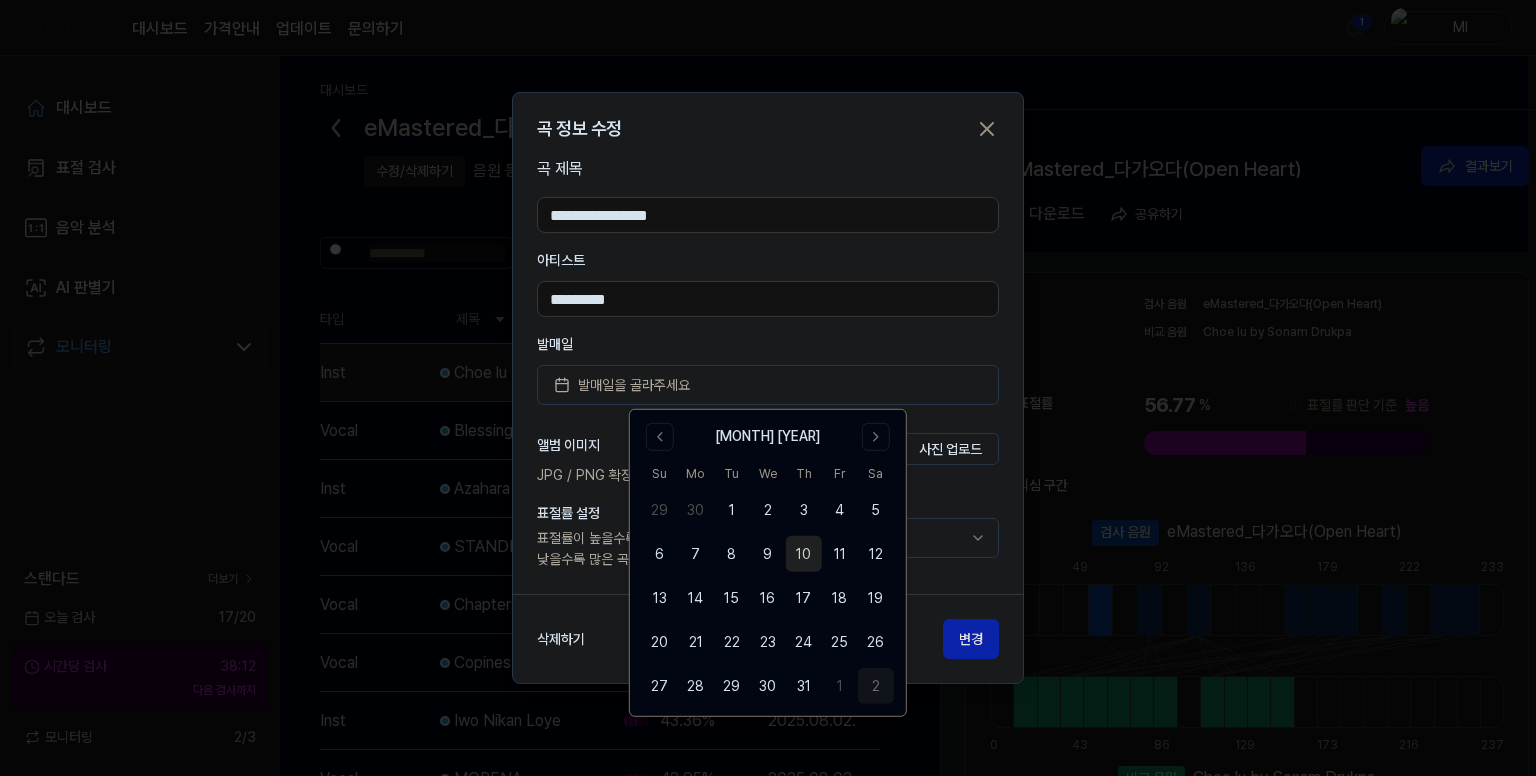 click on "10" at bounding box center (804, 554) 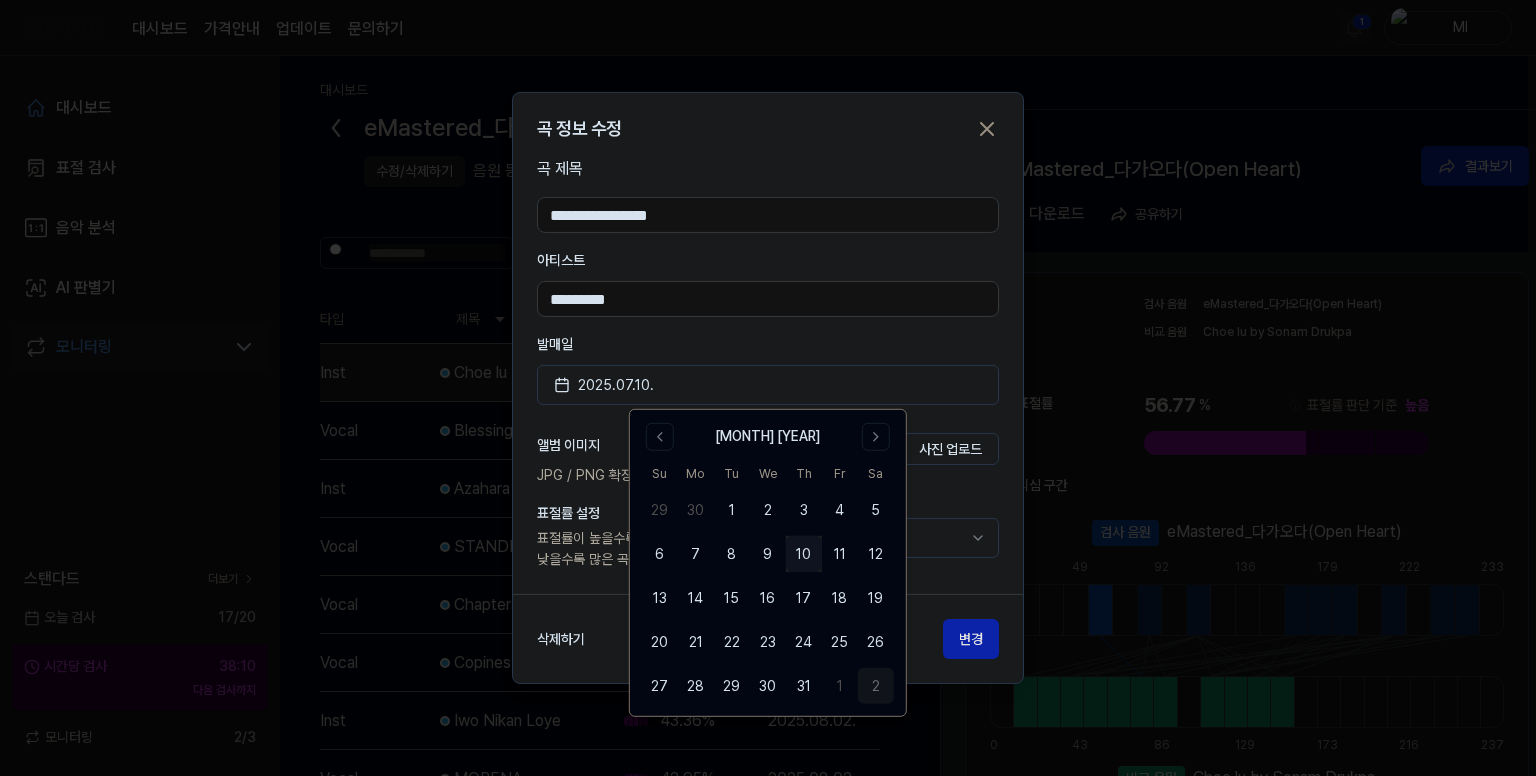 click on "발매일" at bounding box center [768, 344] 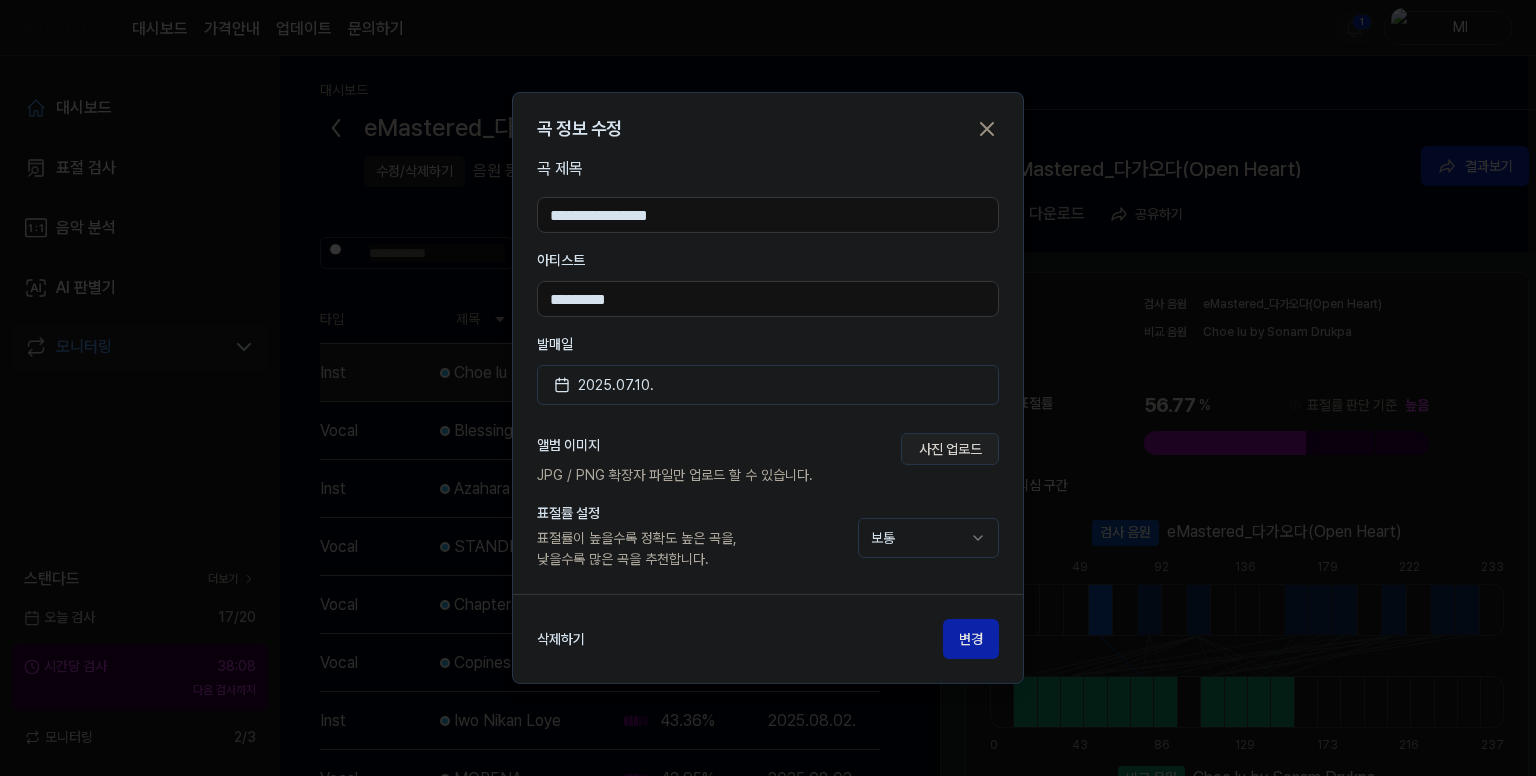 click on "사진 업로드" at bounding box center [950, 449] 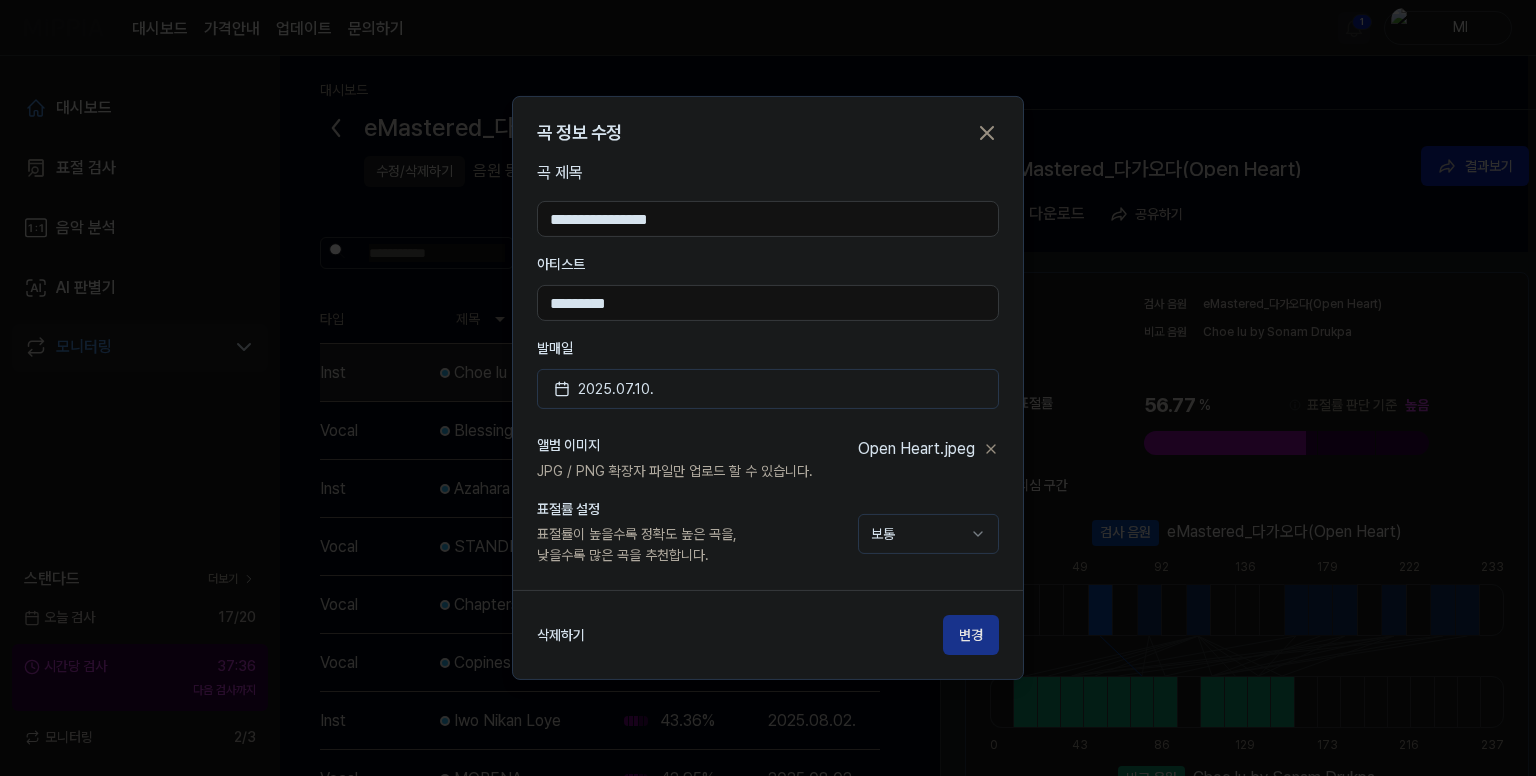 click on "변경" at bounding box center [971, 635] 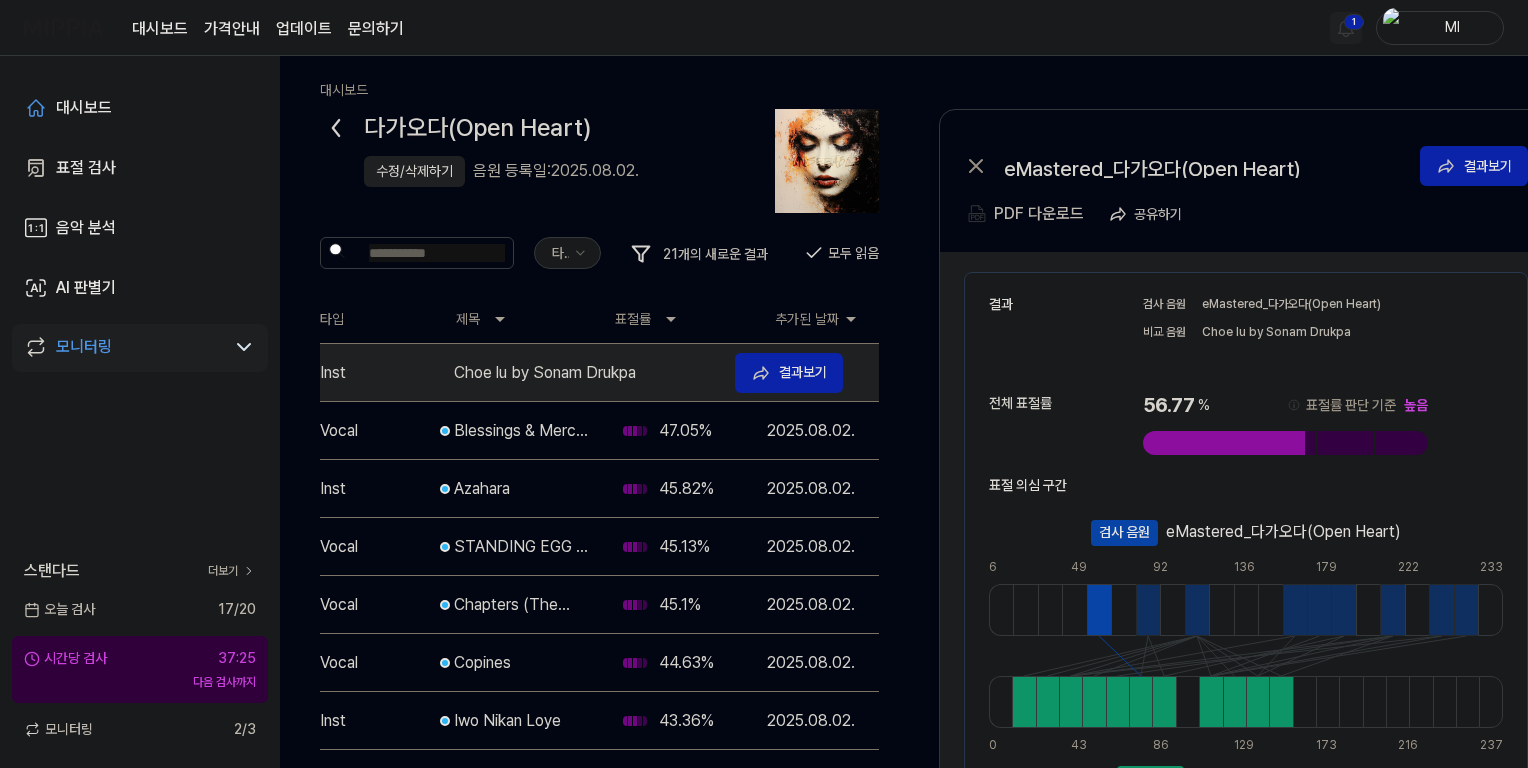 click on "Choe lu by Sonam Drukpa" at bounding box center [586, 373] 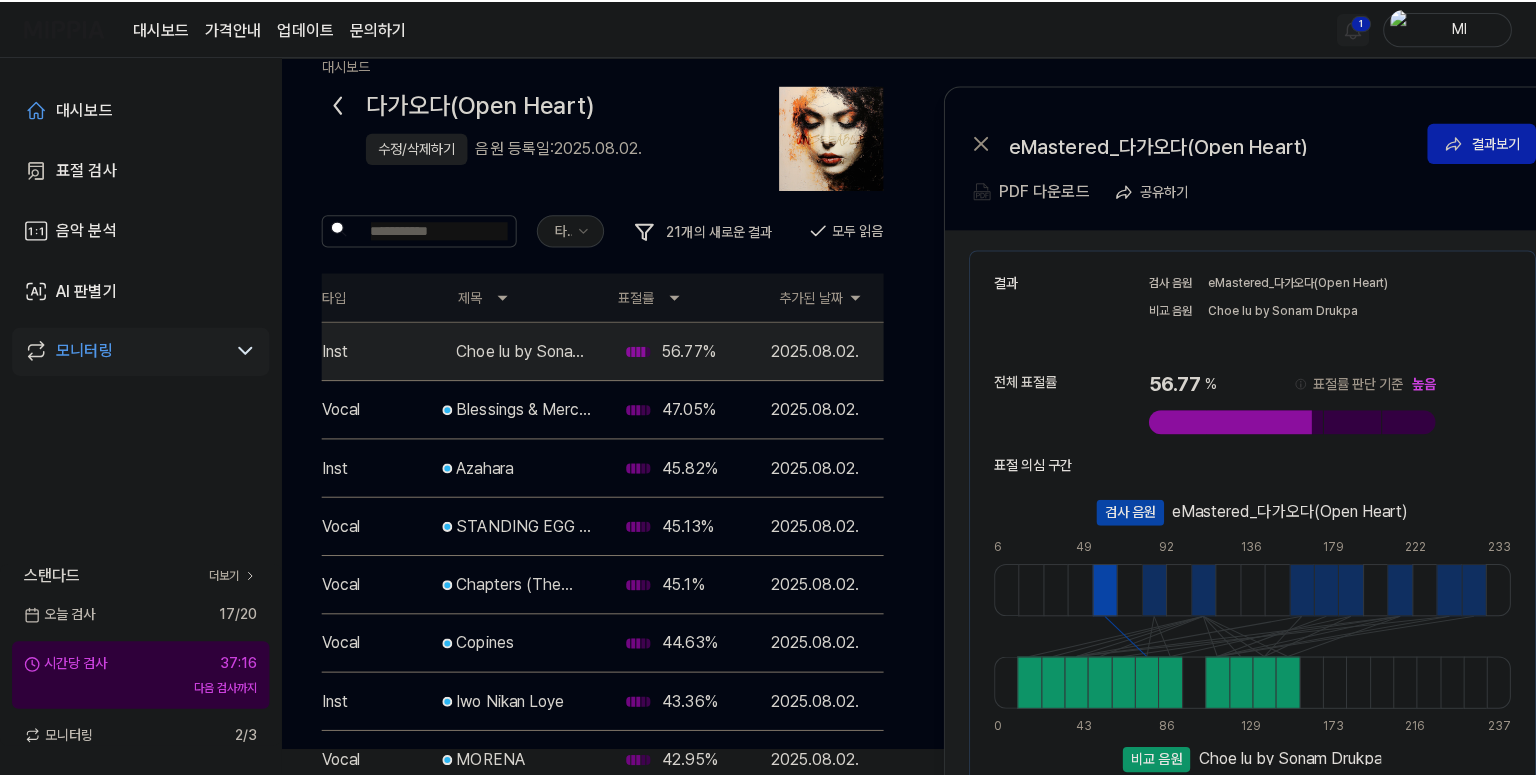 scroll, scrollTop: 0, scrollLeft: 0, axis: both 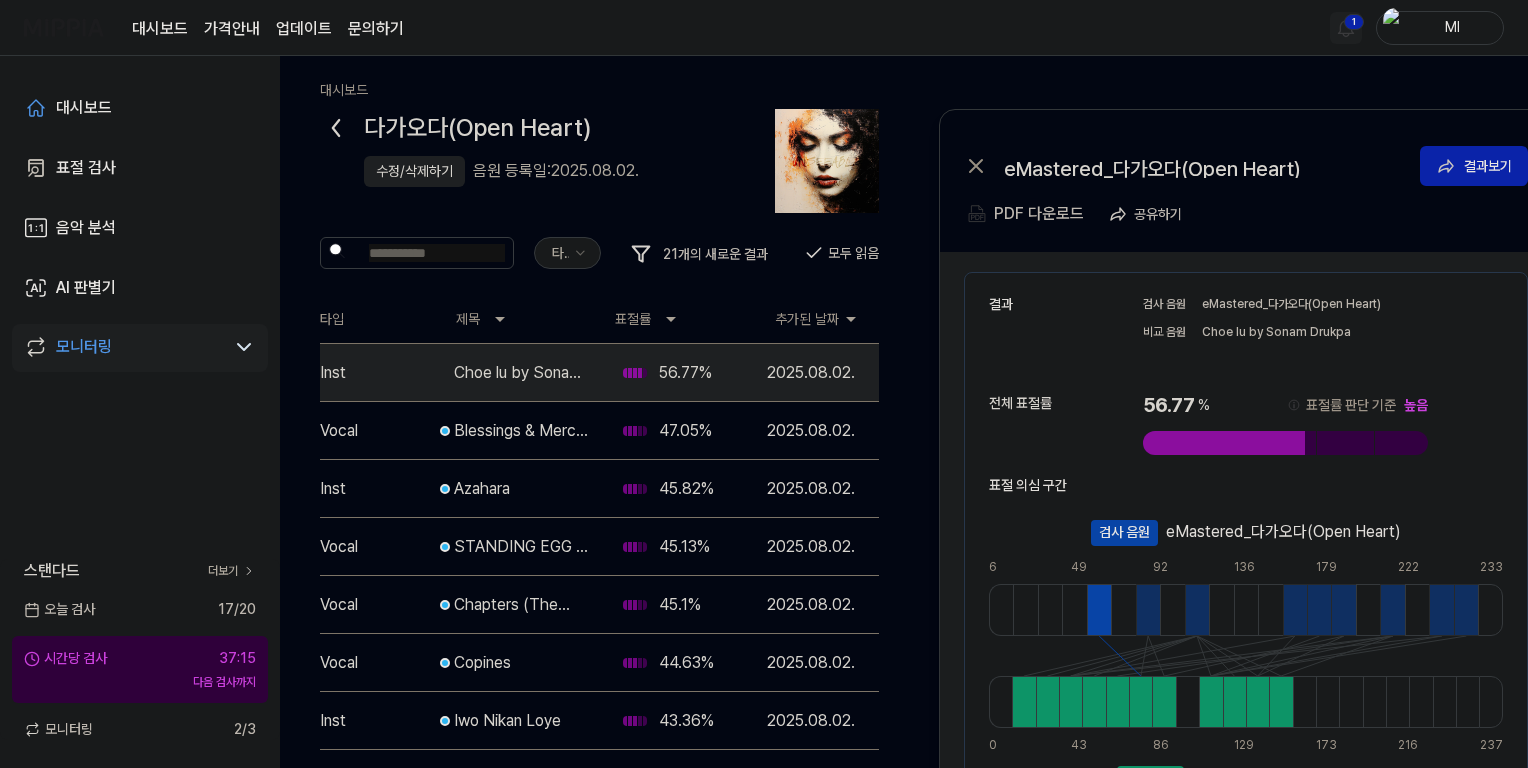 click on "수정/삭제하기" at bounding box center [414, 171] 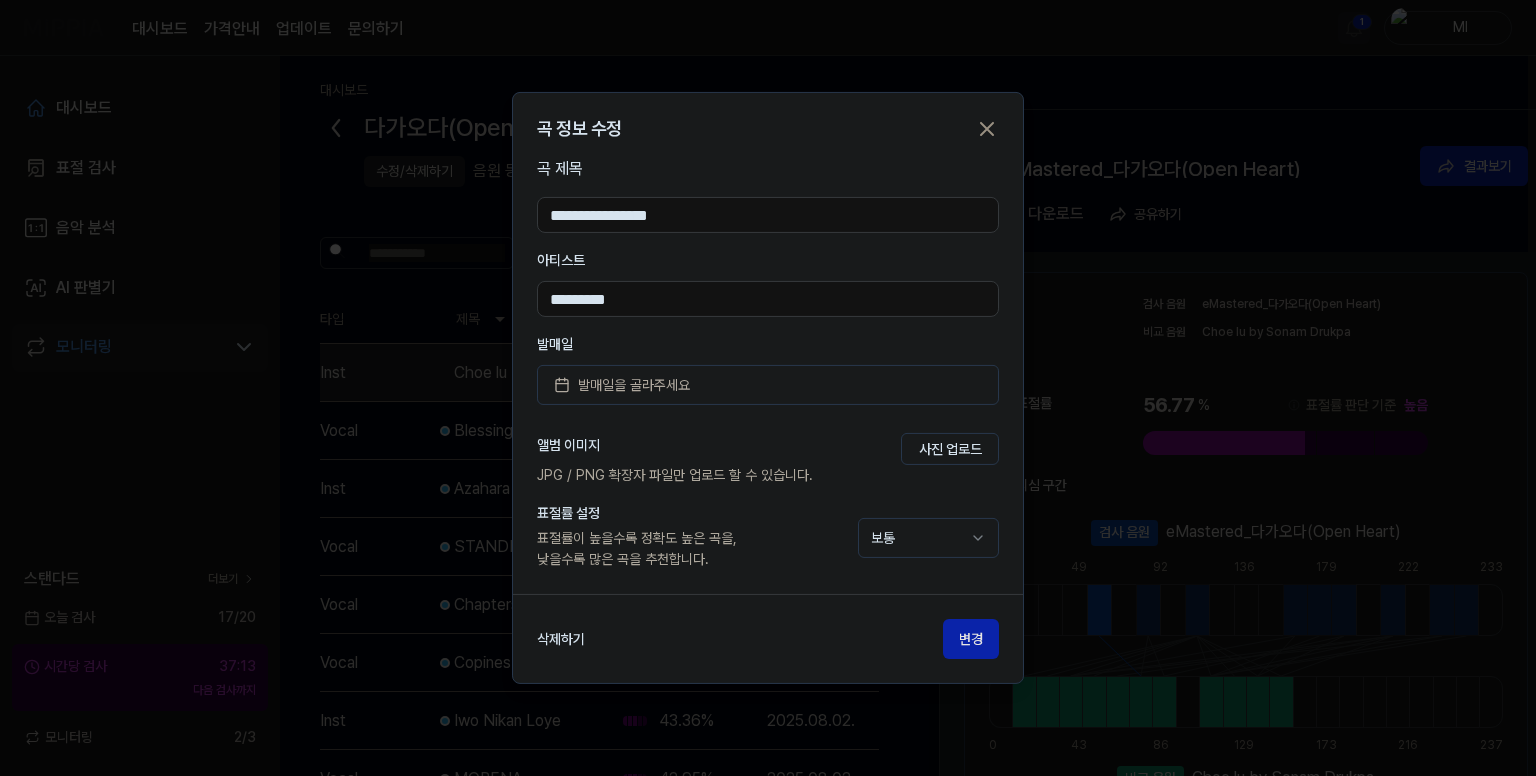 click on "대시보드 가격안내 업데이트 문의하기 1 Ml 대시보드 표절 검사 음악 분석 AI 판별기 모니터링 스탠다드 더보기 오늘 검사 17  /  20 시간당 검사 37:13 다음 검사까지 모니터링 2  /  3 대시보드 다가오다(Open Heart) 수정/삭제하기 음원 등록일:  [DATE]. 타입 21  개의 새로운 결과 모두 읽음 타입 제목 표절률 추가된 날짜 Inst Choe lu by Sonam Drukpa 56.77  % [DATE]. 결과보기 Vocal Blessings & Mercy (feat. Bwoi Valz) 47.05  % [DATE]. 결과보기 Inst Azahara 45.82  % [DATE]. 결과보기 Vocal STANDING EGG - 99 (바른 연애 길잡이 X 스탠딩 에그) 45.13  % [DATE]. 결과보기 Vocal Chapters (The Acoustic Sessions) 45.1  % [DATE]. 결과보기 Vocal Copines 44.63  % [DATE]. 결과보기 Inst Iwo Nikan Loye 43.36  % [DATE]. 결과보기 Vocal MORENA 42.95  % [DATE]. 결과보기 Vocal Ghumaibo R15 Ge 42.52  % [DATE]. 결과보기 Inst 42.26  % [DATE]. 결과보기 1 2 3" at bounding box center [764, 388] 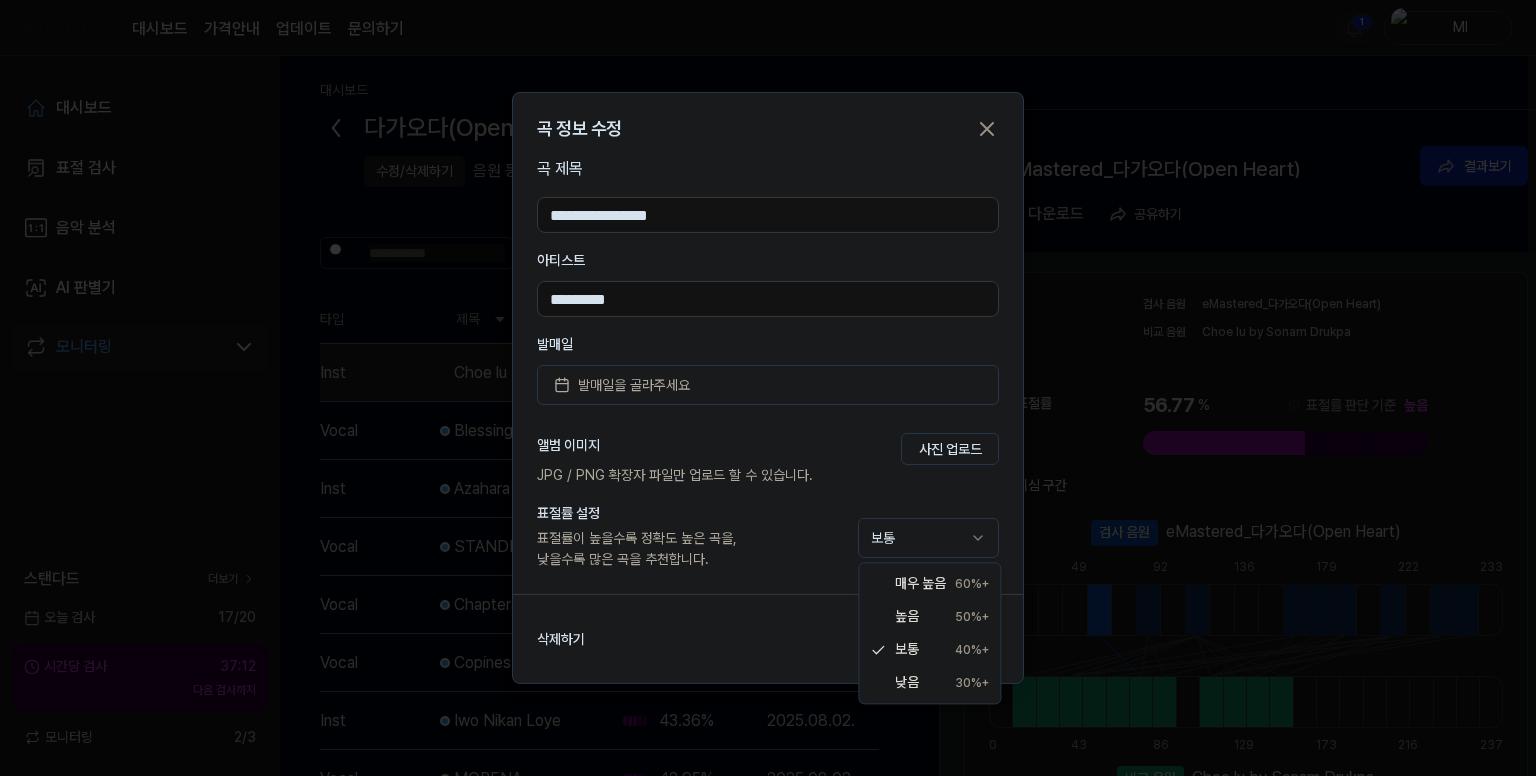 select on "**" 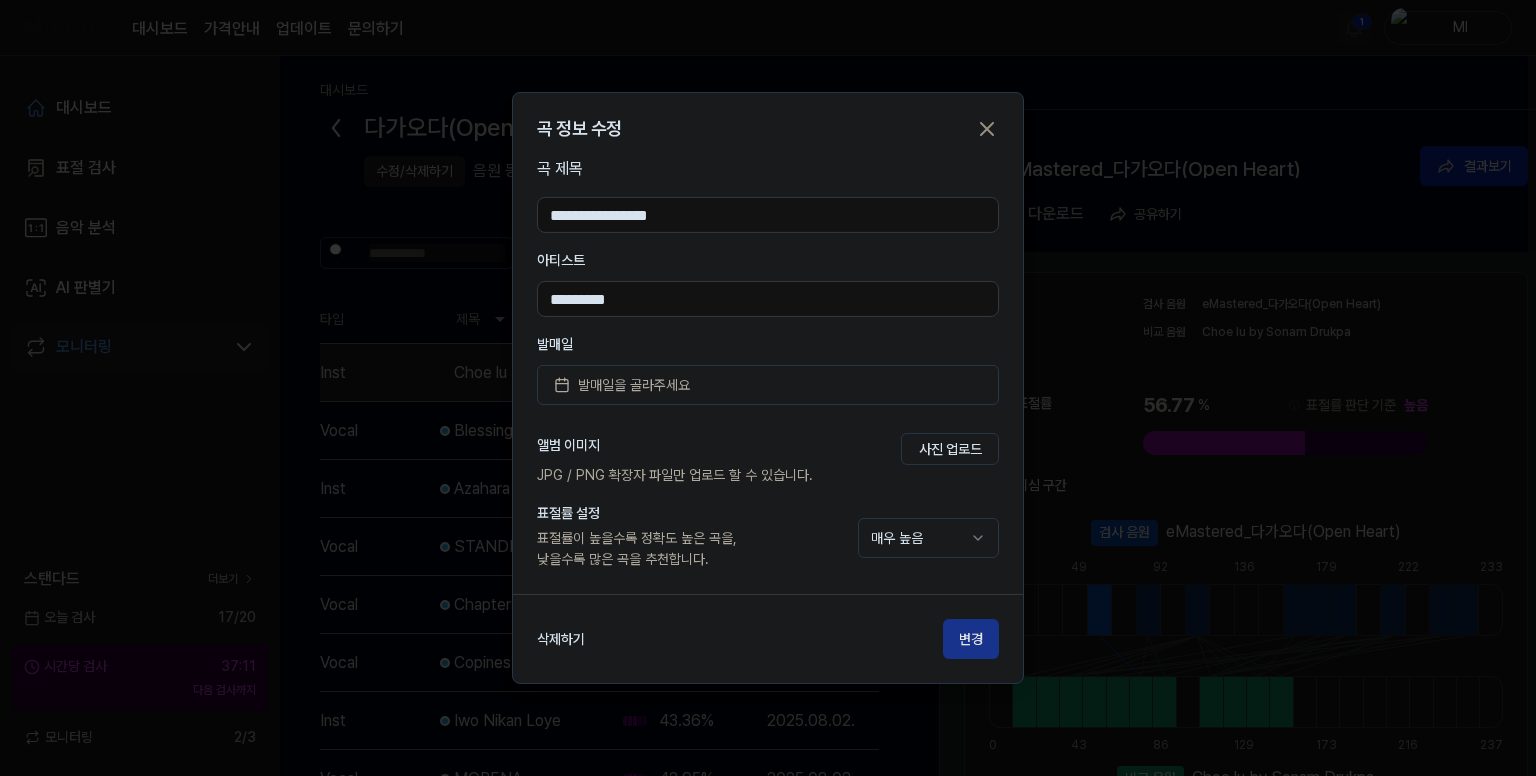 click on "변경" at bounding box center [971, 639] 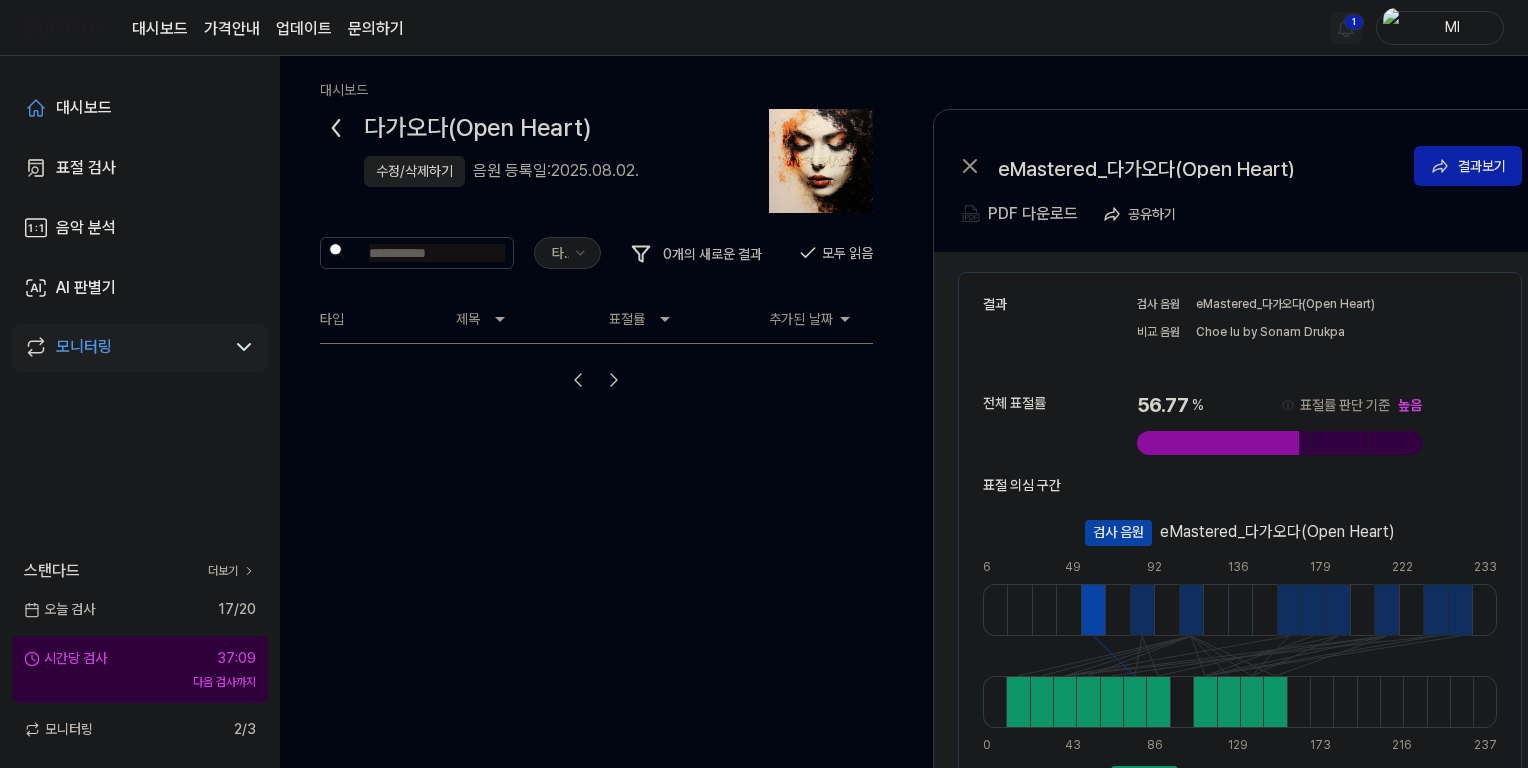 click on "수정/삭제하기" at bounding box center (414, 171) 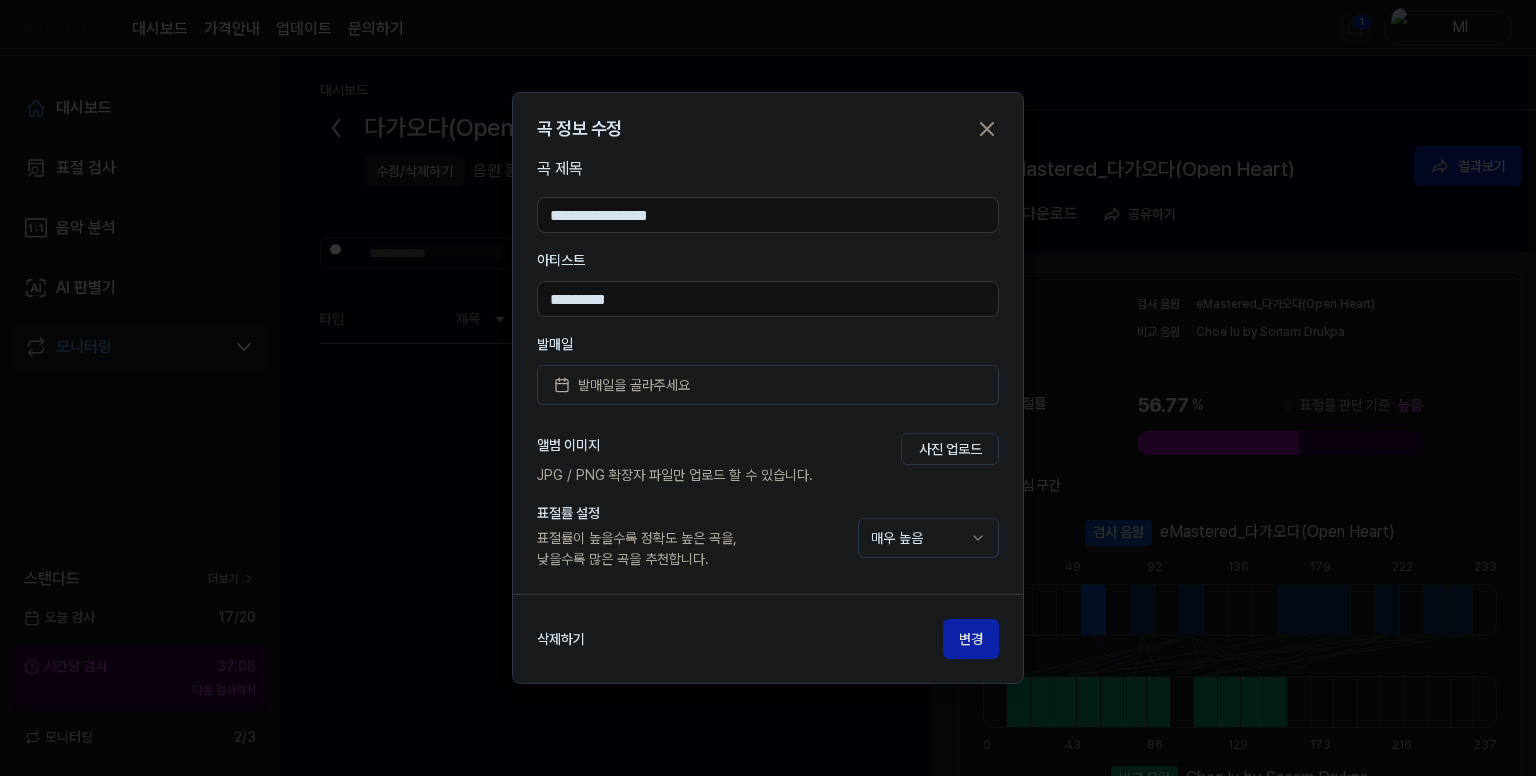 click on "**********" at bounding box center (764, 388) 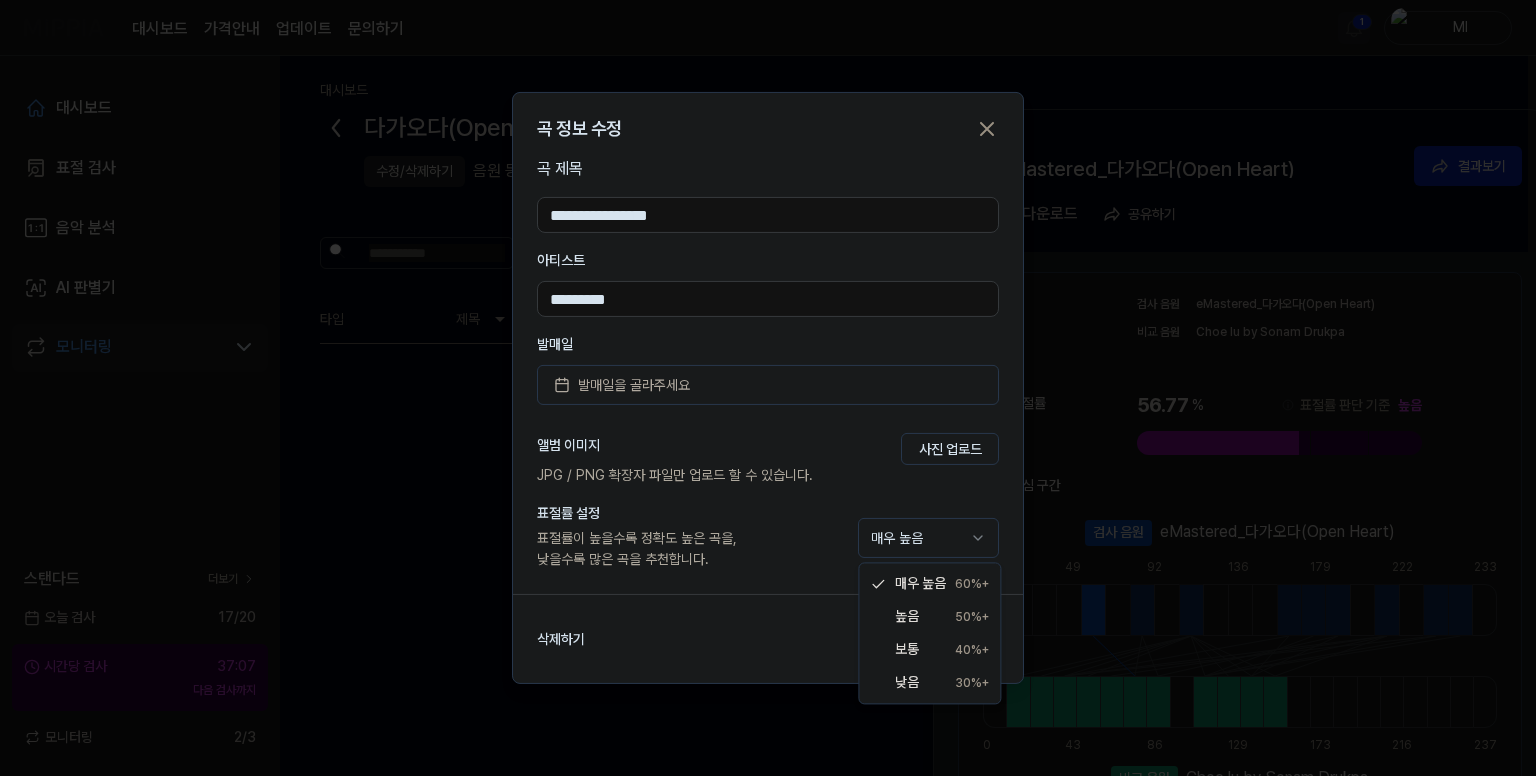 select on "**" 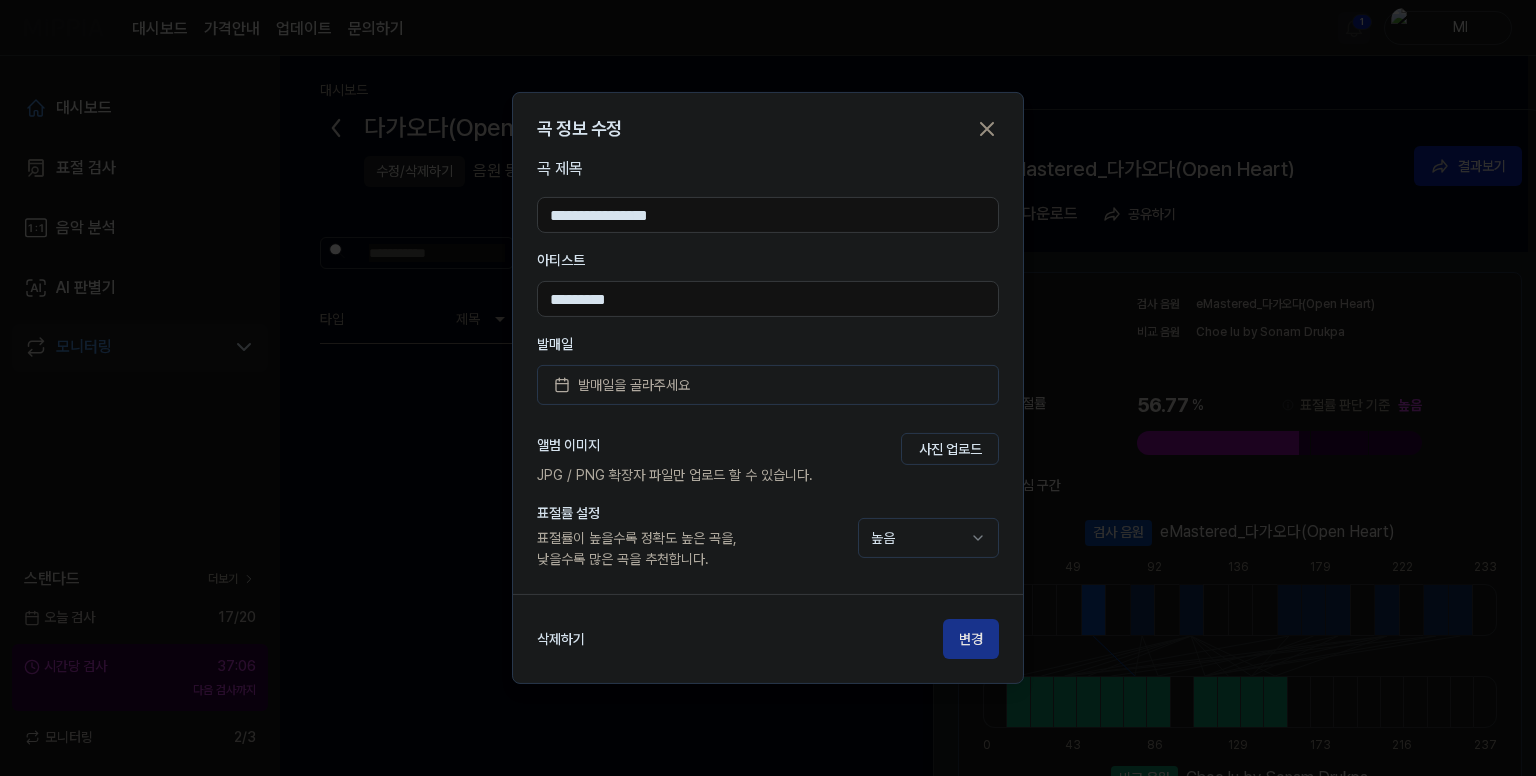 click on "변경" at bounding box center (971, 639) 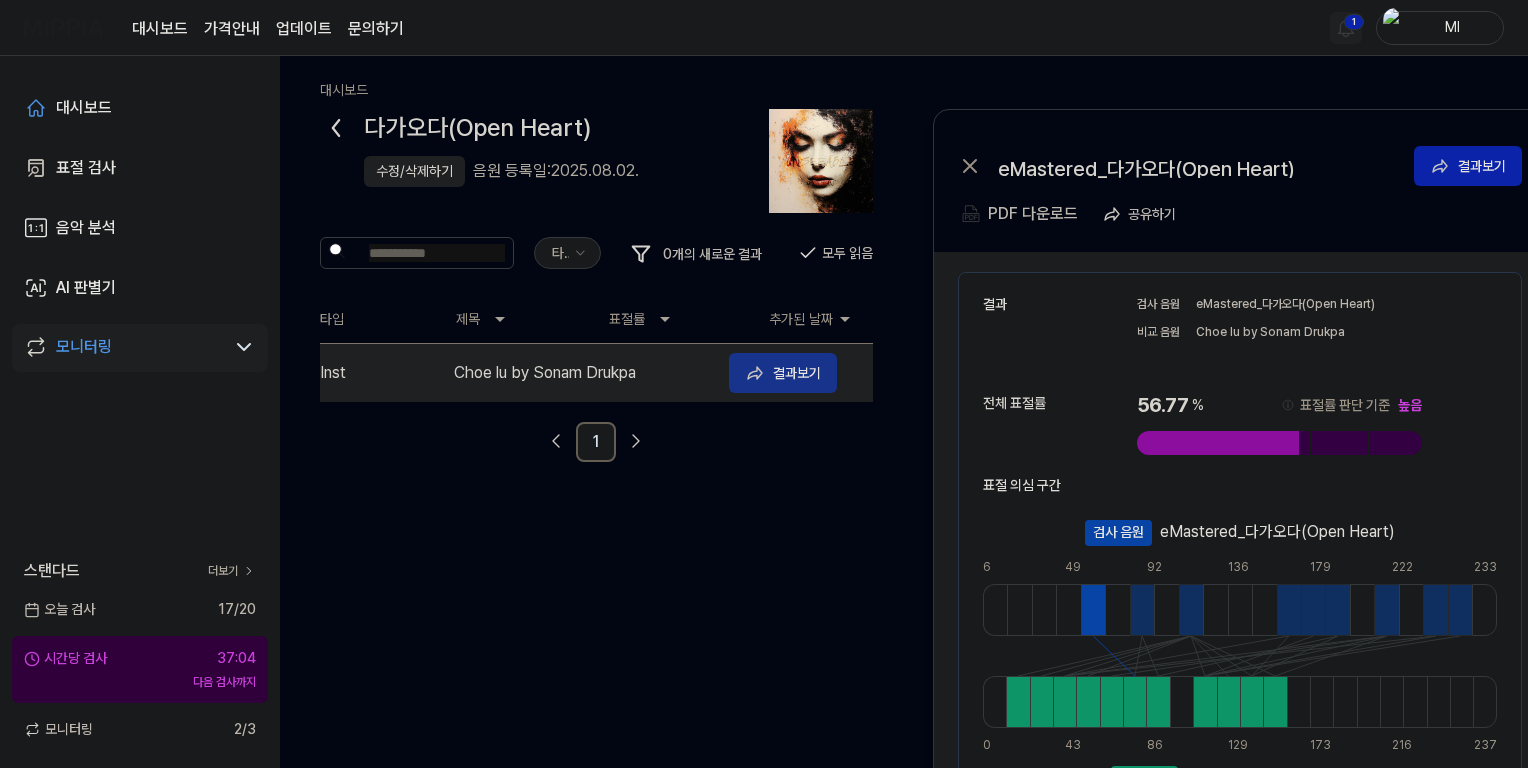 click on "결과보기" at bounding box center [797, 373] 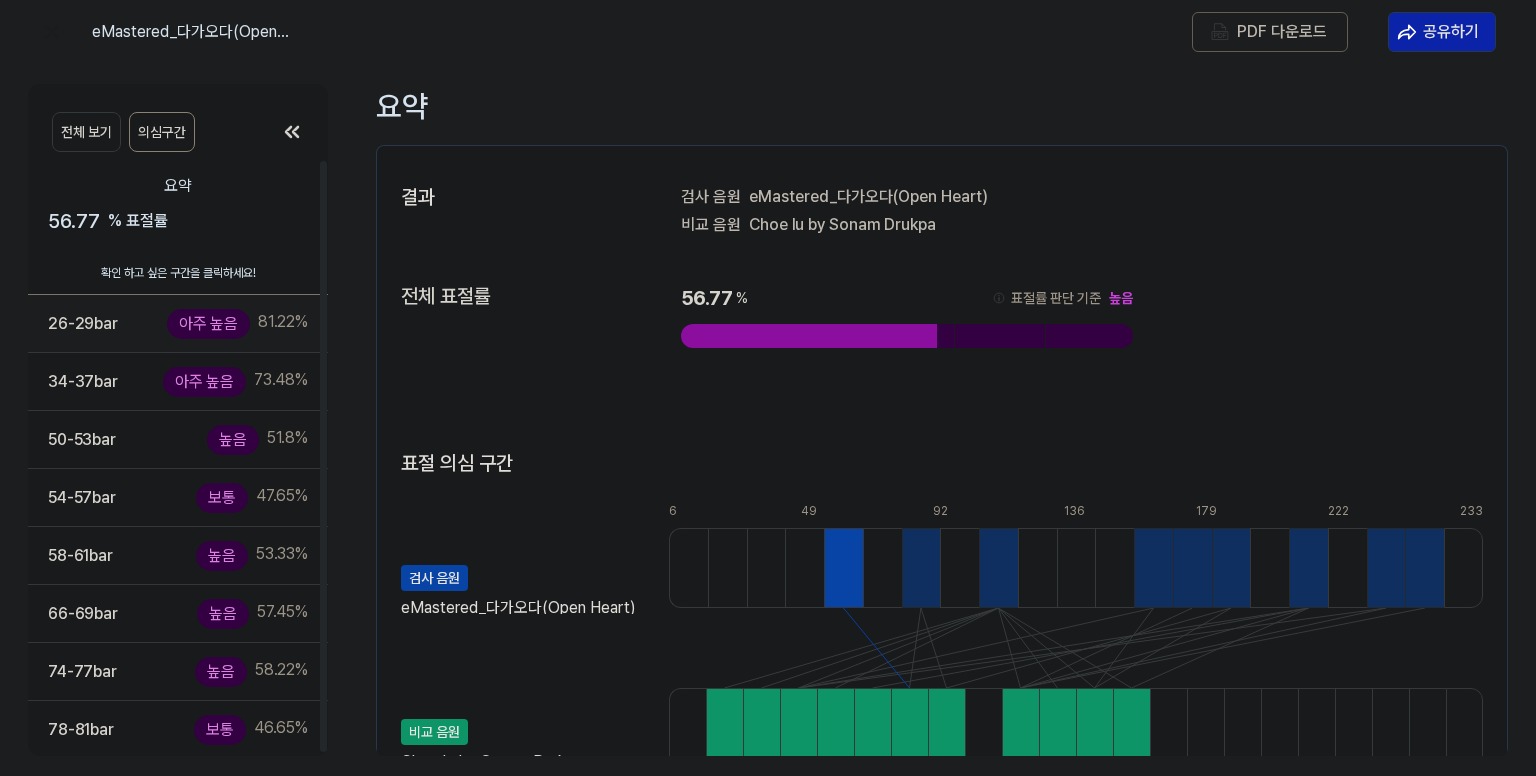 click on "26-29  bar 아주 높음 81.22 %" at bounding box center [178, 323] 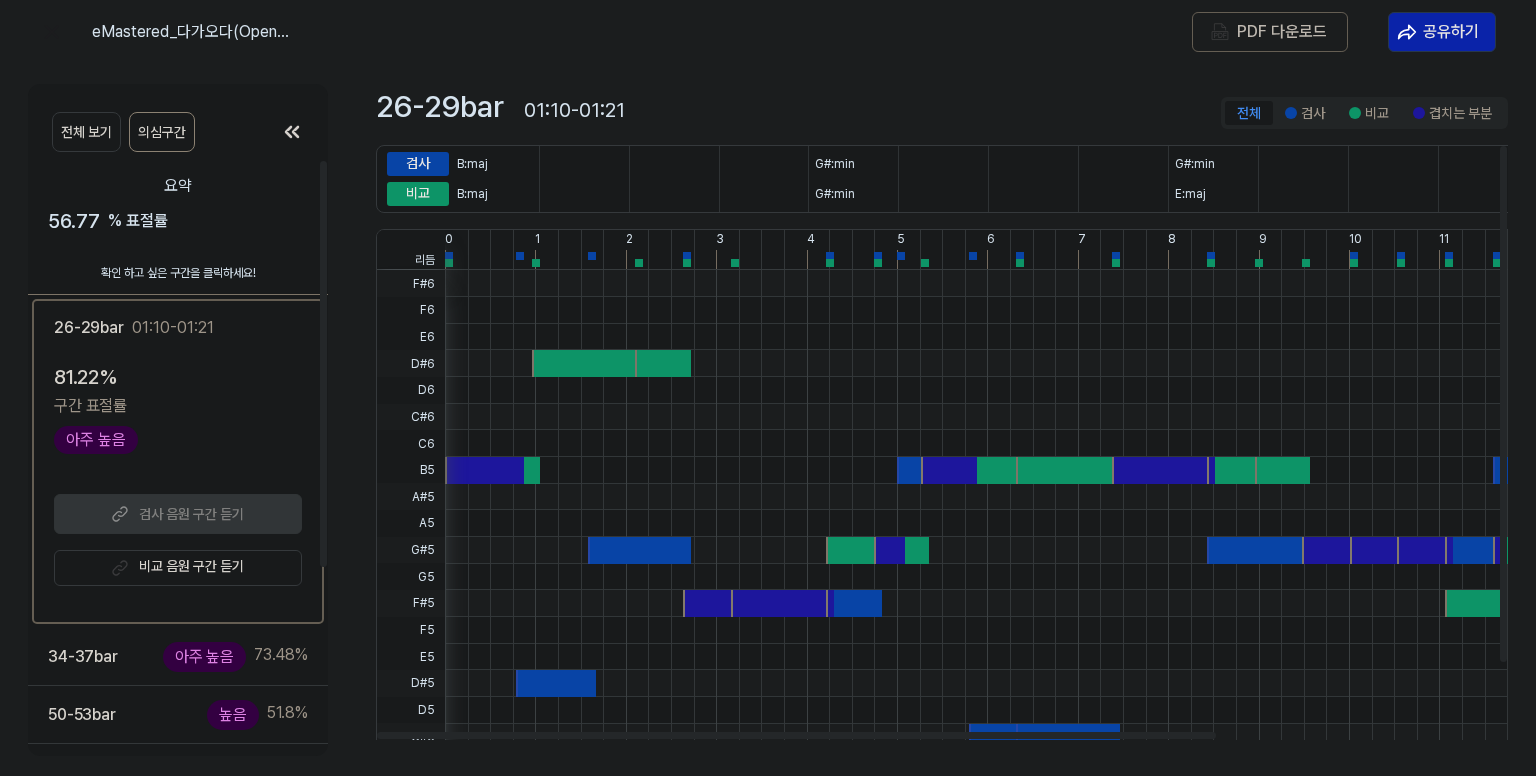 click on "비교 음원 구간 듣기" at bounding box center [178, 568] 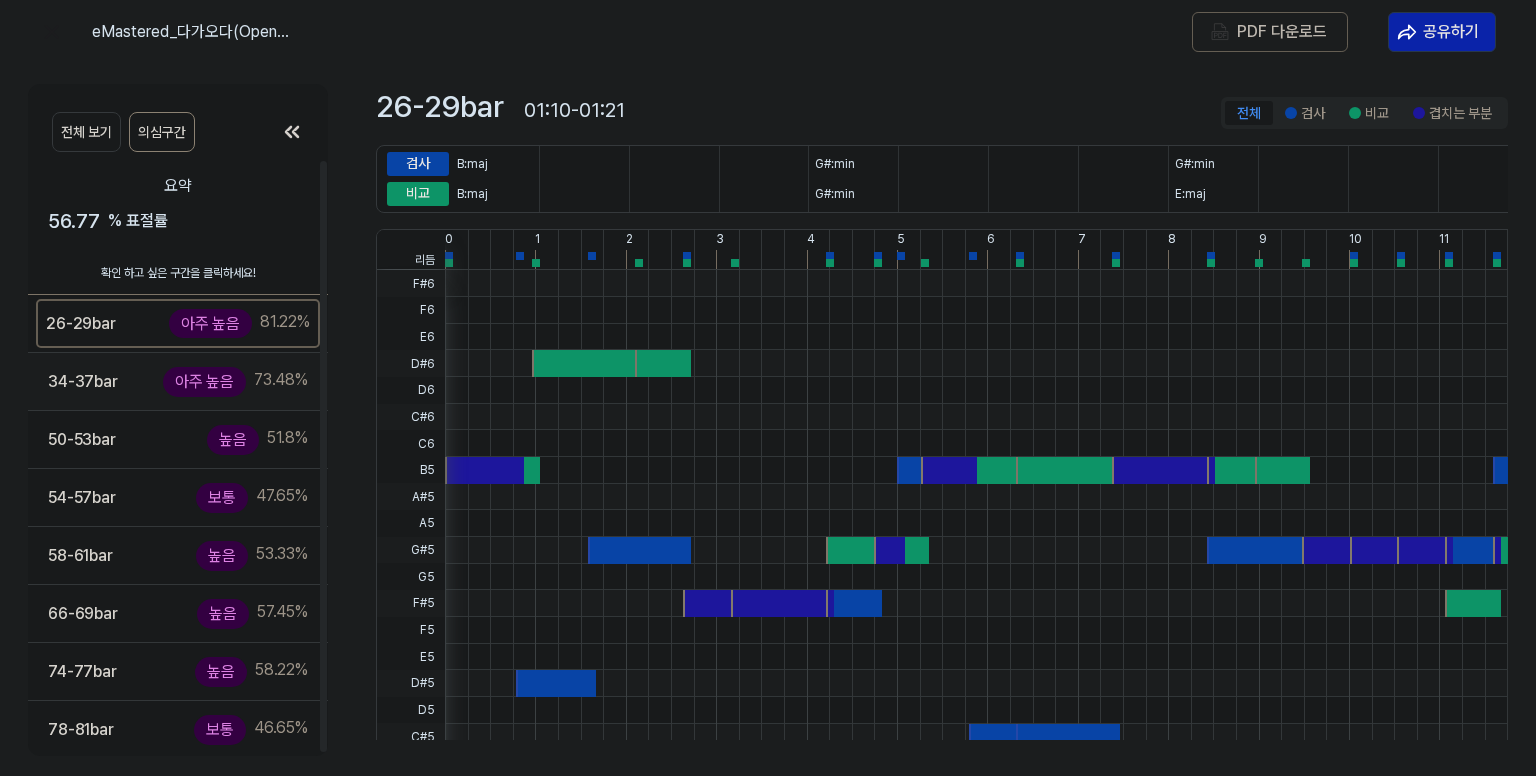 click on "34-37  bar 아주 높음 73.48 %" at bounding box center (178, 381) 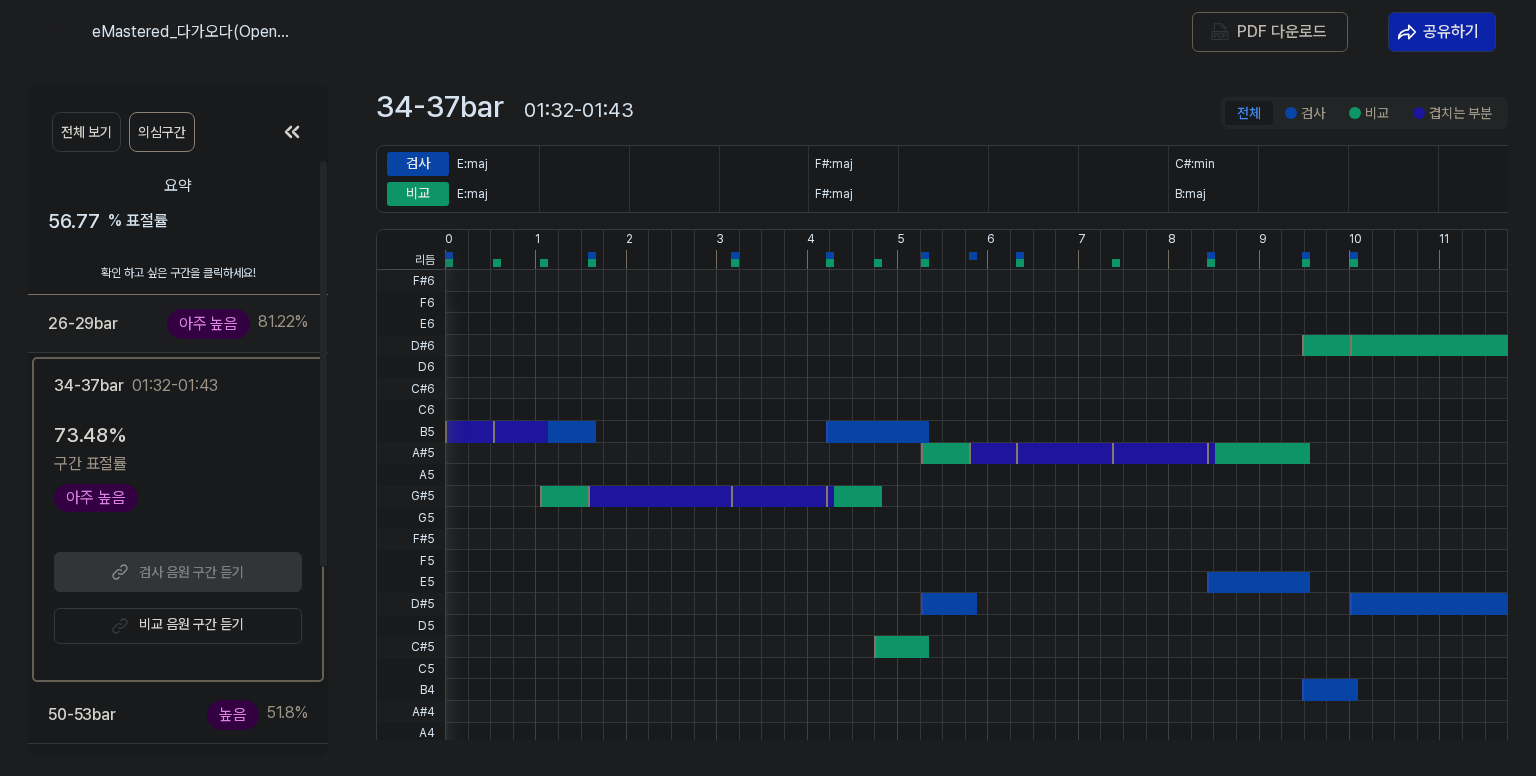 click on "26-29  bar 아주 높음 81.22 %" at bounding box center (178, 323) 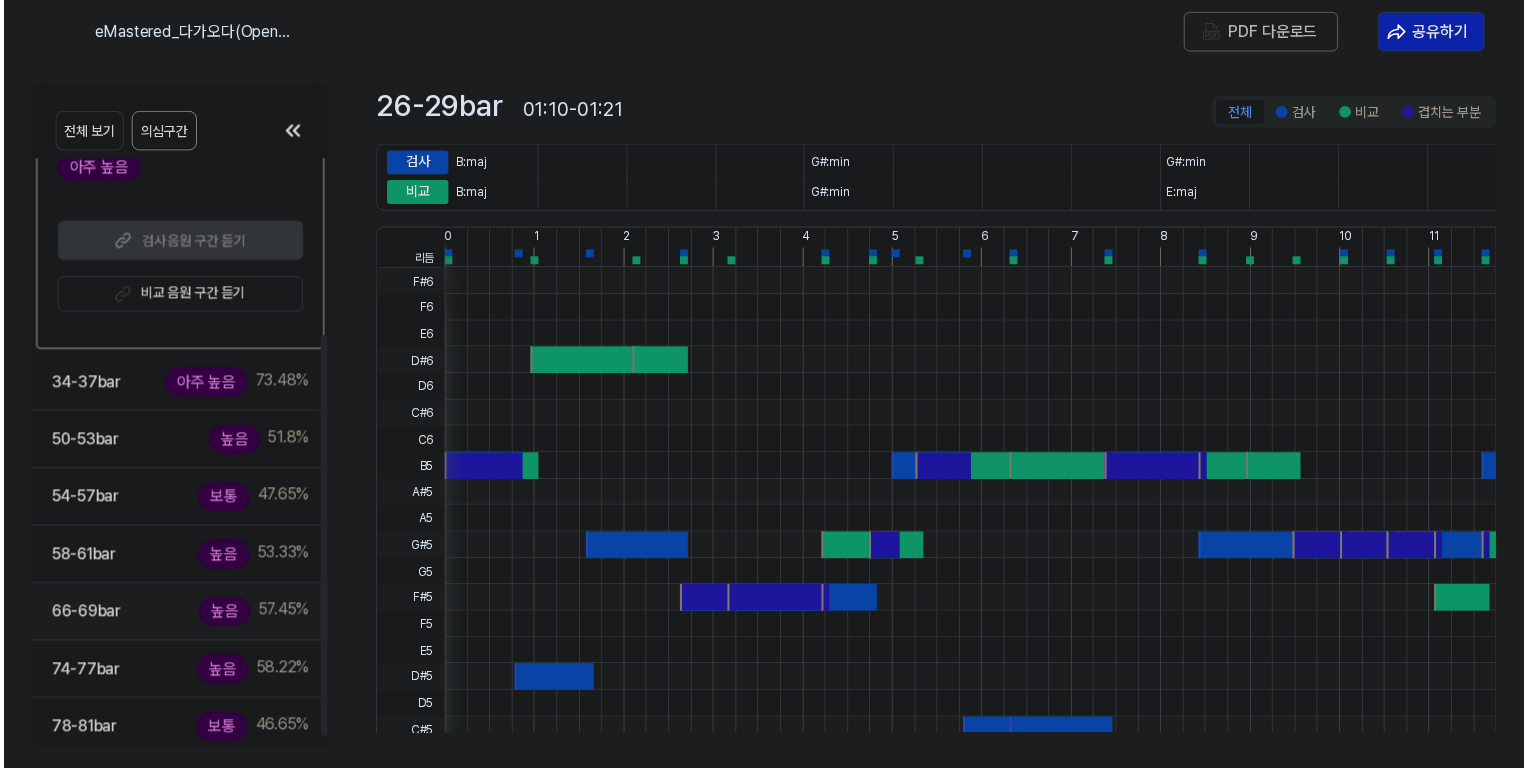 scroll, scrollTop: 276, scrollLeft: 0, axis: vertical 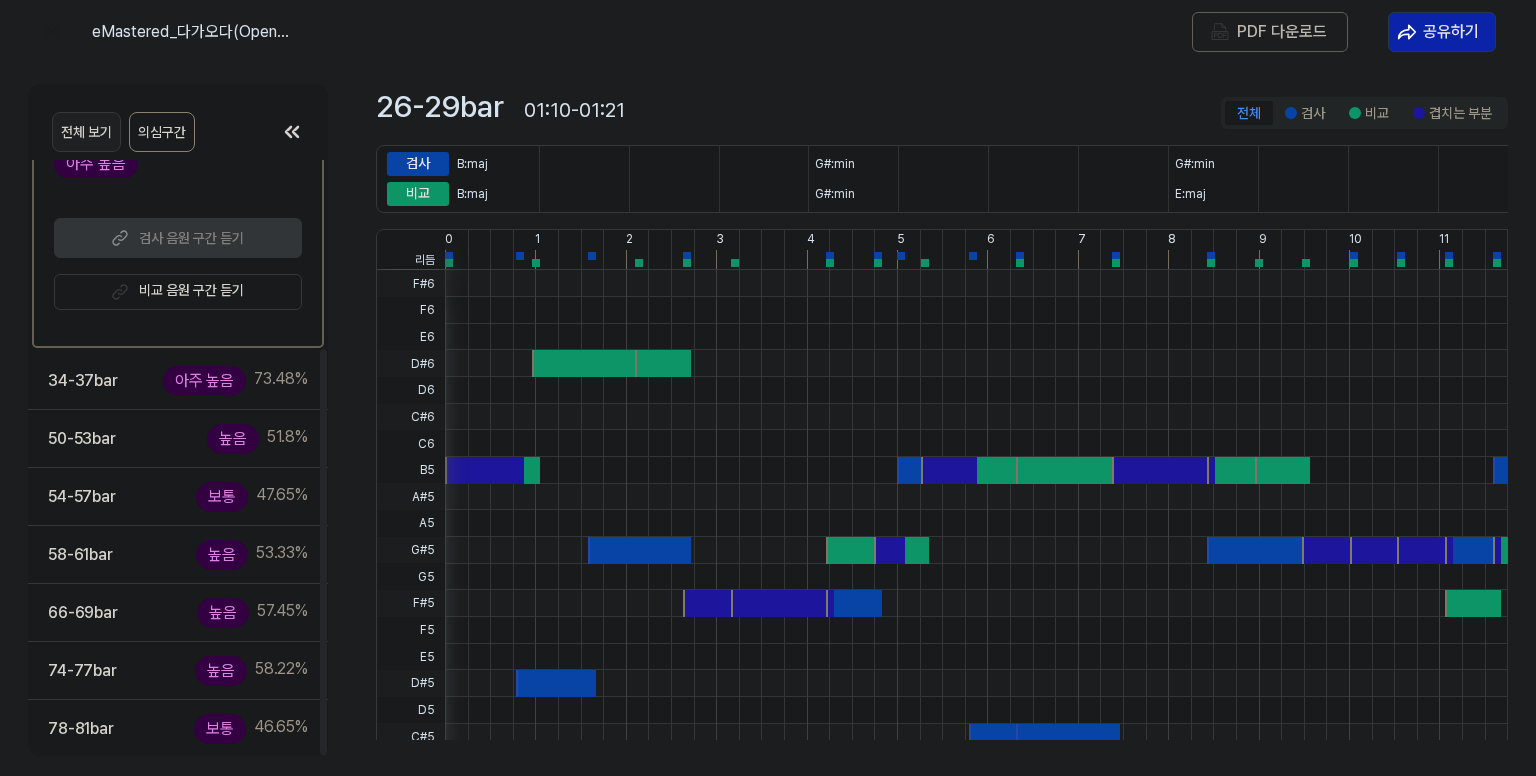 click on "전체 보기" at bounding box center [86, 132] 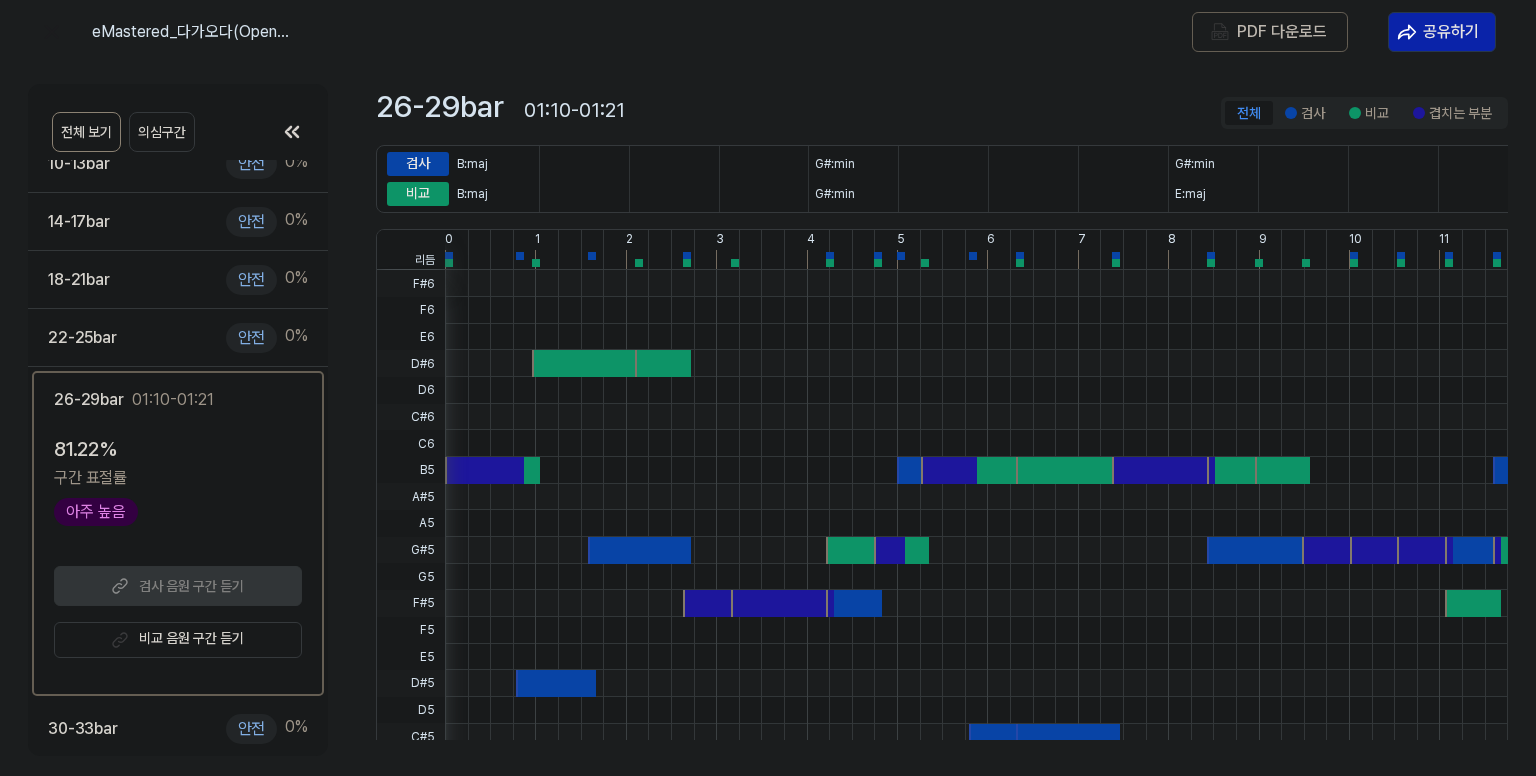 click 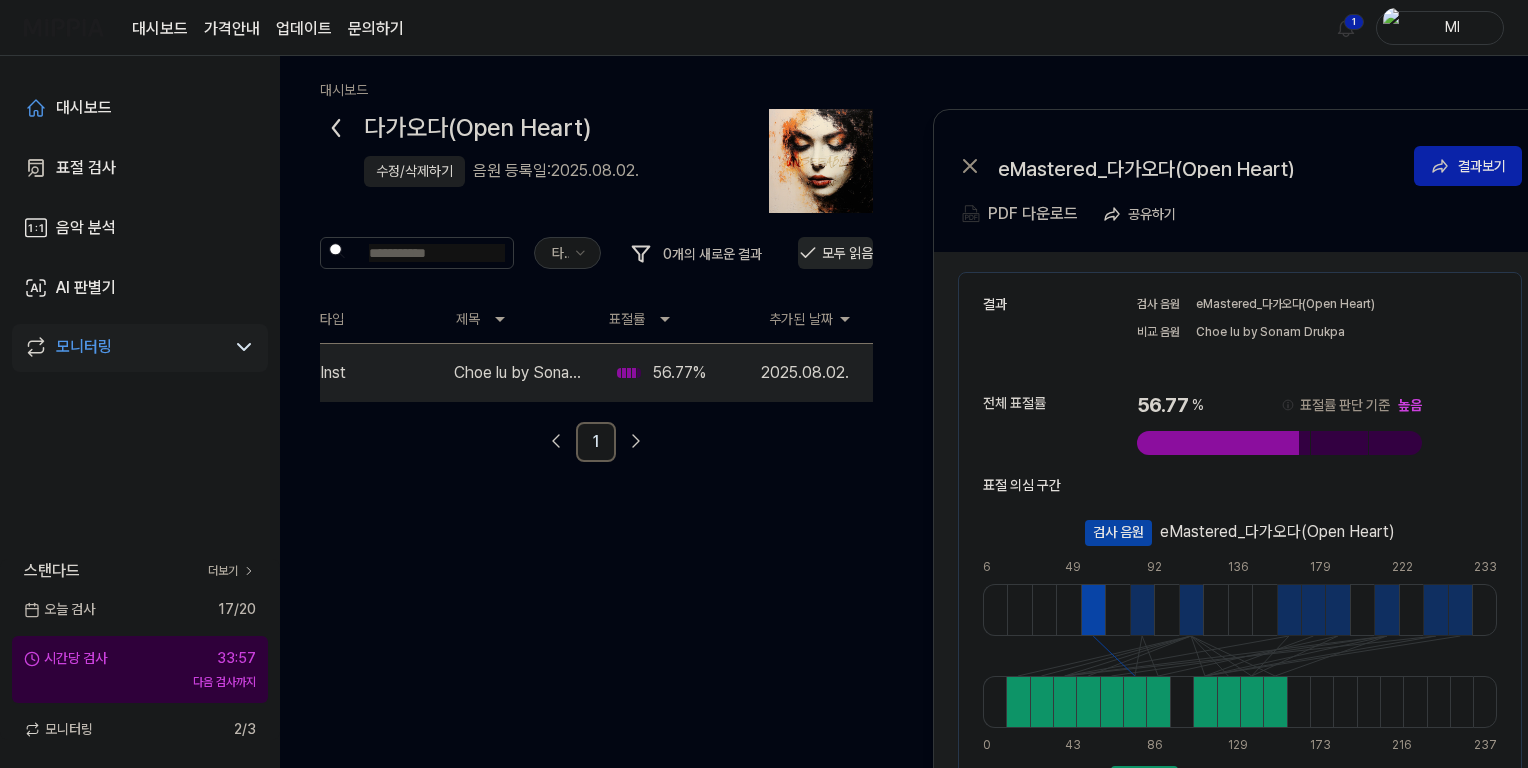 click on "모두 읽음" at bounding box center (835, 253) 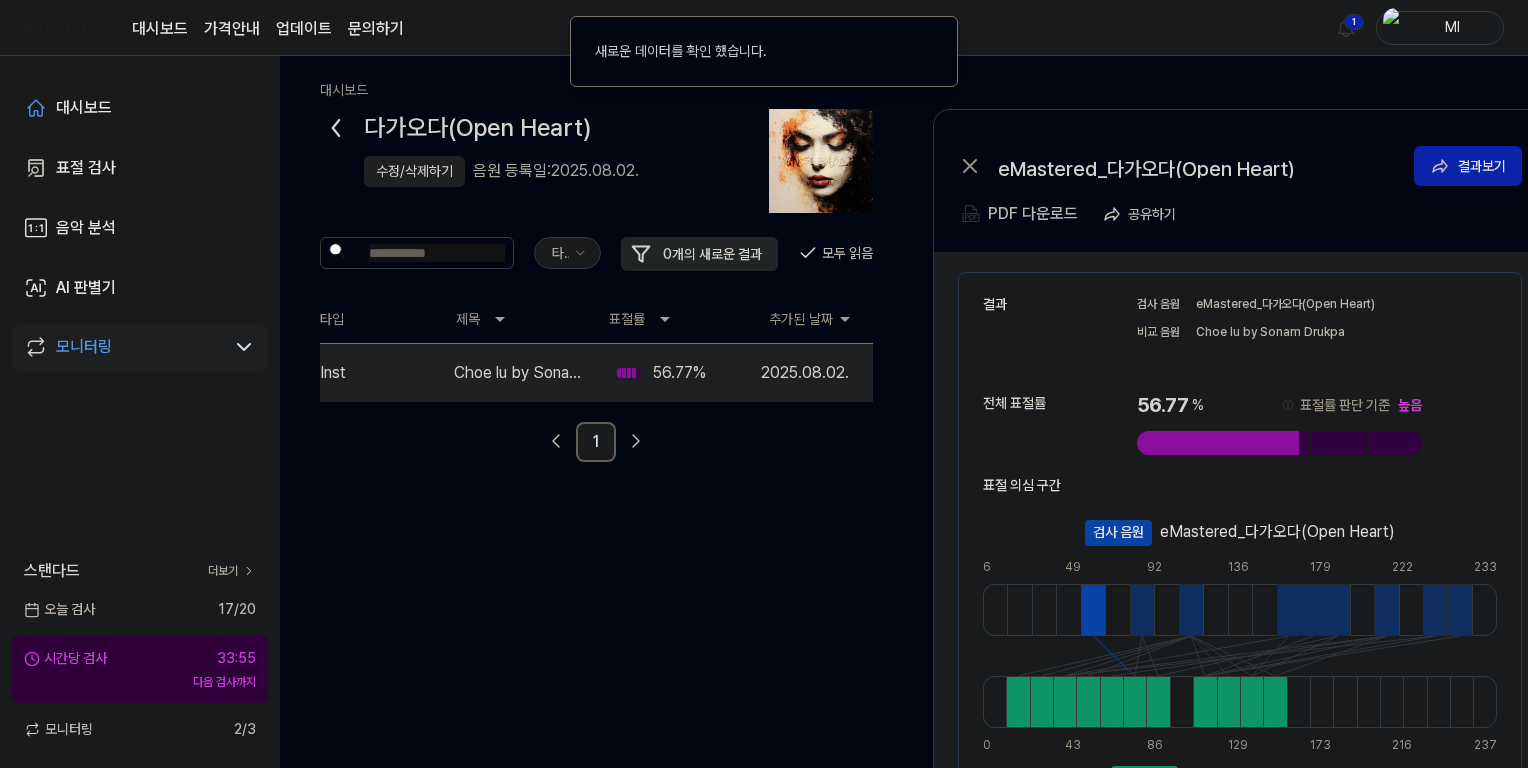 click on "0  개의 새로운 결과" at bounding box center (699, 254) 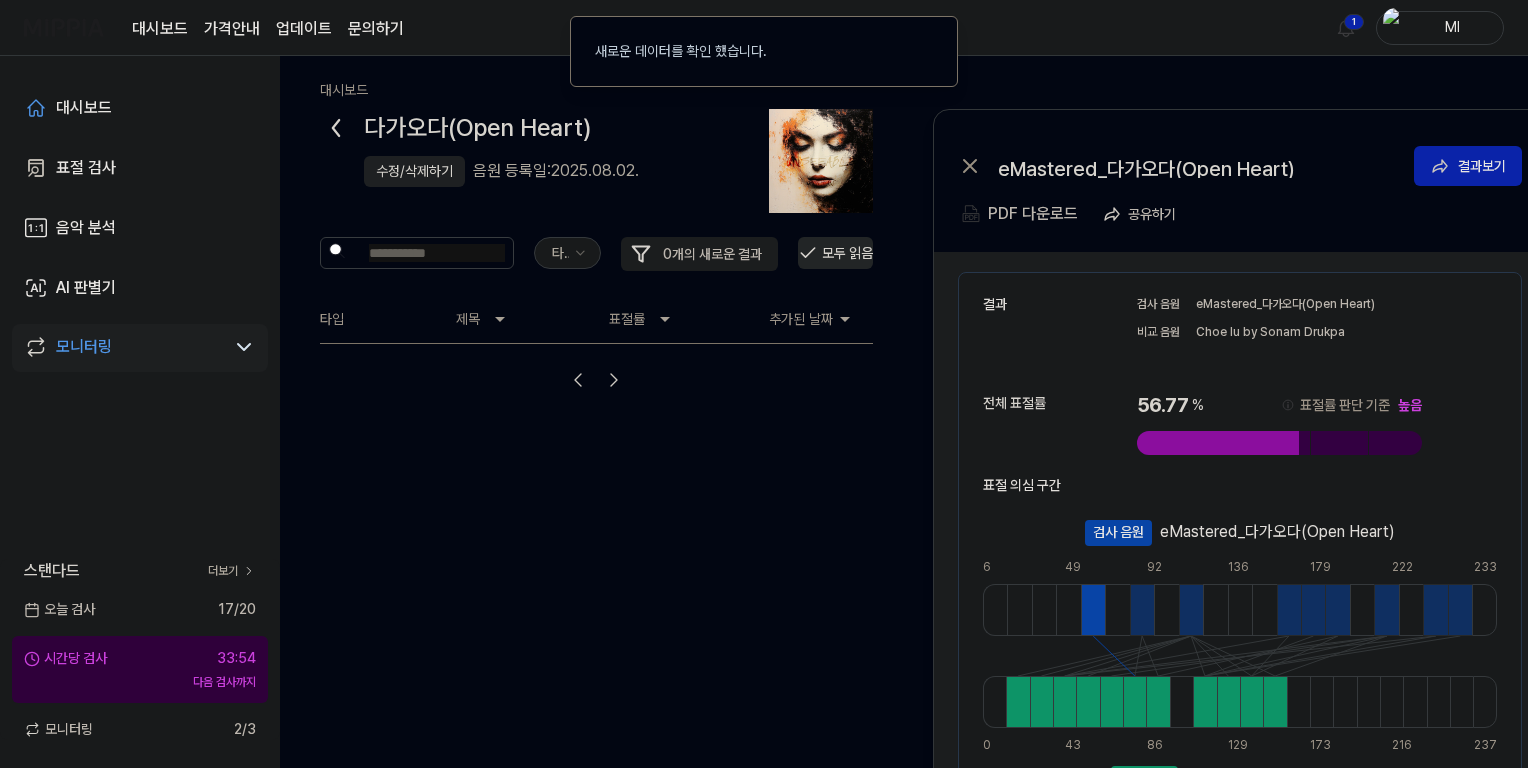 click on "모두 읽음" at bounding box center [835, 253] 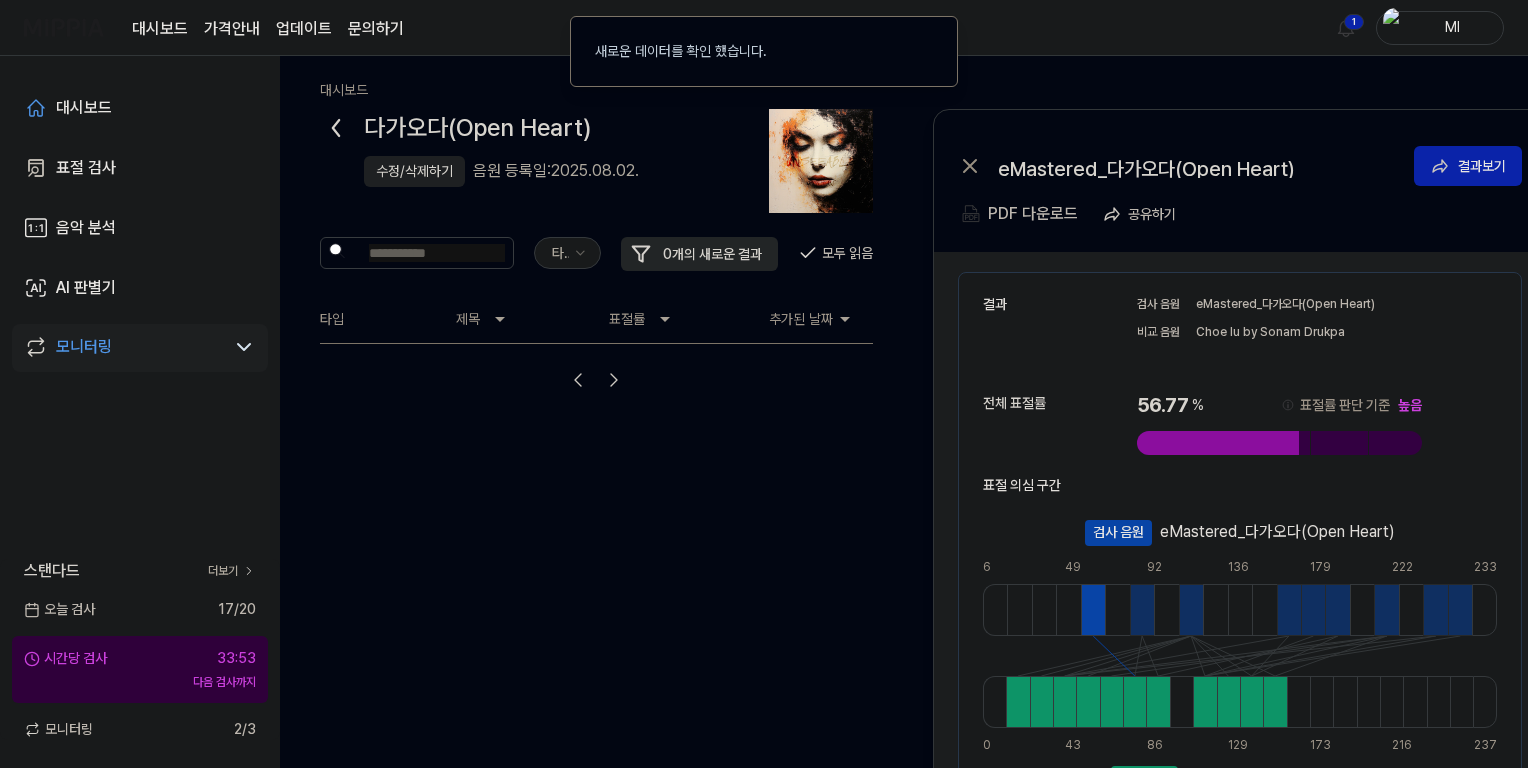 click on "0  개의 새로운 결과" at bounding box center (699, 254) 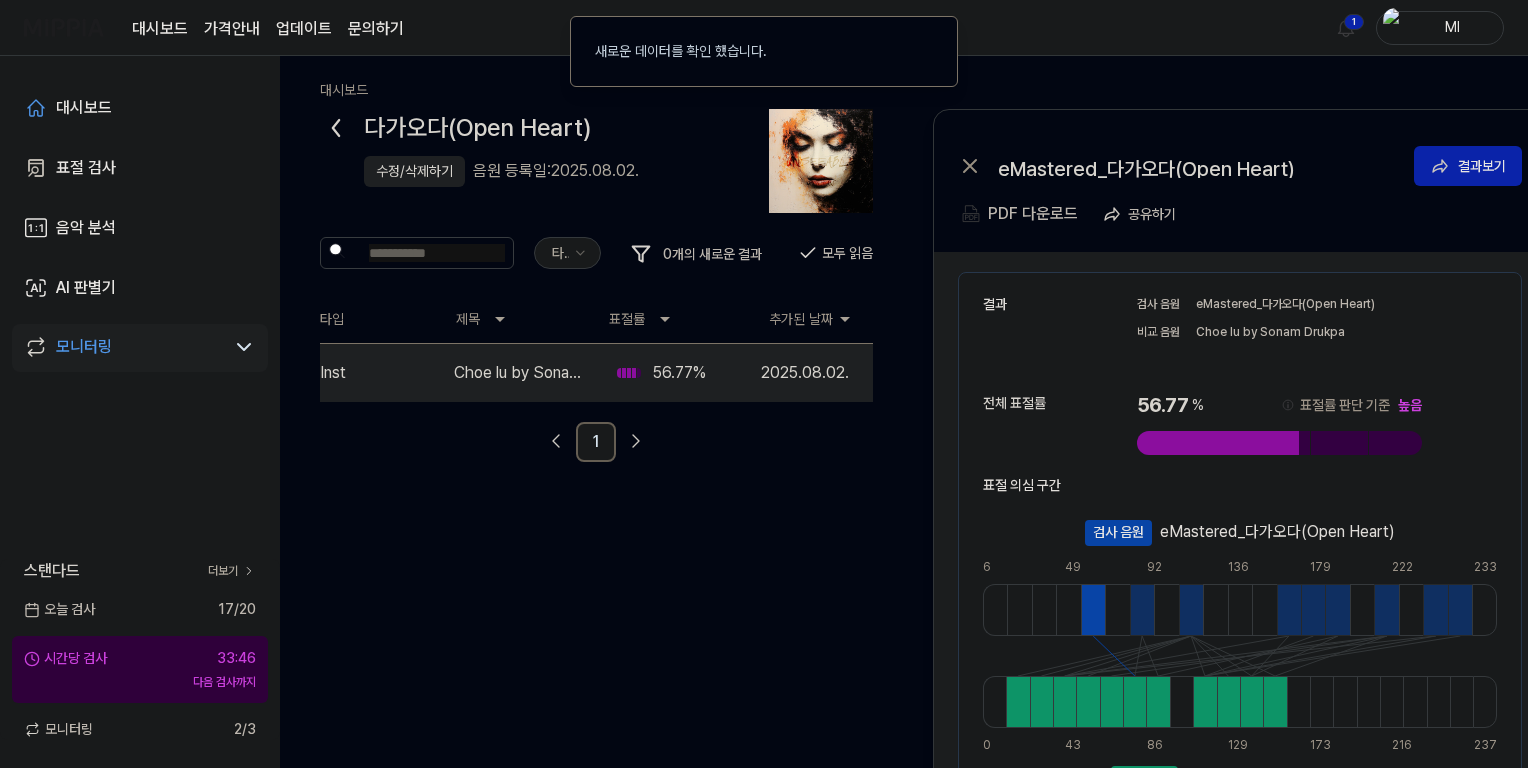 click on "수정/삭제하기" at bounding box center (414, 171) 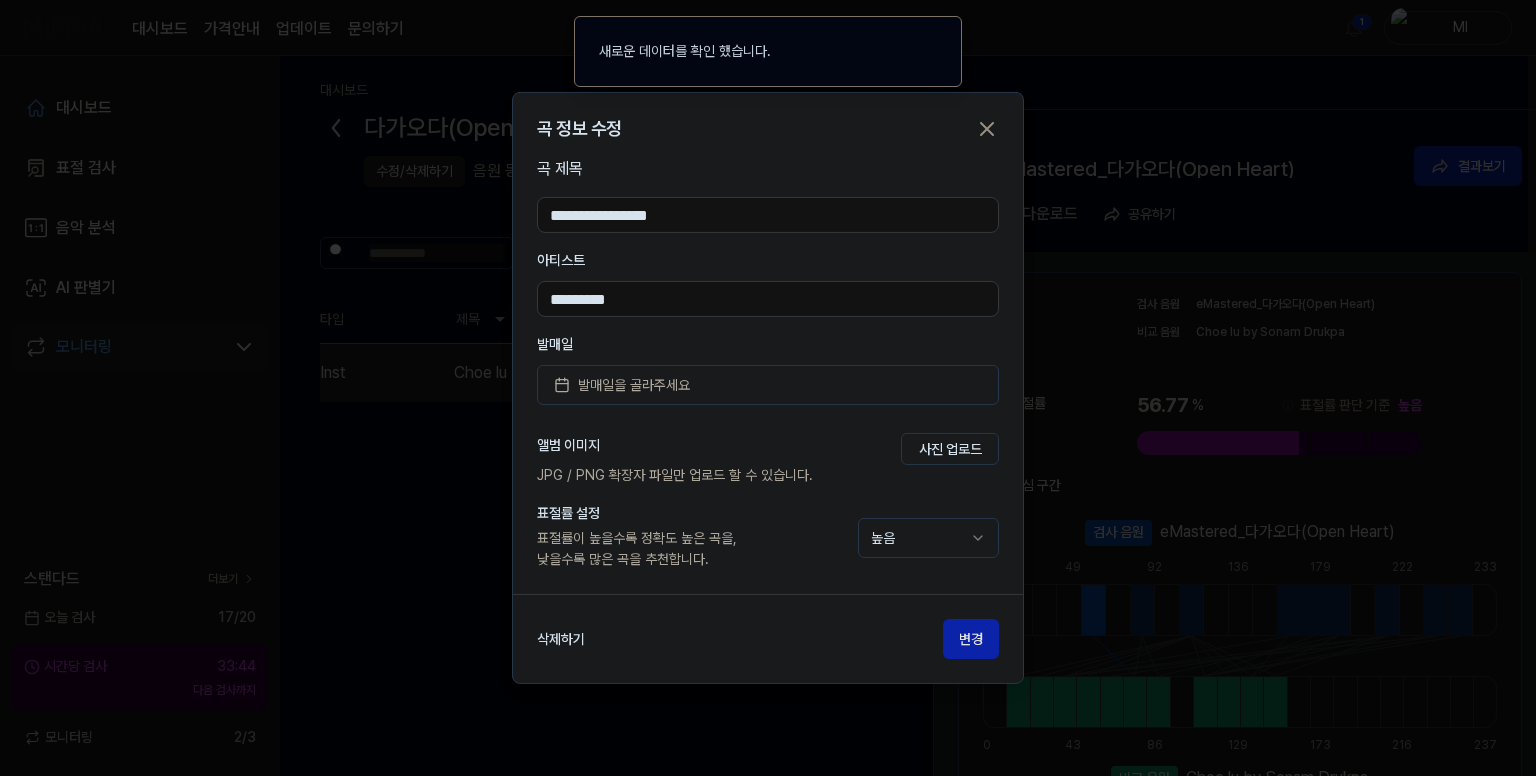 click on "대시보드 가격안내 업데이트 문의하기 1 Ml 대시보드 표절 검사 음악 분석 AI 판별기 모니터링 스탠다드 더보기 오늘 검사 17  /  20 시간당 검사 33:44 다음 검사까지 모니터링 2  /  3 대시보드 다가오다(Open Heart) 수정/삭제하기 음원 등록일:  [DATE]. 타입 0  개의 새로운 결과 모두 읽음 타입 제목 표절률 추가된 날짜 Inst Choe lu by Sonam Drukpa 56.77  % [DATE]. 결과보기 1 eMastered_다가오다(Open Heart) 결과보기 PDF 다운로드 공유하기 결과 검사 음원 eMastered_다가오다(Open Heart) 비교 음원 Choe lu by Sonam Drukpa 전체 표절률 56.77 % 표절률 판단 기준 높음 표절 의심 구간 검사 음원 eMastered_다가오다(Open Heart) 6 17 28 38 49 60 71 82 92 103 114 125 136 146 157 168 179 189 200 211 222 233 0 11 22 32 43 54 65 76 86 97 108 119 129 140 151 162 173 183 194 205 216 227 237 비교 음원 Choe lu by Sonam Drukpa 검사 음원 구간 듣기 곡 정보 수정" at bounding box center [764, 388] 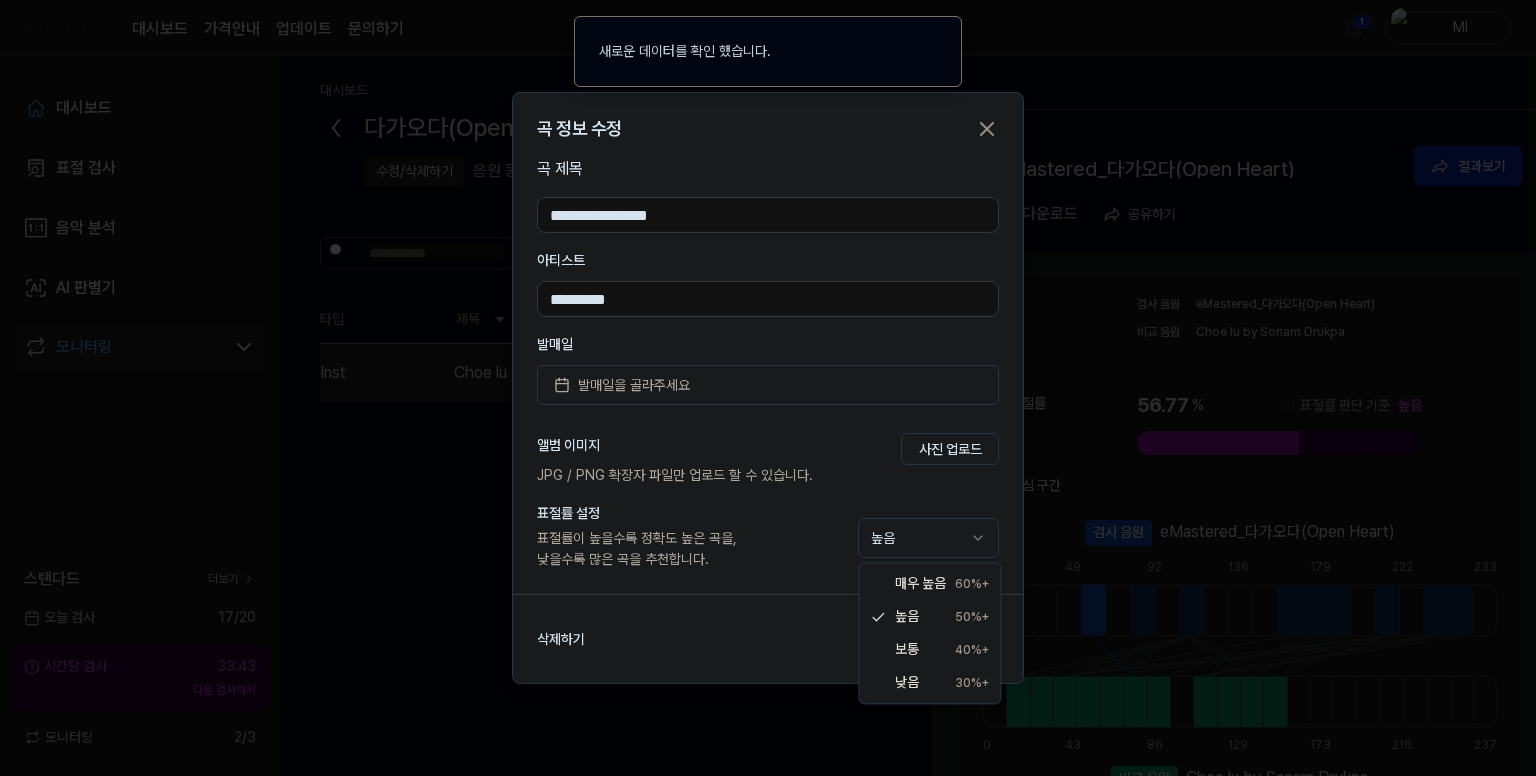 select on "**" 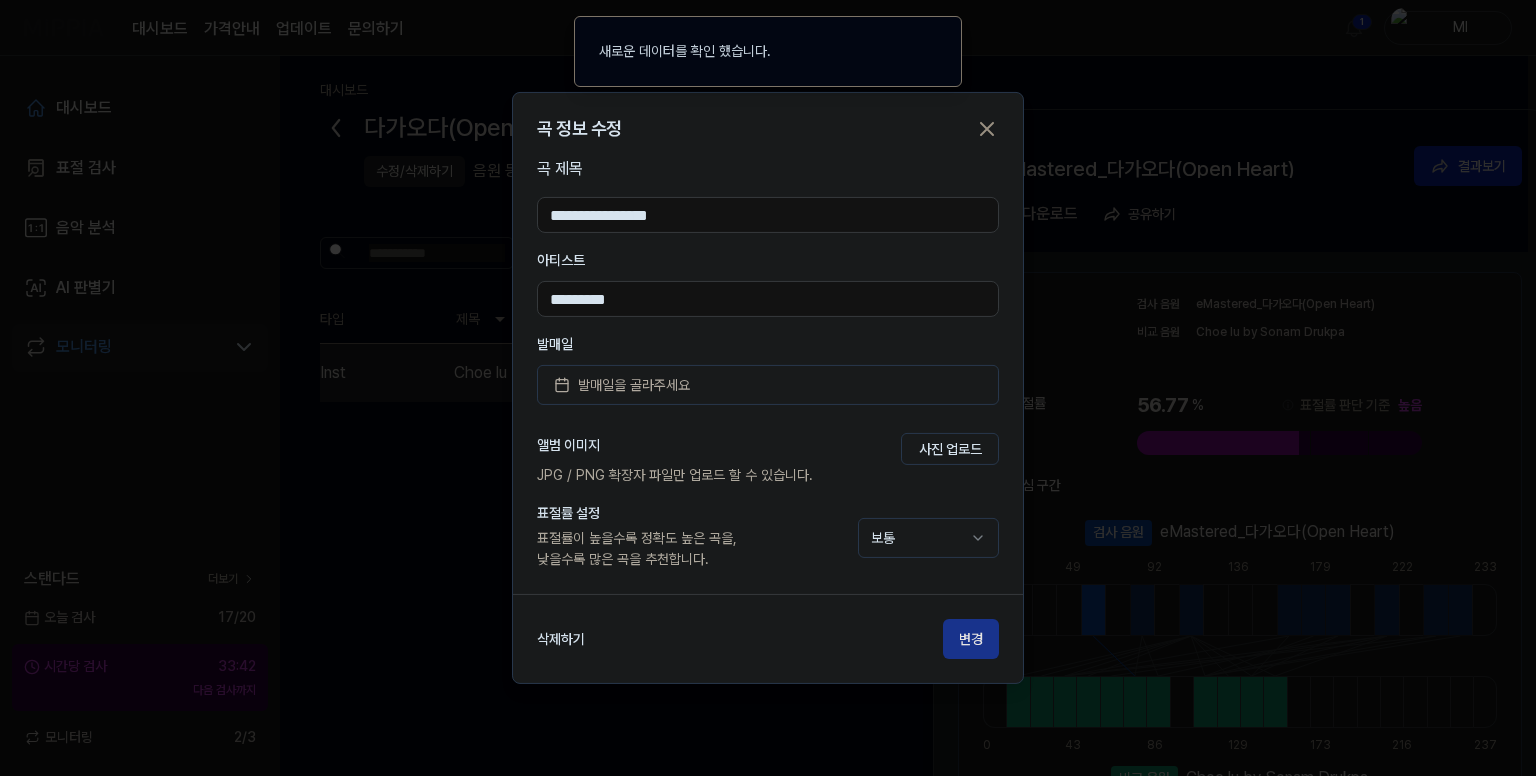 click on "변경" at bounding box center [971, 639] 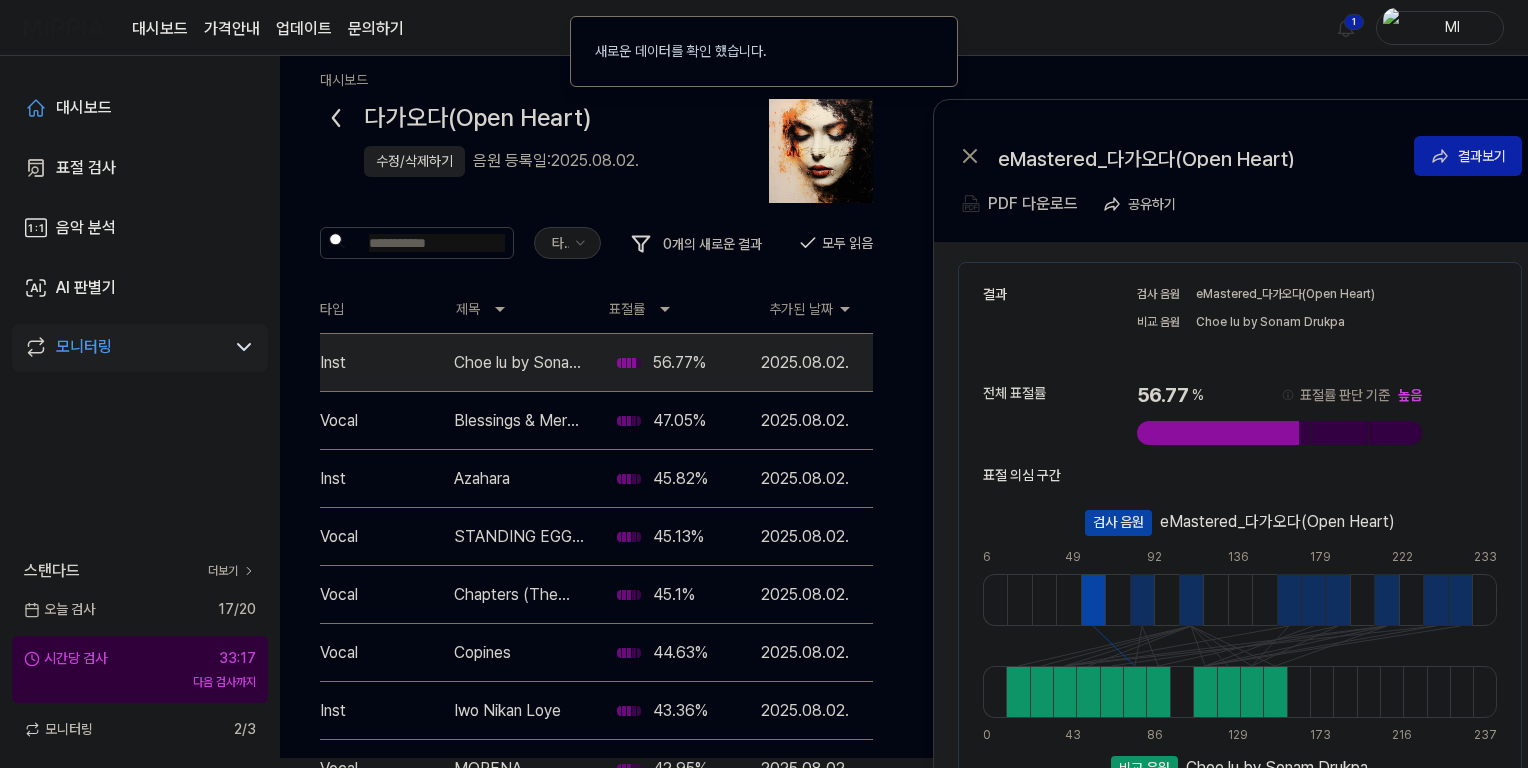 scroll, scrollTop: 0, scrollLeft: 0, axis: both 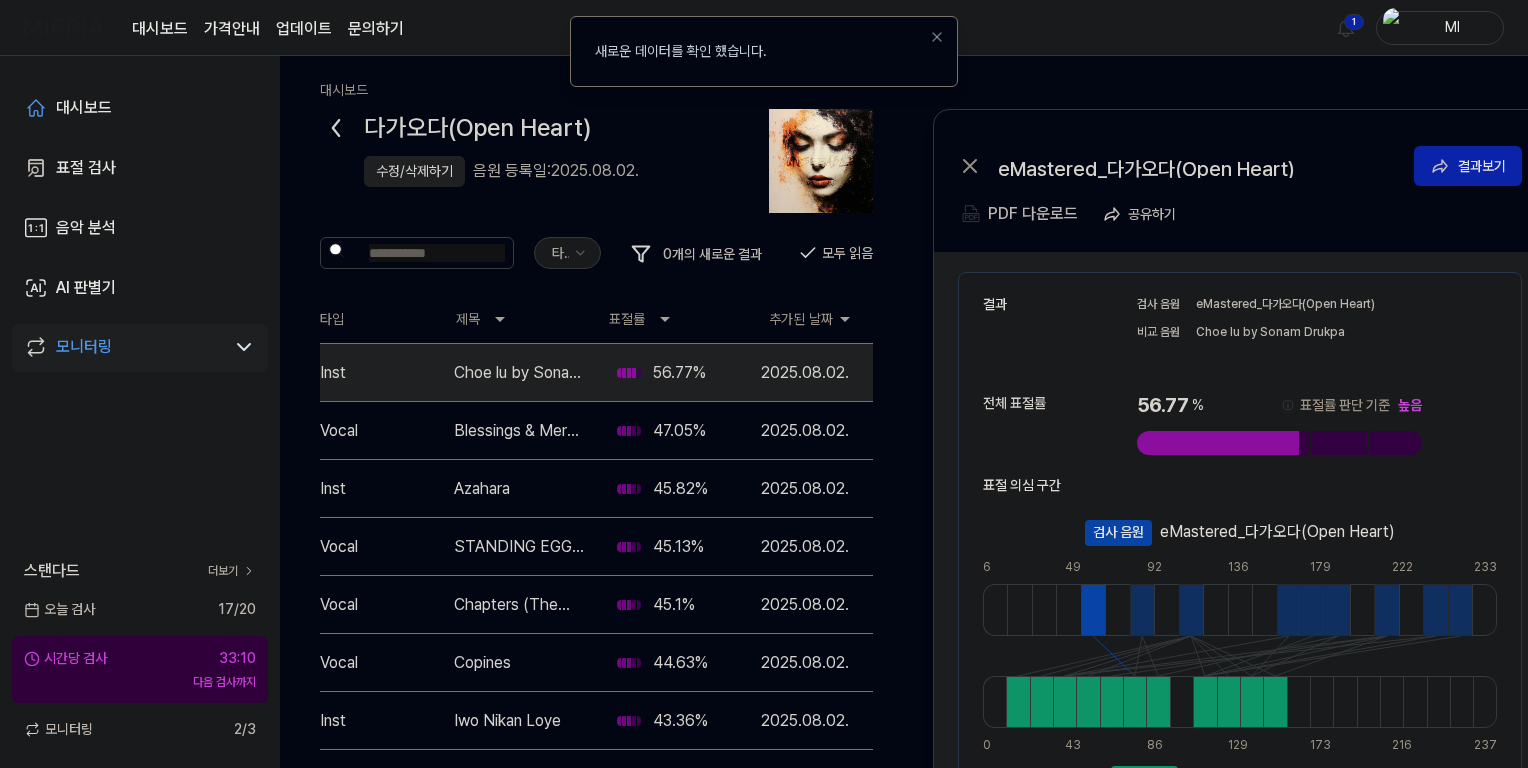 click on "새로운 데이터를 확인 했습니다." at bounding box center [681, 51] 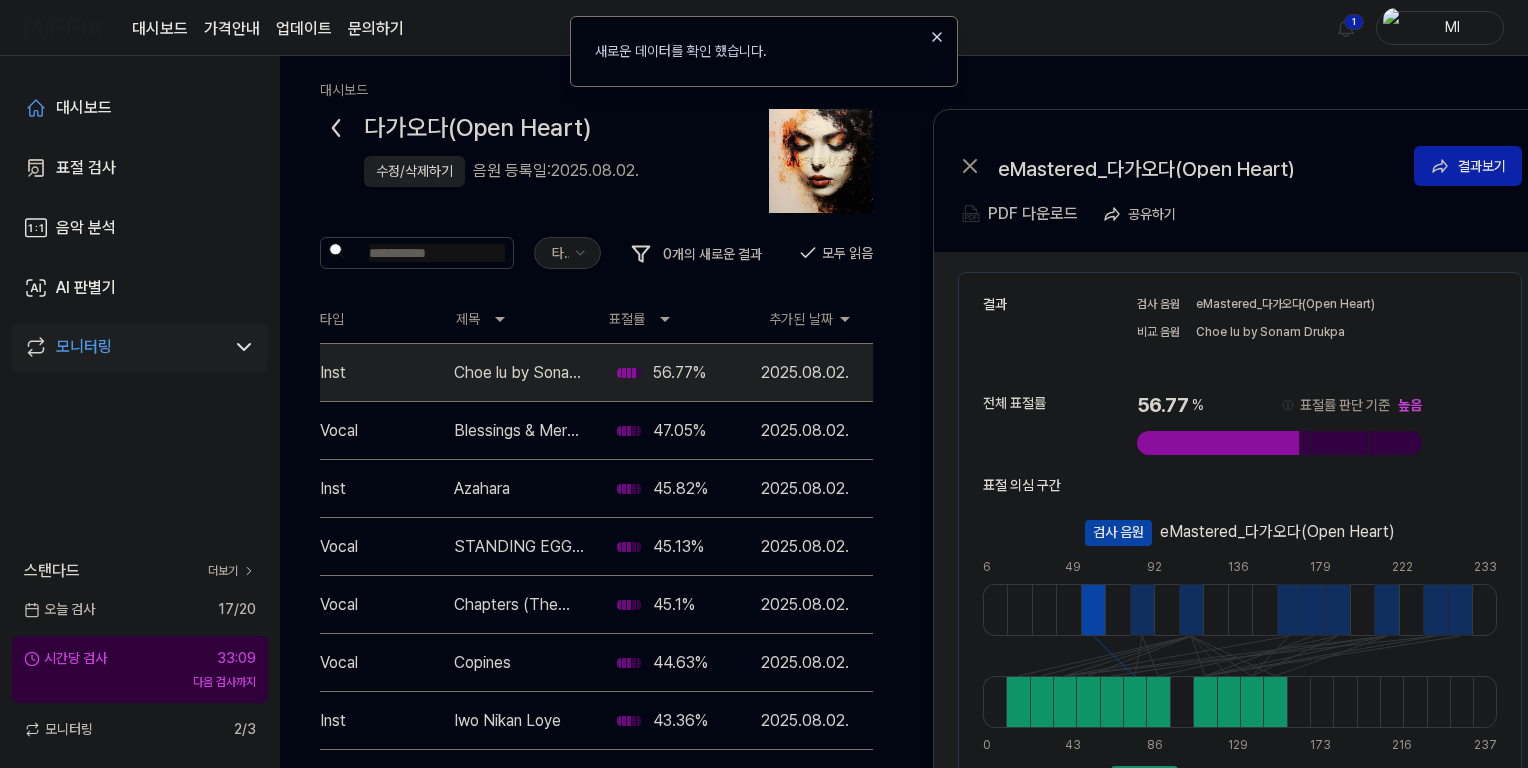 click 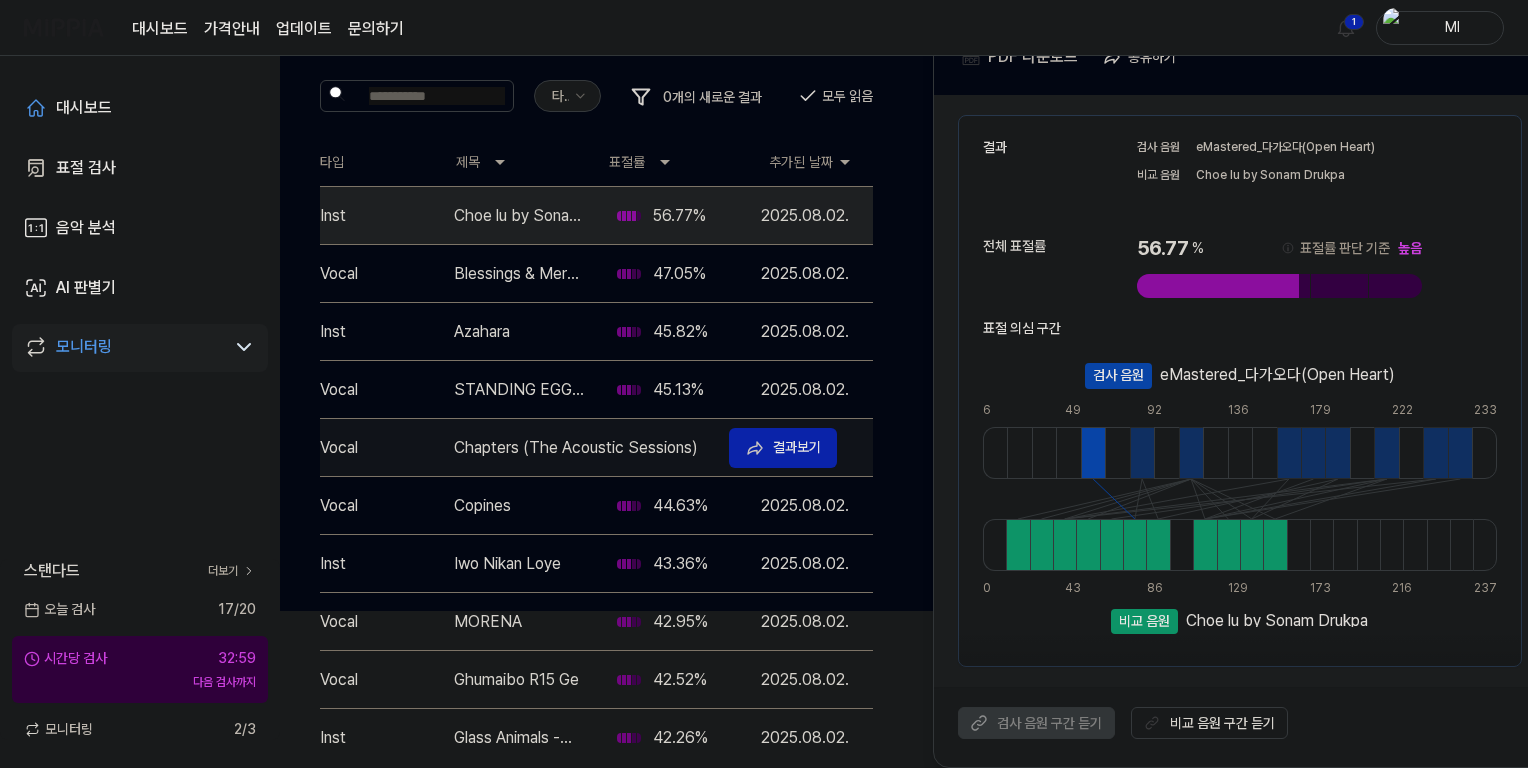 scroll, scrollTop: 216, scrollLeft: 0, axis: vertical 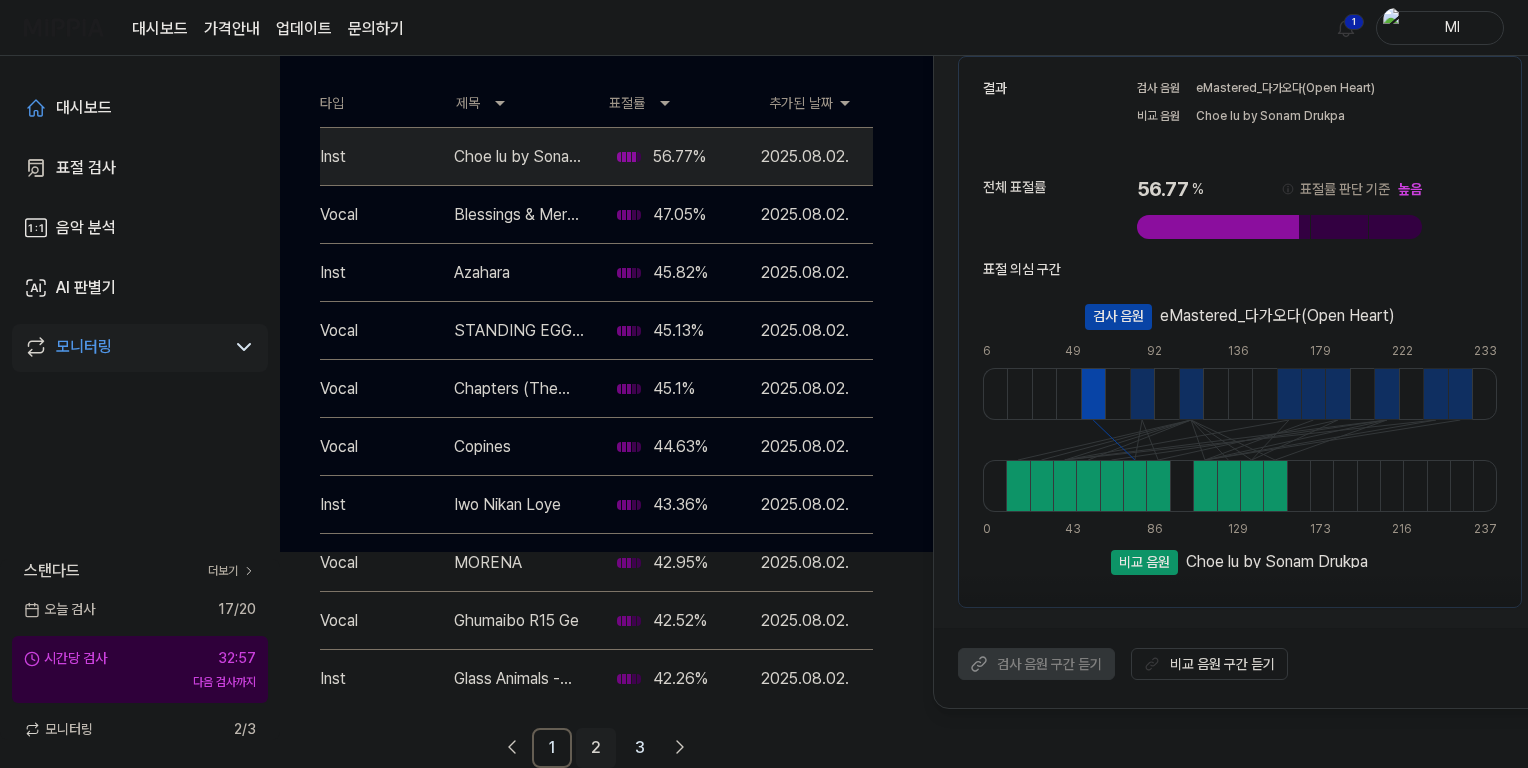 click on "2" at bounding box center [596, 748] 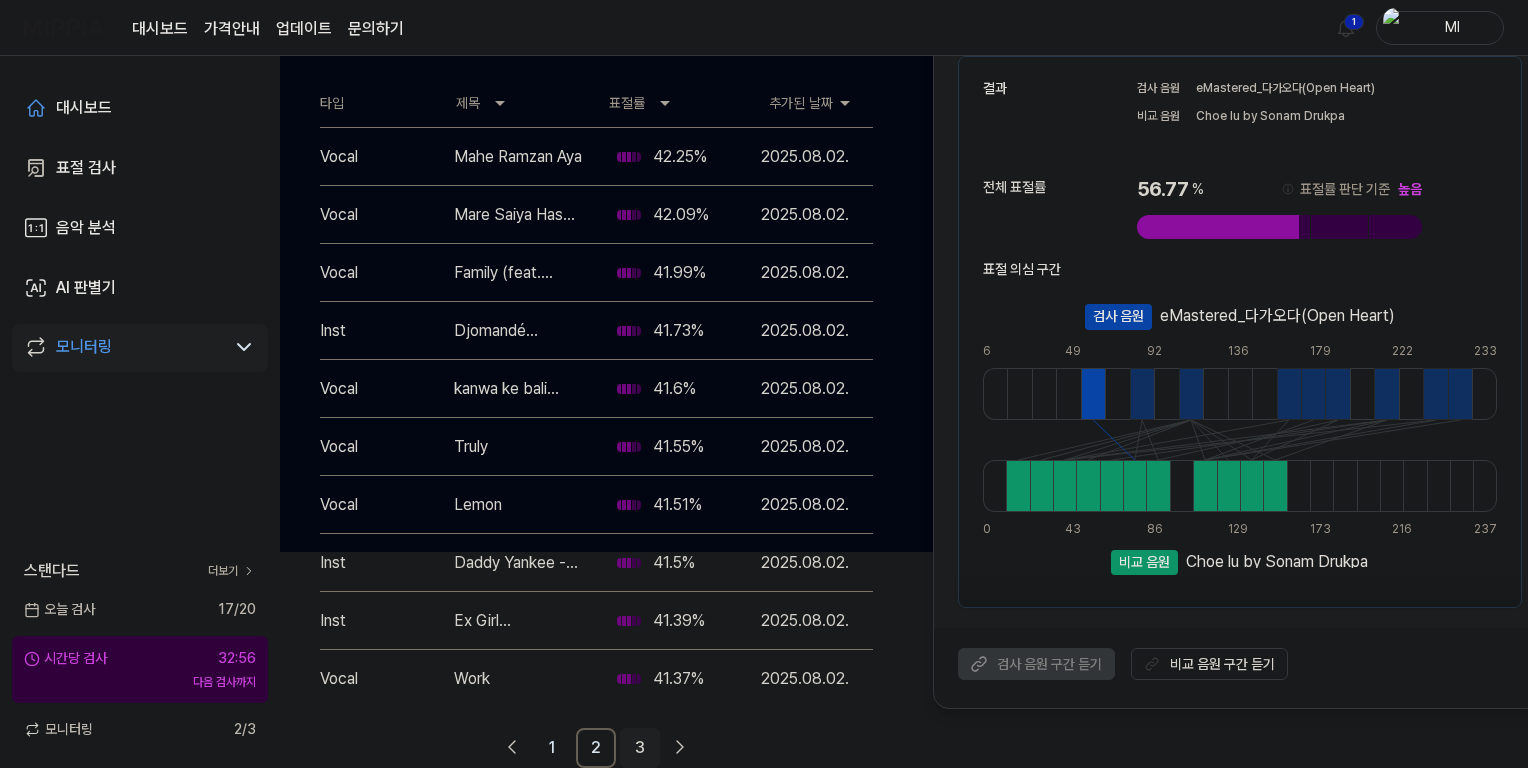 click on "3" at bounding box center (640, 748) 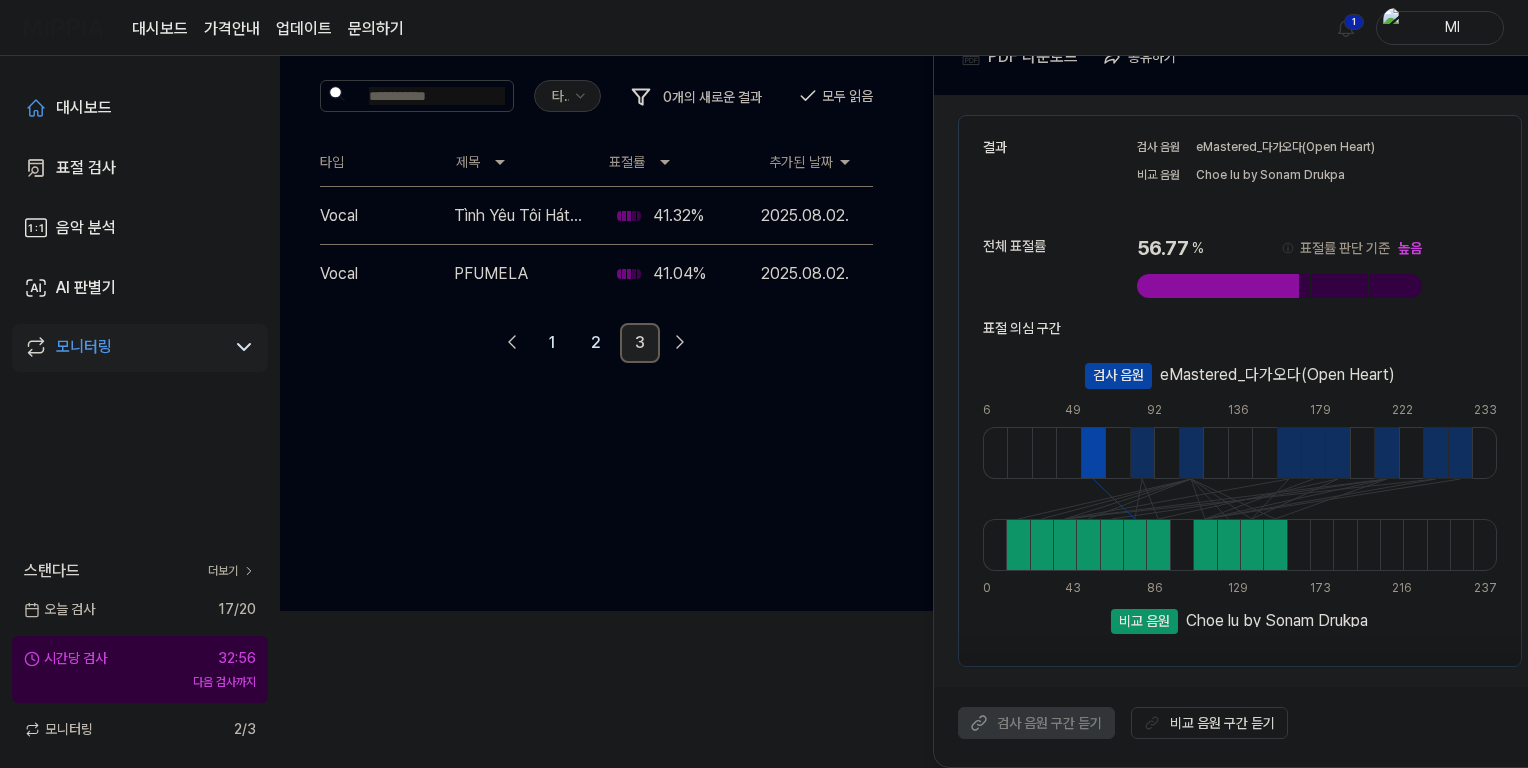 scroll, scrollTop: 156, scrollLeft: 0, axis: vertical 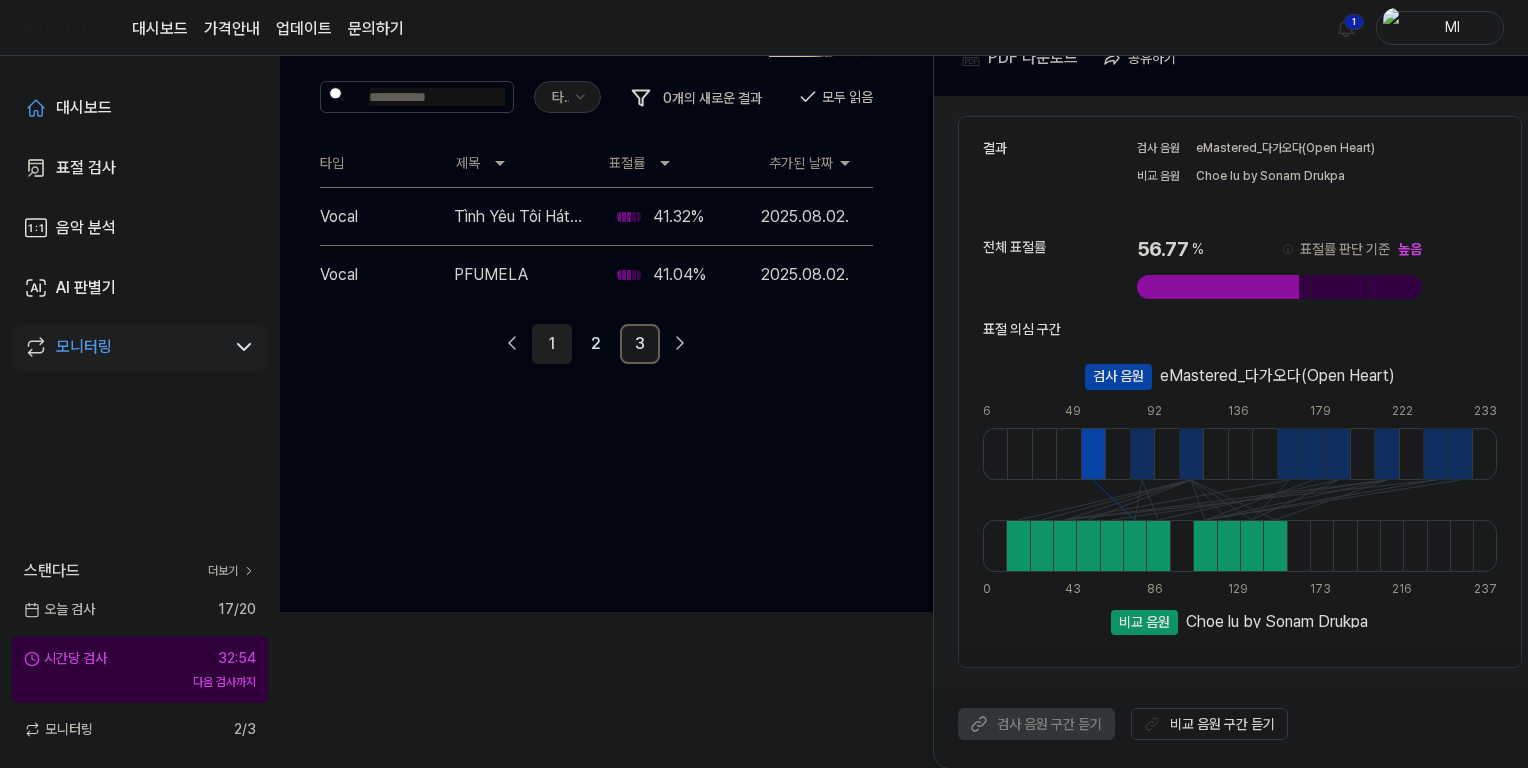 click on "1" at bounding box center (552, 344) 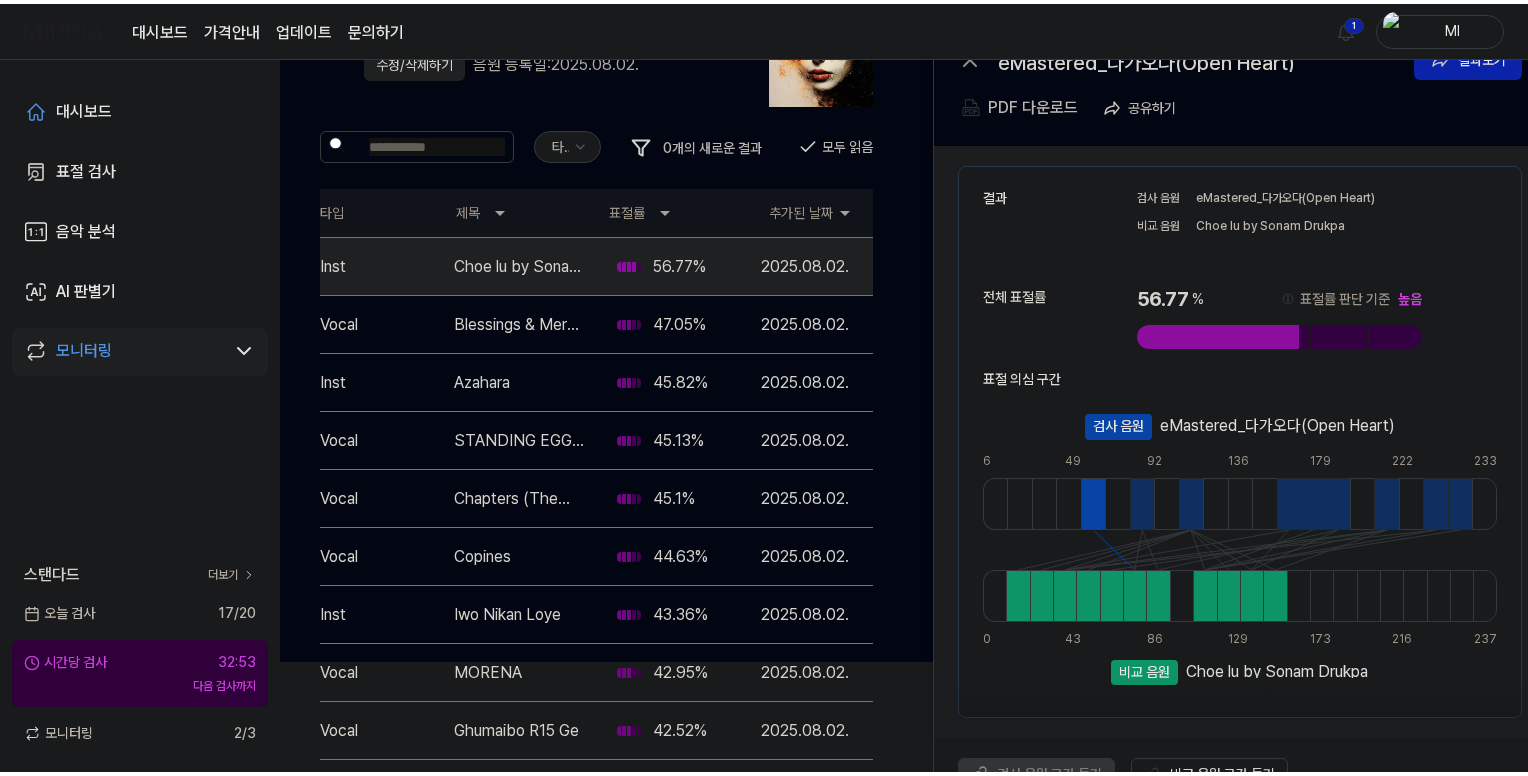 scroll, scrollTop: 0, scrollLeft: 0, axis: both 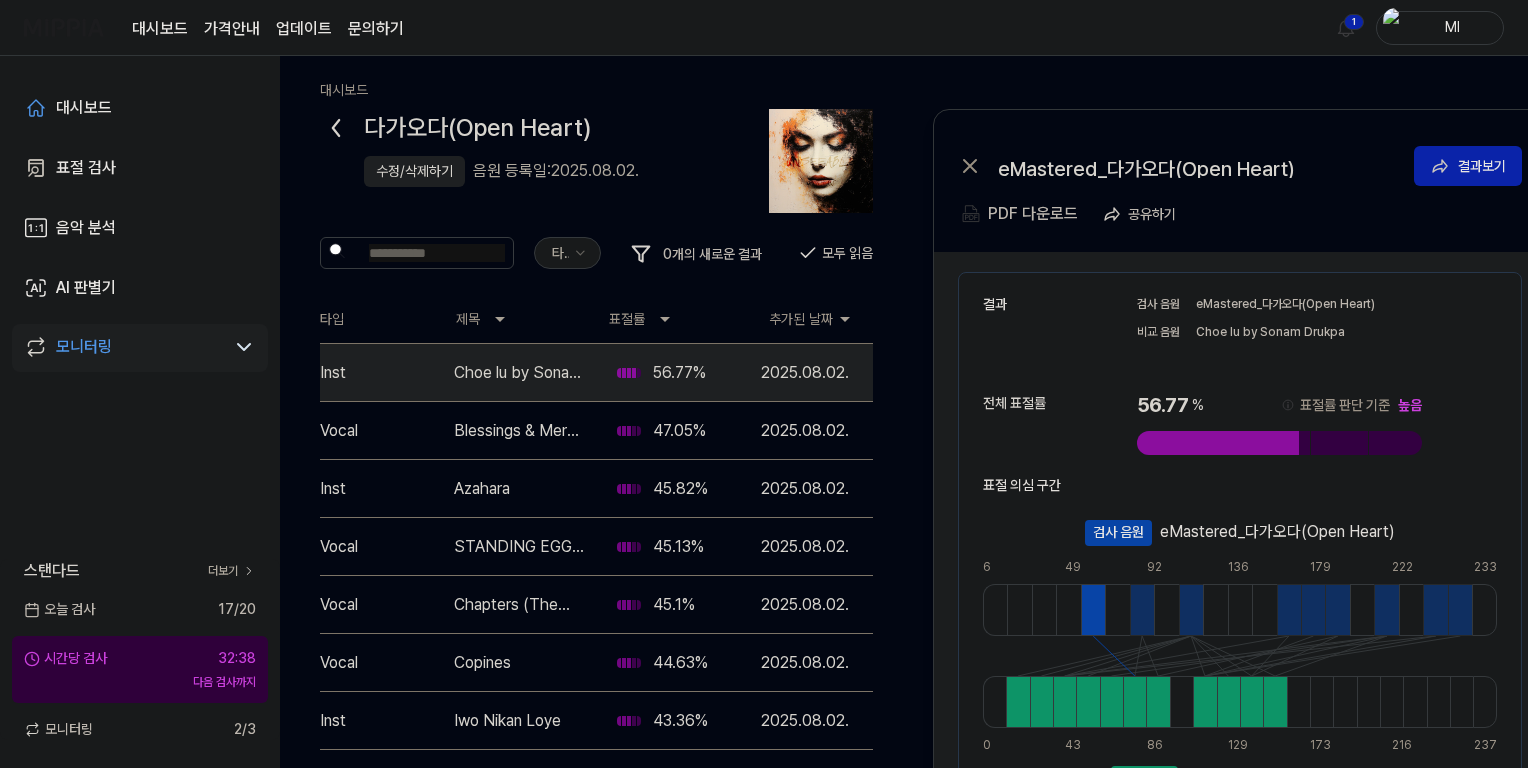click on "수정/삭제하기" at bounding box center (414, 171) 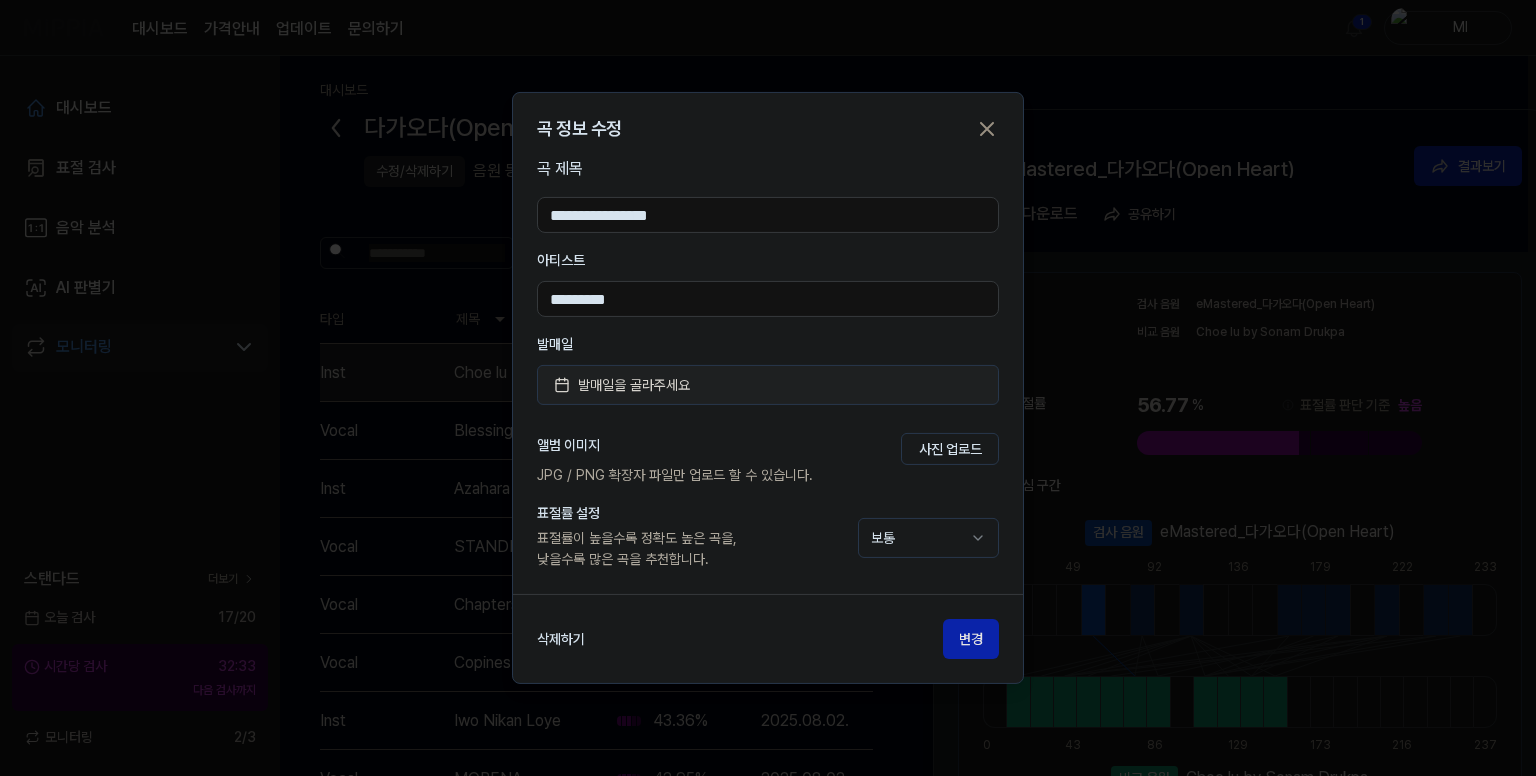 click on "발매일을 골라주세요" at bounding box center [634, 385] 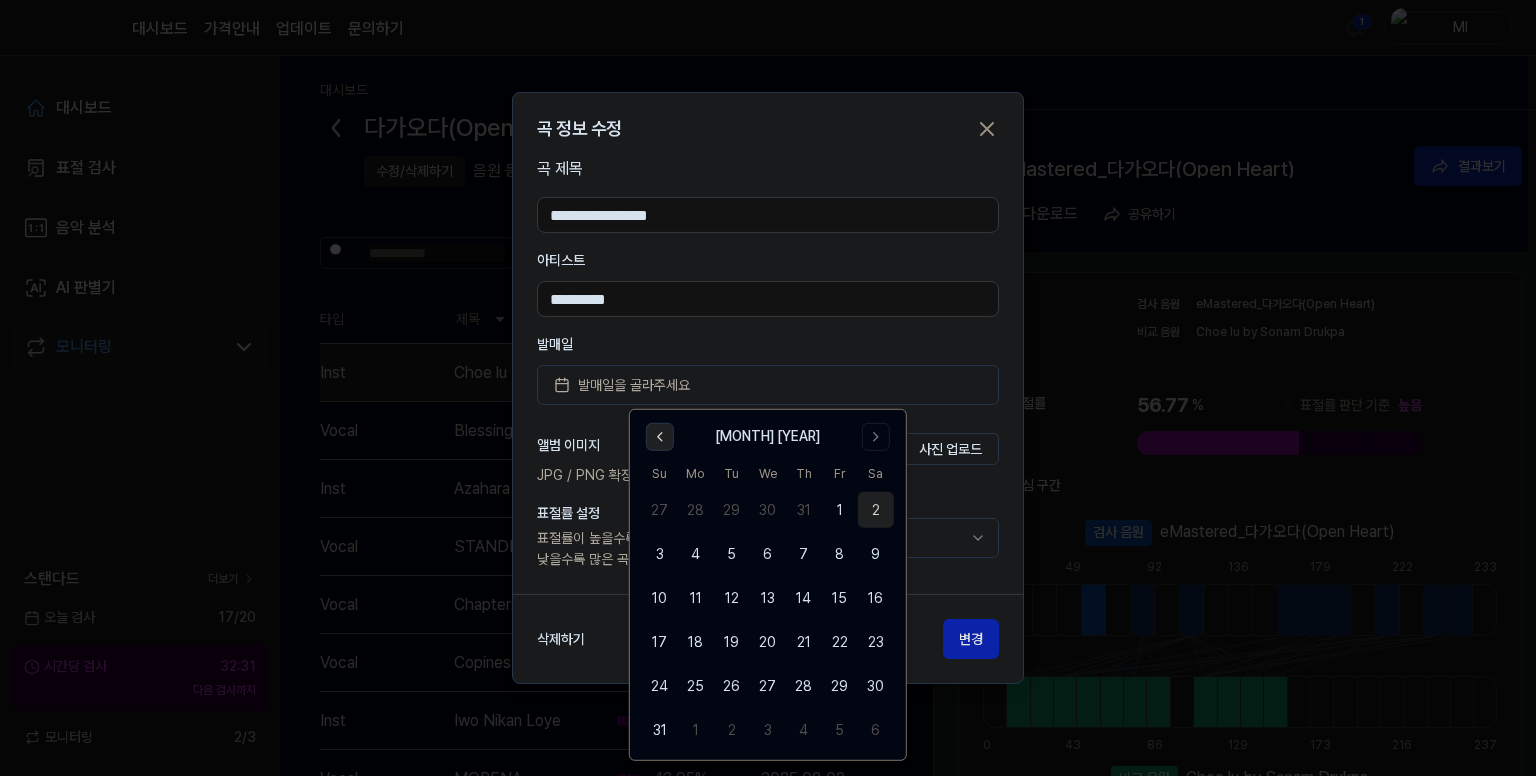 click 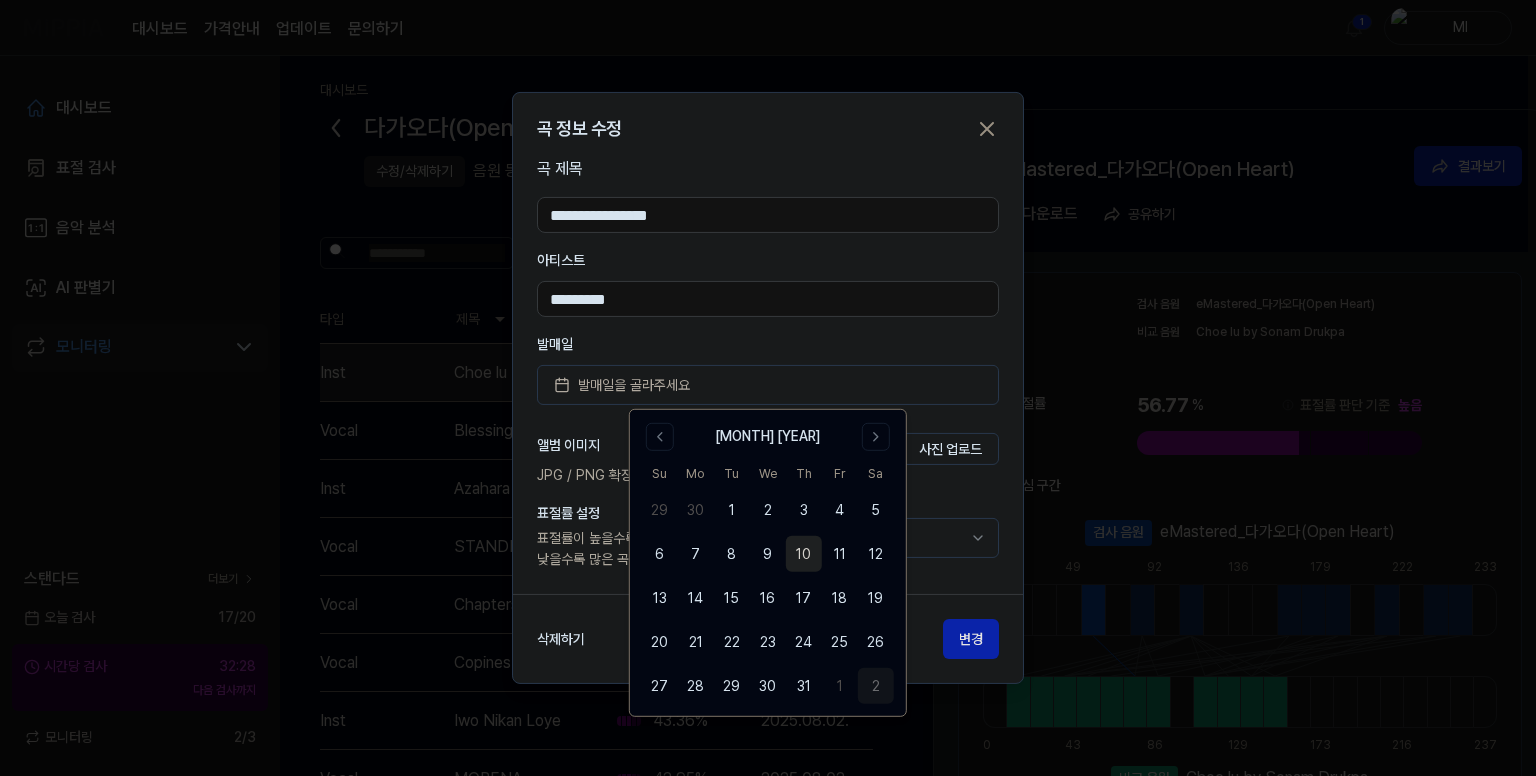 click on "10" at bounding box center (804, 554) 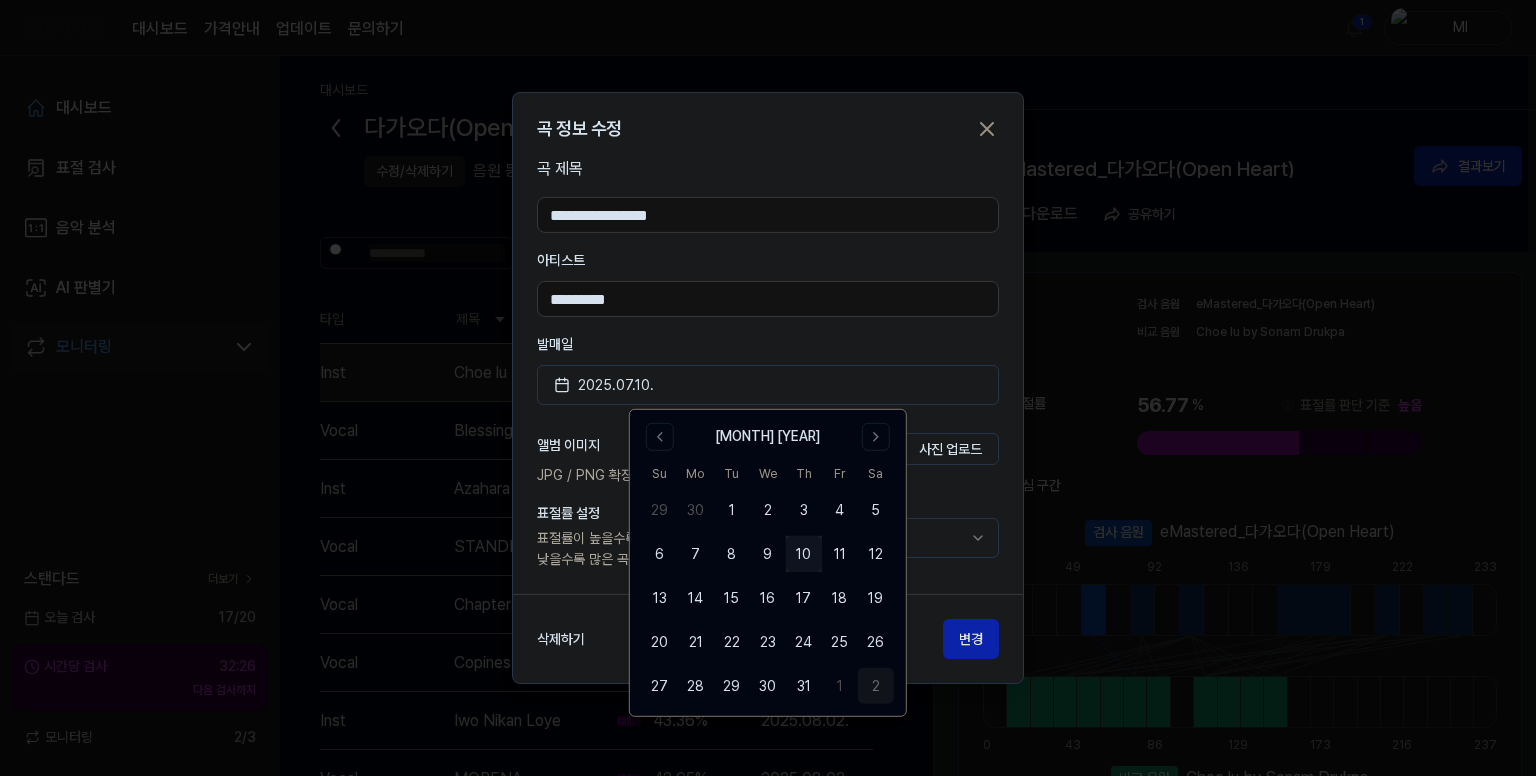 click on "**********" at bounding box center [768, 408] 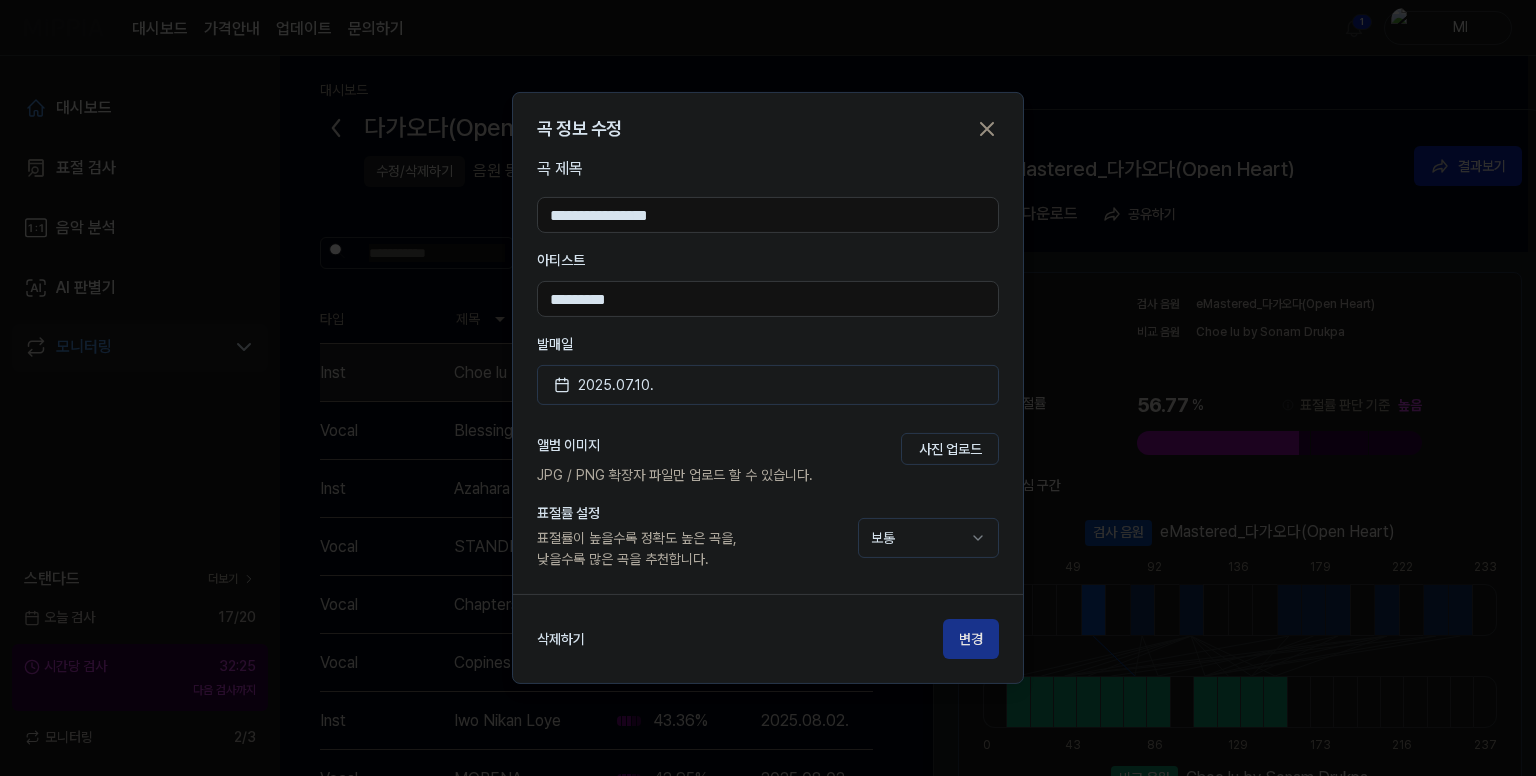 click on "변경" at bounding box center [971, 639] 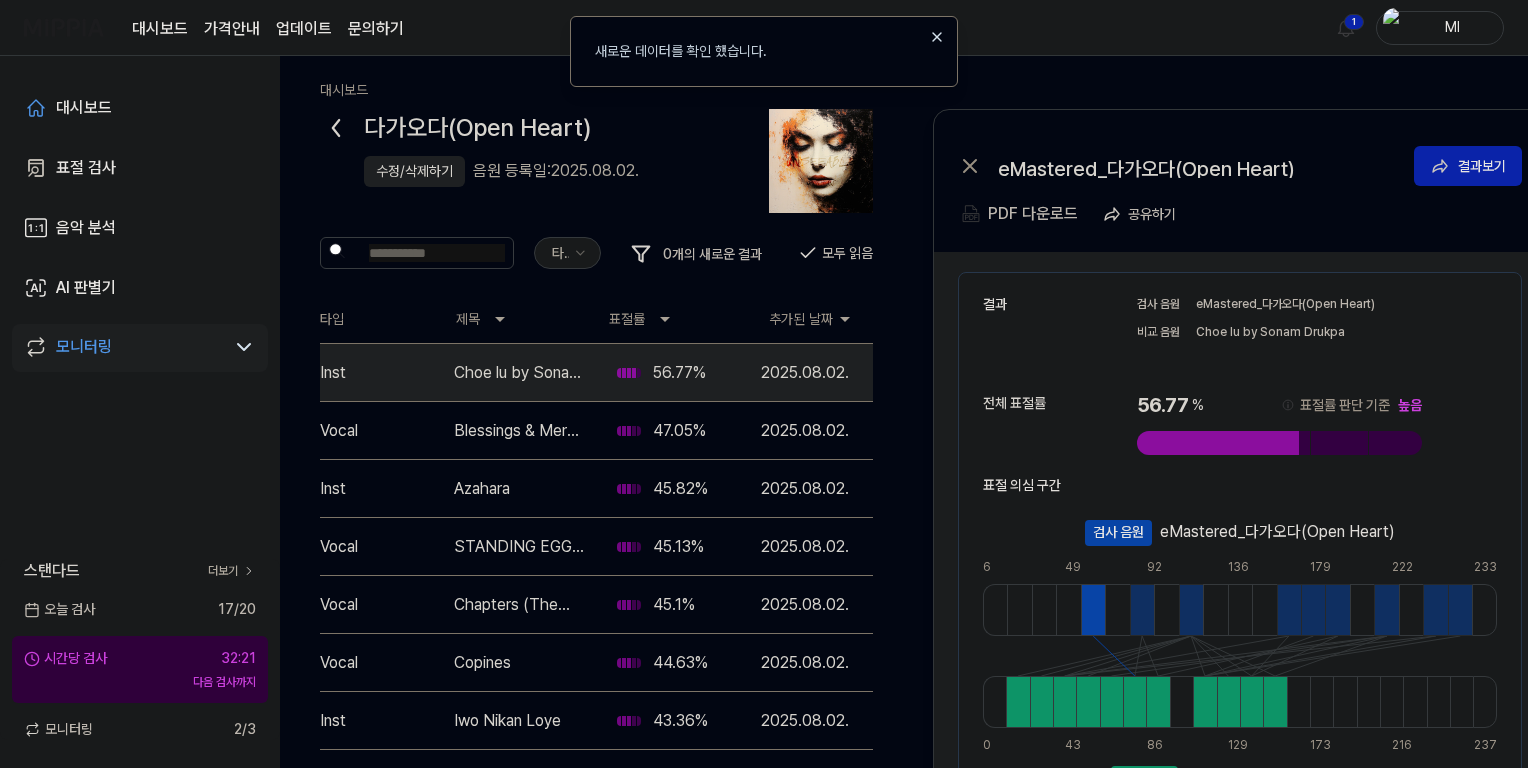 click 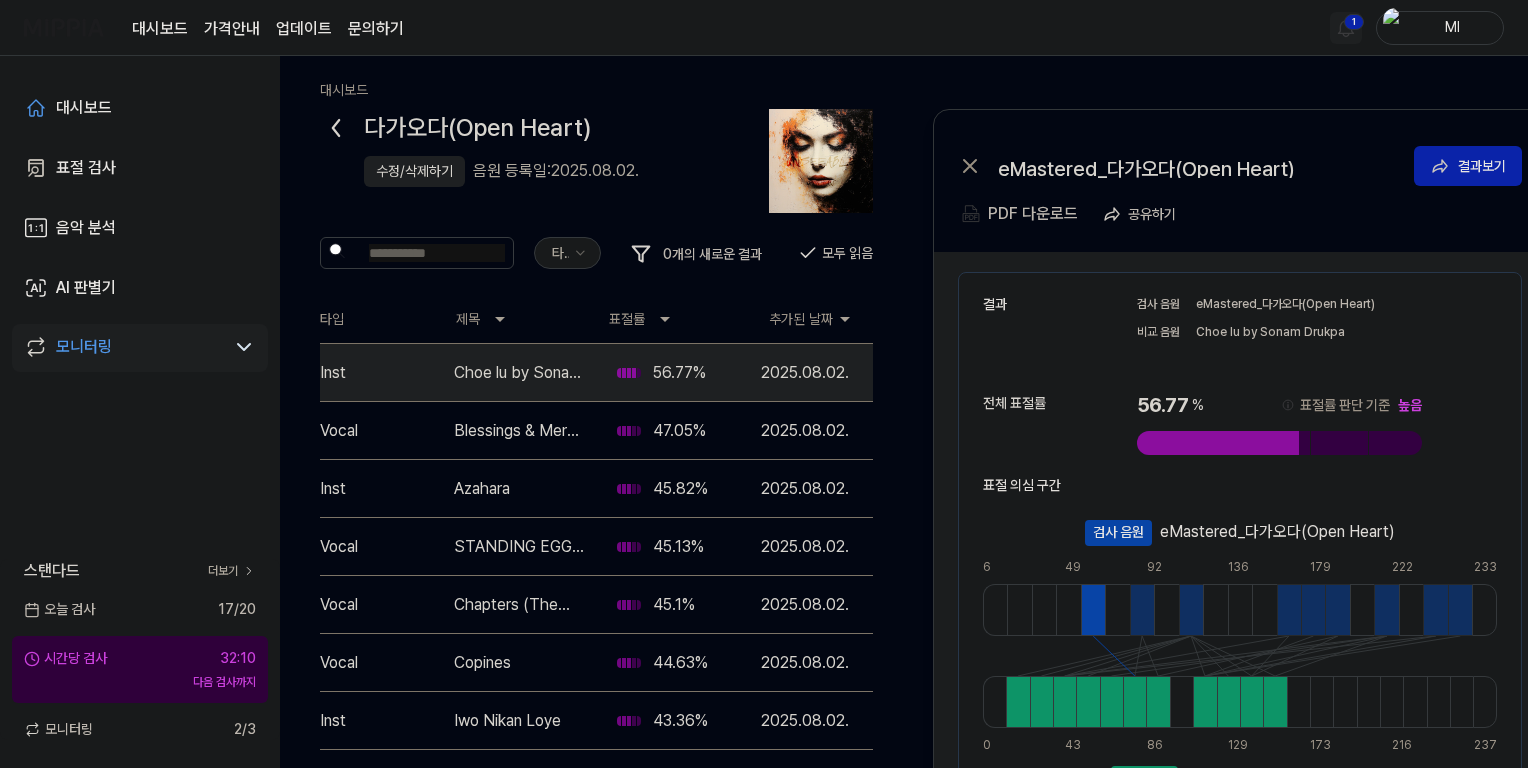 click on "대시보드 가격안내 업데이트 문의하기 1 Ml 대시보드 표절 검사 음악 분석 AI 판별기 모니터링 스탠다드 더보기 오늘 검사 17  /  20 시간당 검사 32:10 다음 검사까지 모니터링 2  /  3 대시보드 다가오다(Open Heart) 수정/삭제하기 음원 등록일:  [DATE]. 타입 0  개의 새로운 결과 모두 읽음 타입 제목 표절률 추가된 날짜 Inst Choe lu by Sonam Drukpa 56.77  % [DATE]. 결과보기 Vocal Blessings & Mercy (feat. Bwoi Valz) 47.05  % [DATE]. 결과보기 Inst Azahara 45.82  % [DATE]. 결과보기 Vocal STANDING EGG - 99 (바른 연애 길잡이 X 스탠딩 에그) 45.13  % [DATE]. 결과보기 Vocal Chapters (The Acoustic Sessions) 45.1  % [DATE]. 결과보기 Vocal Copines 44.63  % [DATE]. 결과보기 Inst Iwo Nikan Loye 43.36  % [DATE]. 결과보기 Vocal MORENA 42.95  % [DATE]. 결과보기 Vocal Ghumaibo R15 Ge 42.52  % [DATE]. 결과보기 Inst 42.26  % [DATE]. 결과보기 1 2 3" at bounding box center (764, 384) 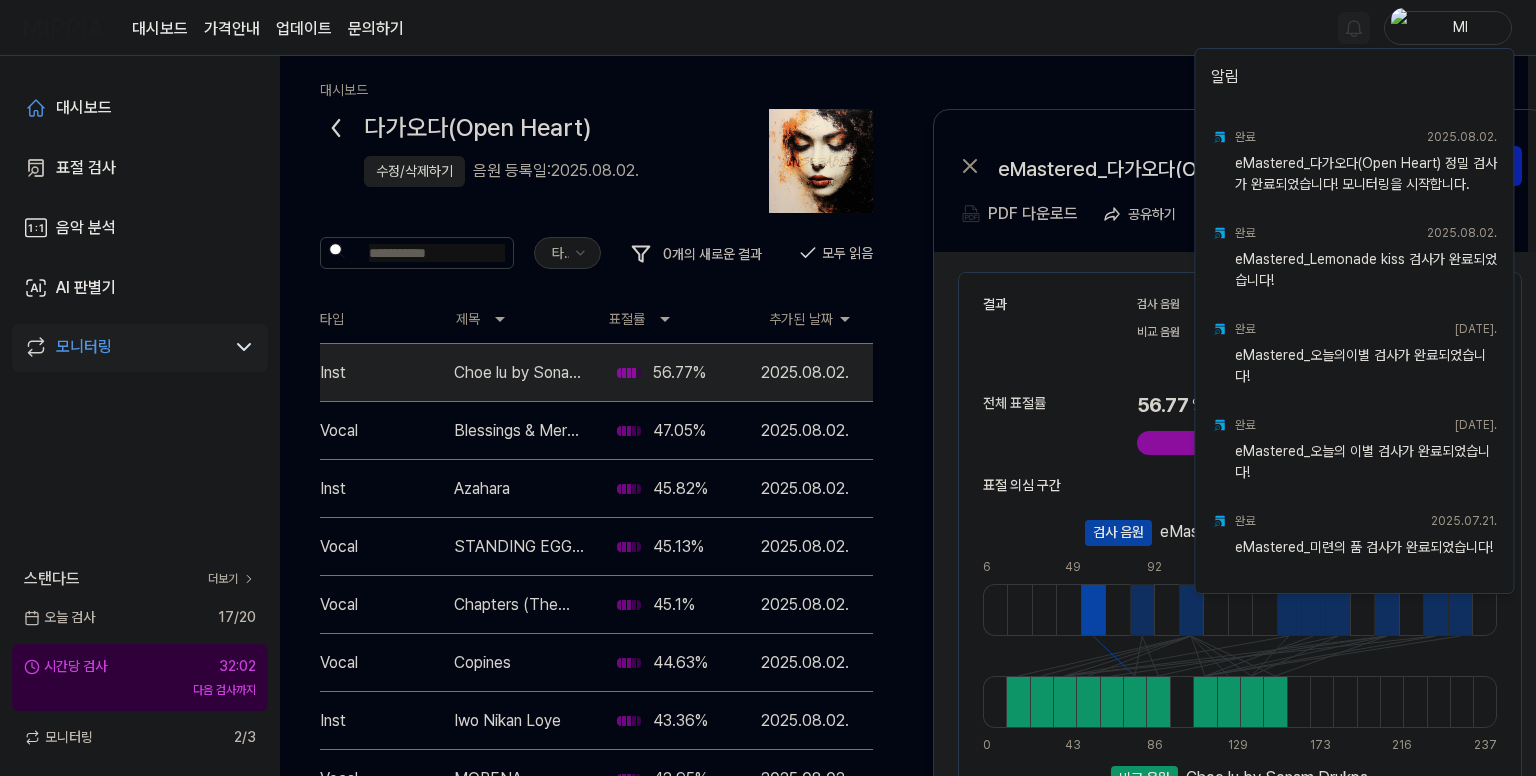 click on "대시보드 가격안내 업데이트 문의하기 Ml 대시보드 표절 검사 음악 분석 AI 판별기 모니터링 스탠다드 더보기 오늘 검사 17  /  20 시간당 검사 32:02 다음 검사까지 모니터링 2  /  3 대시보드 다가오다(Open Heart) 수정/삭제하기 음원 등록일:  [DATE]. 타입 0  개의 새로운 결과 모두 읽음 타입 제목 표절률 추가된 날짜 Inst Choe lu by Sonam Drukpa 56.77  % [DATE]. 결과보기 Vocal Blessings & Mercy (feat. Bwoi Valz) 47.05  % [DATE]. 결과보기 Inst Azahara 45.82  % [DATE]. 결과보기 Vocal STANDING EGG - 99 (바른 연애 길잡이 X 스탠딩 에그) 45.13  % [DATE]. 결과보기 Vocal Chapters (The Acoustic Sessions) 45.1  % [DATE]. 결과보기 Vocal Copines 44.63  % [DATE]. 결과보기 Inst Iwo Nikan Loye 43.36  % [DATE]. 결과보기 Vocal MORENA 42.95  % [DATE]. 결과보기 Vocal Ghumaibo R15 Ge 42.52  % [DATE]. 결과보기 Inst 42.26  % [DATE]. 결과보기 1 2 3 %" at bounding box center [768, 388] 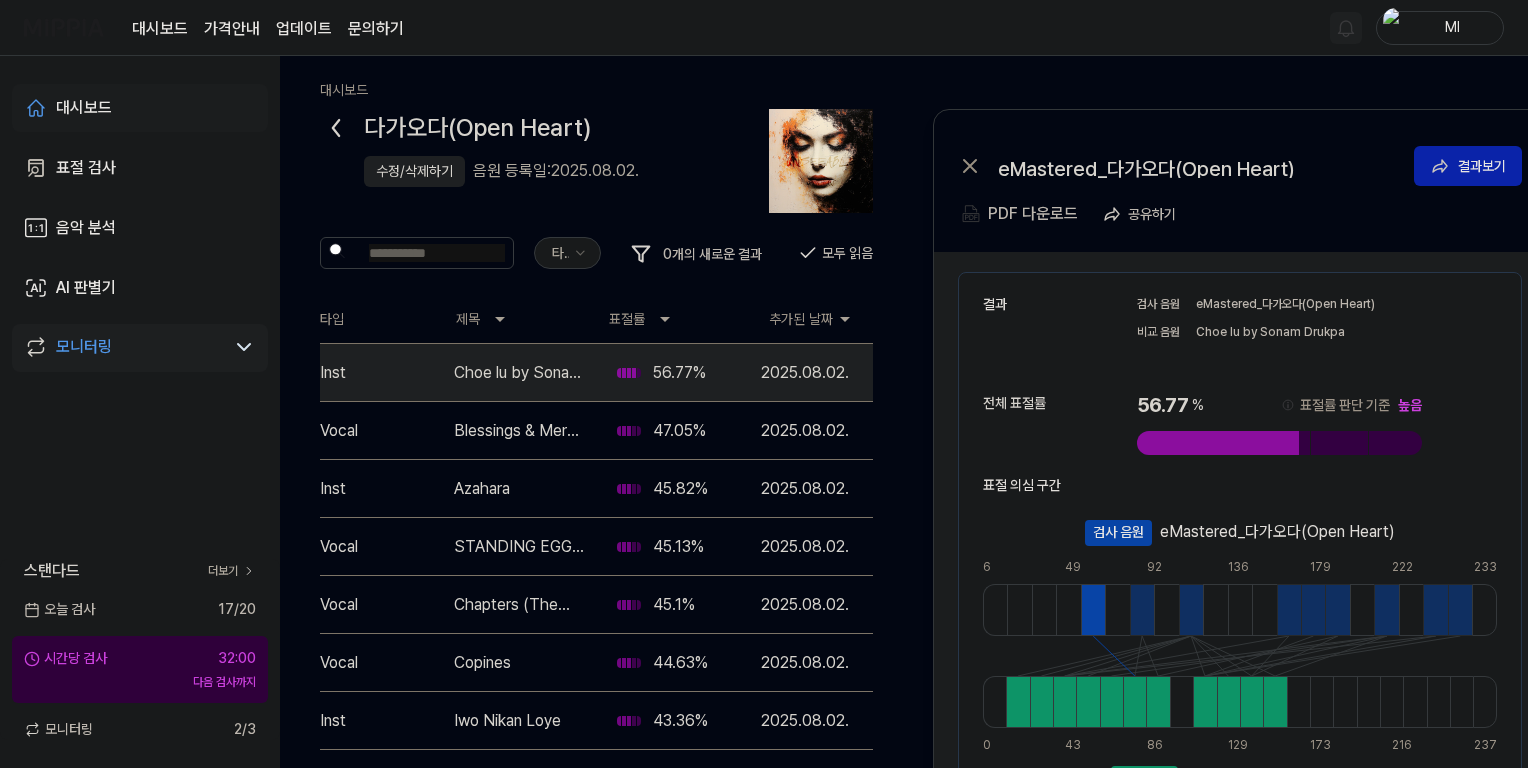 click on "대시보드" at bounding box center (140, 108) 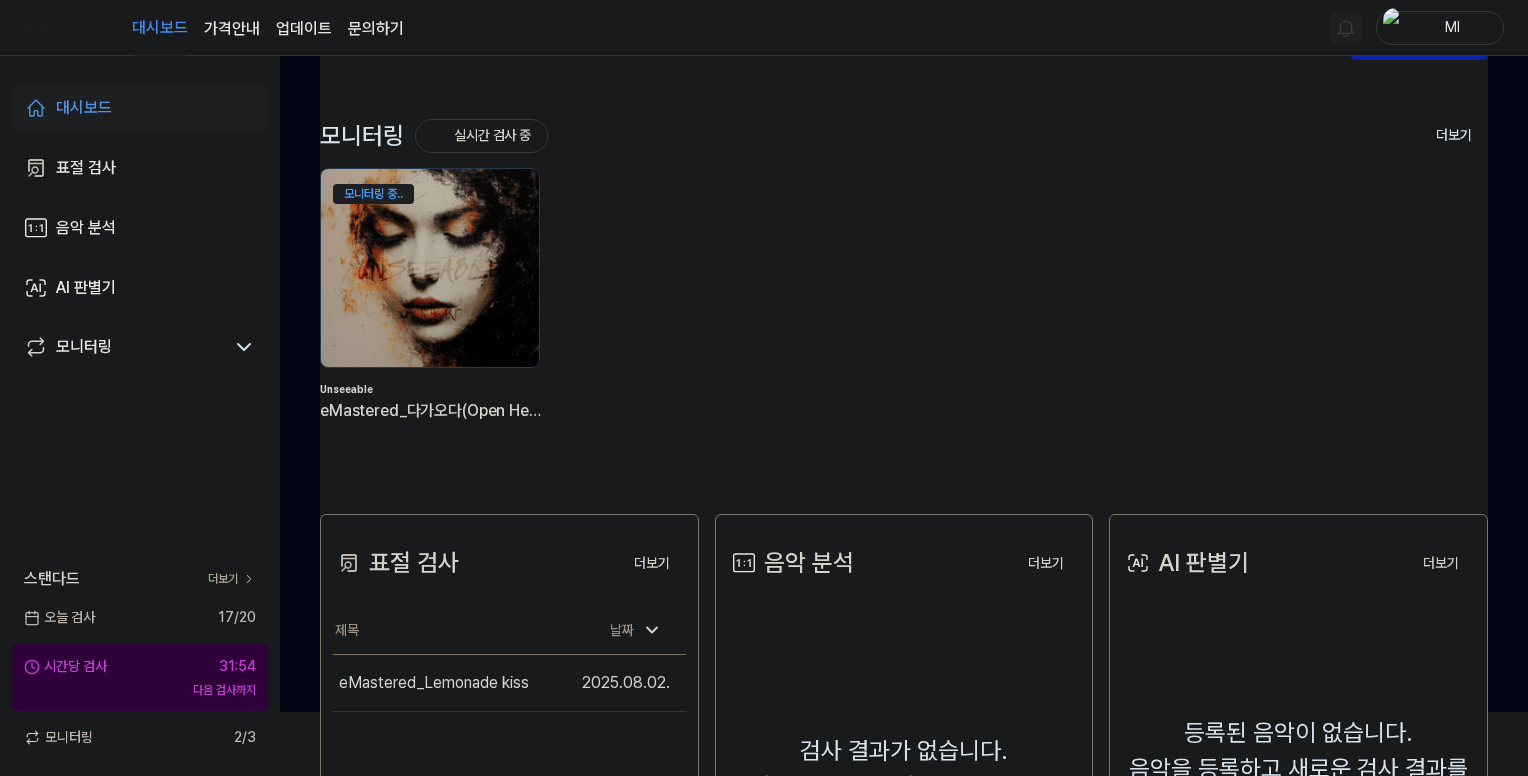 scroll, scrollTop: 100, scrollLeft: 0, axis: vertical 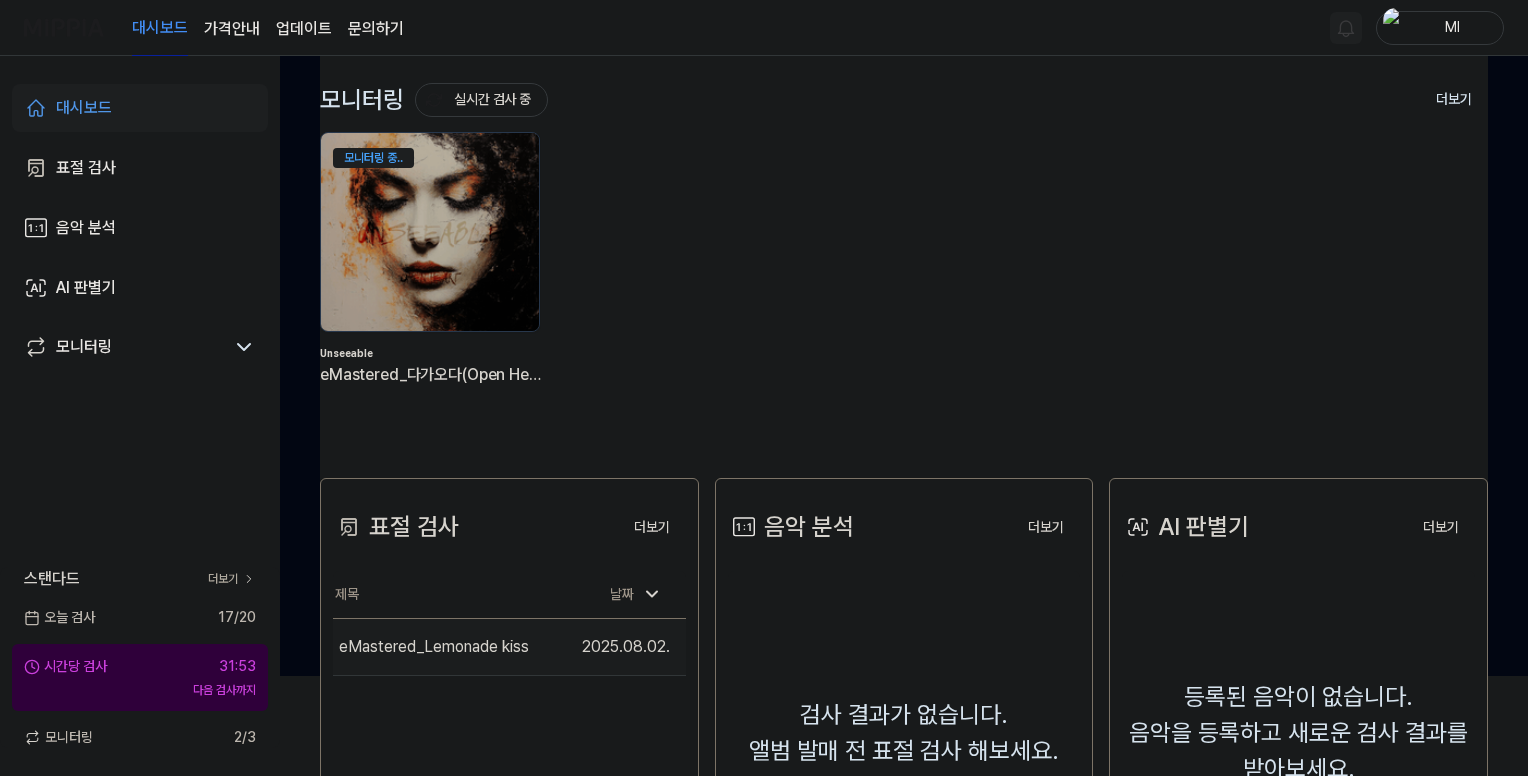 click on "eMastered_Lemonade kiss" at bounding box center [434, 647] 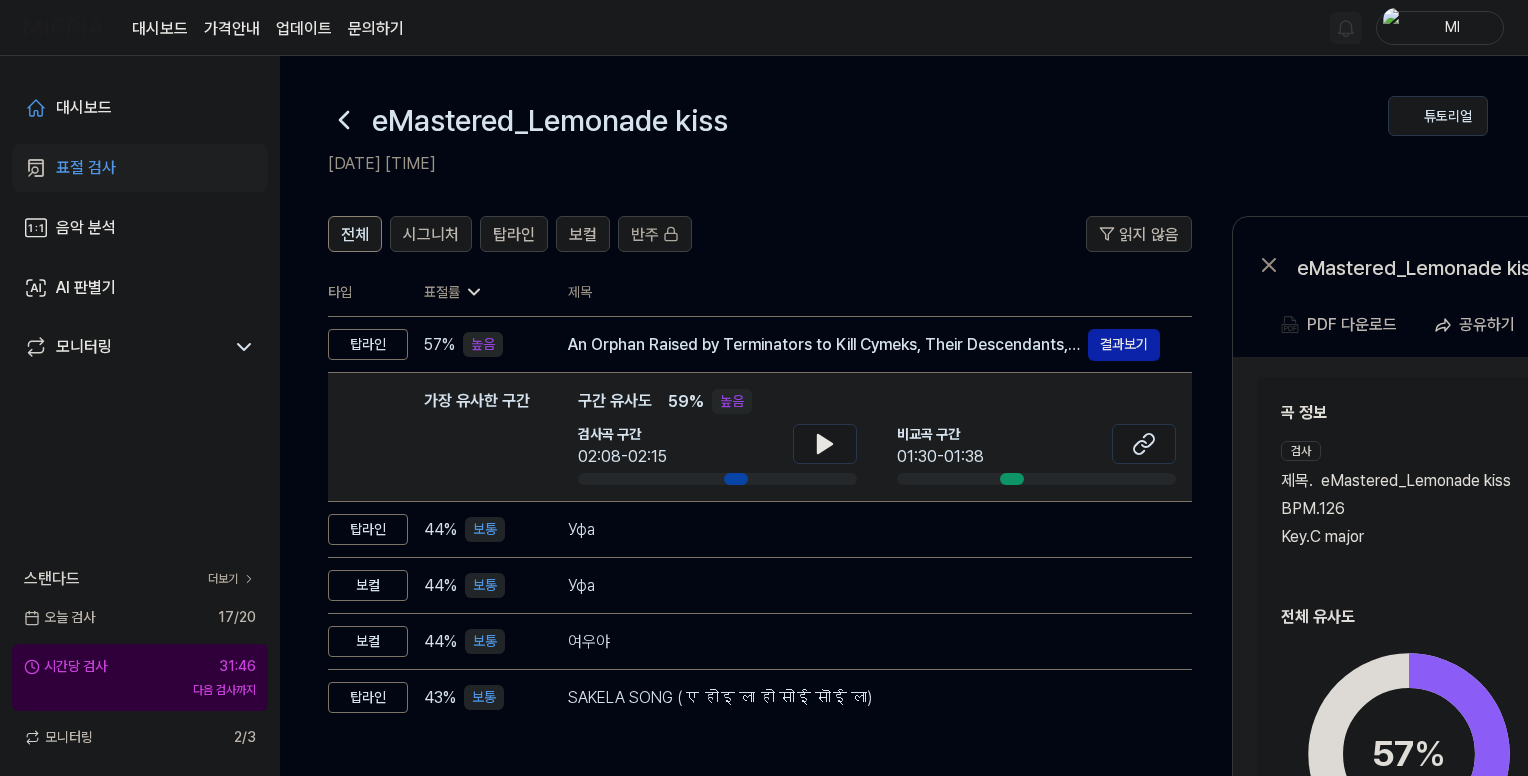 click 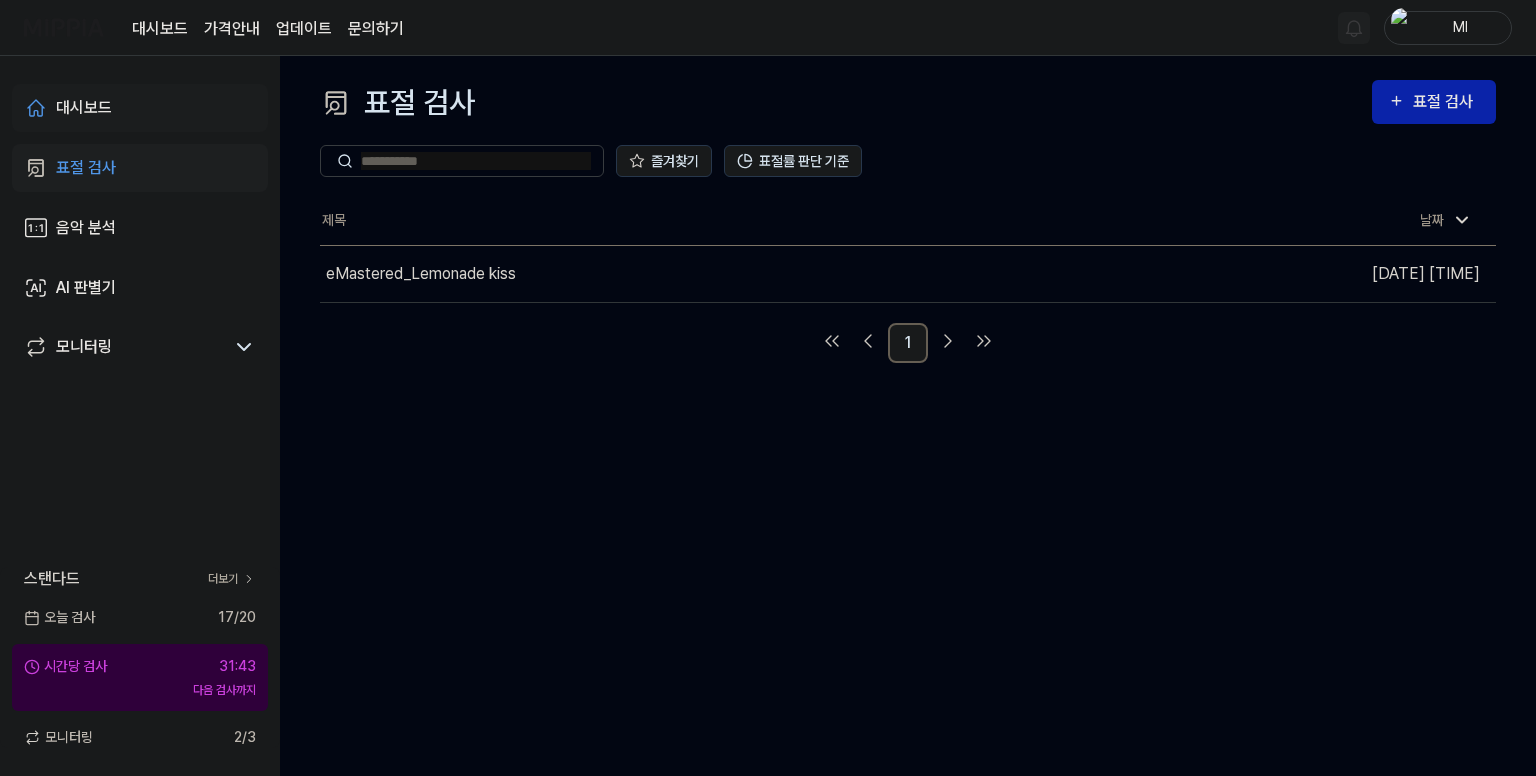 click on "대시보드" at bounding box center (84, 108) 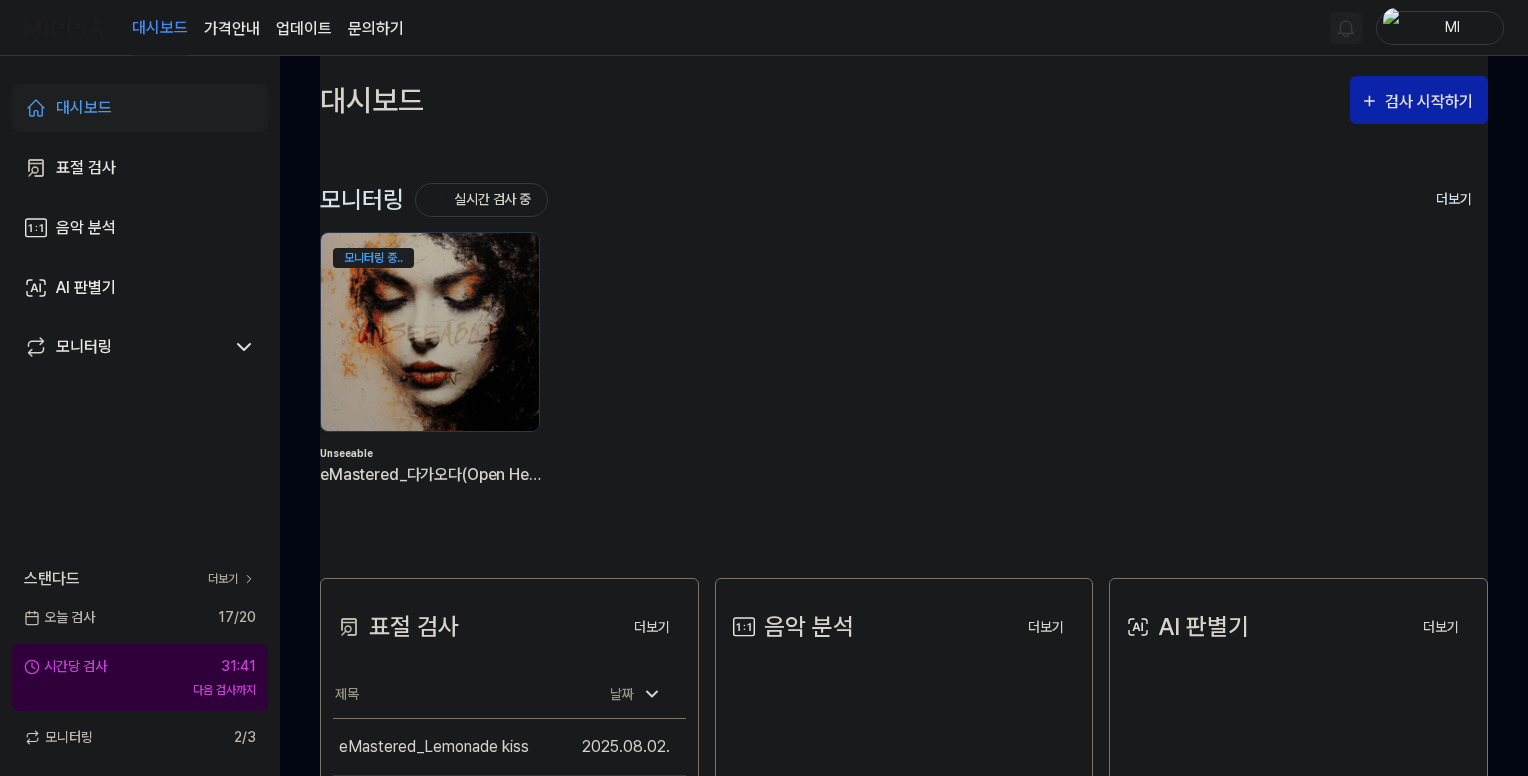 scroll, scrollTop: 387, scrollLeft: 0, axis: vertical 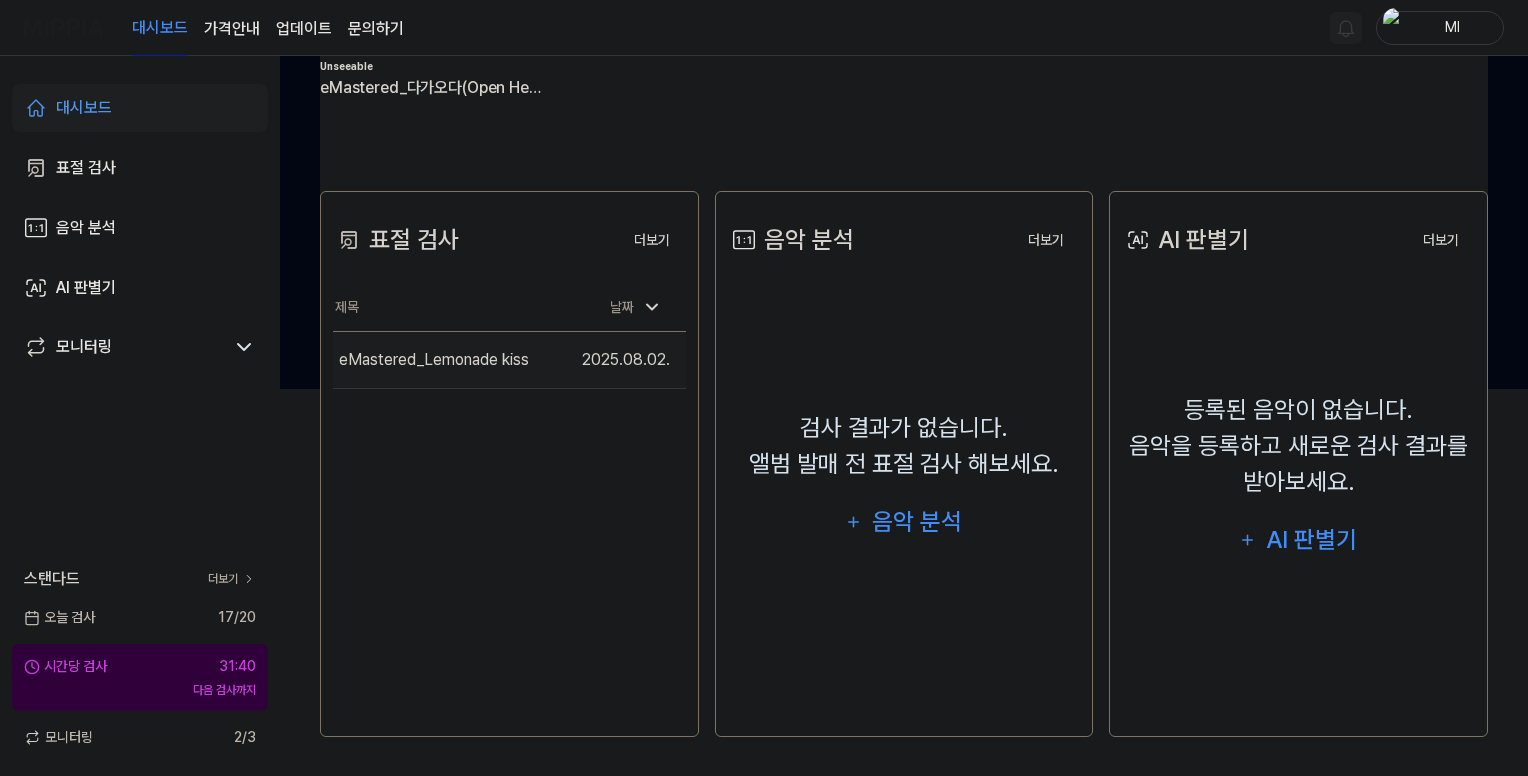 click on "eMastered_Lemonade kiss" at bounding box center [434, 360] 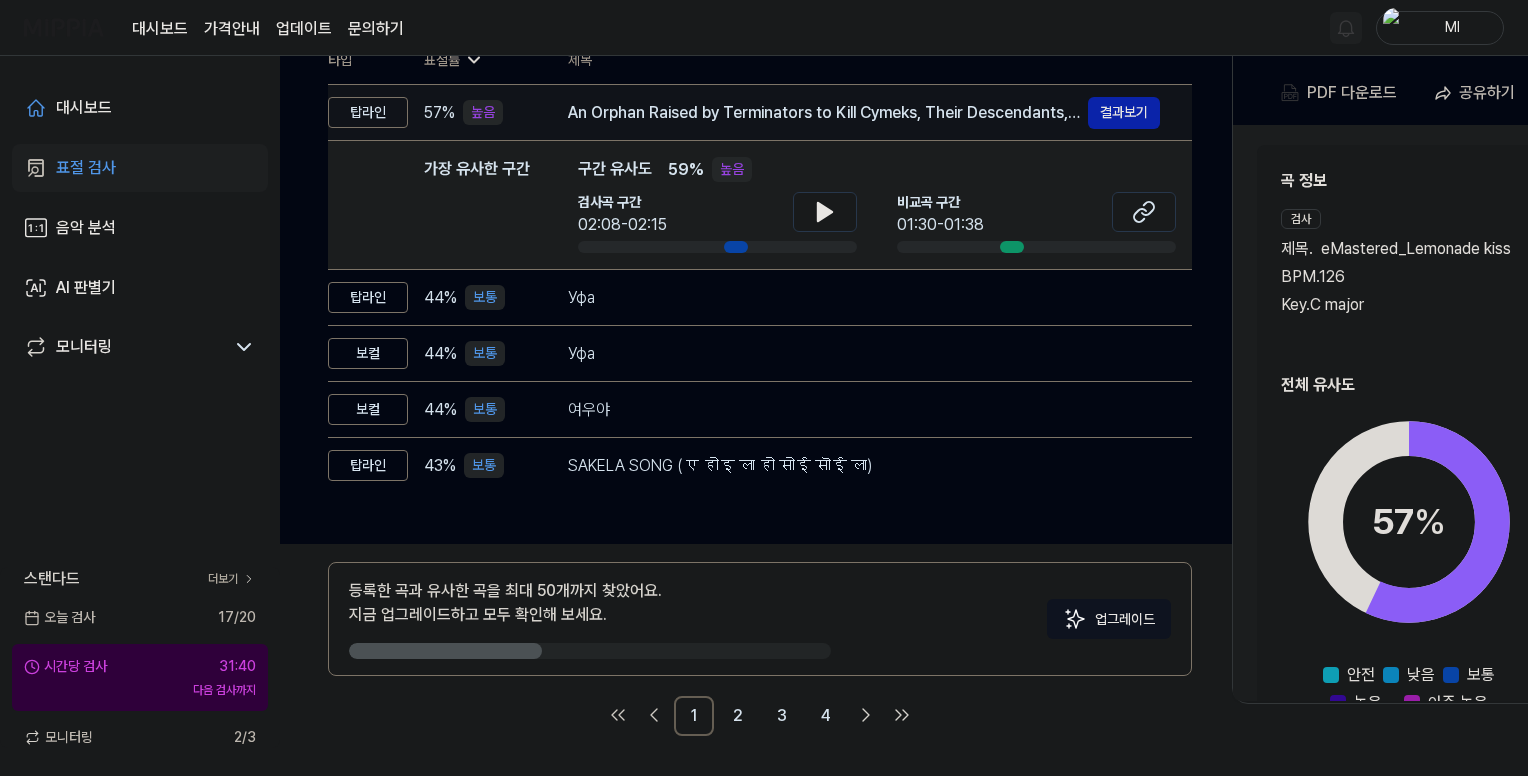 scroll, scrollTop: 0, scrollLeft: 0, axis: both 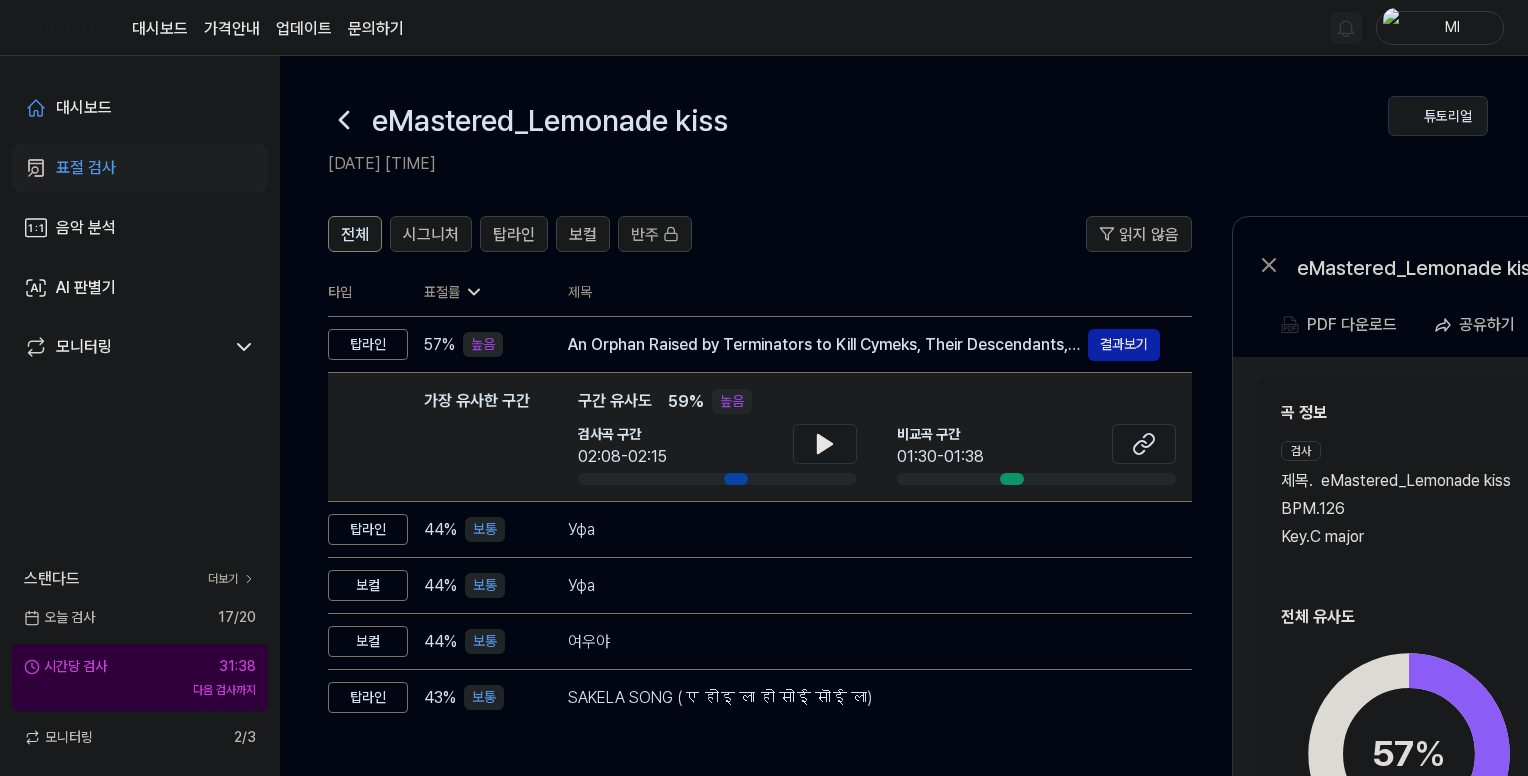 click 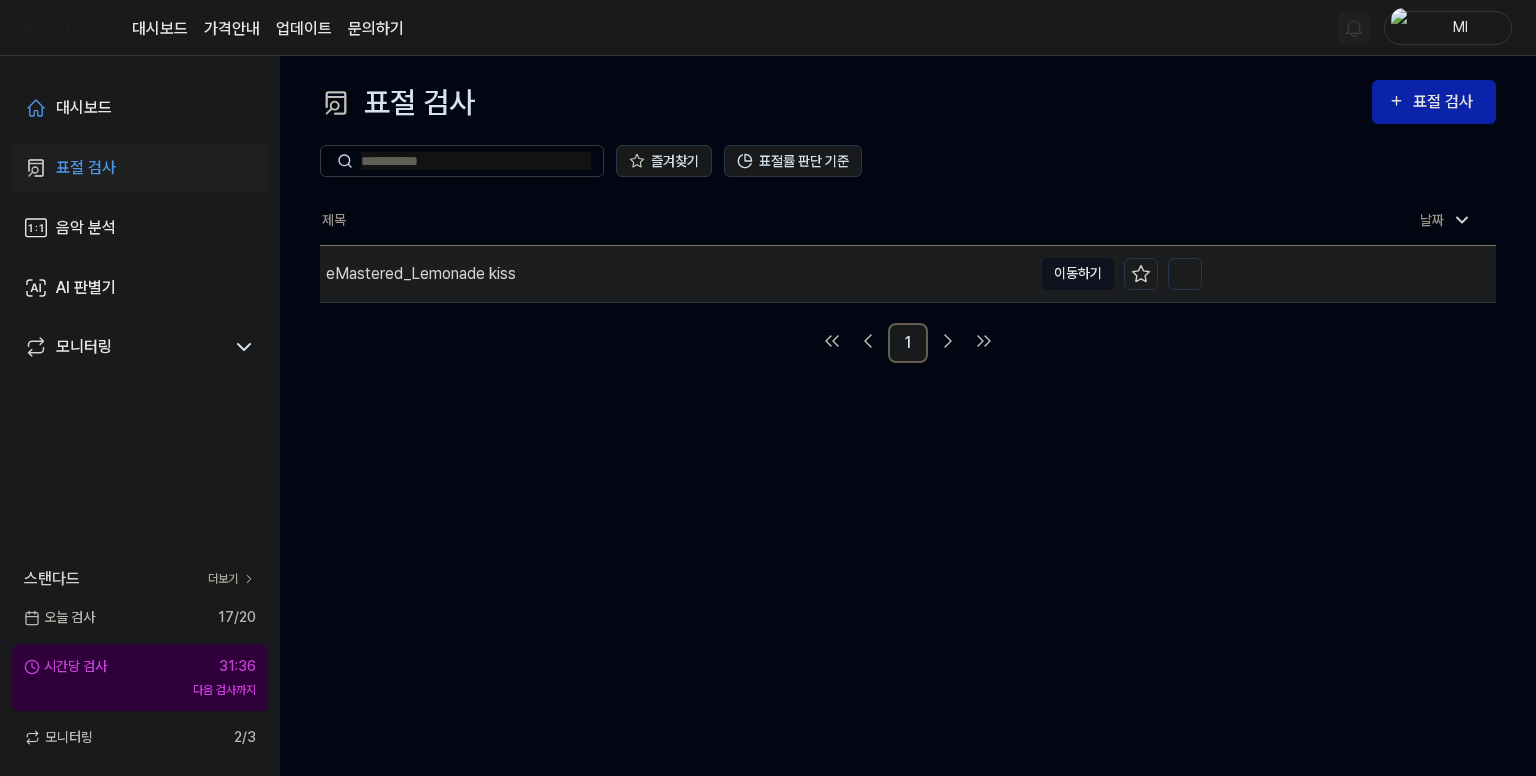 click on "이동하기" at bounding box center (1078, 274) 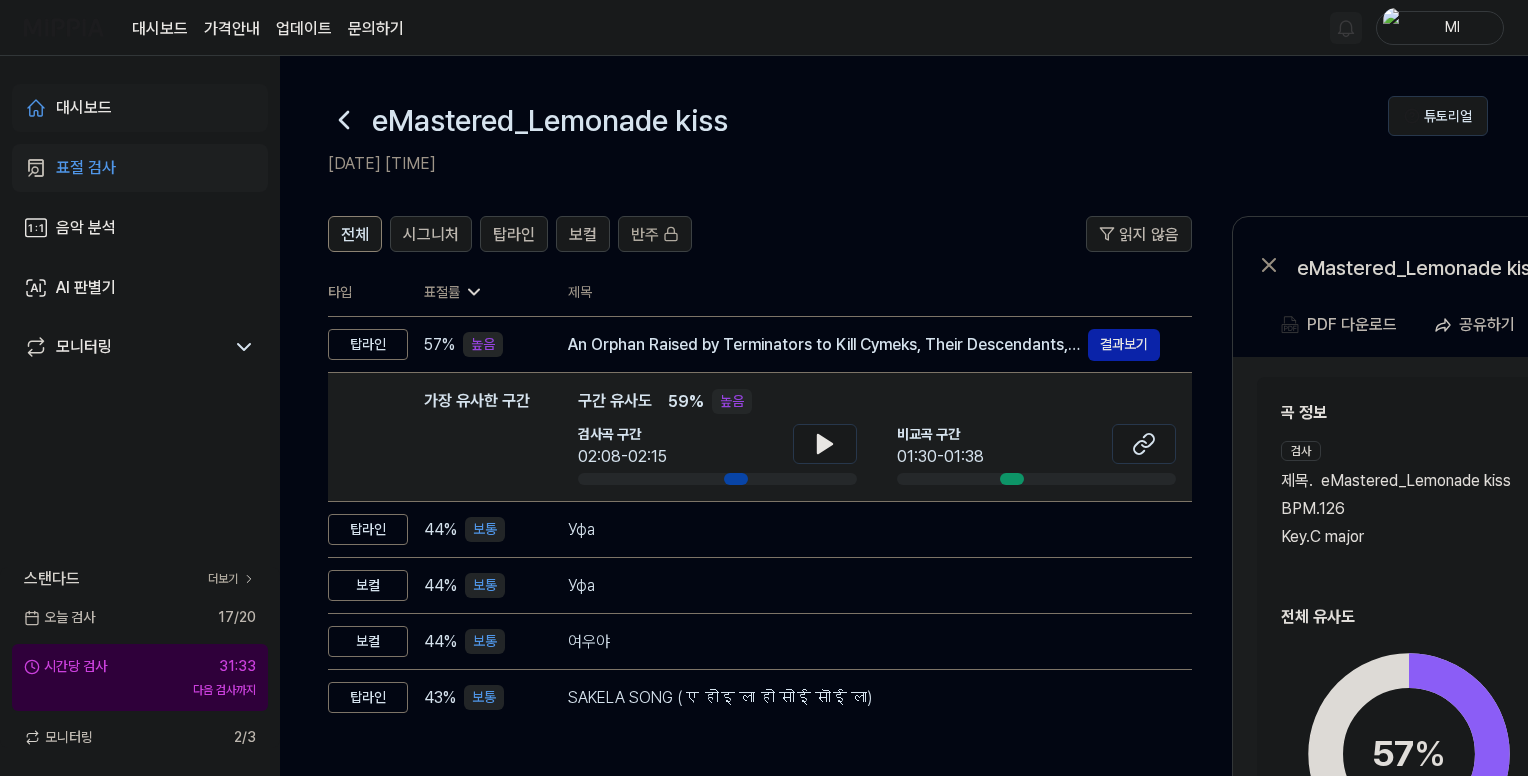click on "대시보드" at bounding box center [84, 108] 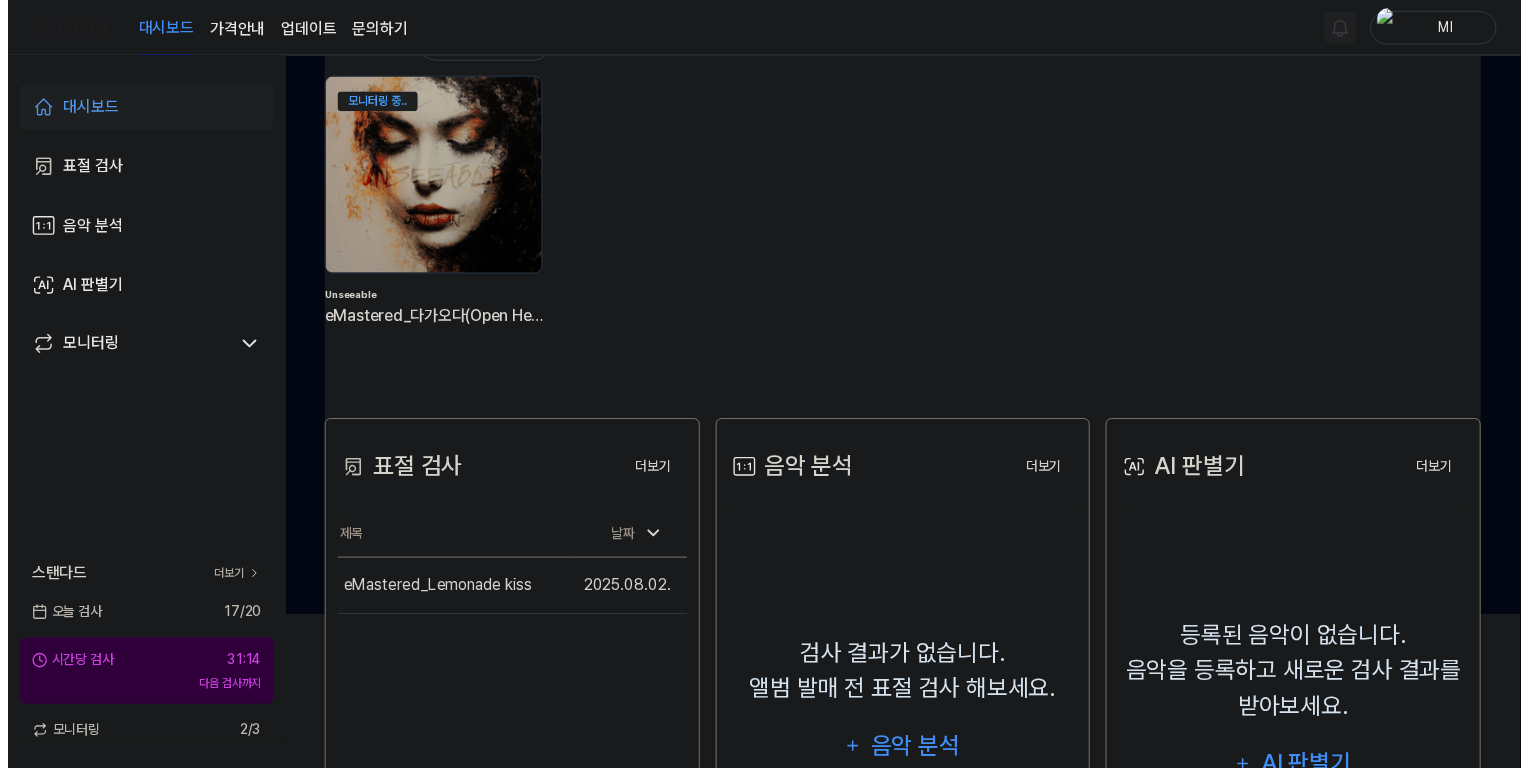 scroll, scrollTop: 0, scrollLeft: 0, axis: both 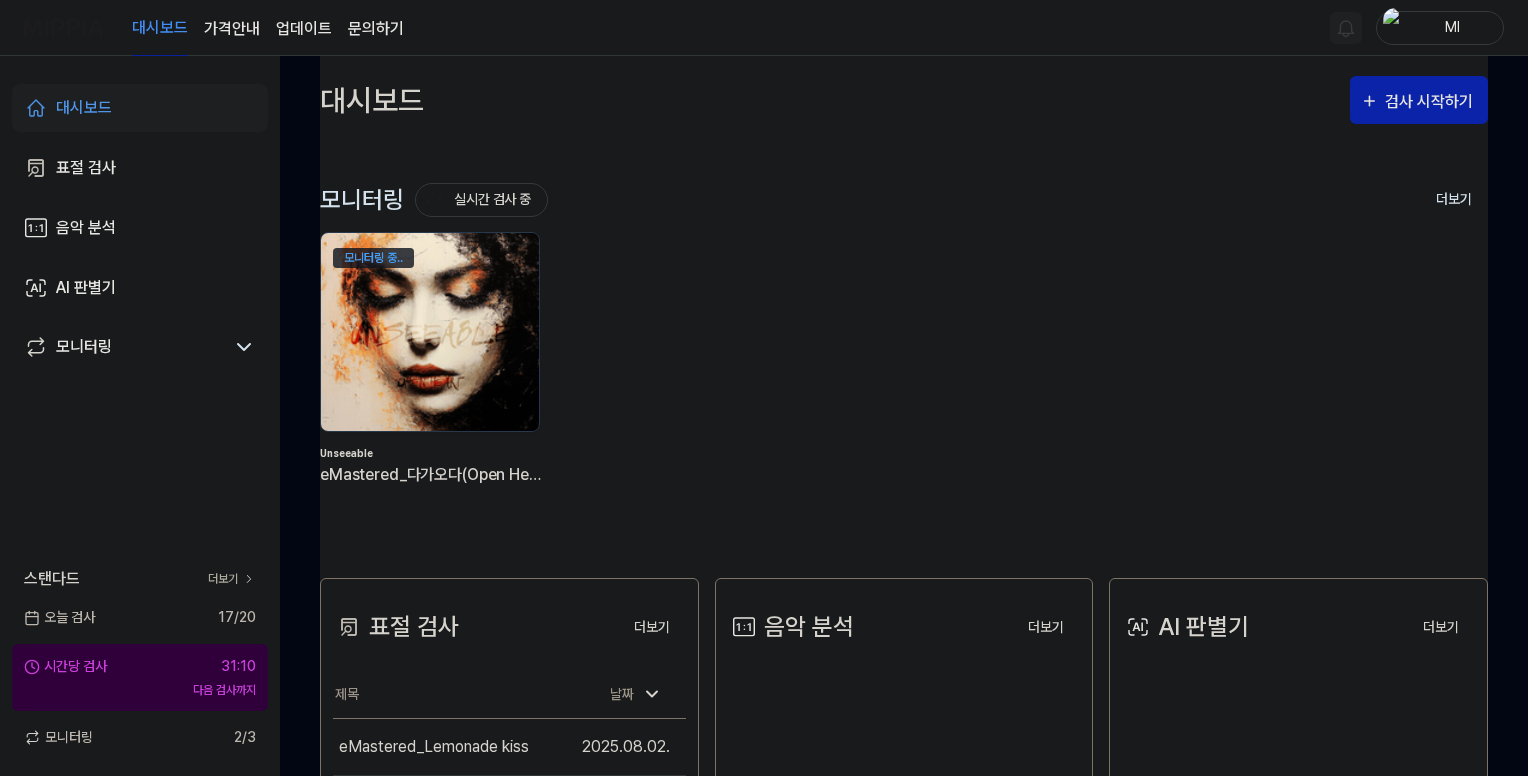click on "모니터링 중.." at bounding box center [373, 258] 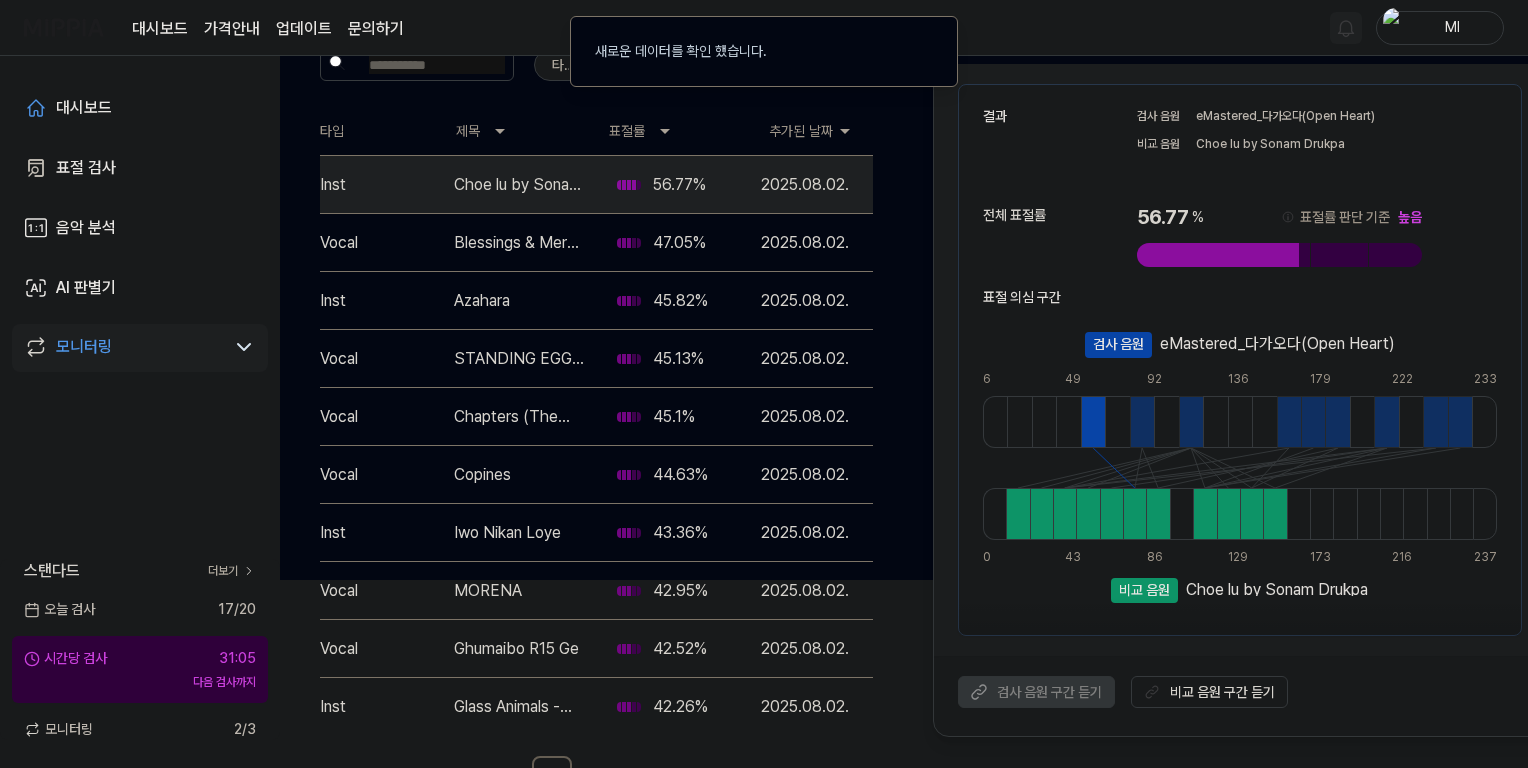 scroll, scrollTop: 216, scrollLeft: 0, axis: vertical 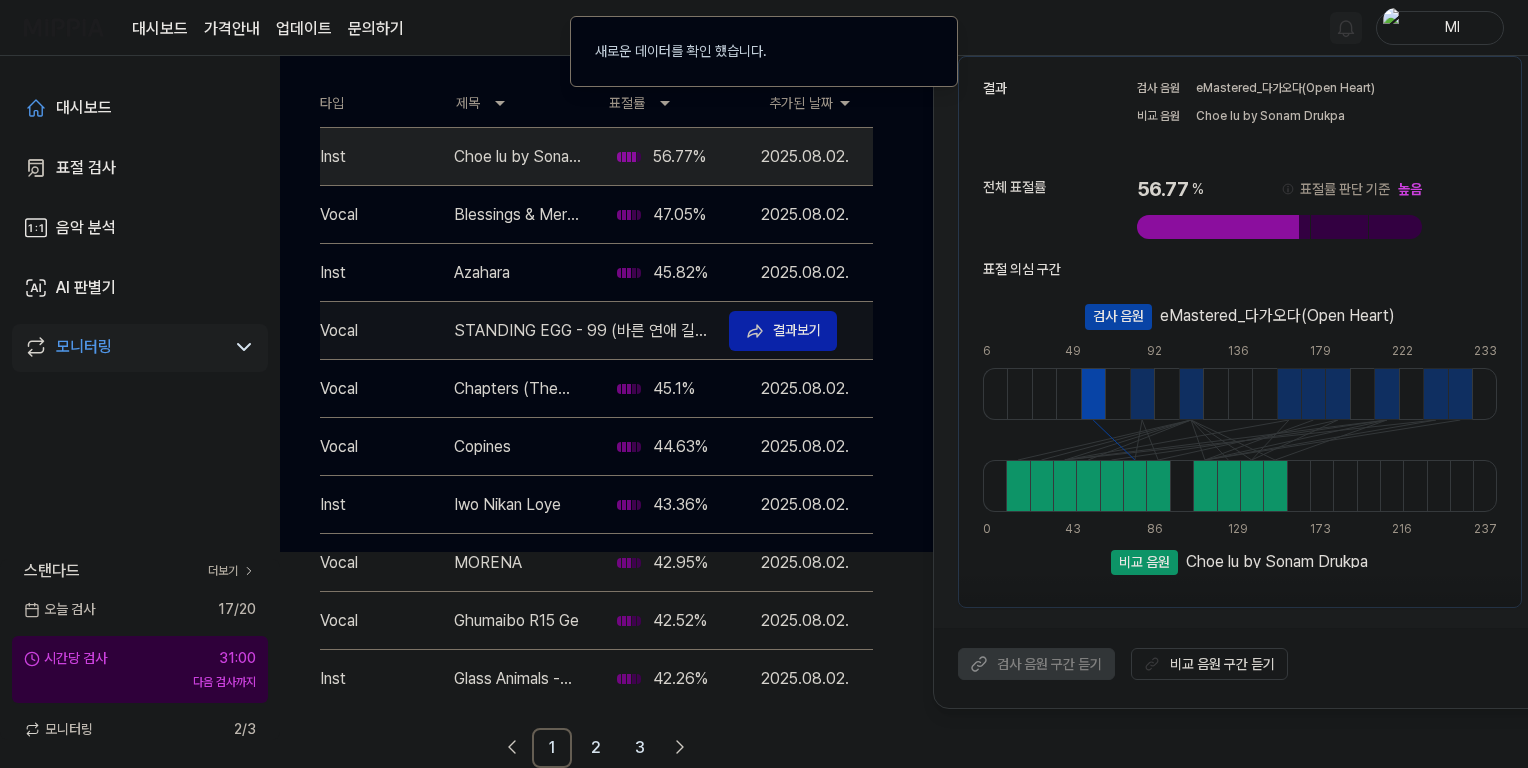 click on "STANDING EGG - 99 (바른 연애 길잡이 X 스탠딩 에그)" at bounding box center [583, 331] 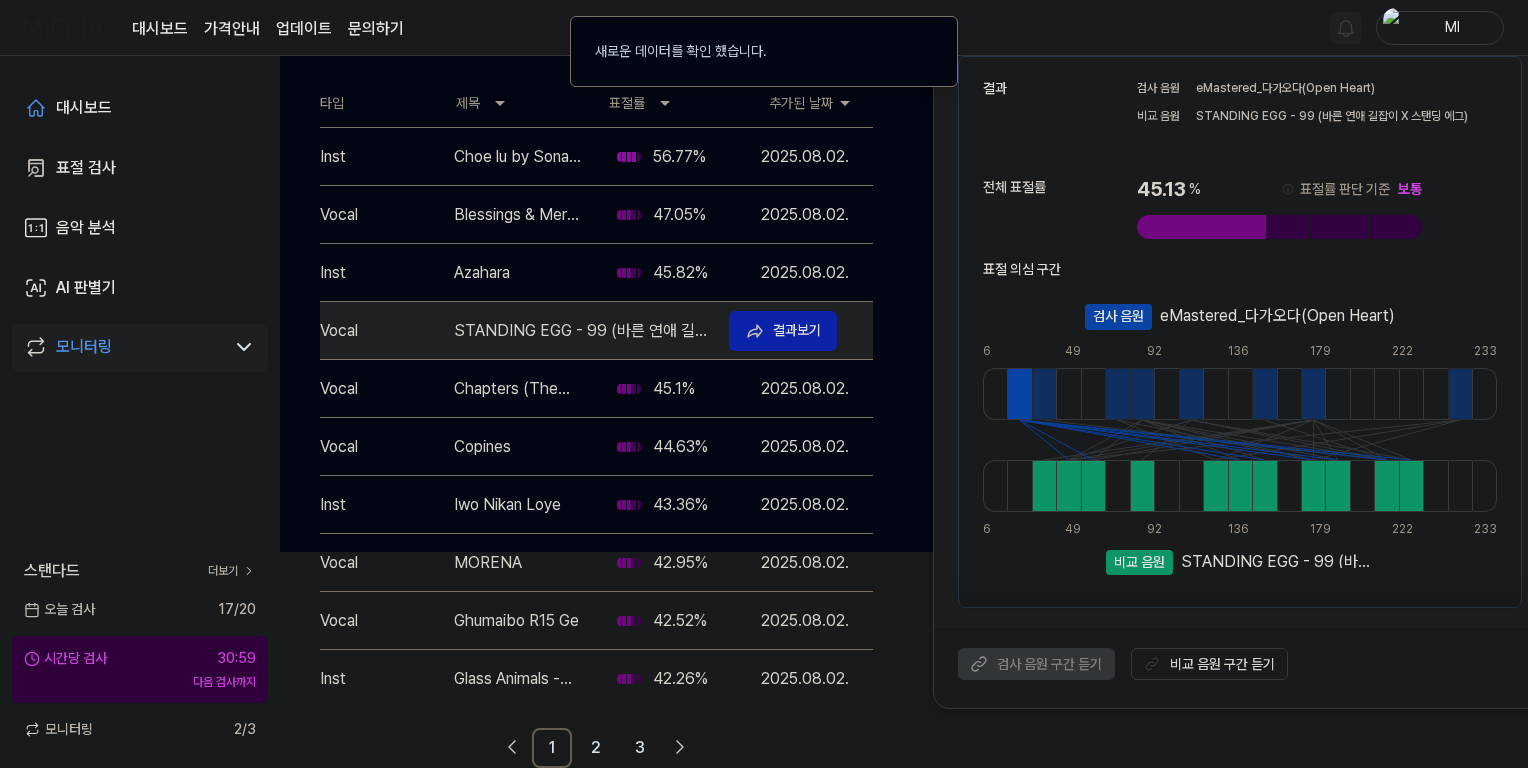 click on "STANDING EGG - 99 (바른 연애 길잡이 X 스탠딩 에그)" at bounding box center (583, 331) 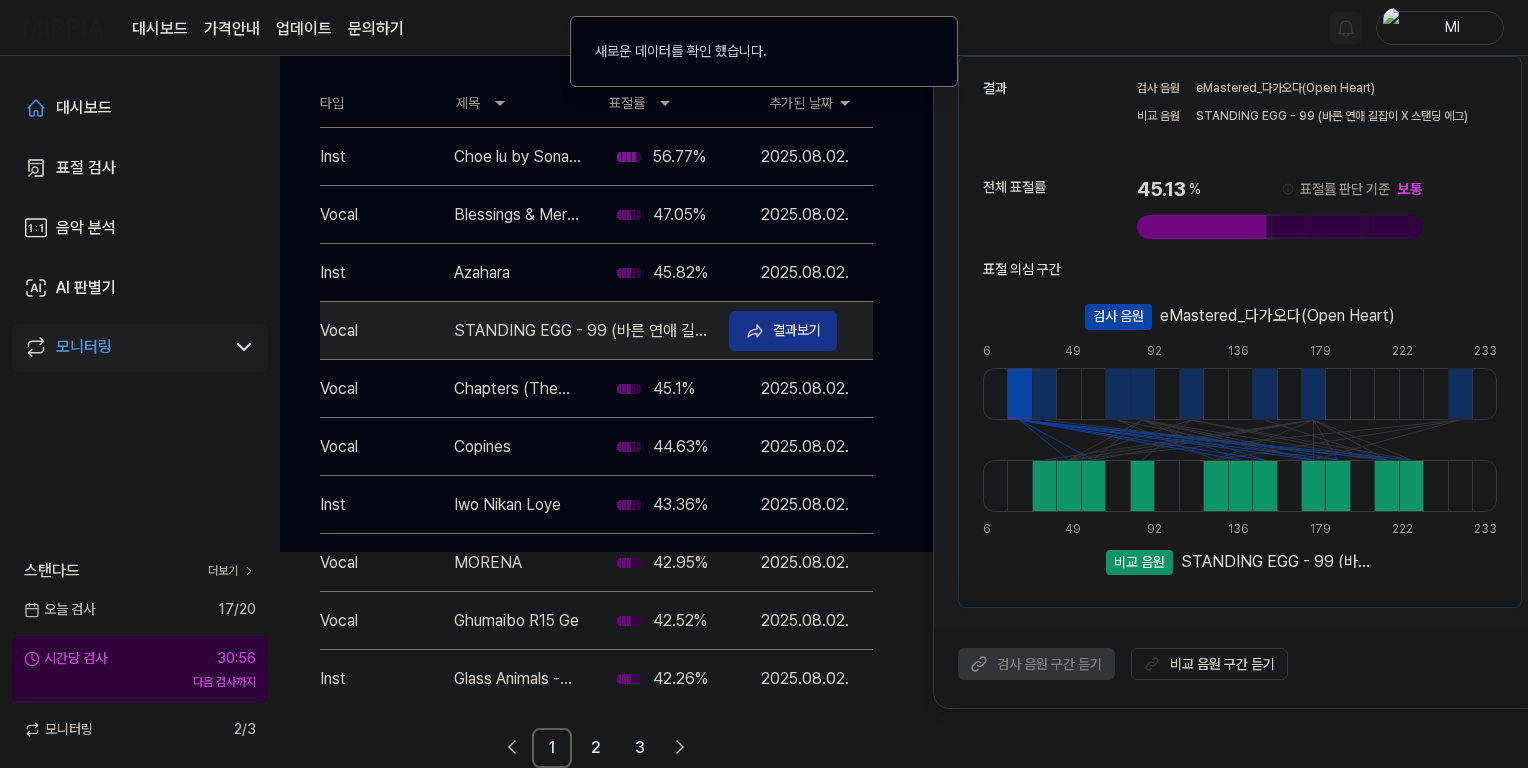 click on "결과보기" at bounding box center (797, 330) 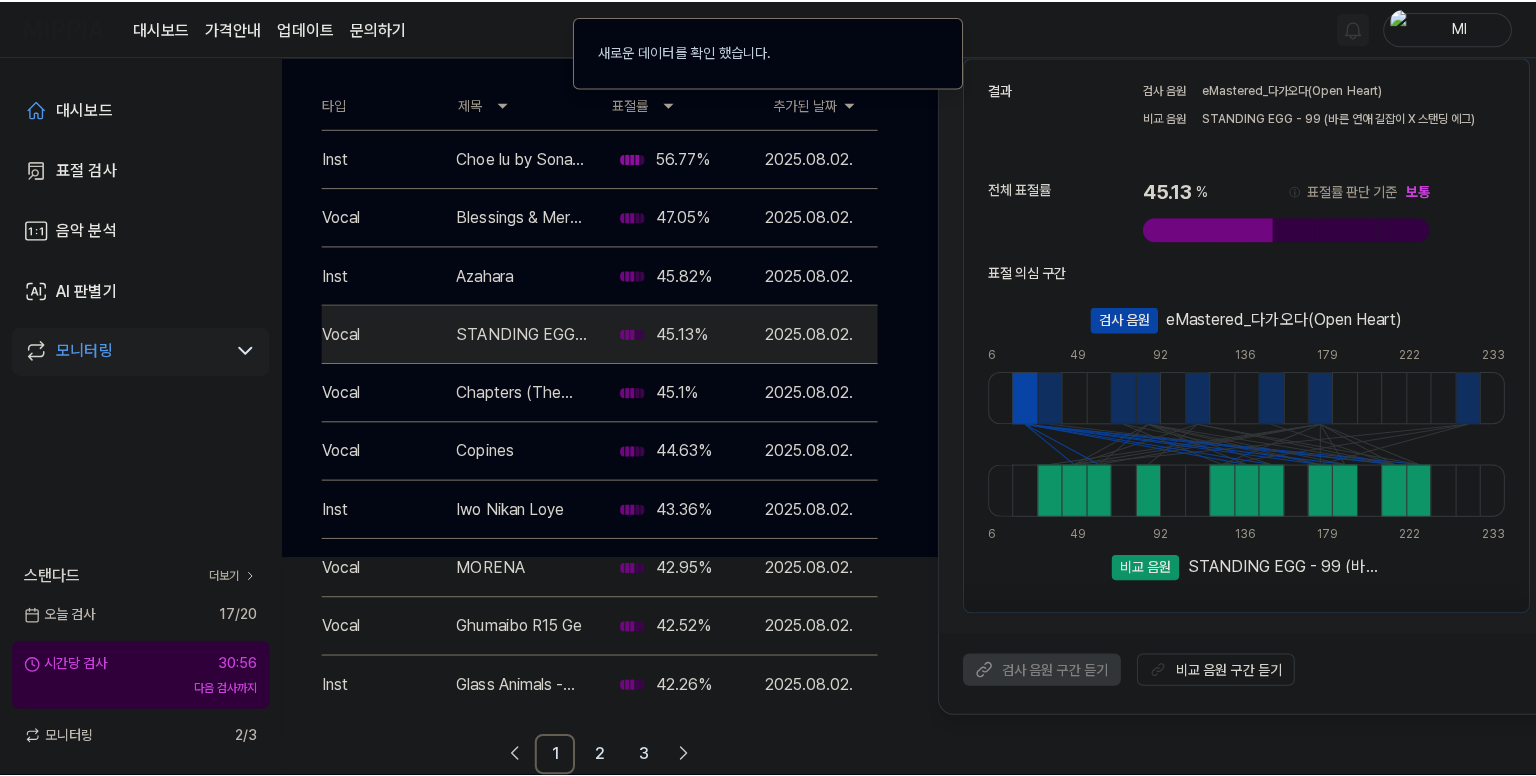 scroll, scrollTop: 0, scrollLeft: 0, axis: both 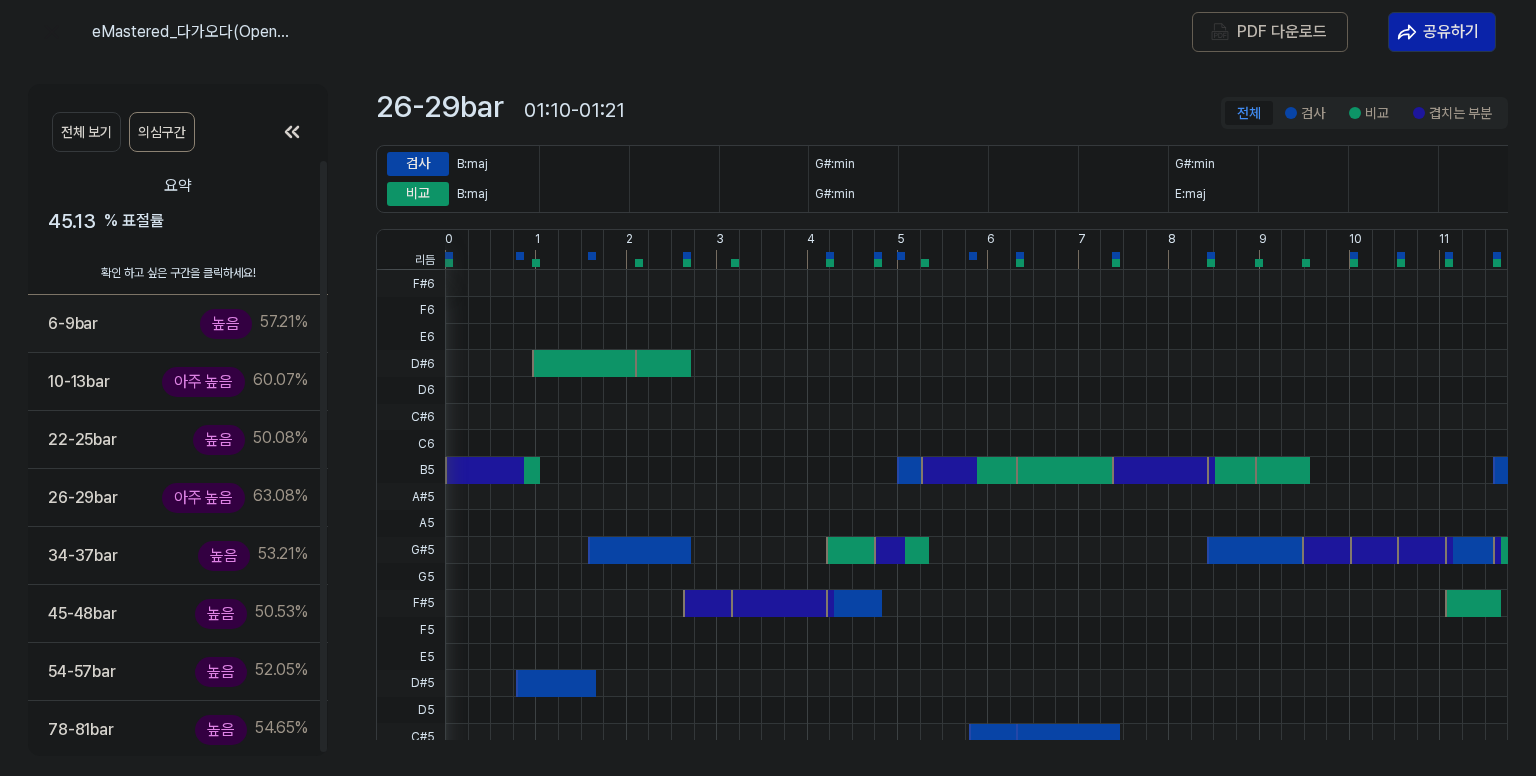 click on "6-9  bar 높음 57.21 %" at bounding box center [178, 323] 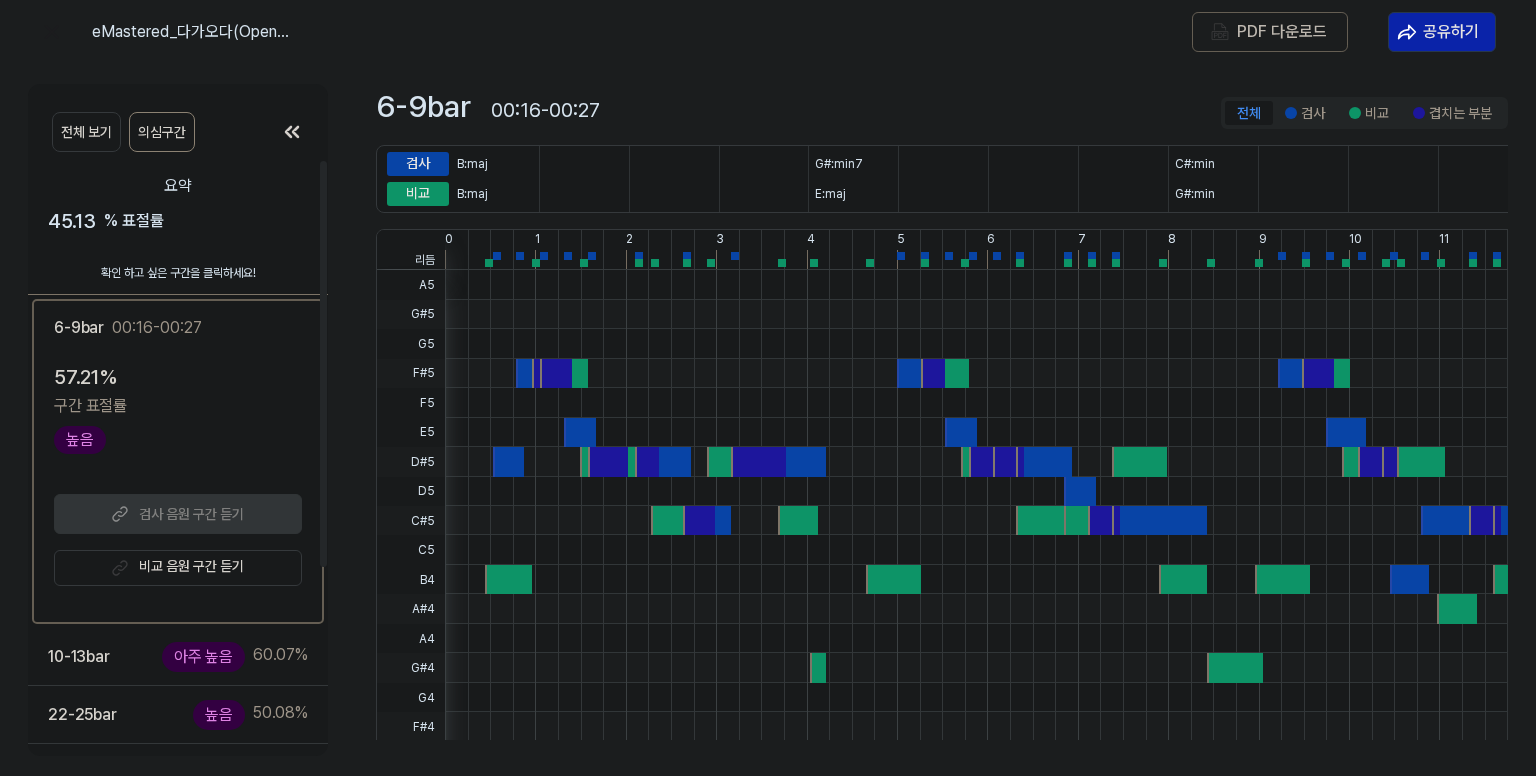 click on "비교 음원 구간 듣기" at bounding box center [178, 568] 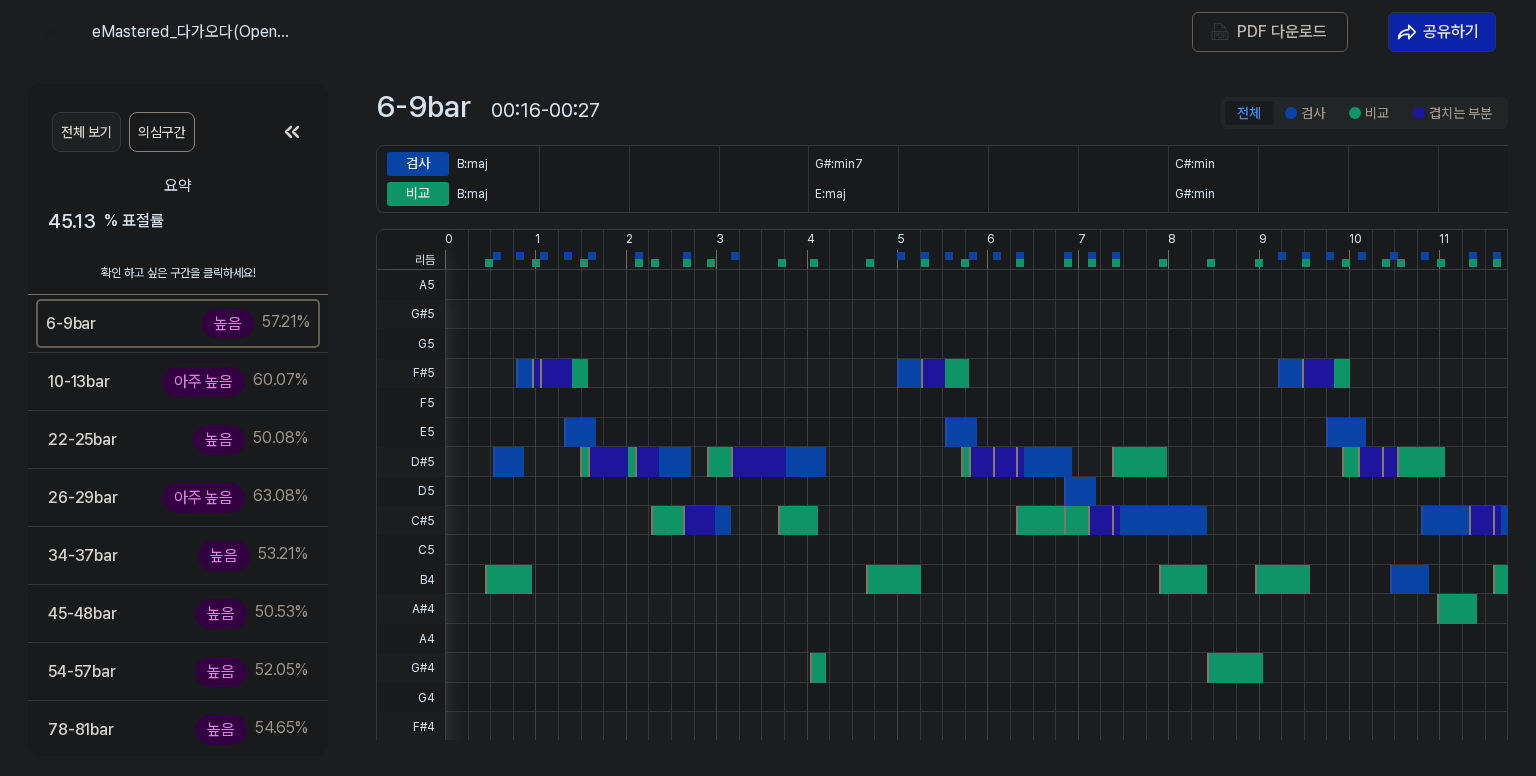 click on "전체 보기" at bounding box center (86, 132) 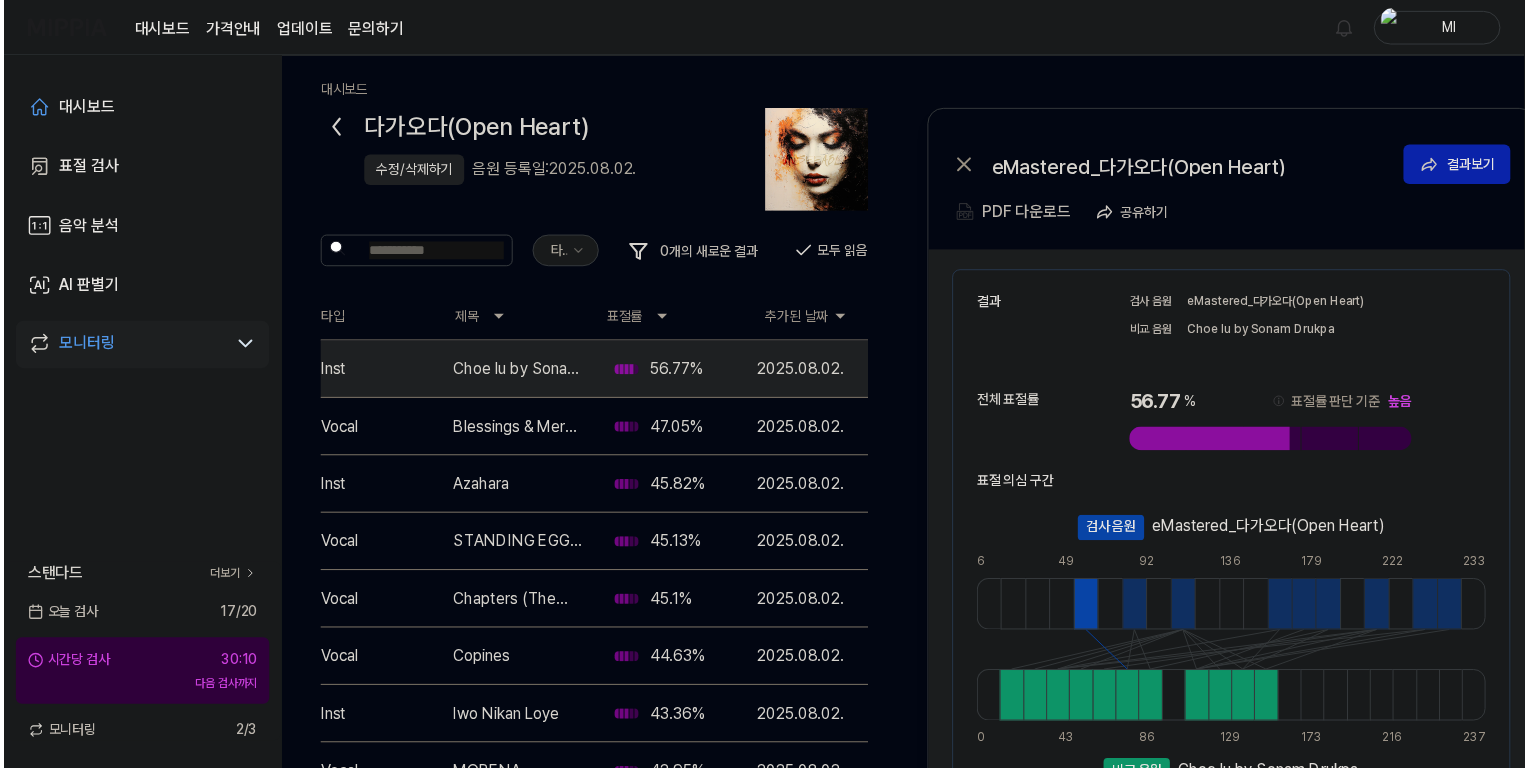 scroll, scrollTop: 216, scrollLeft: 0, axis: vertical 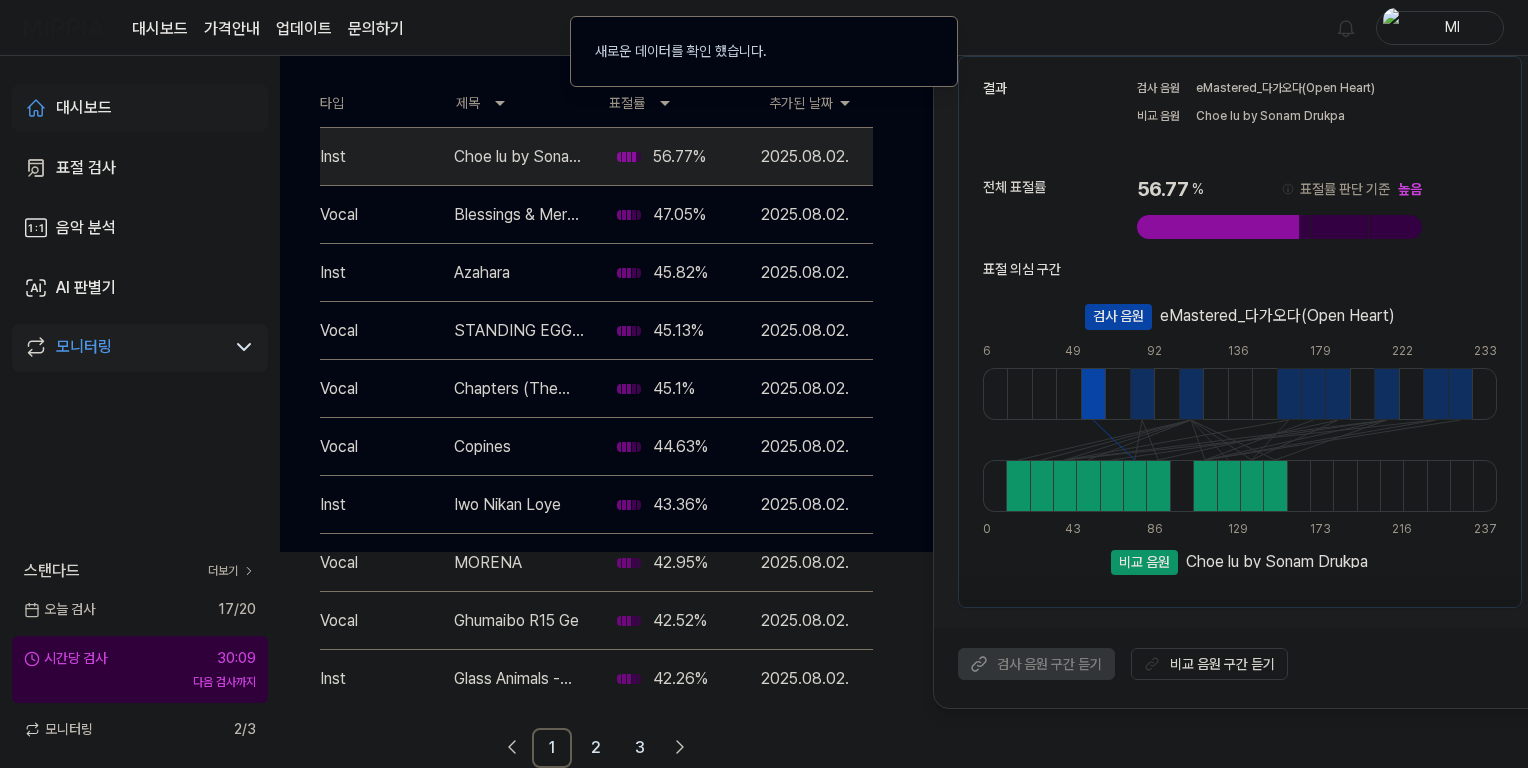click on "대시보드" at bounding box center [84, 108] 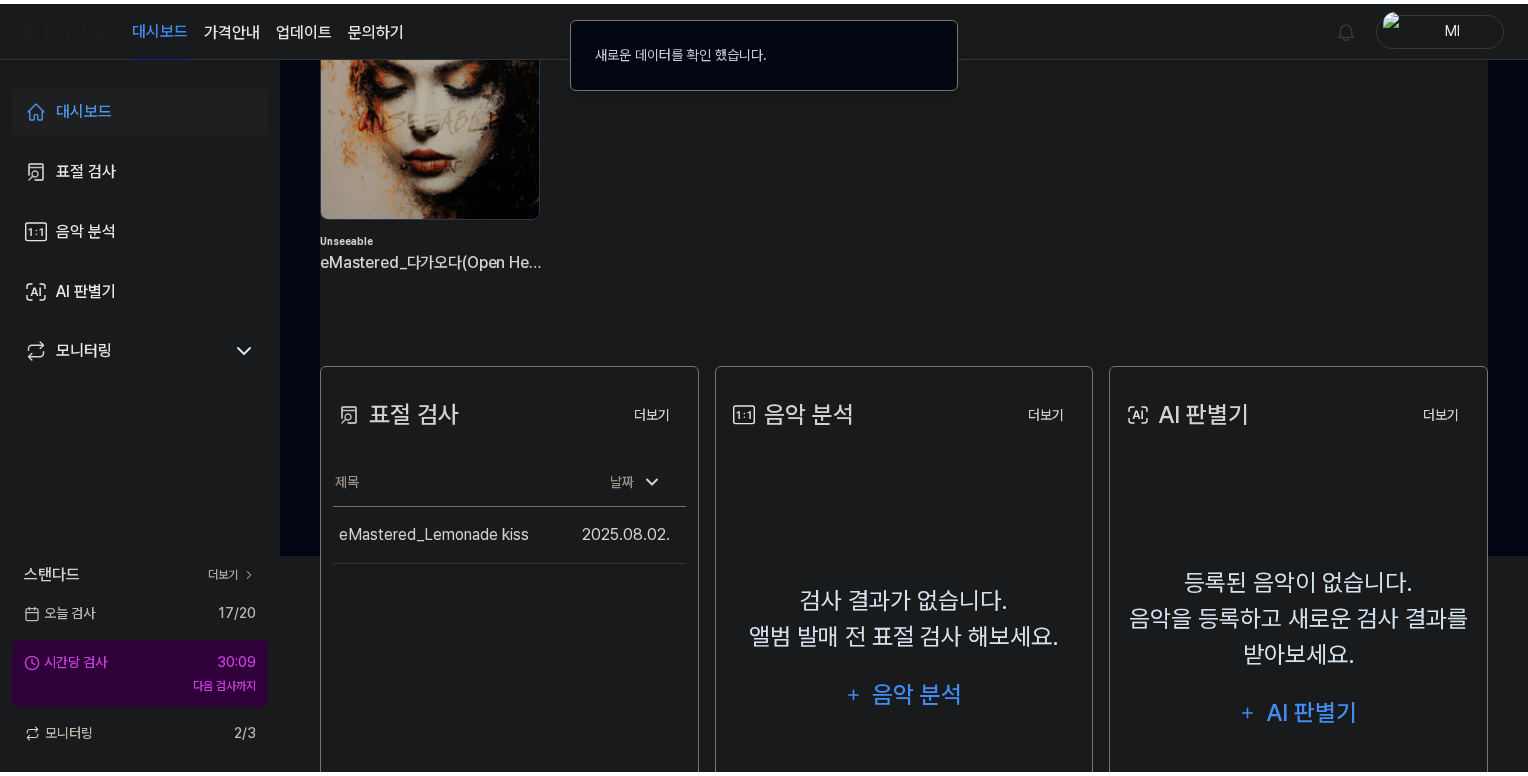 scroll, scrollTop: 0, scrollLeft: 0, axis: both 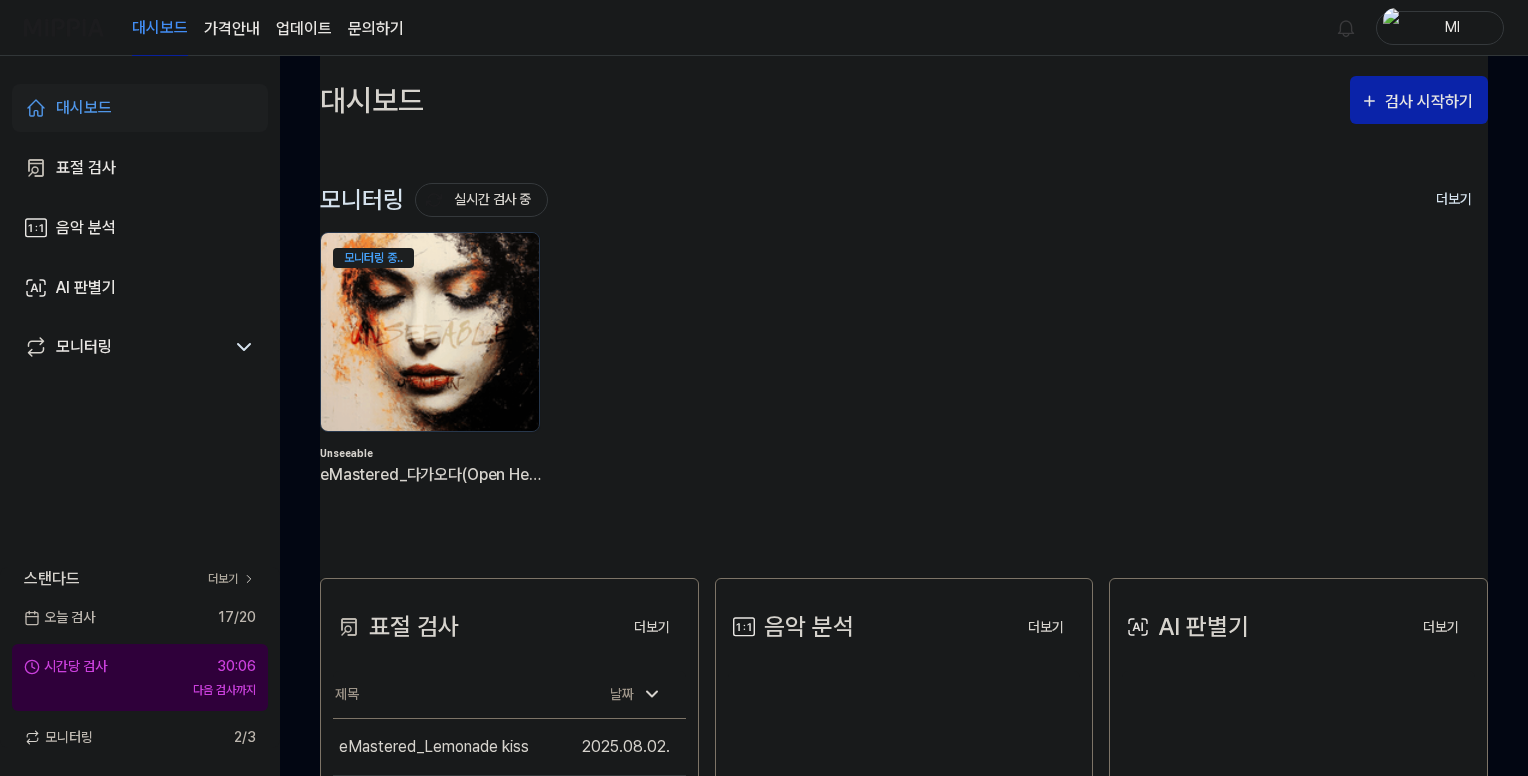 click at bounding box center [430, 332] 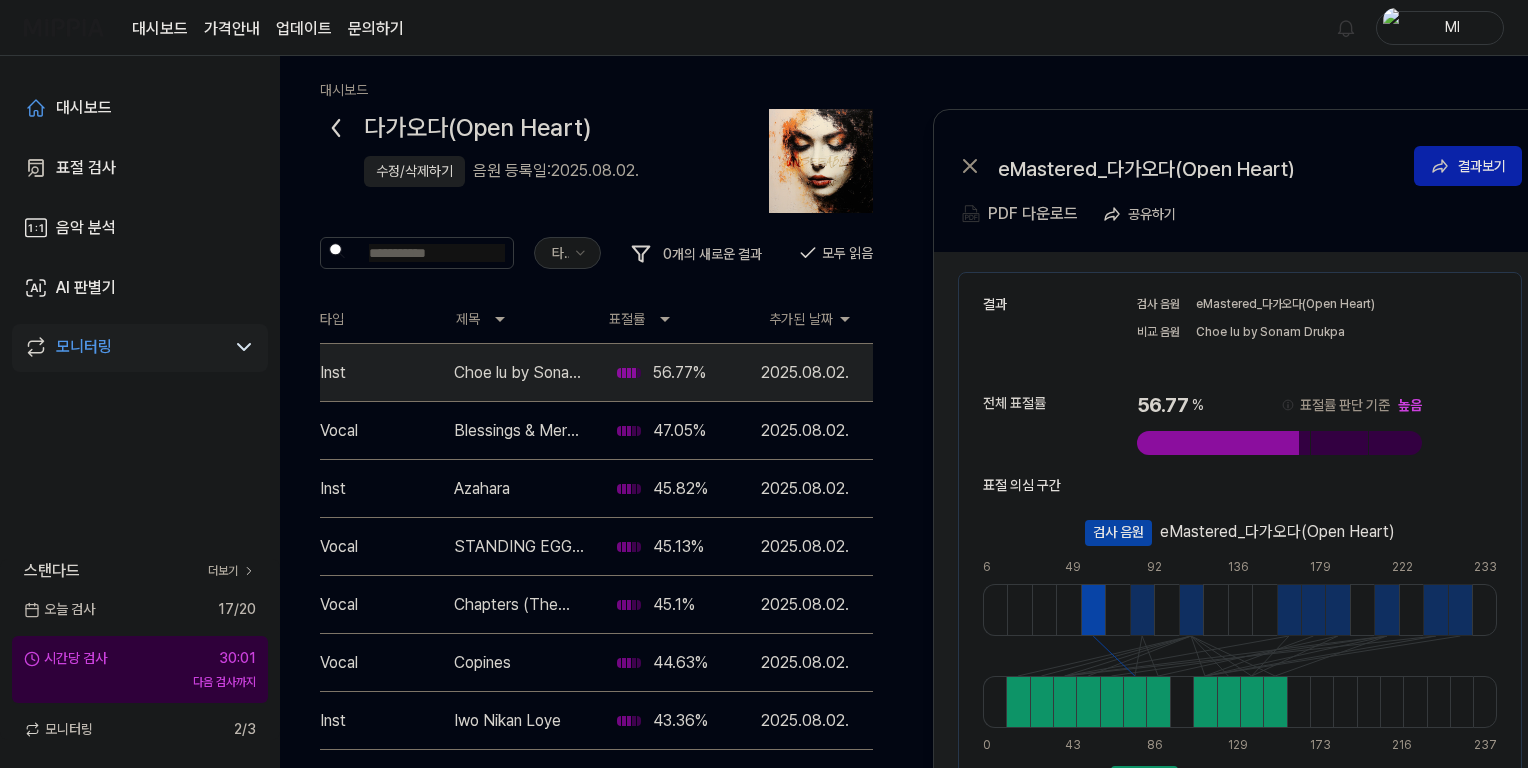 click on "대시보드 다가오다(Open Heart) 수정/삭제하기 음원 등록일:  [DATE]. 타입 0  개의 새로운 결과 모두 읽음 타입 제목 표절률 추가된 날짜 Inst Choe lu by Sonam Drukpa 56.77  % [DATE]. 결과보기 Vocal Blessings & Mercy (feat. Bwoi Valz) 47.05  % [DATE]. 결과보기 Inst Azahara 45.82  % [DATE]. 결과보기 Vocal STANDING EGG - 99 (바른 연애 길잡이 X 스탠딩 에그) 45.13  % [DATE]. 결과보기 Vocal Chapters (The Acoustic Sessions) 45.1  % [DATE]. 결과보기 Vocal Copines 44.63  % [DATE]. 결과보기 Inst Iwo Nikan Loye 43.36  % [DATE]. 결과보기 Vocal MORENA 42.95  % [DATE]. 결과보기 Vocal Ghumaibo R15 Ge 42.52  % [DATE]. 결과보기 Inst Glass Animals - Heat Waves (Official Video) 42.26  % [DATE]. 결과보기 1 2 3 eMastered_다가오다(Open Heart) 결과보기 PDF 다운로드 공유하기 결과 검사 음원 eMastered_다가오다(Open Heart) 비교 음원 Choe lu by Sonam Drukpa 전체 표절률 %" at bounding box center [904, 412] 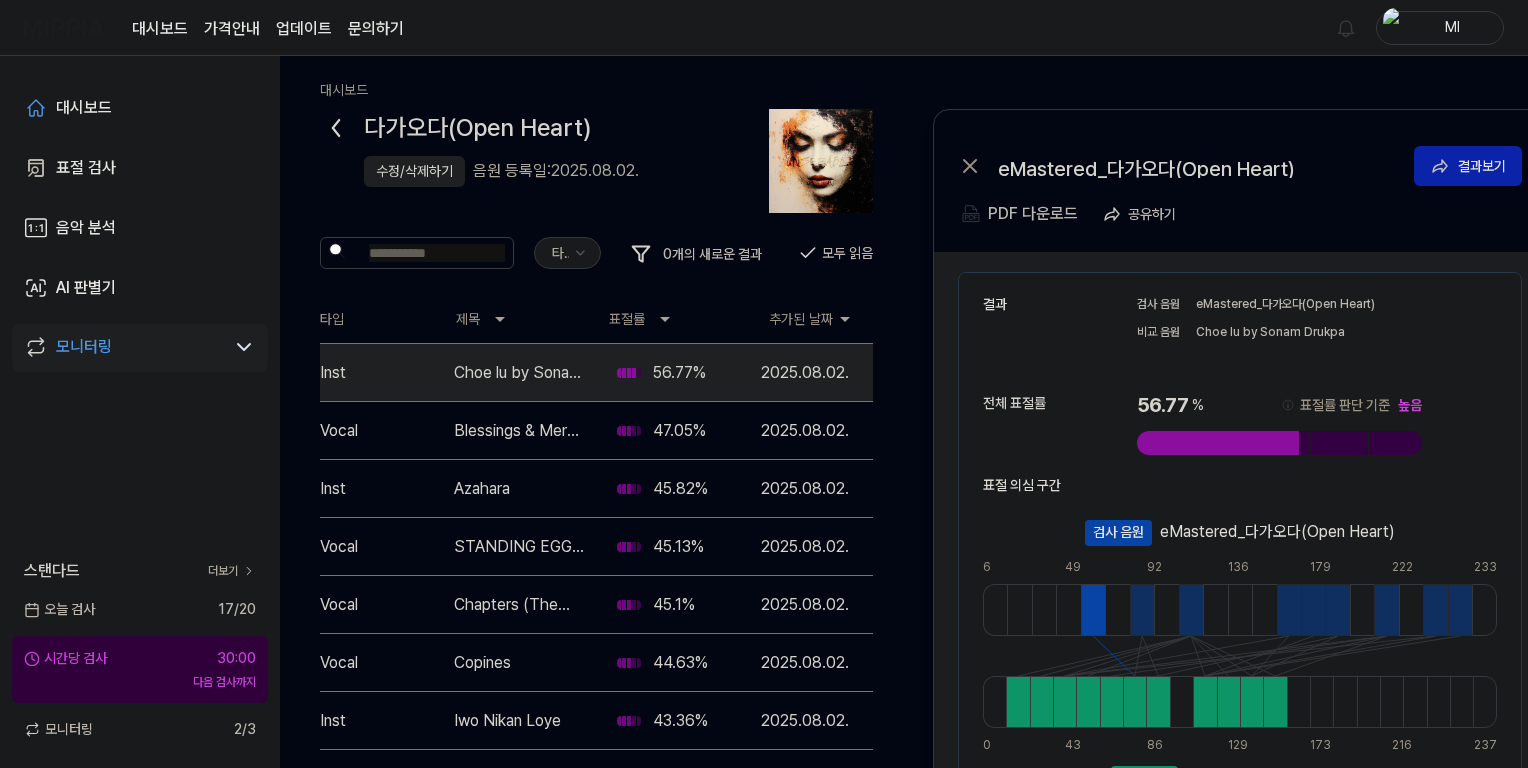 click 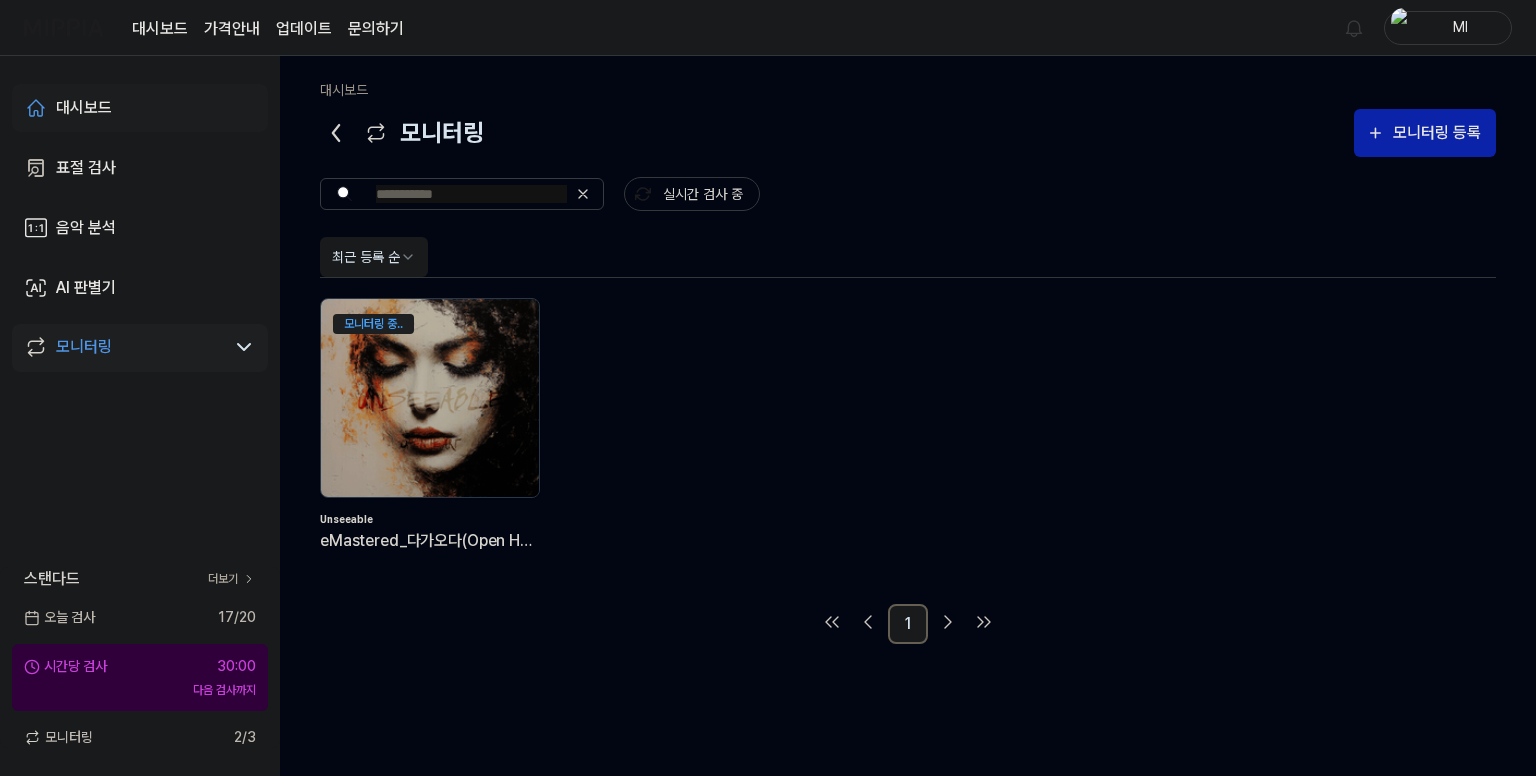 click on "대시보드" at bounding box center (84, 108) 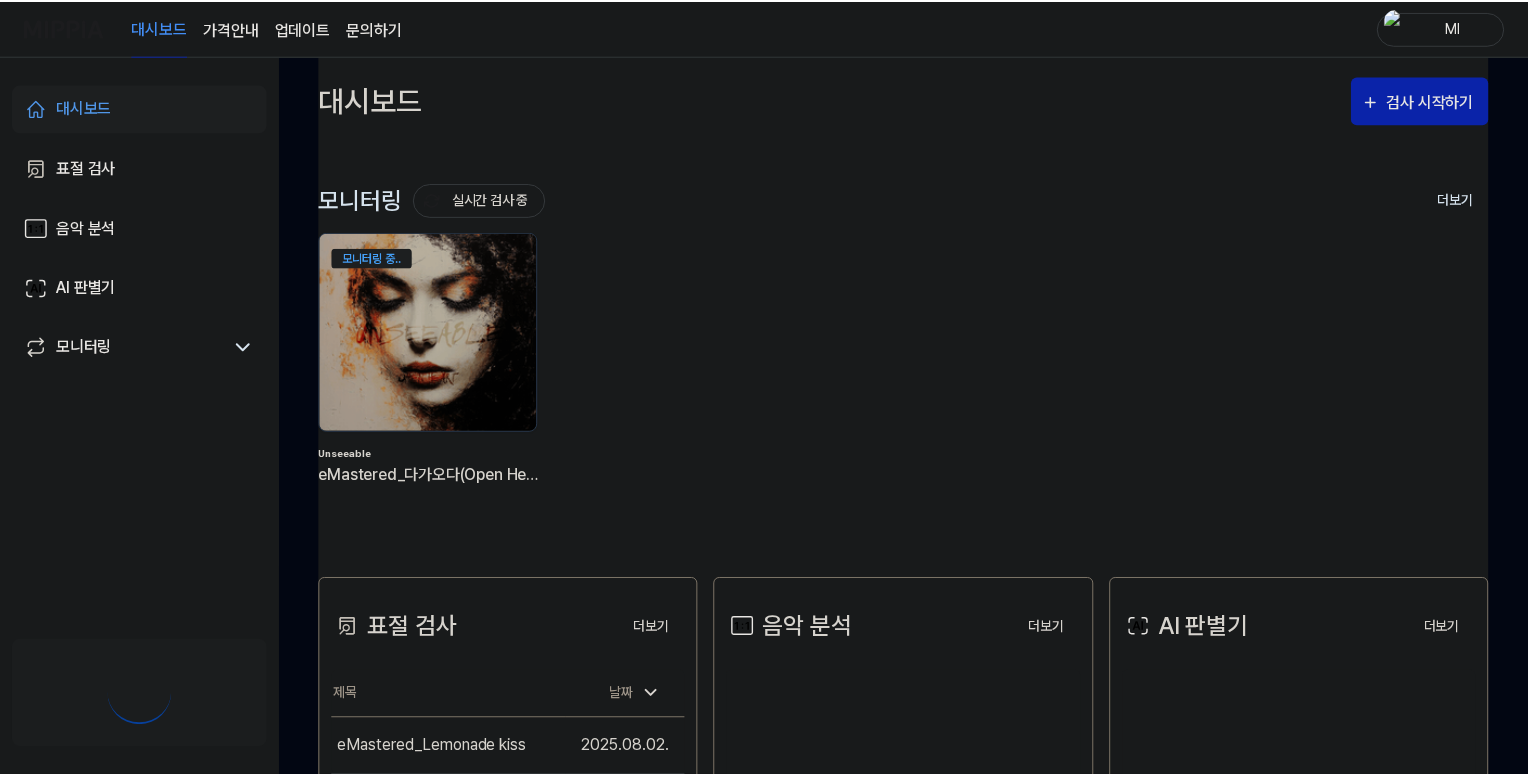 scroll, scrollTop: 0, scrollLeft: 0, axis: both 